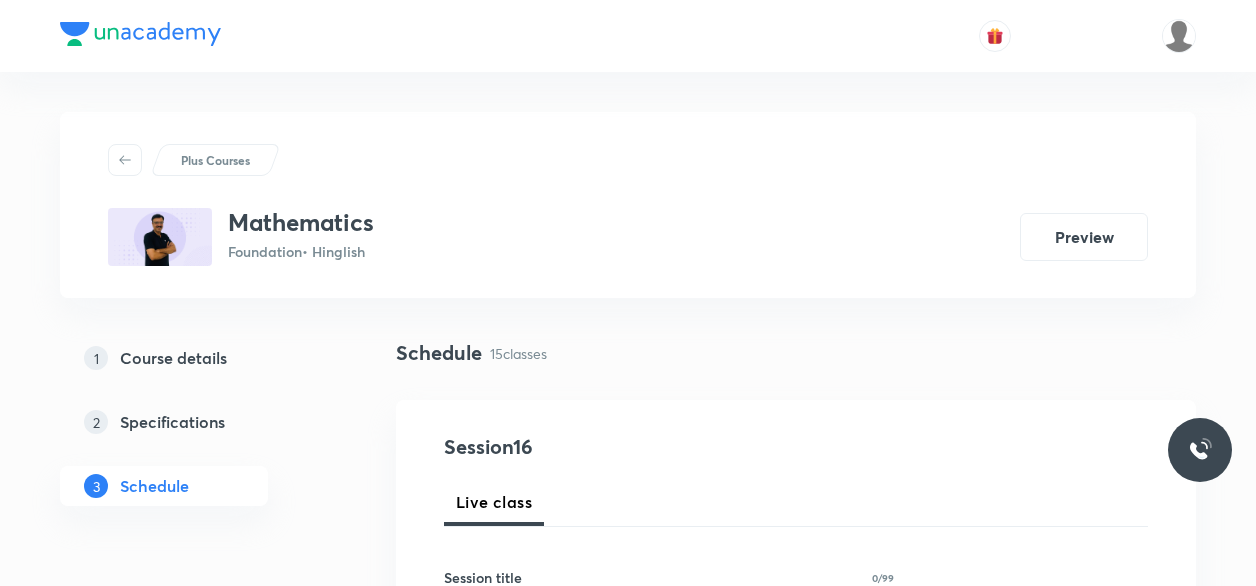 scroll, scrollTop: 1635, scrollLeft: 0, axis: vertical 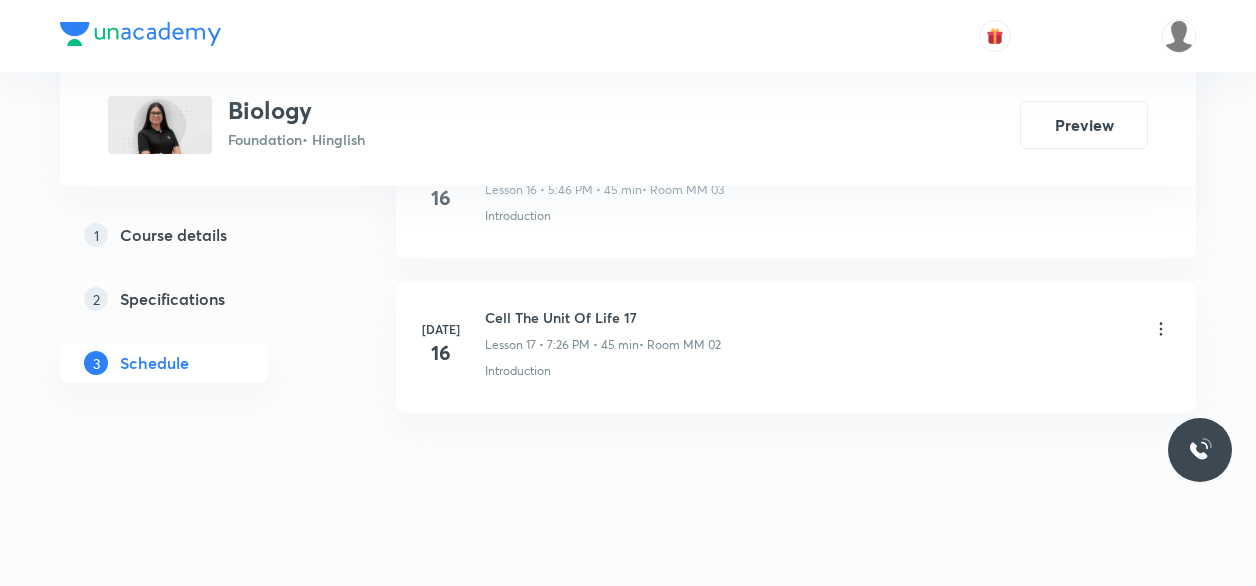 click on "Cell The Unit Of Life 17" at bounding box center [603, 317] 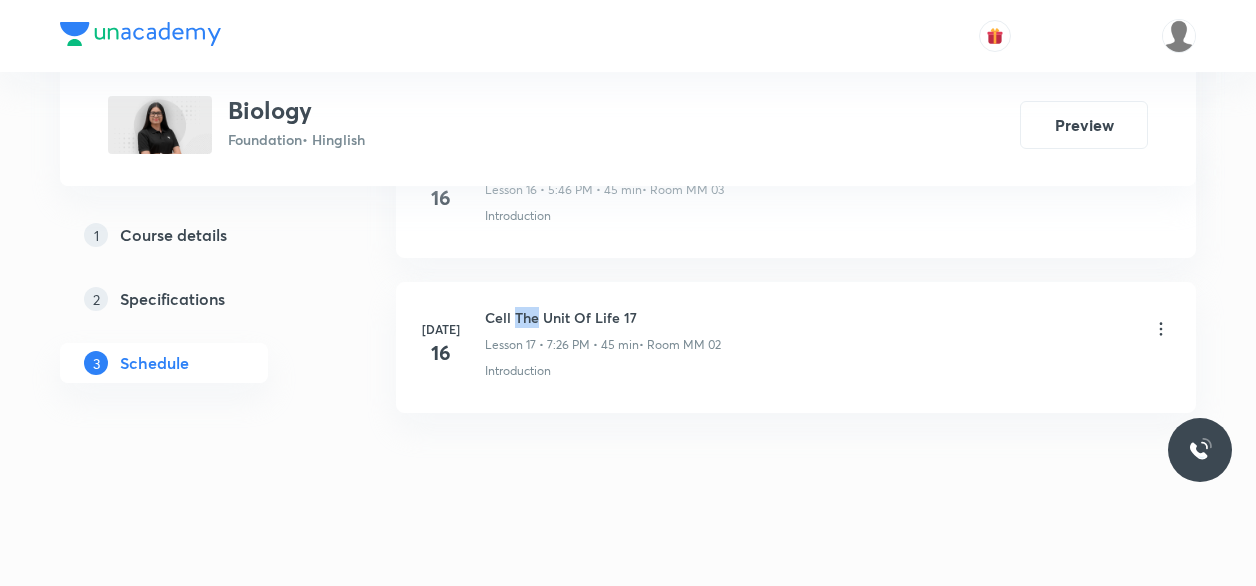 click on "Cell The Unit Of Life 17" at bounding box center [603, 317] 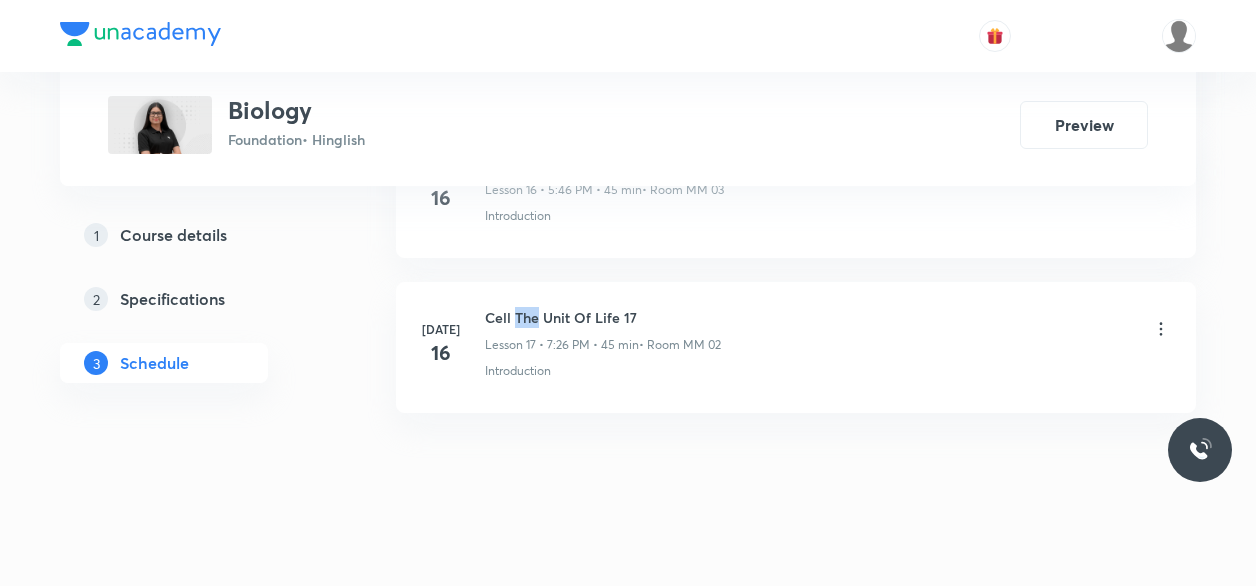 click on "Cell The Unit Of Life 17" at bounding box center (603, 317) 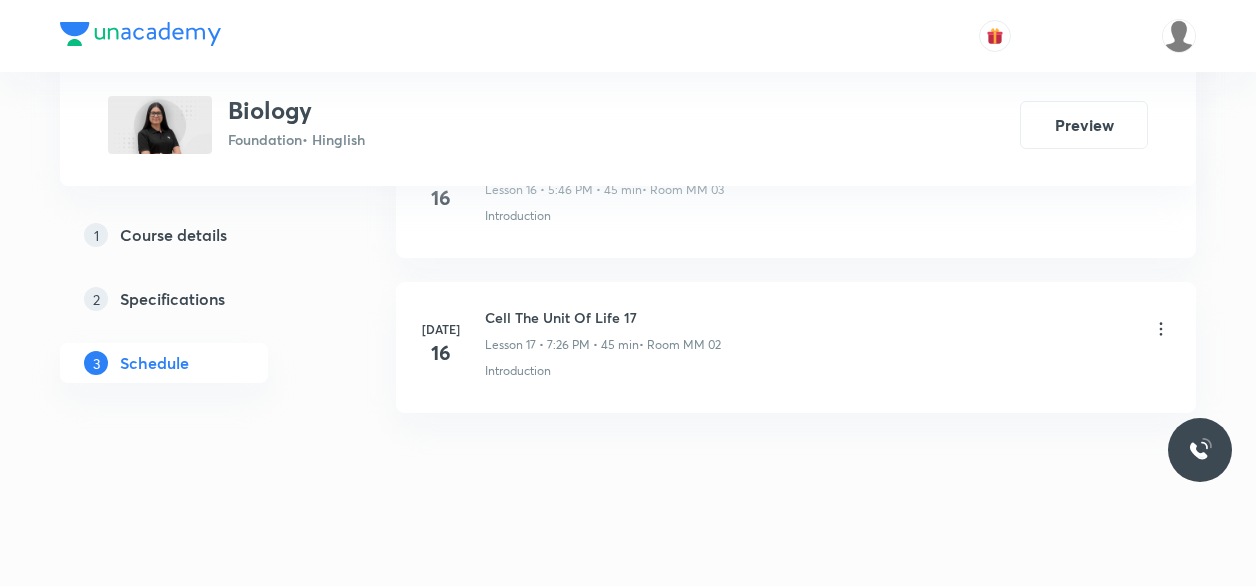 click on "Cell The Unit Of Life 17" at bounding box center [603, 317] 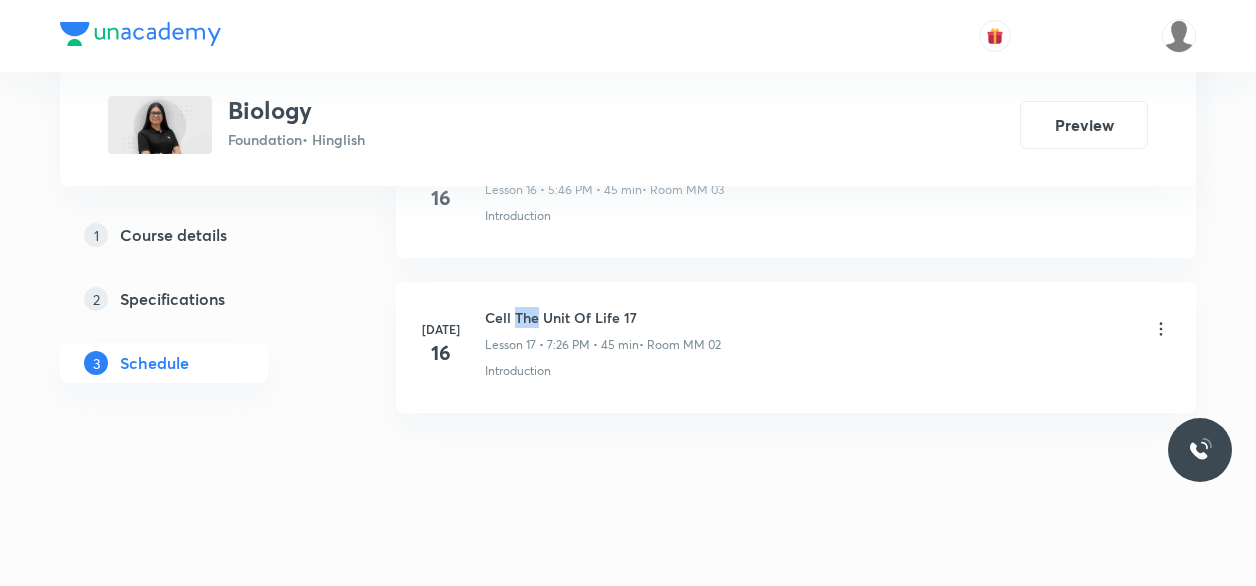 click on "Cell The Unit Of Life 17" at bounding box center [603, 317] 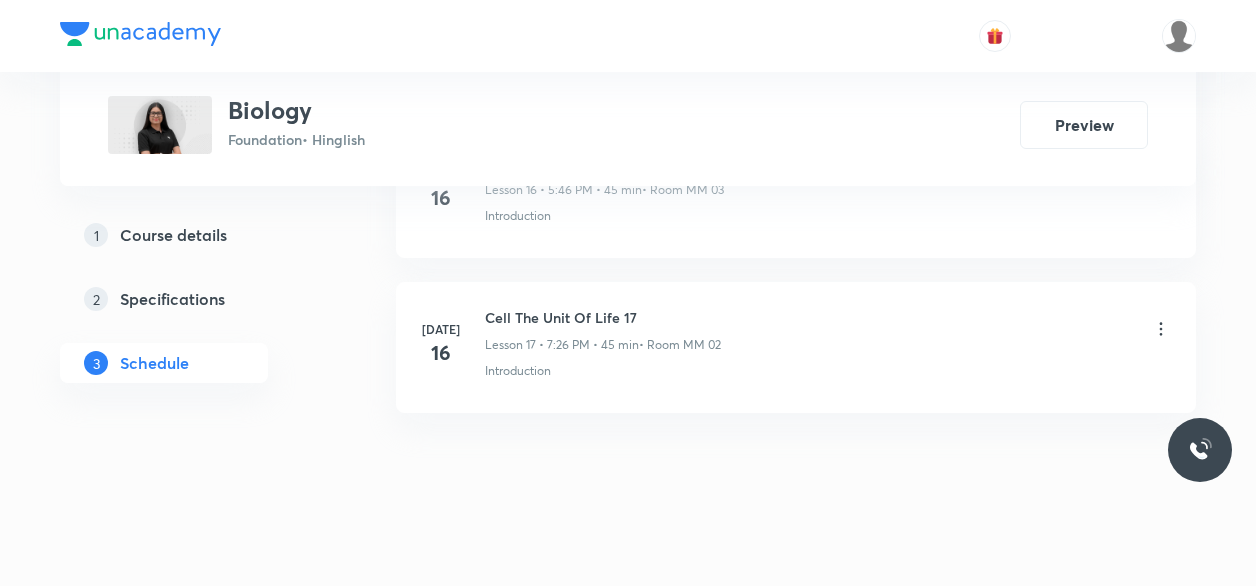 click on "Jul 16 Cell The Unit Of Life 16 Lesson 16 • 5:46 PM • 45 min  • Room MM 03 Introduction" at bounding box center [796, 192] 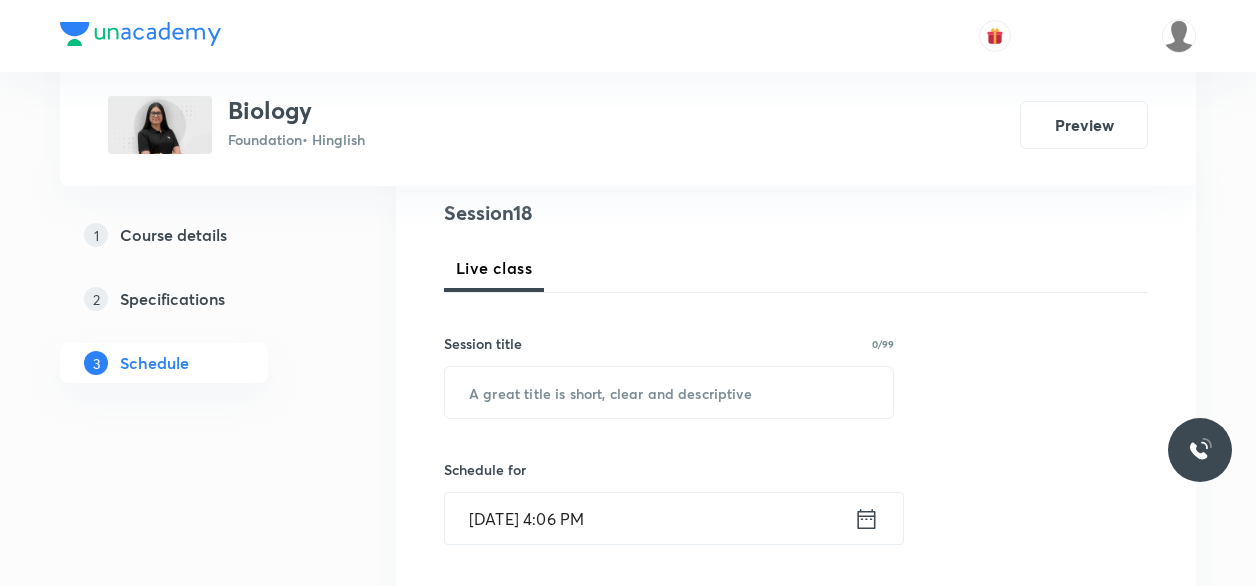 scroll, scrollTop: 235, scrollLeft: 0, axis: vertical 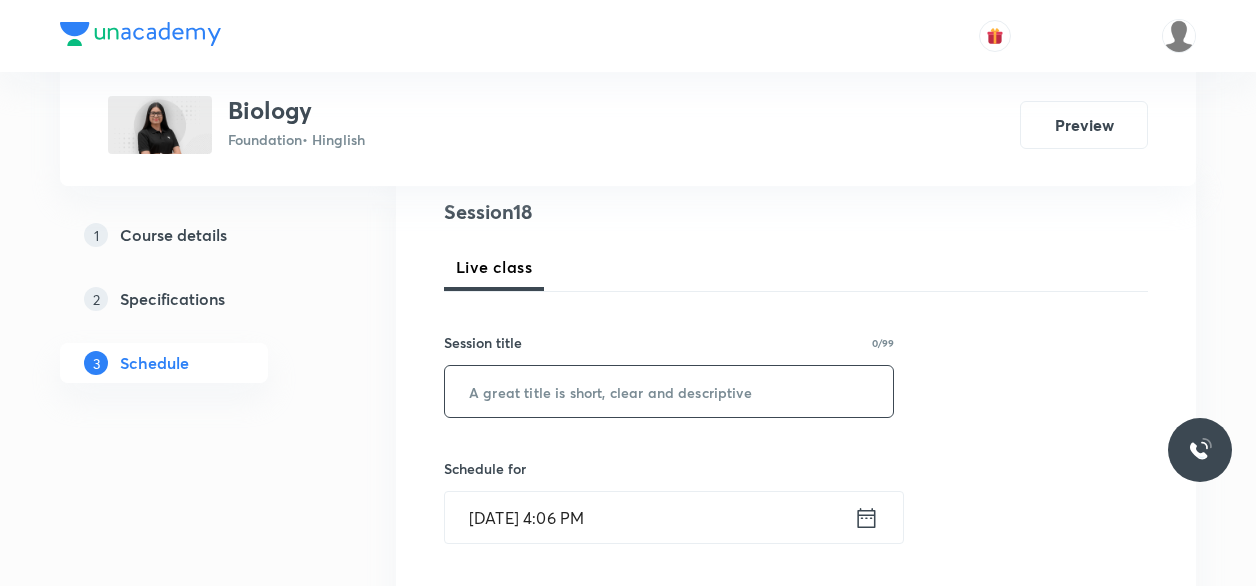 click at bounding box center (669, 391) 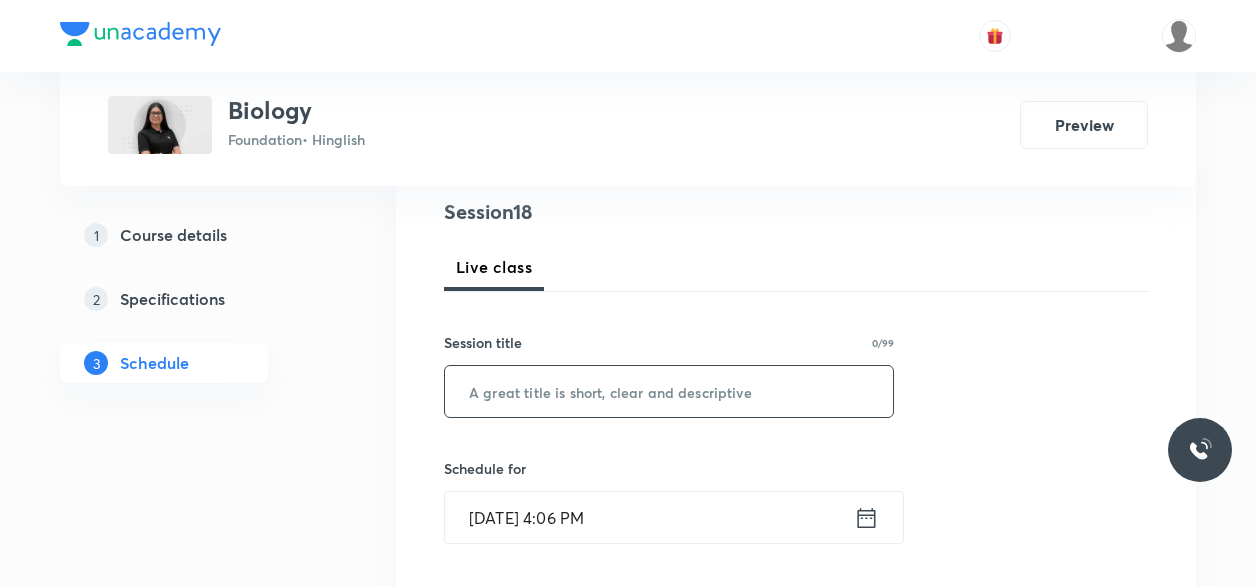 paste on "OUV2CG0B" 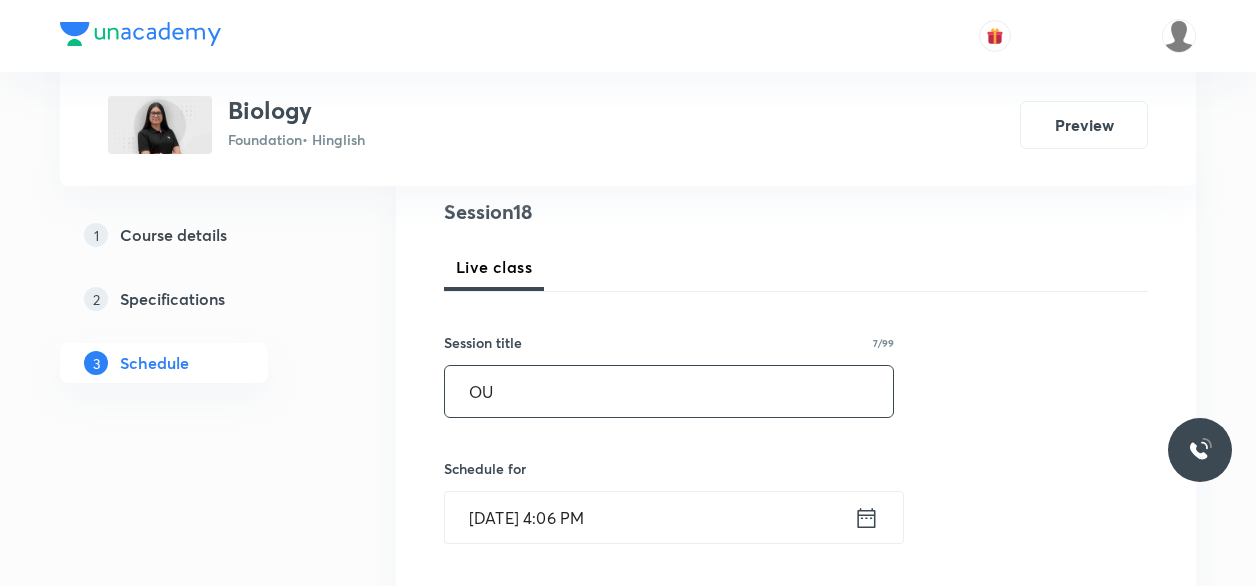 type on "O" 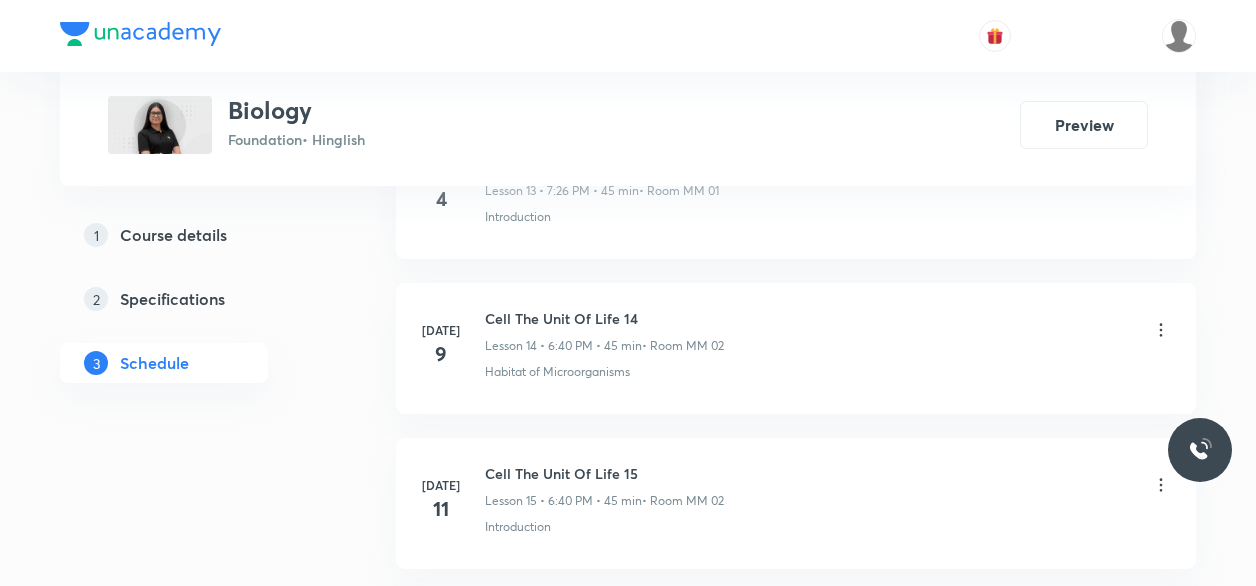 scroll, scrollTop: 3765, scrollLeft: 0, axis: vertical 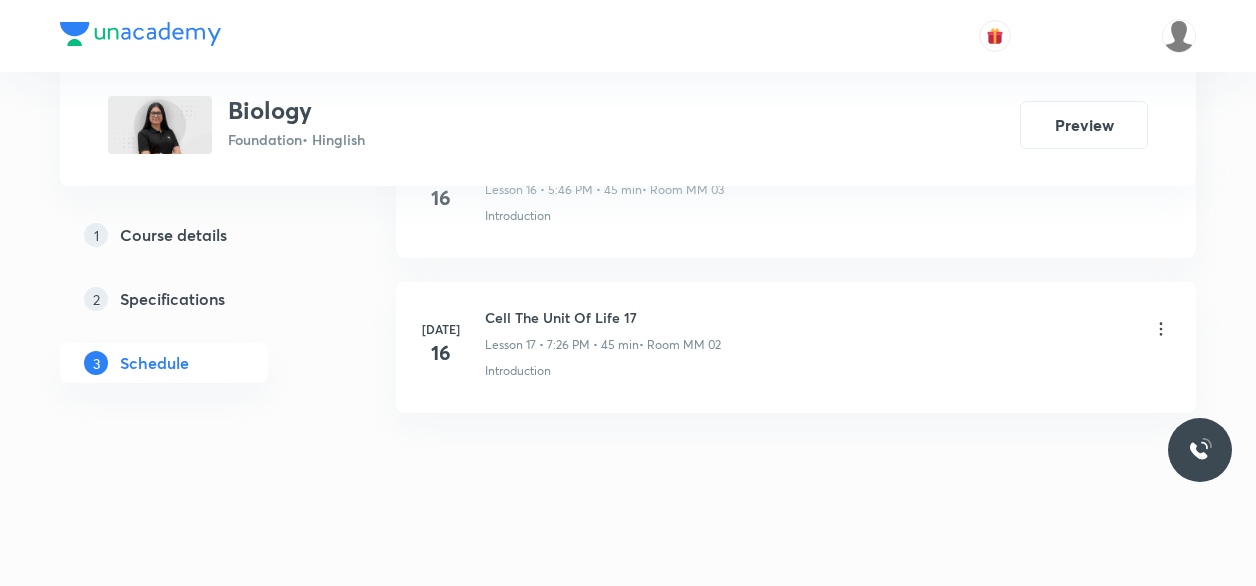click on "Jul 16 Cell The Unit Of Life 17 Lesson 17 • 7:26 PM • 45 min  • Room MM 02 Introduction" at bounding box center (796, 347) 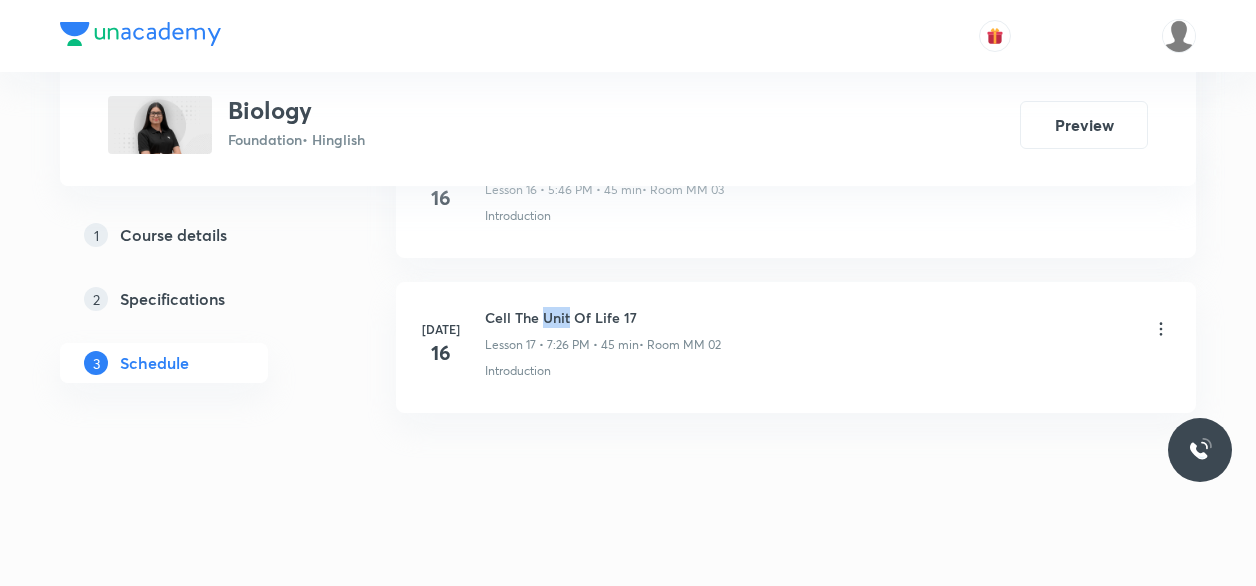 click on "Jul 16 Cell The Unit Of Life 17 Lesson 17 • 7:26 PM • 45 min  • Room MM 02 Introduction" at bounding box center (796, 347) 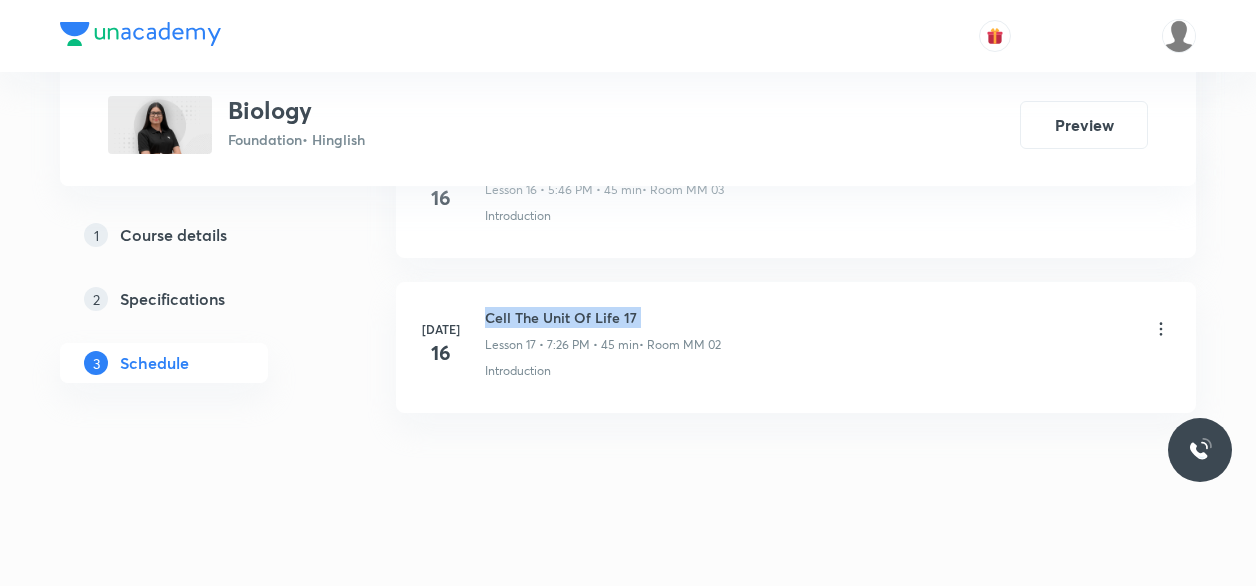 click on "Jul 16 Cell The Unit Of Life 17 Lesson 17 • 7:26 PM • 45 min  • Room MM 02 Introduction" at bounding box center [796, 347] 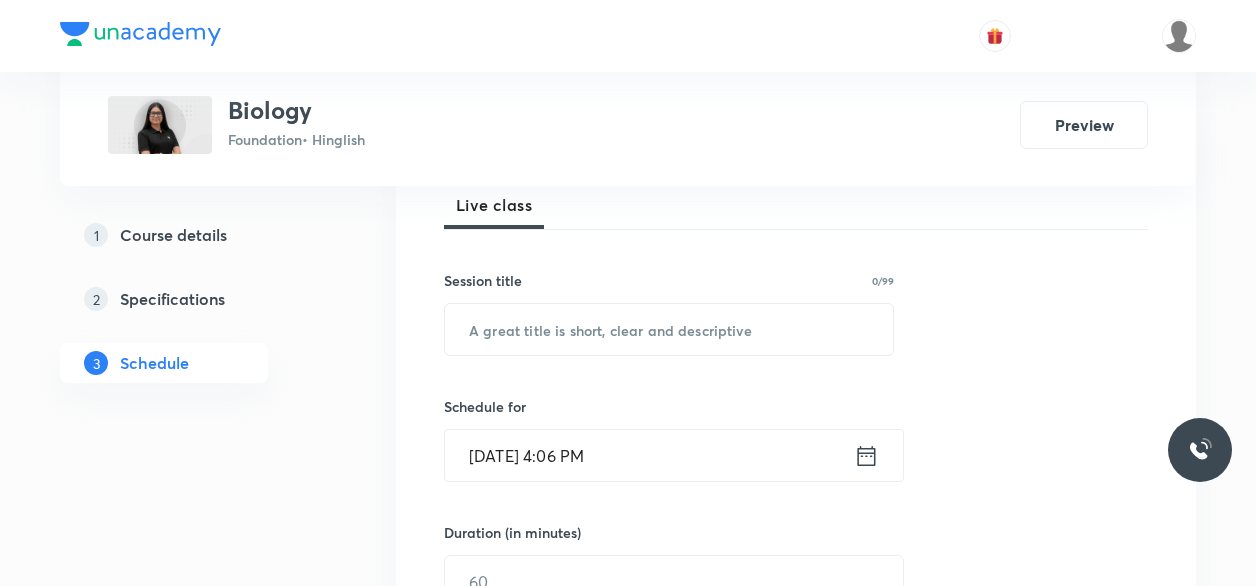 scroll, scrollTop: 298, scrollLeft: 0, axis: vertical 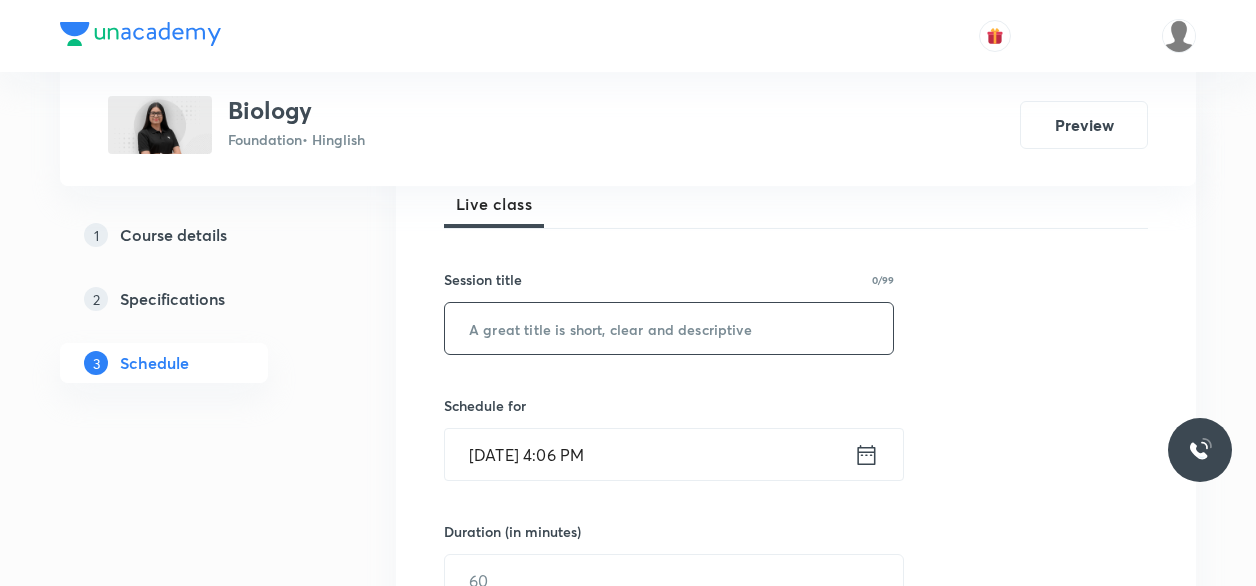 click at bounding box center (669, 328) 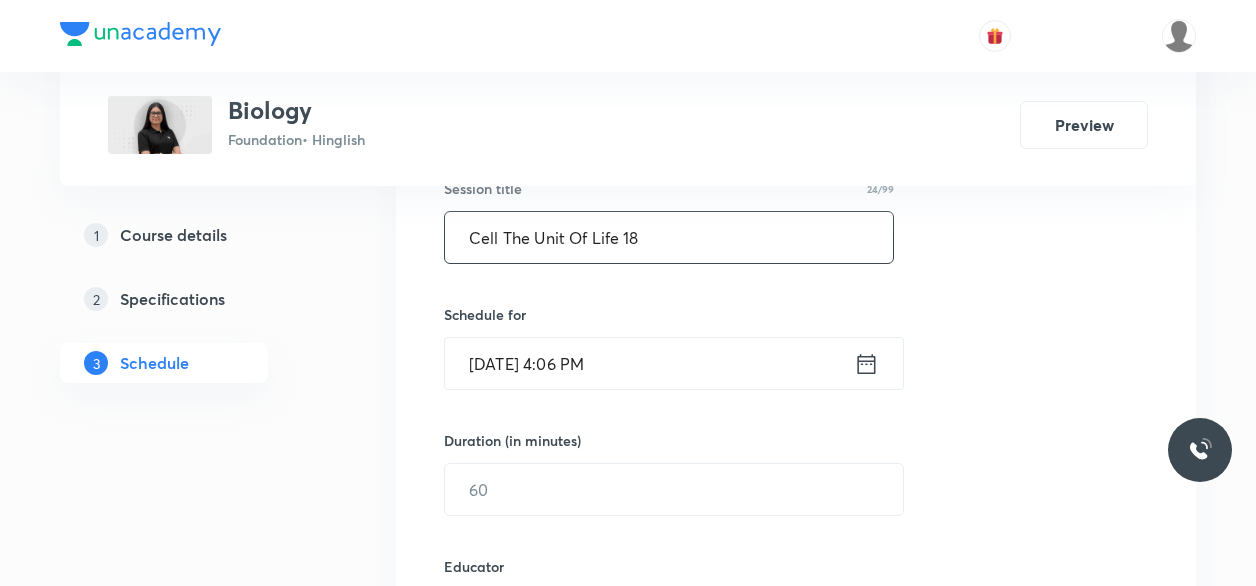 scroll, scrollTop: 394, scrollLeft: 0, axis: vertical 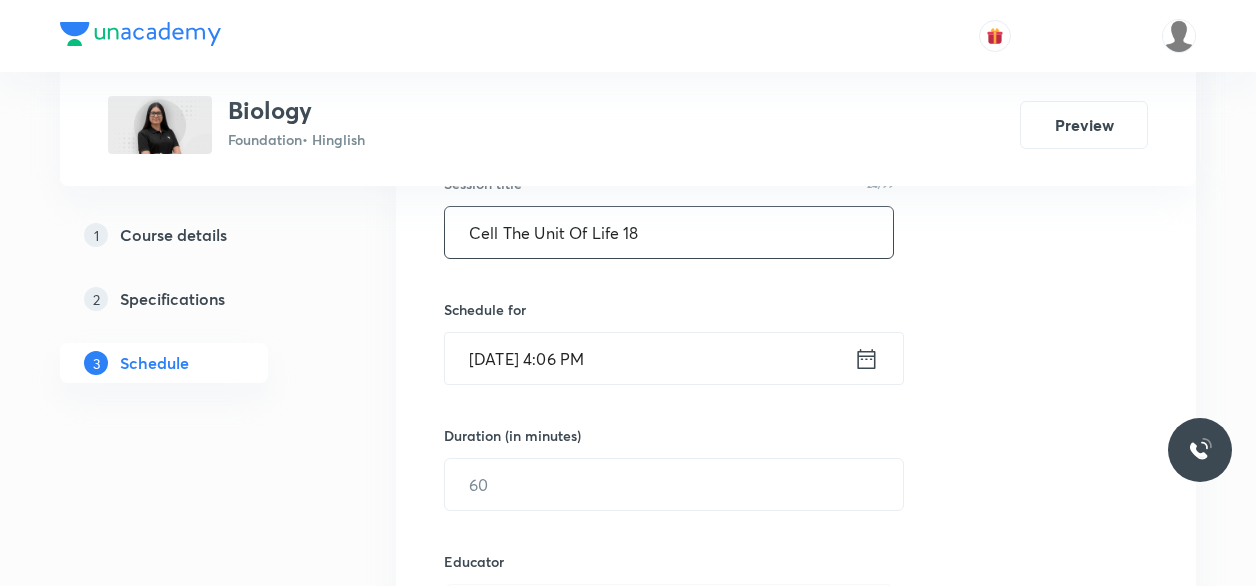 type on "Cell The Unit Of Life 18" 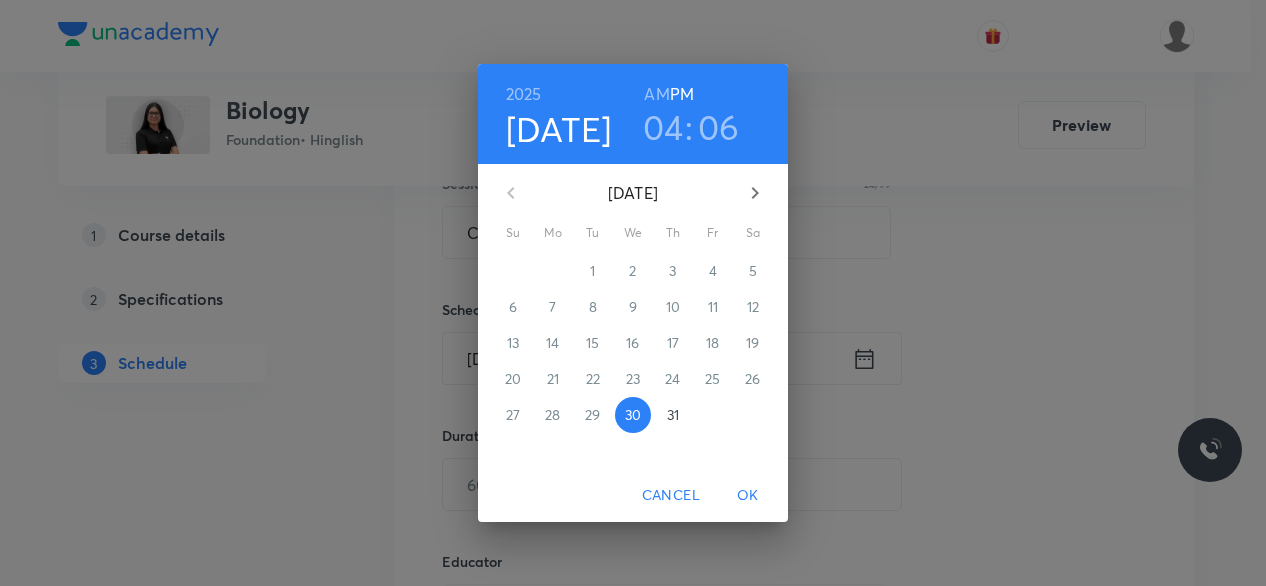 click on "04" at bounding box center [663, 127] 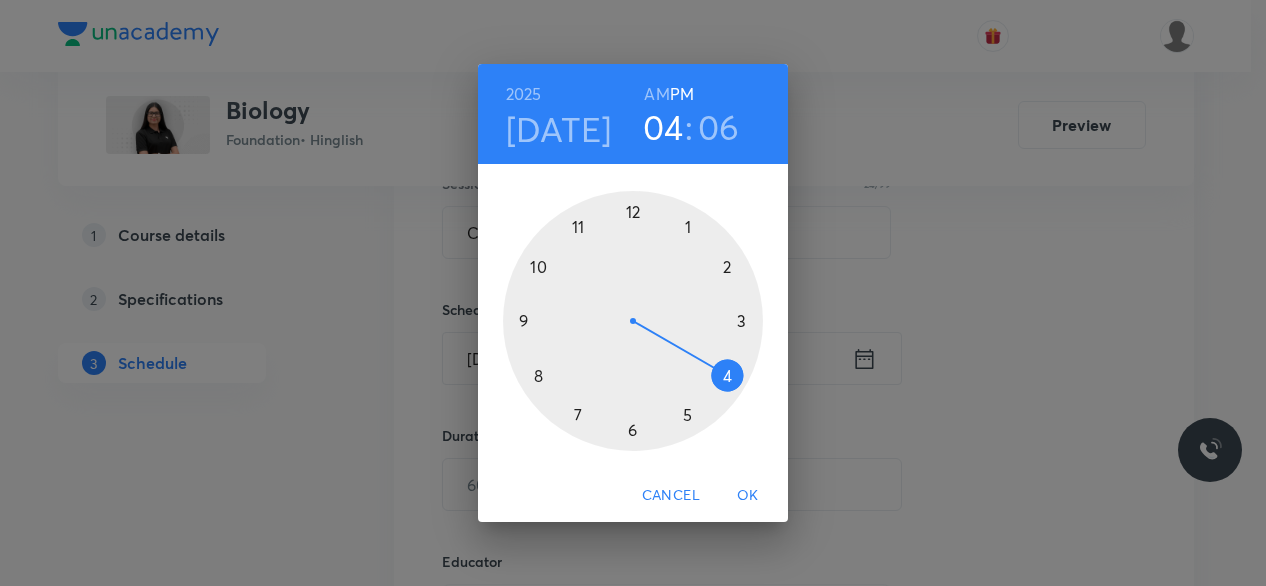 click at bounding box center [633, 321] 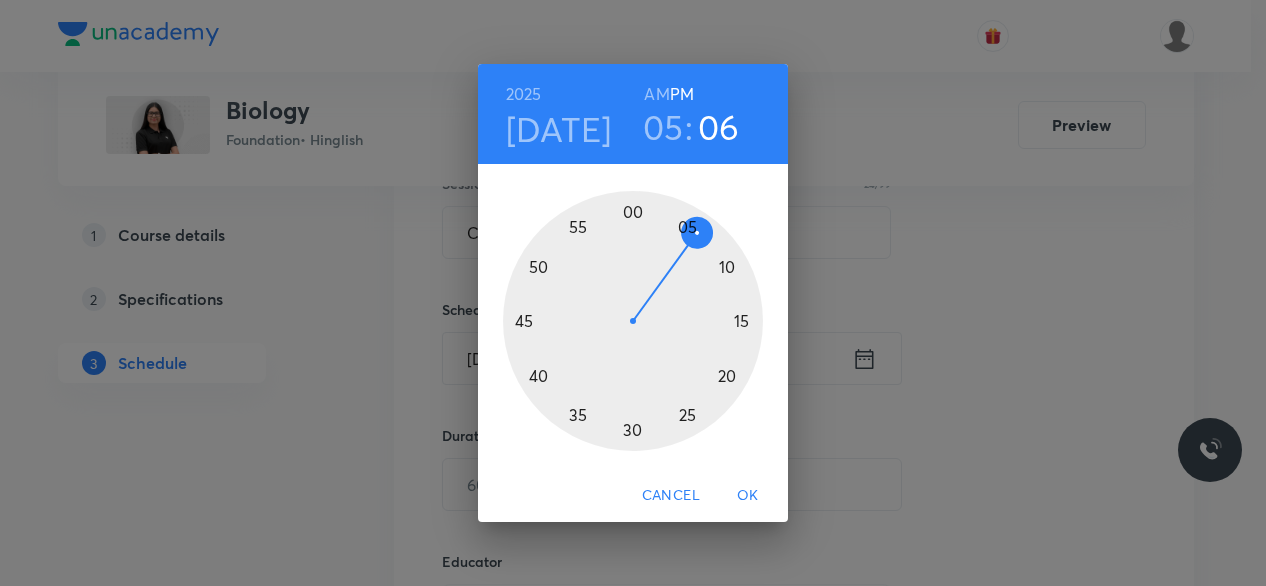 click at bounding box center (633, 321) 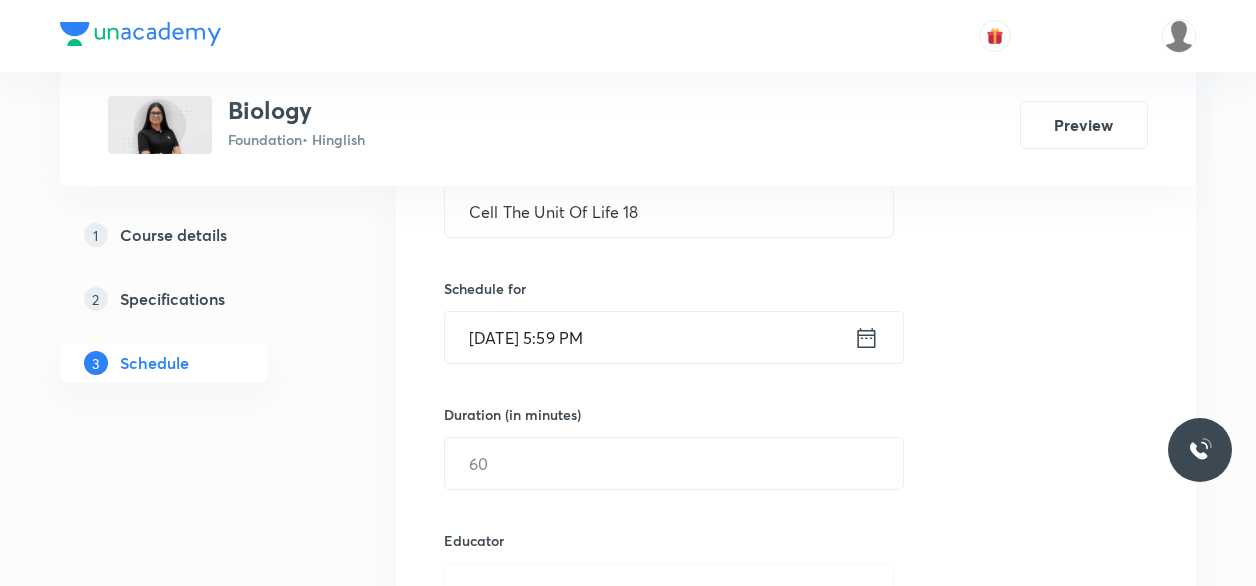 scroll, scrollTop: 420, scrollLeft: 0, axis: vertical 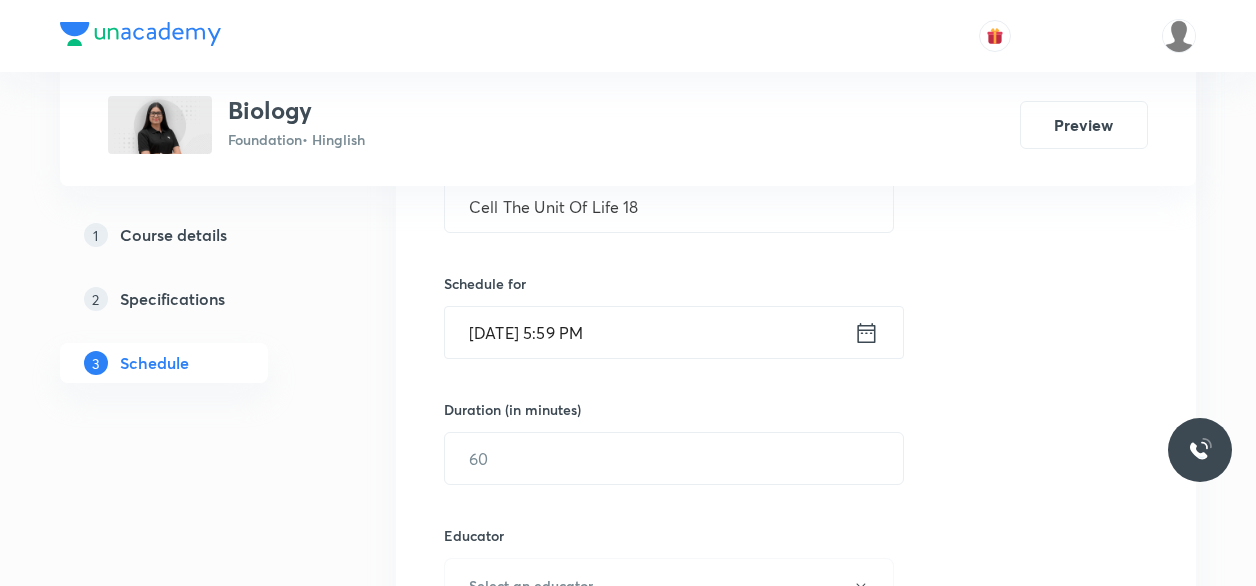 click on "Jul 30, 2025, 5:59 PM" at bounding box center [649, 332] 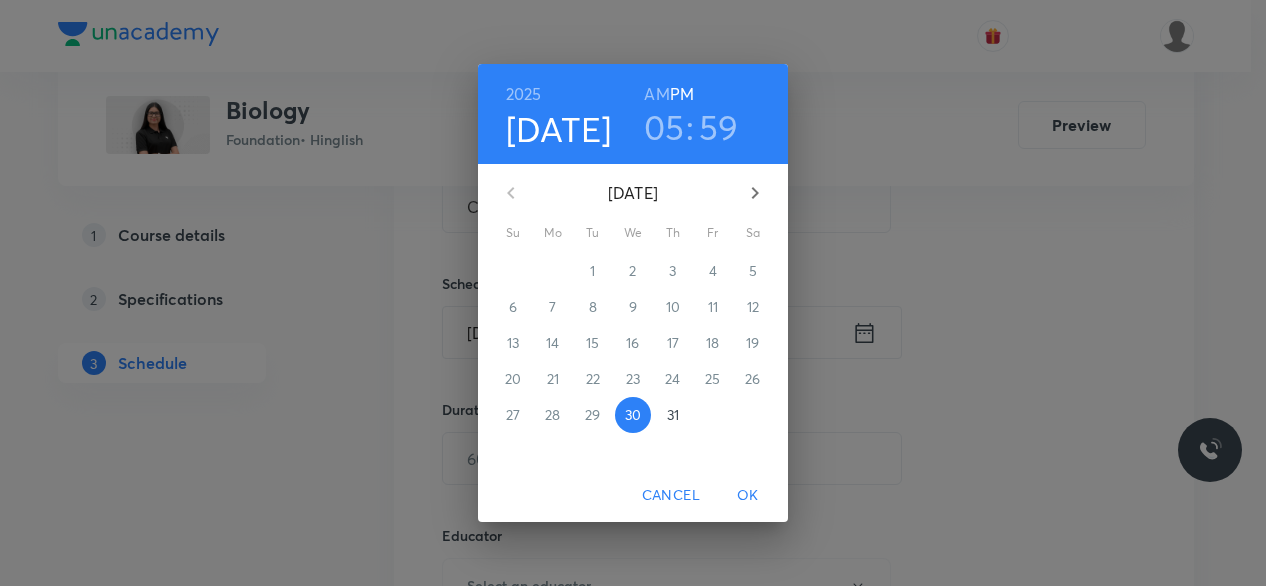 click on "59" at bounding box center [719, 127] 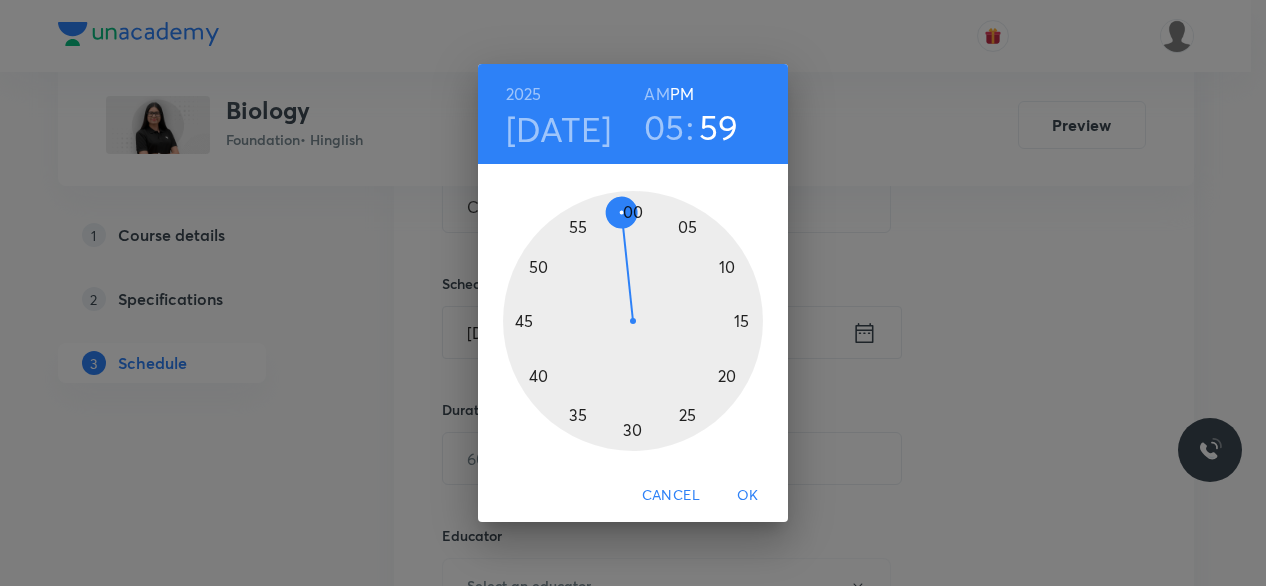 click at bounding box center [633, 321] 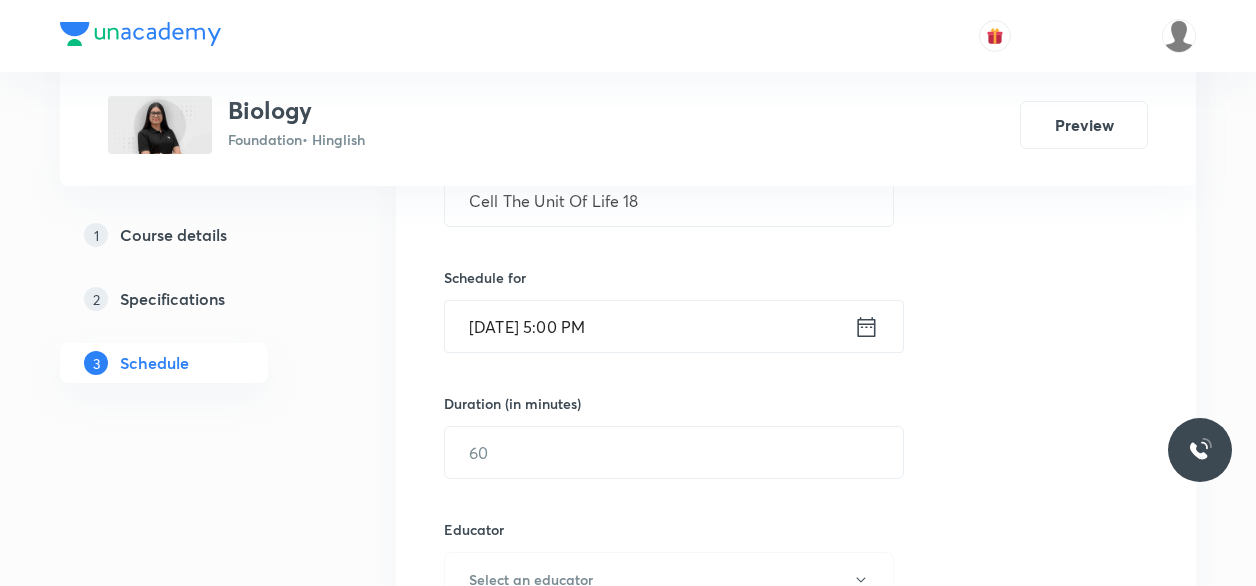 scroll, scrollTop: 428, scrollLeft: 0, axis: vertical 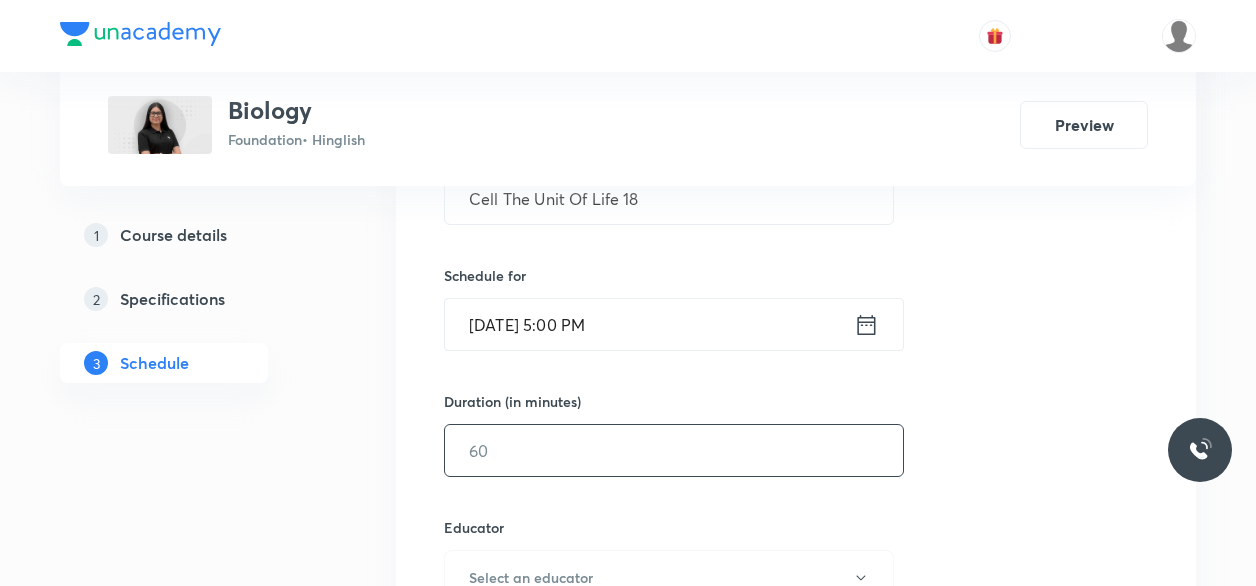 click at bounding box center [674, 450] 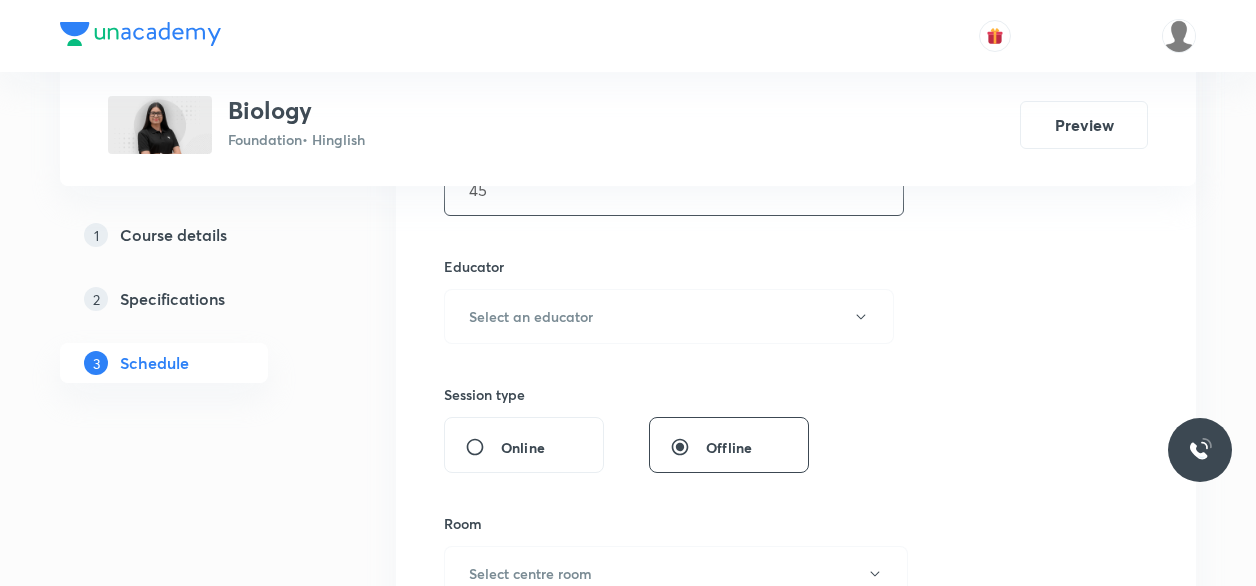 scroll, scrollTop: 695, scrollLeft: 0, axis: vertical 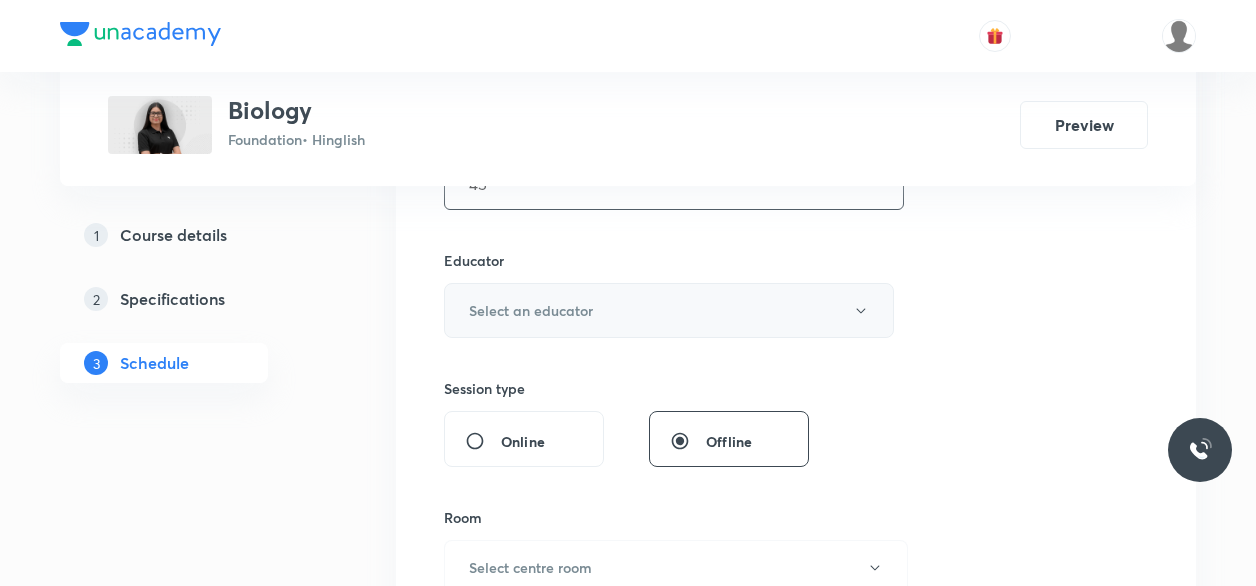 type on "45" 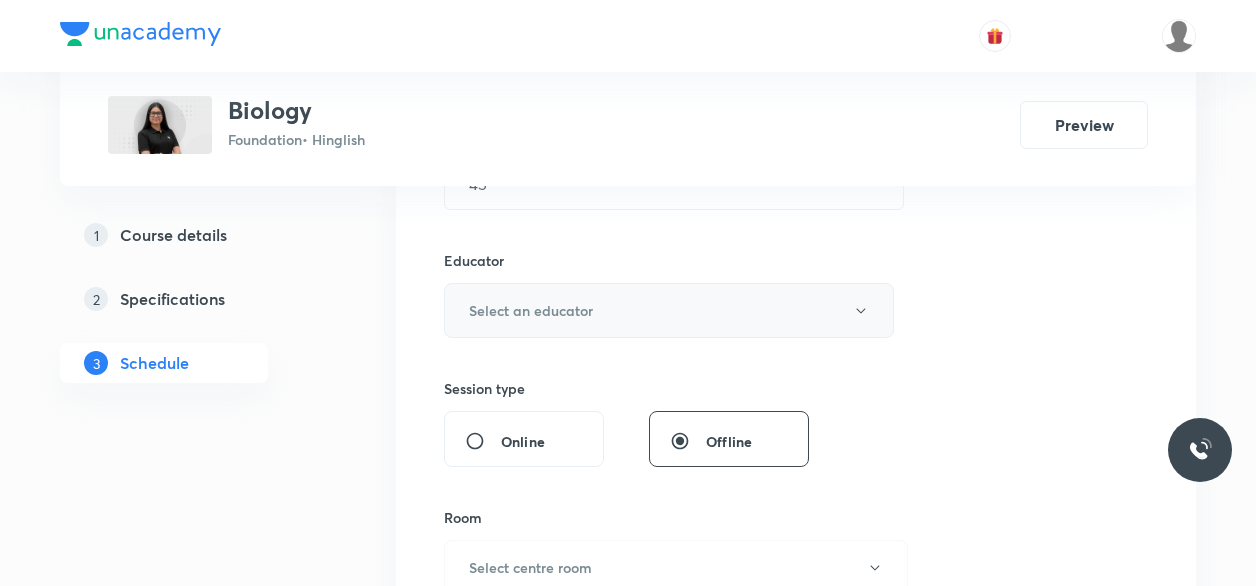 click on "Select an educator" at bounding box center (669, 310) 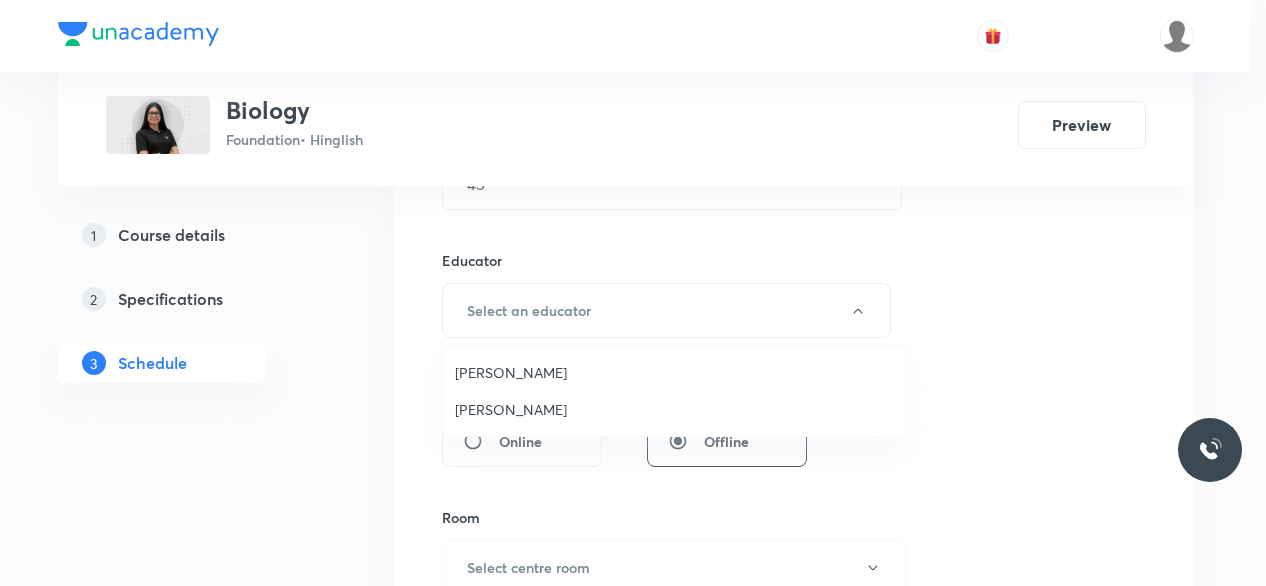click on "Umesh Singh Rathore" at bounding box center [674, 372] 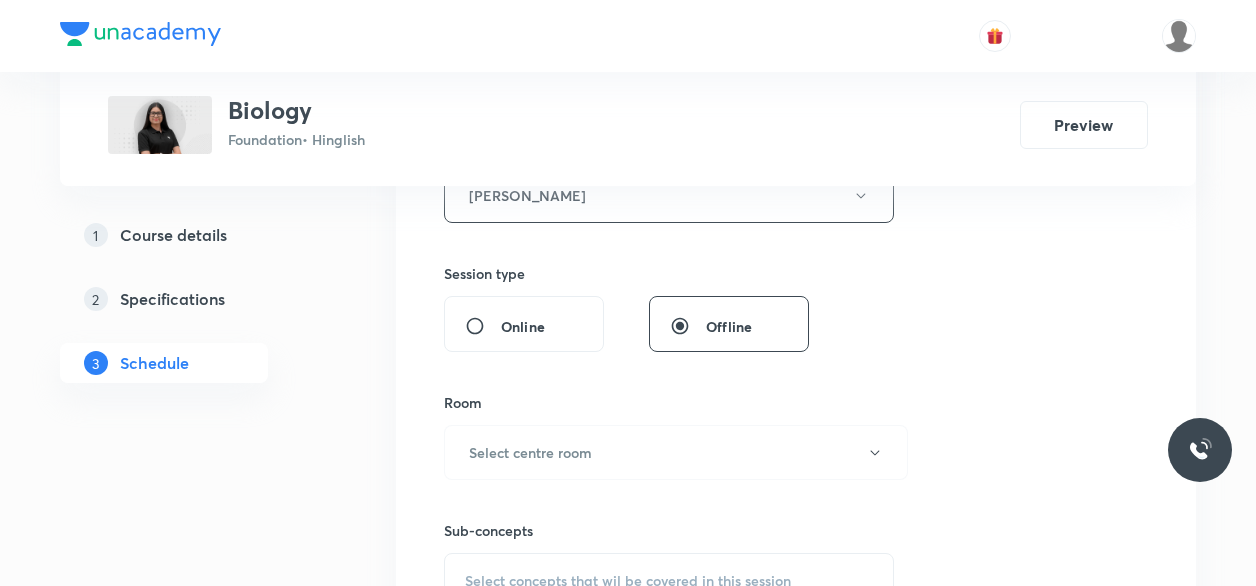 scroll, scrollTop: 814, scrollLeft: 0, axis: vertical 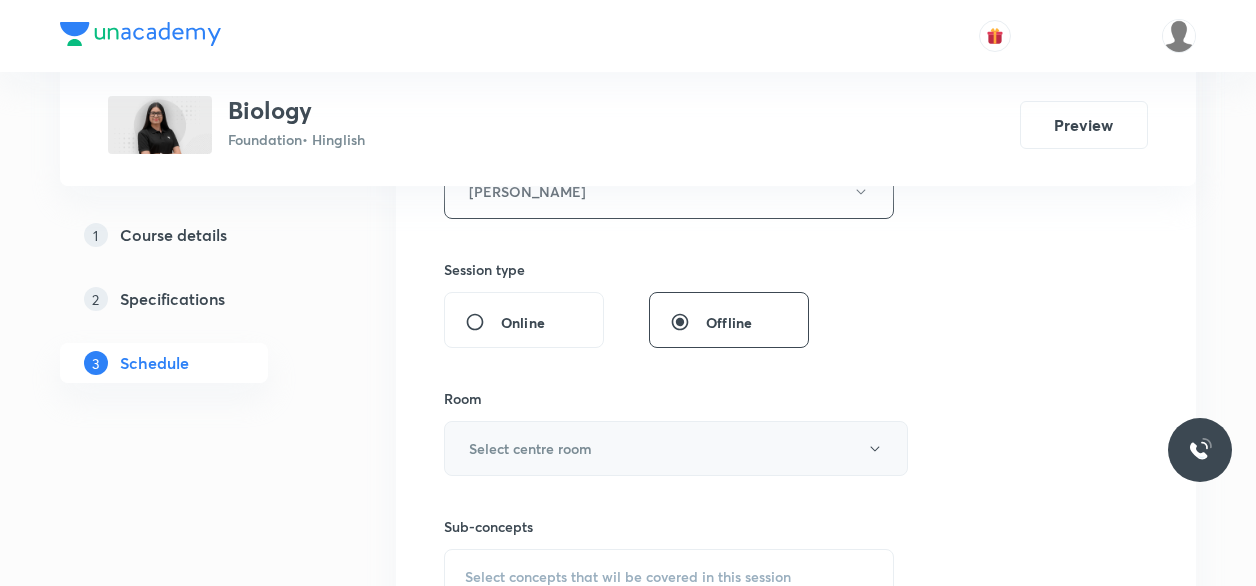 click on "Select centre room" at bounding box center (530, 448) 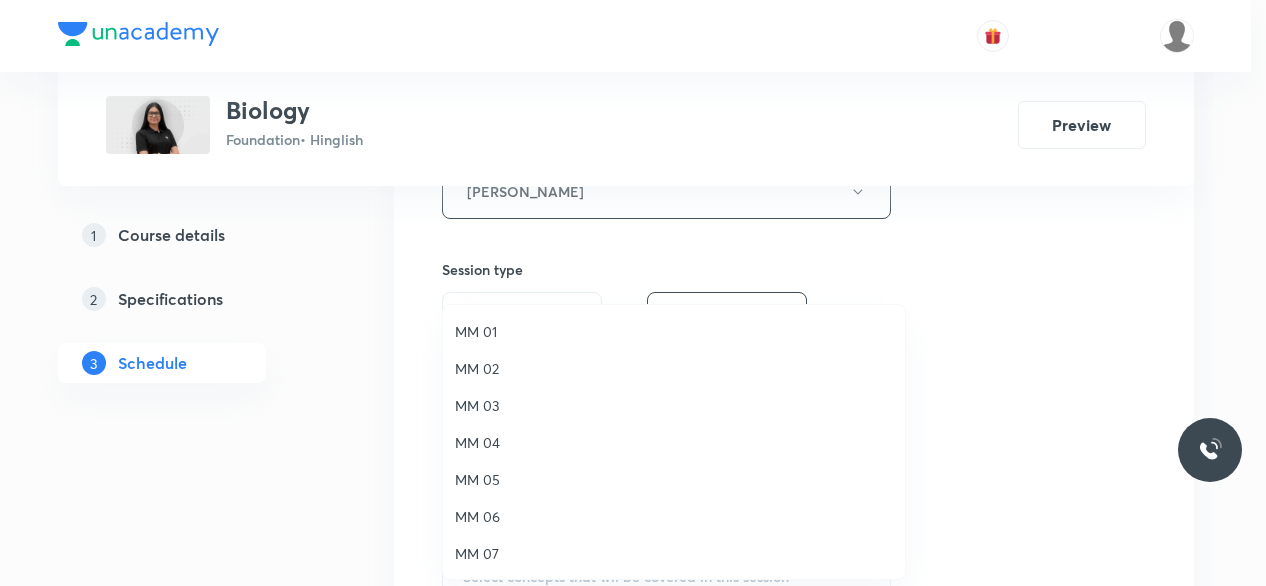 click on "MM 01" at bounding box center [674, 331] 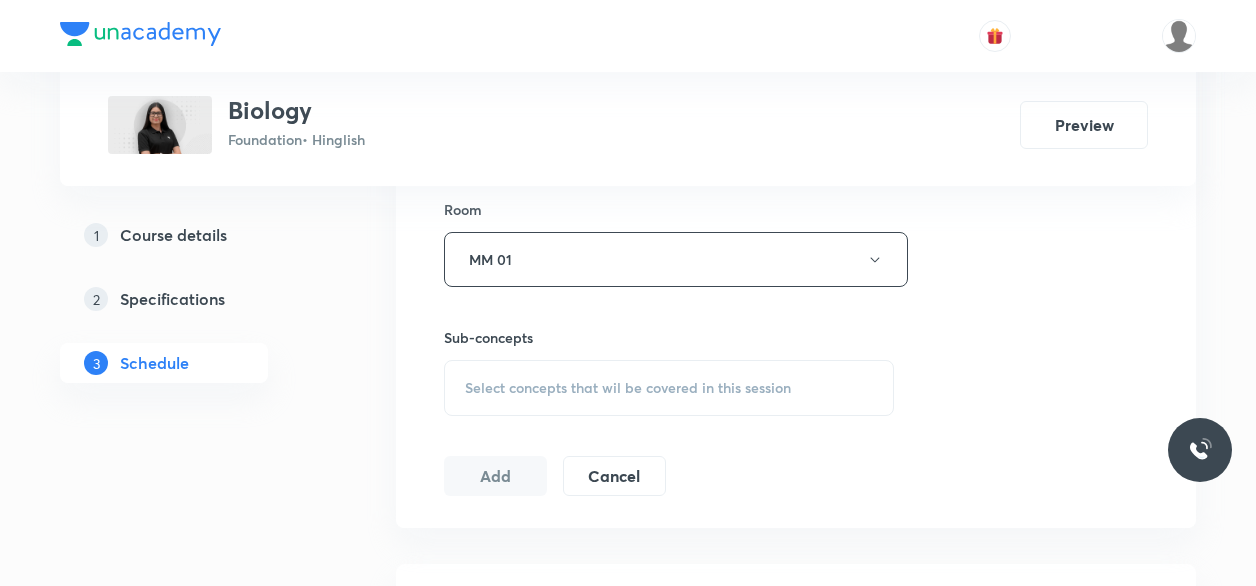 click on "Select concepts that wil be covered in this session" at bounding box center (669, 388) 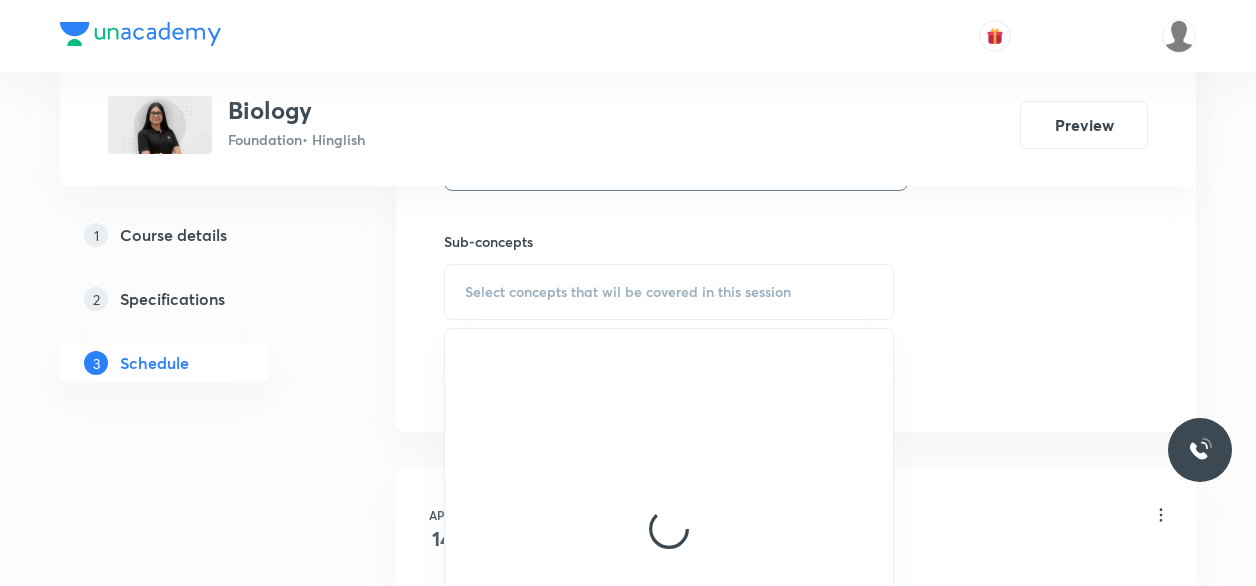 scroll, scrollTop: 1104, scrollLeft: 0, axis: vertical 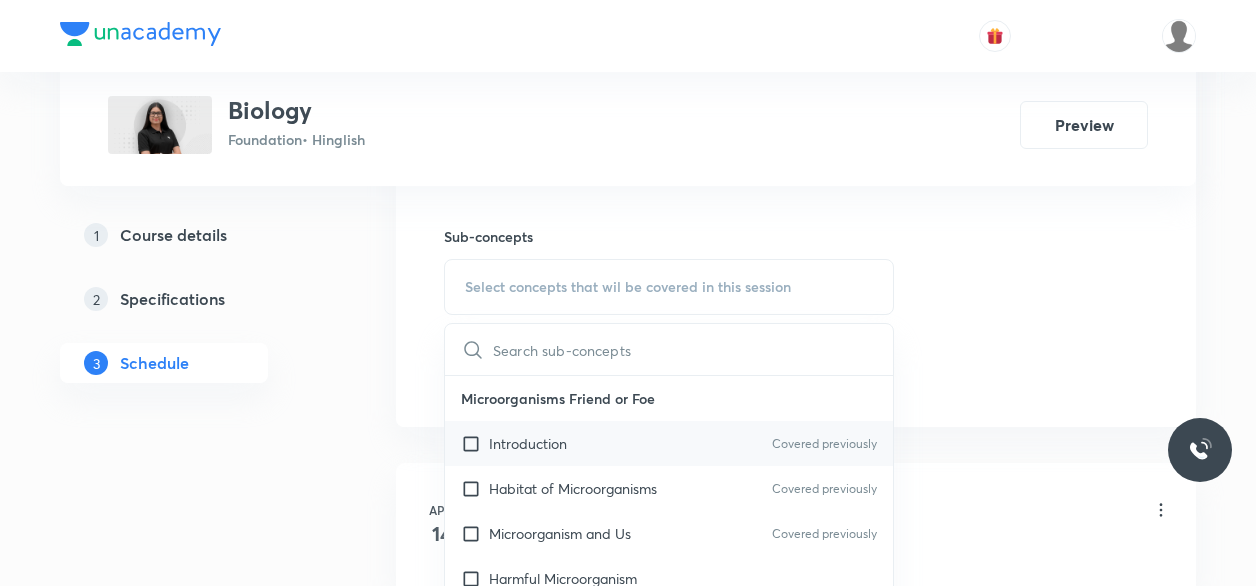 click on "Introduction" at bounding box center [528, 443] 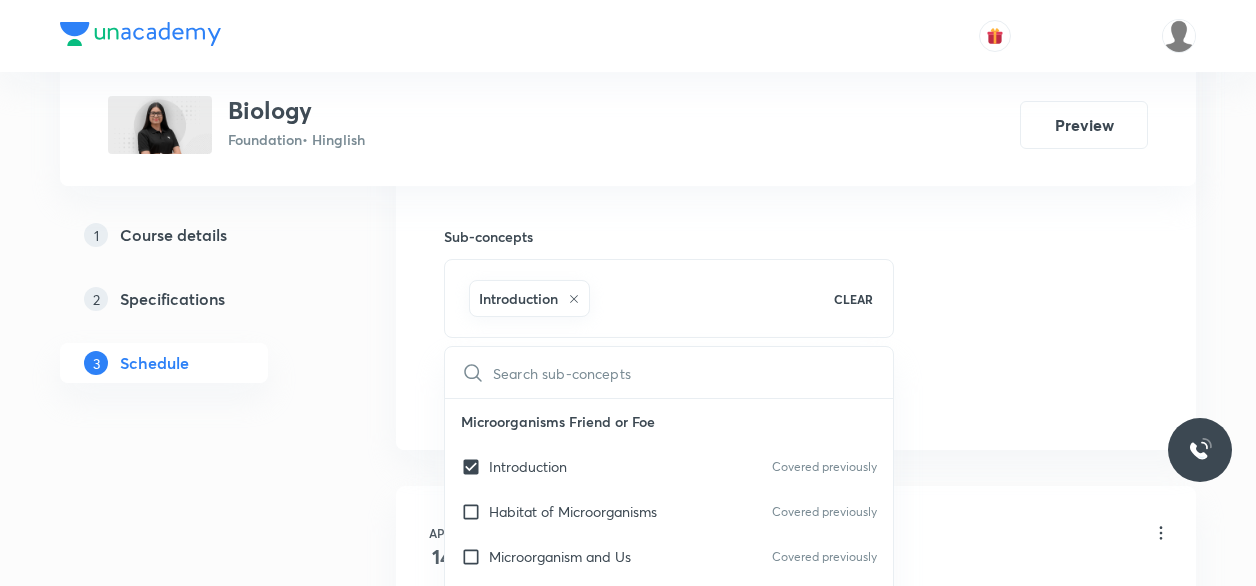 click on "Session  18 Live class Session title 24/99 Cell The Unit Of Life 18 ​ Schedule for Jul 30, 2025, 5:00 PM ​ Duration (in minutes) 45 ​ Educator Umesh Singh Rathore   Session type Online Offline Room MM 01 Sub-concepts Introduction CLEAR ​ Microorganisms Friend or Foe Introduction Covered previously Habitat of Microorganisms Covered previously Microorganism and Us Covered previously Harmful Microorganism Food Poisoning Food Preservation Nitrogen Fixation Conservation of Plants and Animals Deforestation Conservation of Forest and Wildlife Red Data Book Migration Recycling of Paper Reforestation Cell Structure and Function Introduction Parts of Cell Types of Cell Reproduction in Animals Introduction Sexual Reproduction in Humans Reaching the Age of Adolescence Introduction Puberty and Changes in Puberty Secondary Sexual Characters Role of Hormones Reproductive Phases in Humans Determination of Sex of the Baby Other Hormones Role of Hormones in Insects & Frog Reproductive Health Pollution of Air and Water" at bounding box center (796, -127) 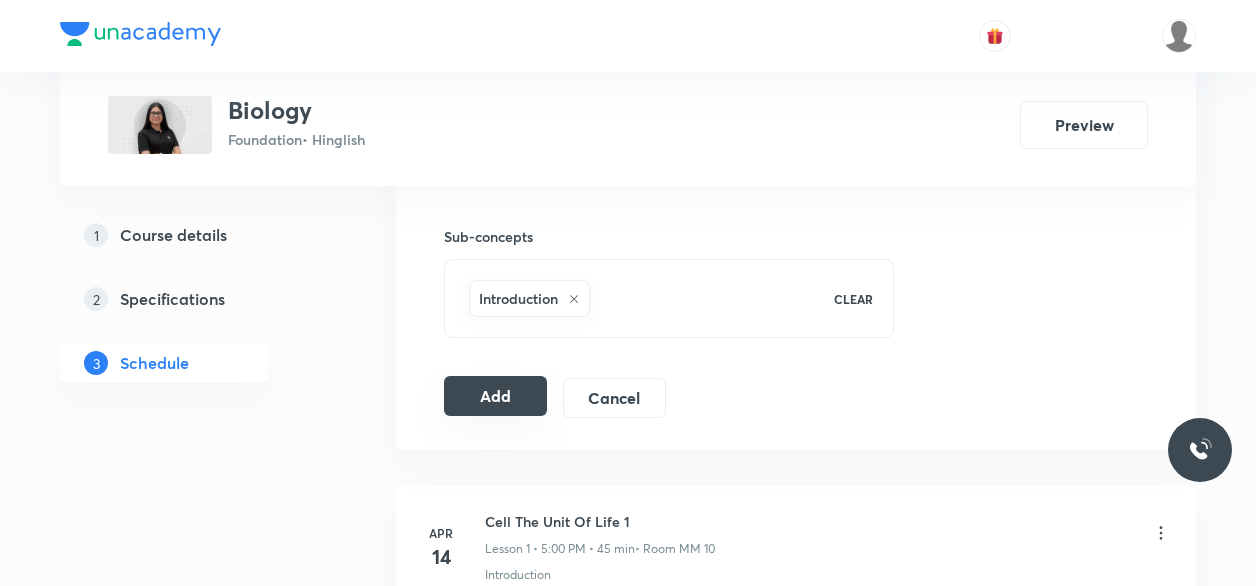 click on "Add" at bounding box center [495, 396] 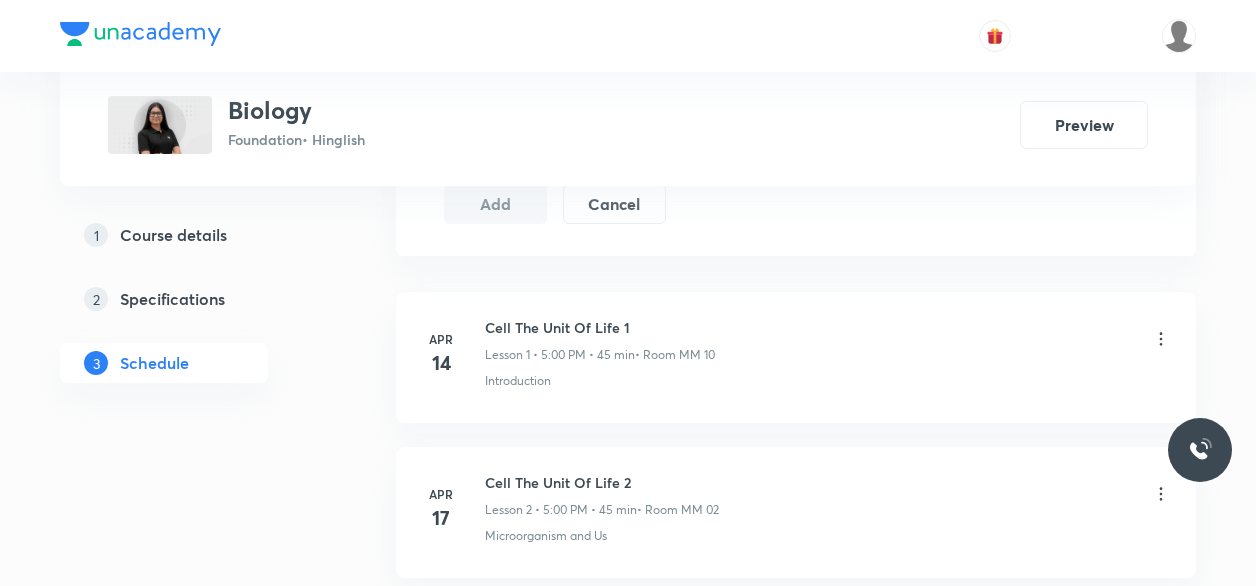 scroll, scrollTop: 1299, scrollLeft: 0, axis: vertical 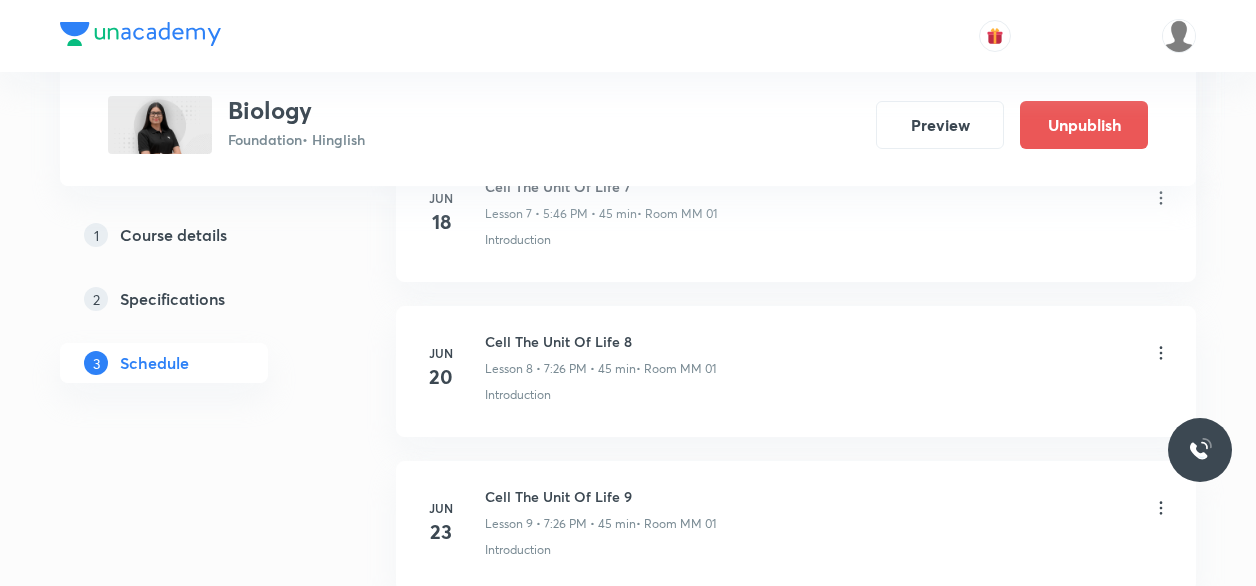 click on "Jun 20 Cell The Unit Of Life 8 Lesson 8 • 7:26 PM • 45 min  • Room MM 01 Introduction" at bounding box center (796, 371) 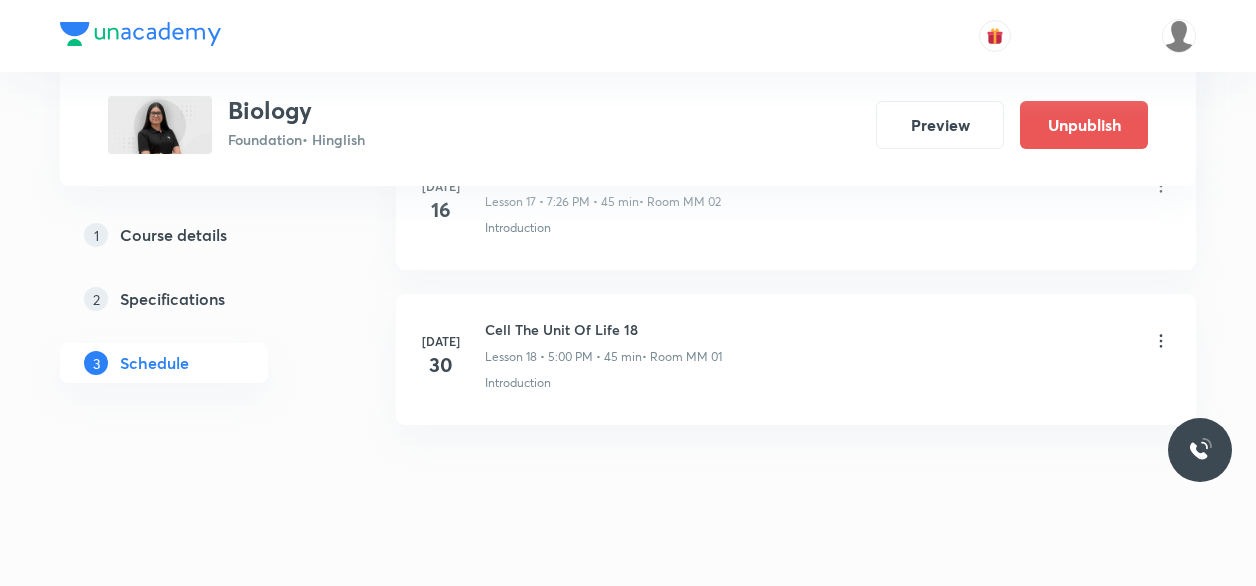 scroll, scrollTop: 2876, scrollLeft: 0, axis: vertical 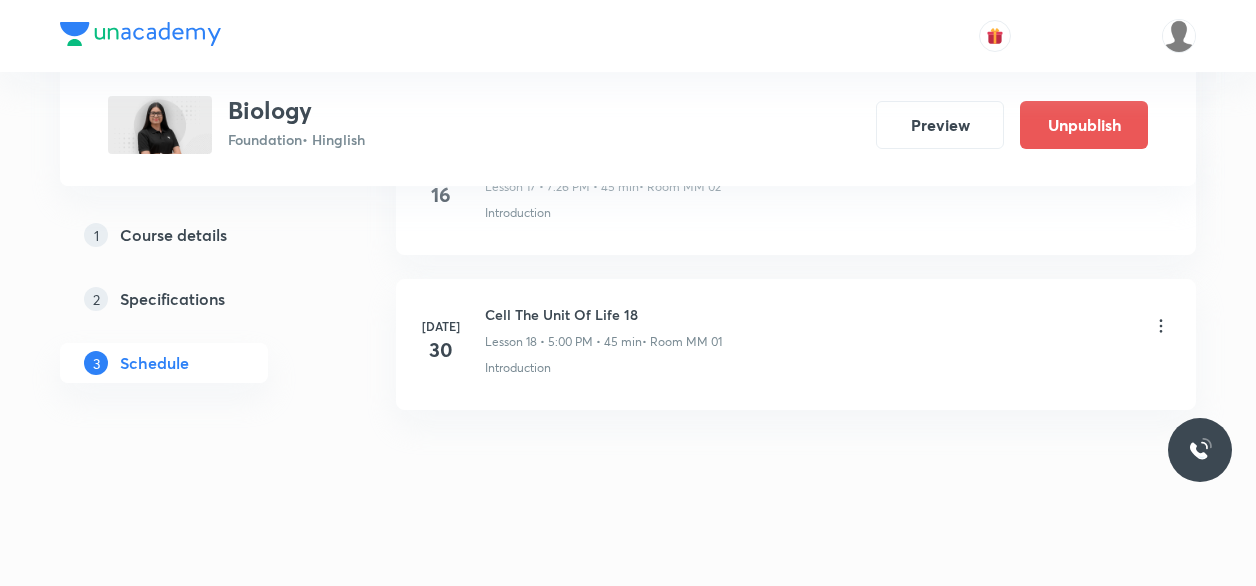 click on "Jul 30 Cell The Unit Of Life 18 Lesson 18 • 5:00 PM • 45 min  • Room MM 01 Introduction" at bounding box center (796, 344) 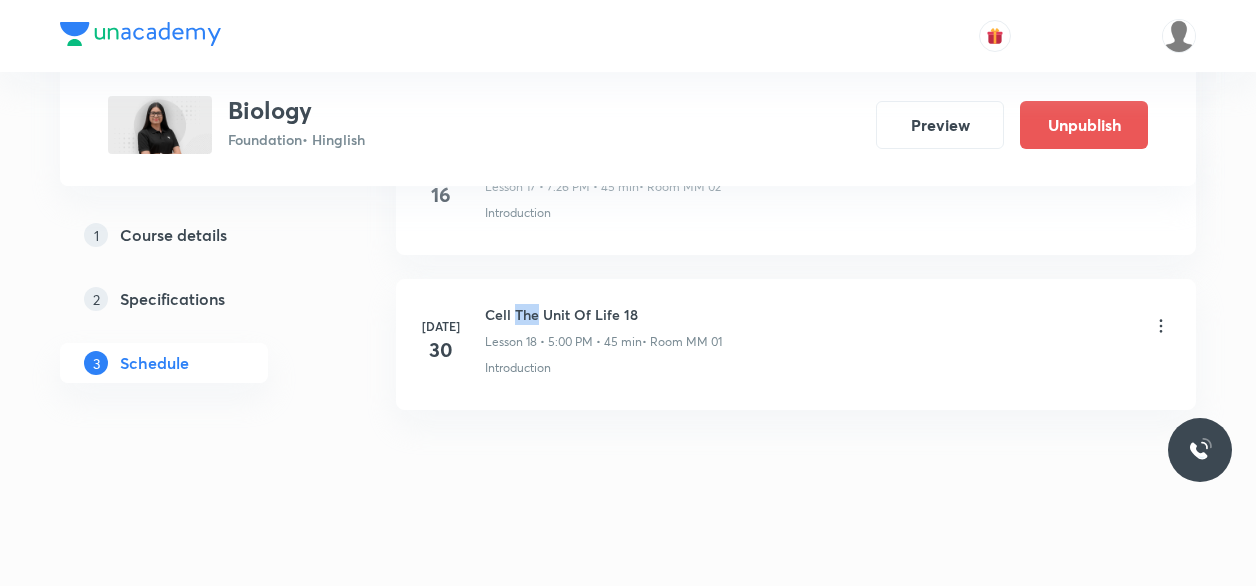 click on "Jul 30 Cell The Unit Of Life 18 Lesson 18 • 5:00 PM • 45 min  • Room MM 01 Introduction" at bounding box center (796, 344) 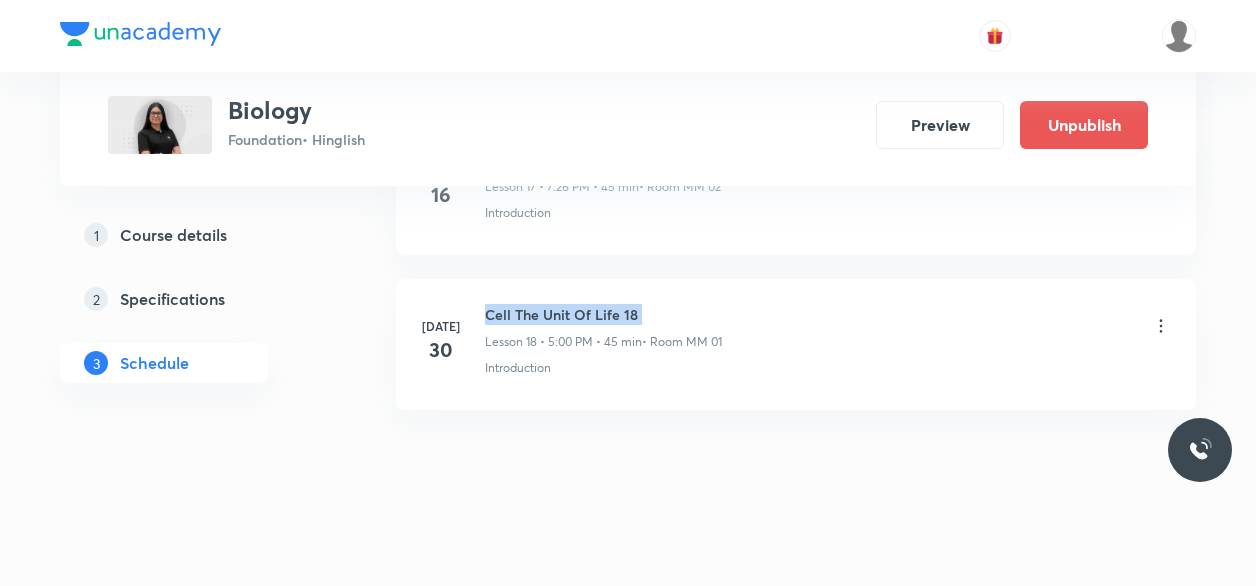 click on "Jul 30 Cell The Unit Of Life 18 Lesson 18 • 5:00 PM • 45 min  • Room MM 01 Introduction" at bounding box center (796, 344) 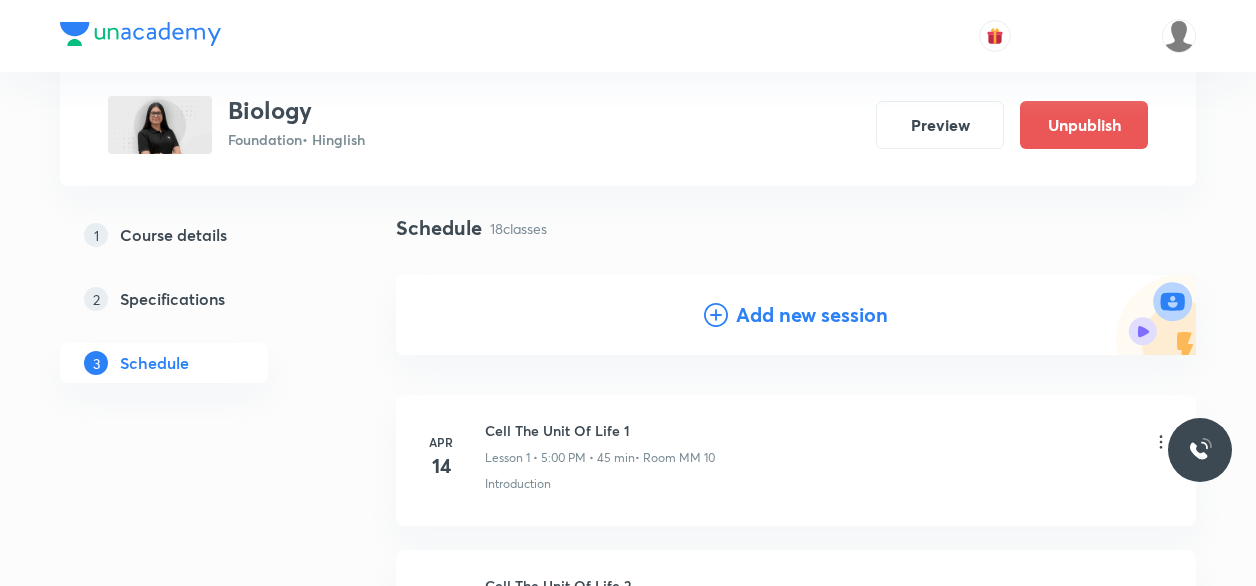 scroll, scrollTop: 124, scrollLeft: 0, axis: vertical 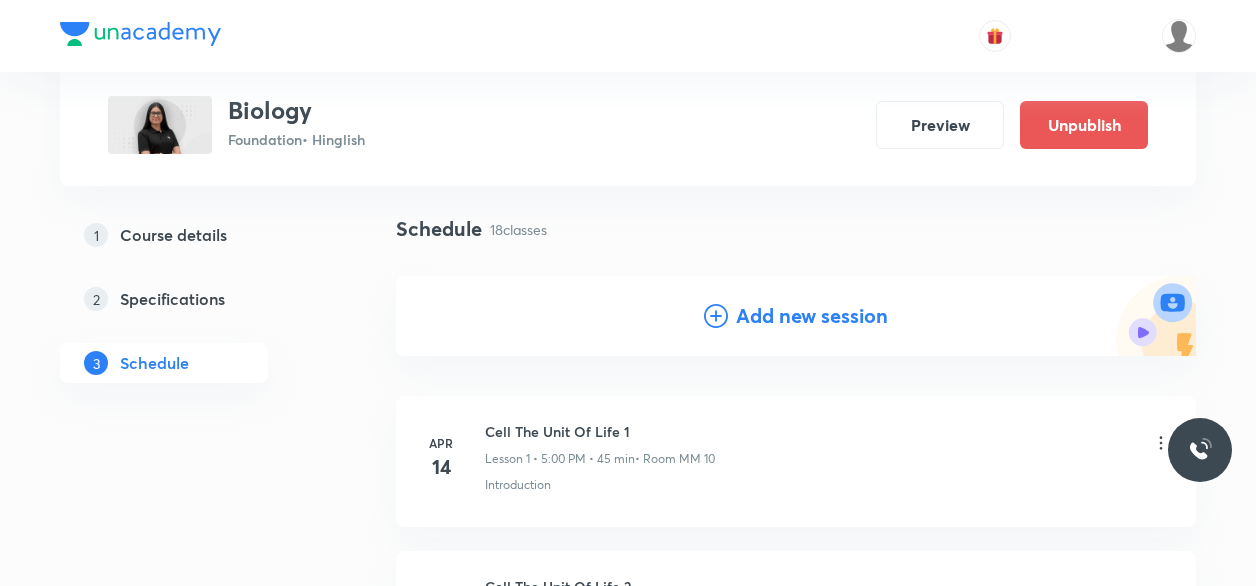 click 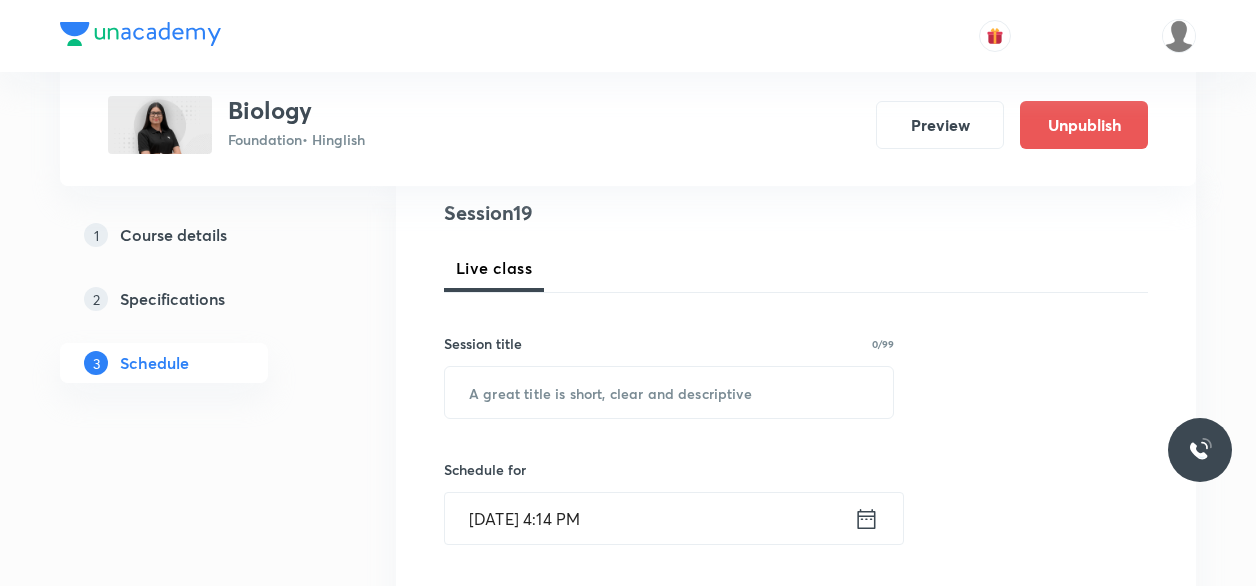 scroll, scrollTop: 237, scrollLeft: 0, axis: vertical 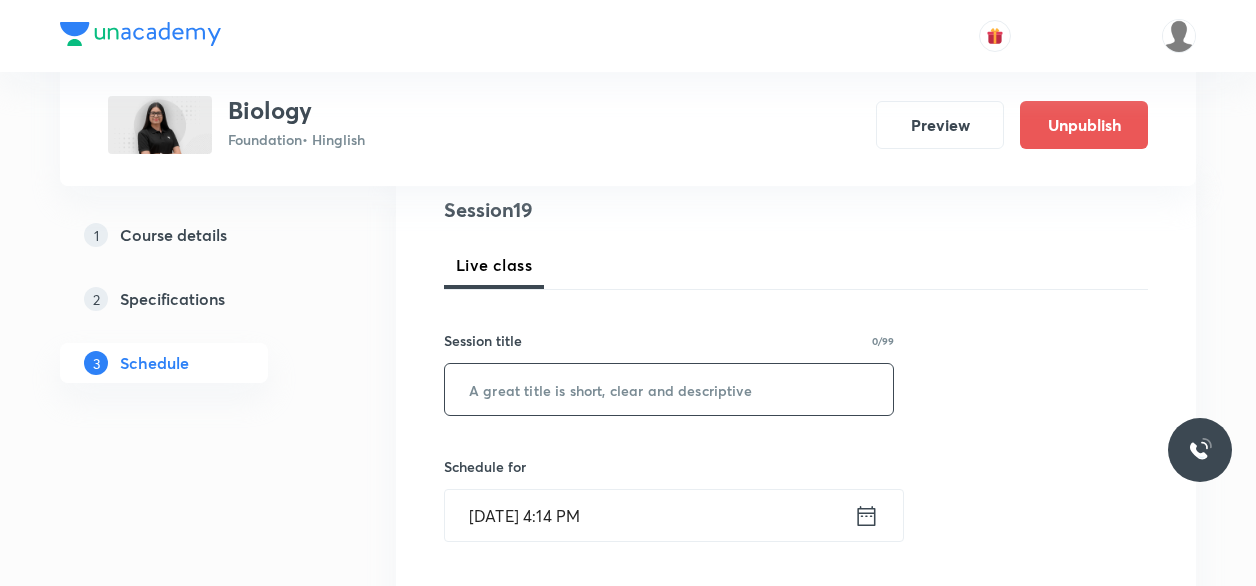 click at bounding box center [669, 389] 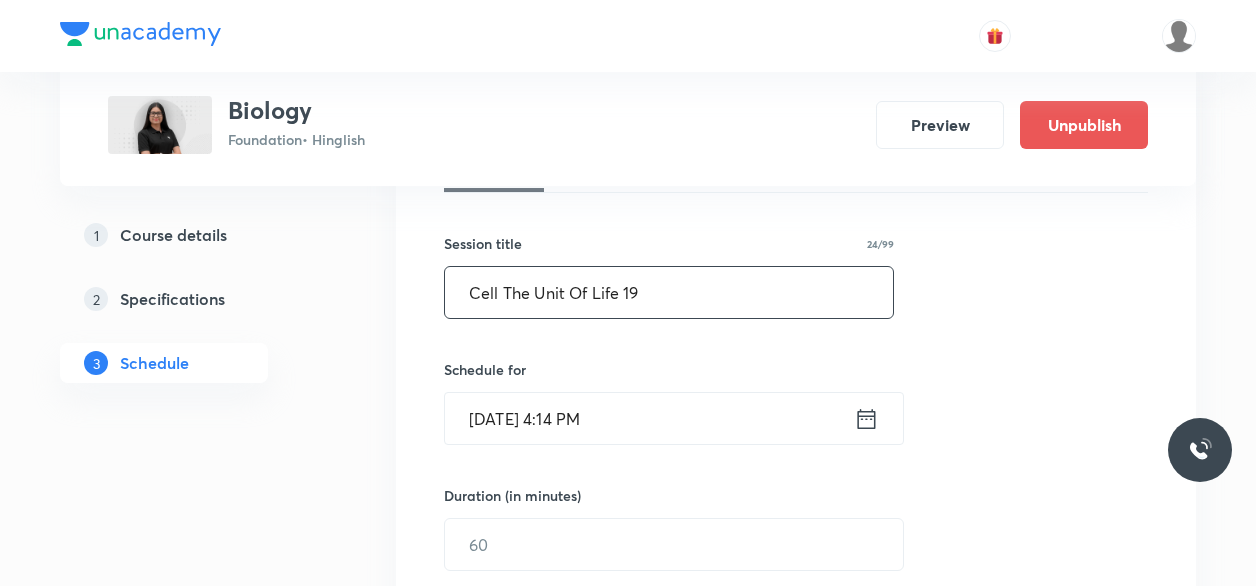 scroll, scrollTop: 335, scrollLeft: 0, axis: vertical 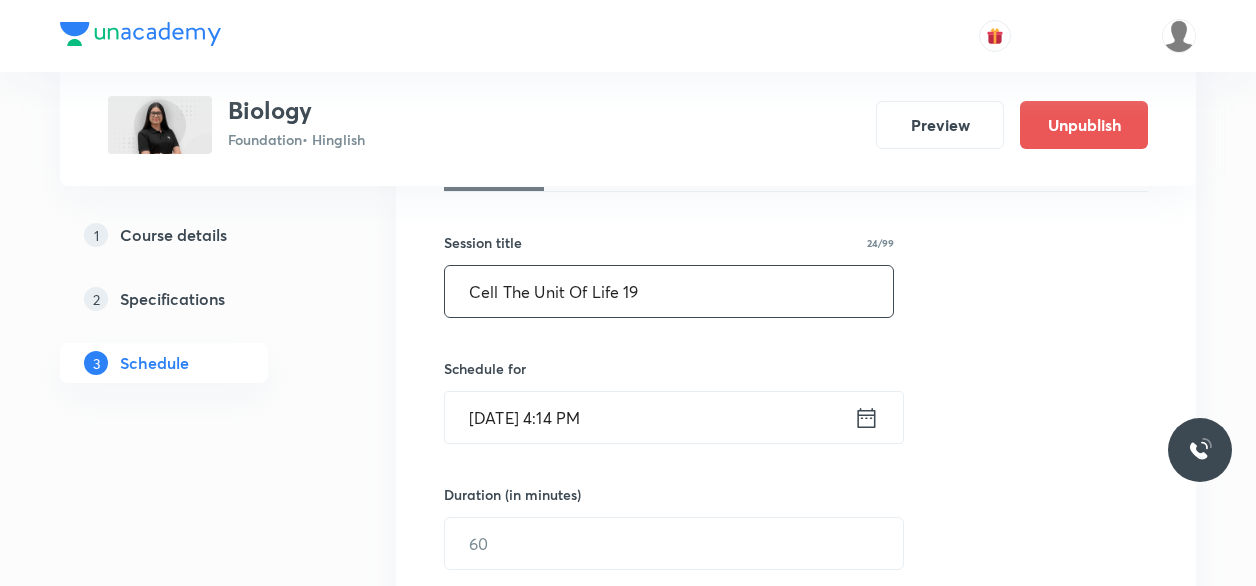 type on "Cell The Unit Of Life 19" 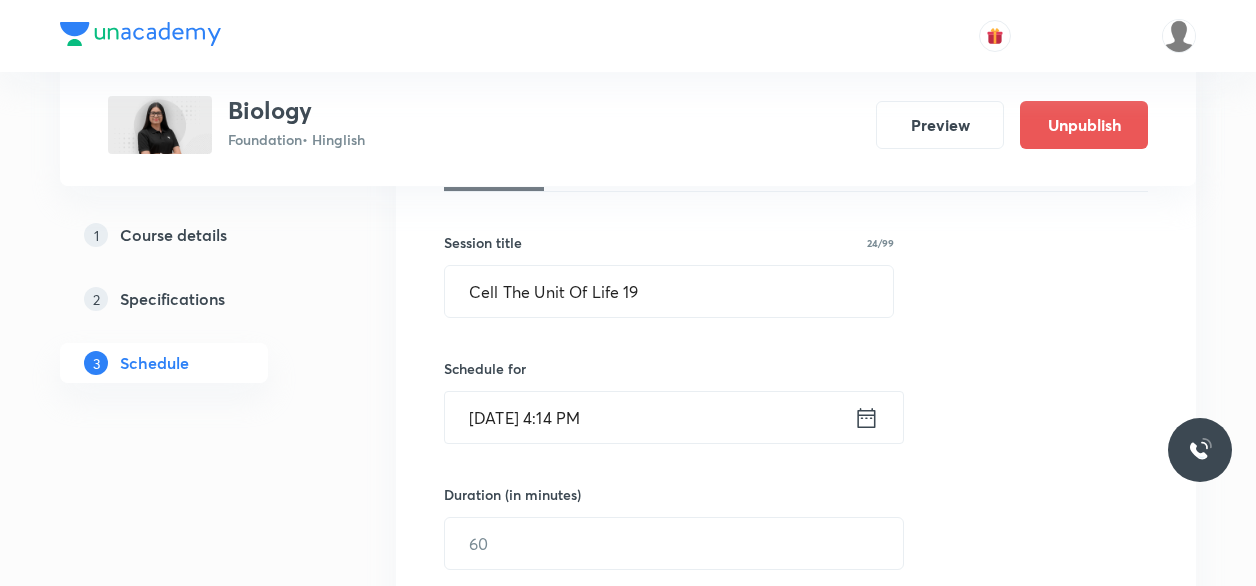 click on "Jul 30, 2025, 4:14 PM" at bounding box center (649, 417) 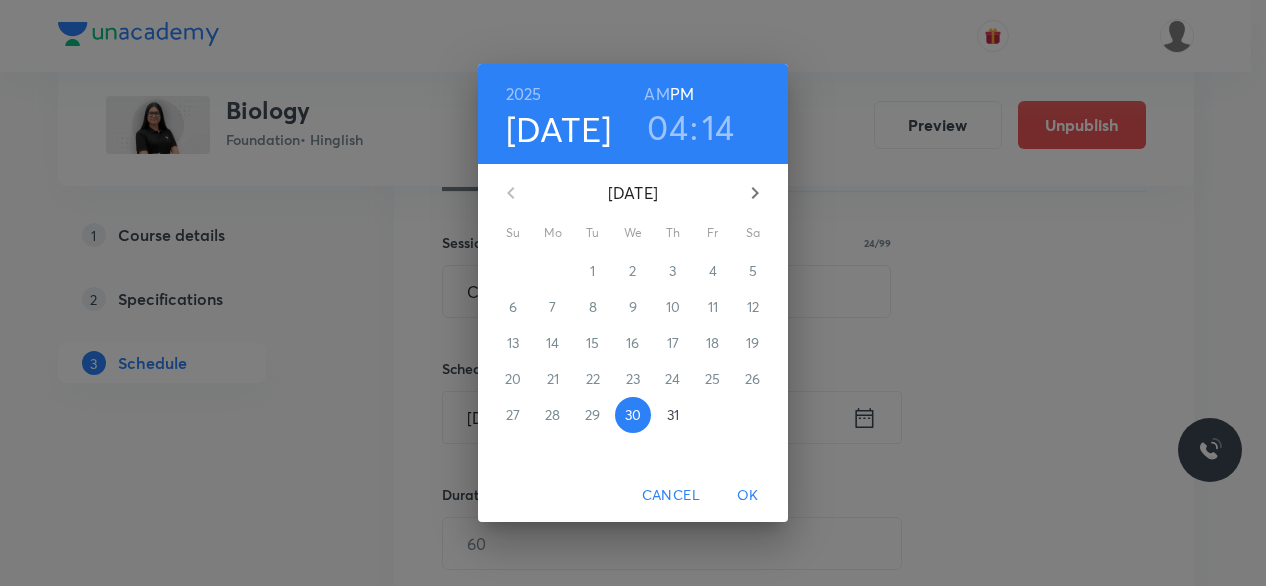click on "04" at bounding box center (667, 127) 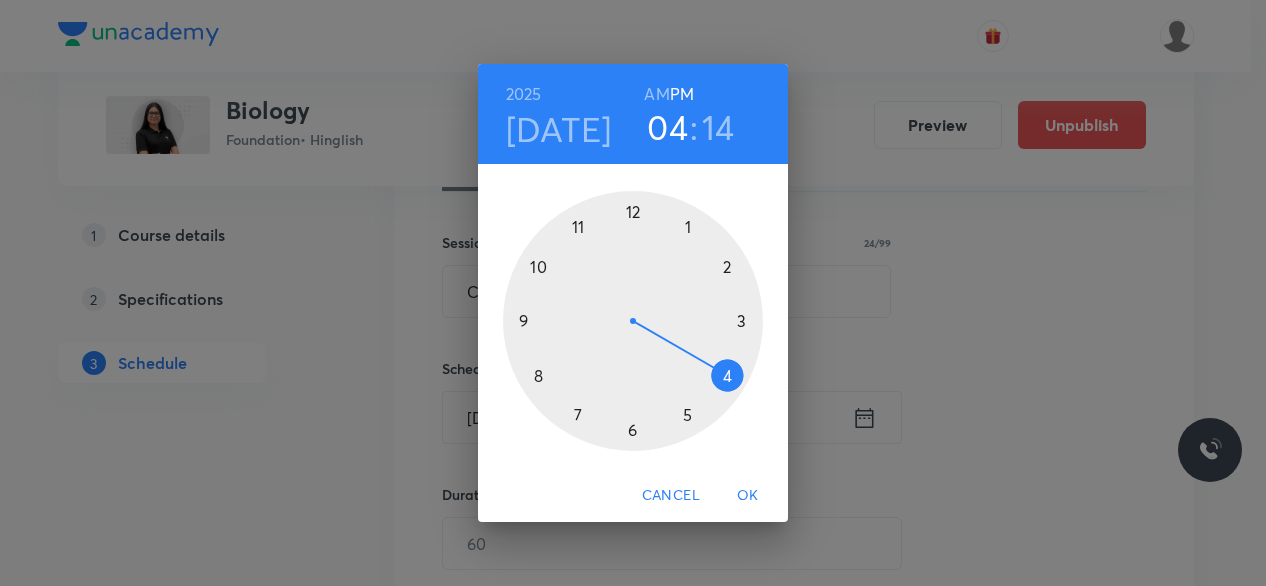 click at bounding box center (633, 321) 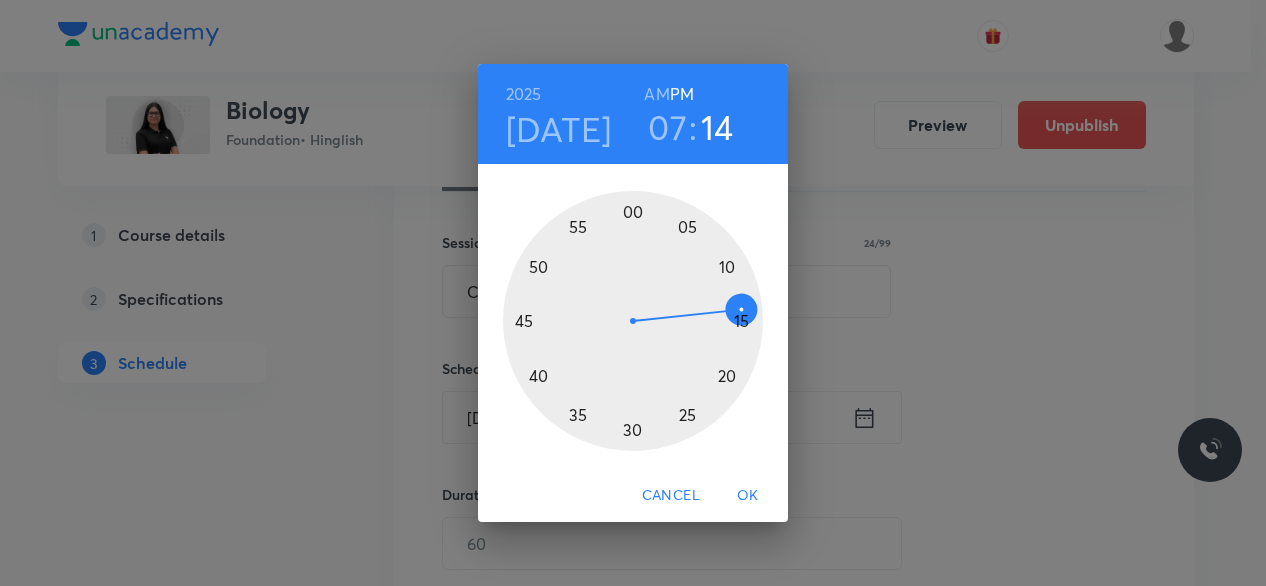 click at bounding box center (633, 321) 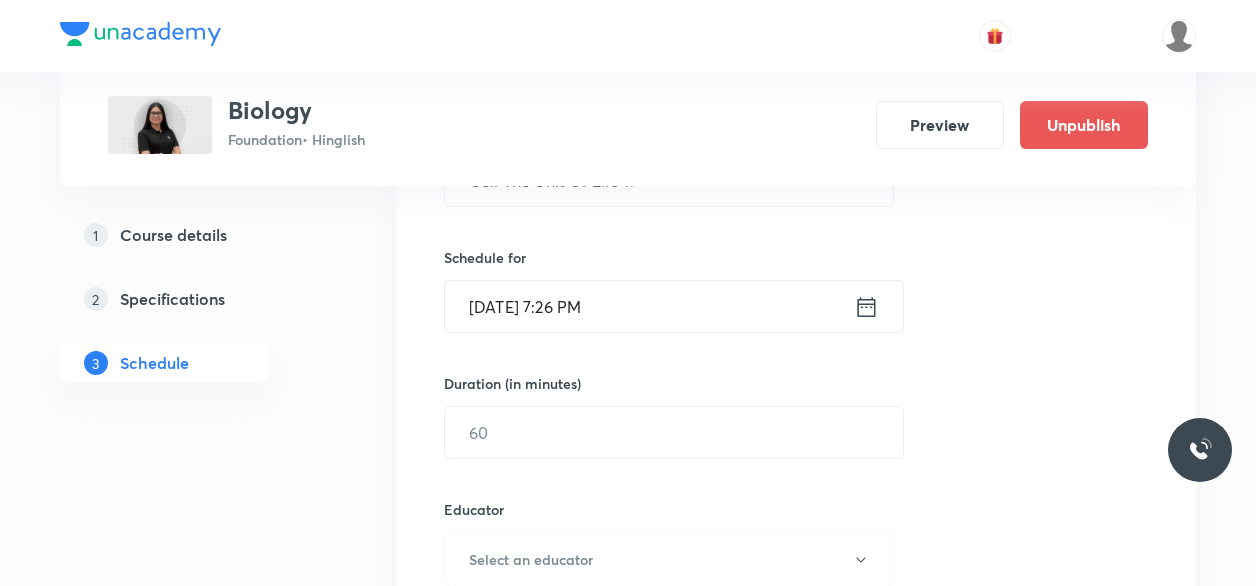 scroll, scrollTop: 447, scrollLeft: 0, axis: vertical 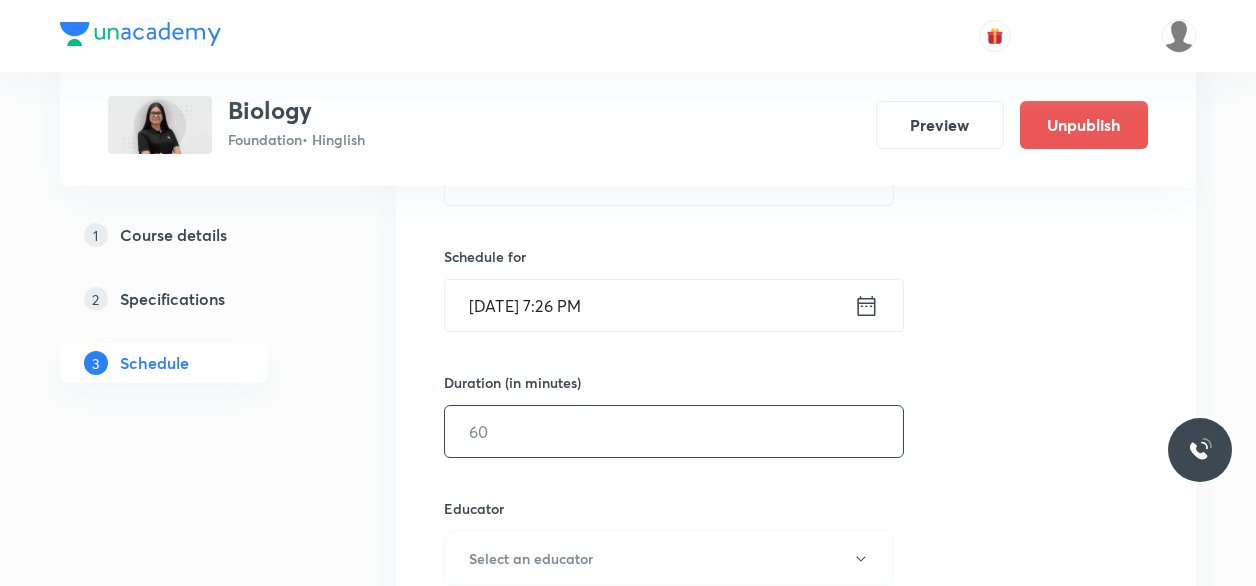 click at bounding box center [674, 431] 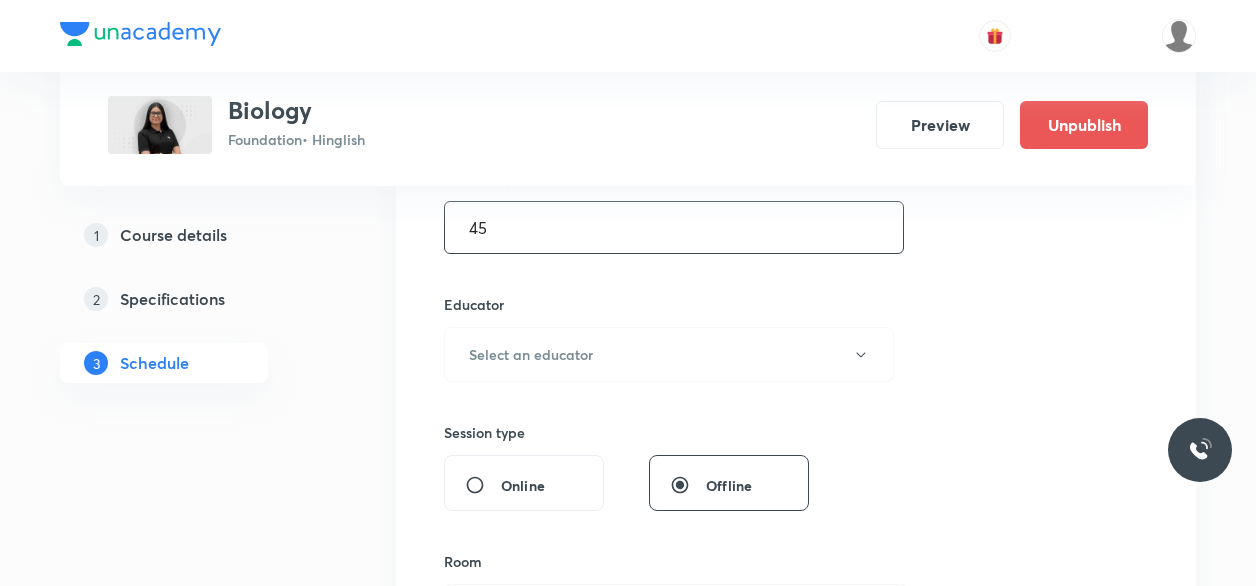 scroll, scrollTop: 652, scrollLeft: 0, axis: vertical 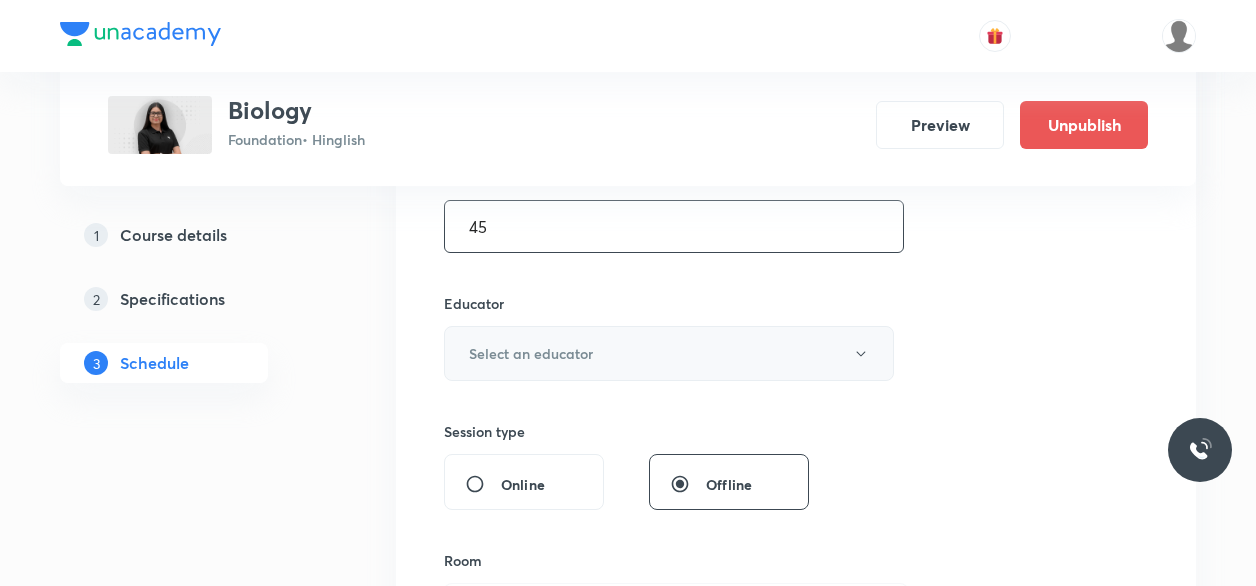 type on "45" 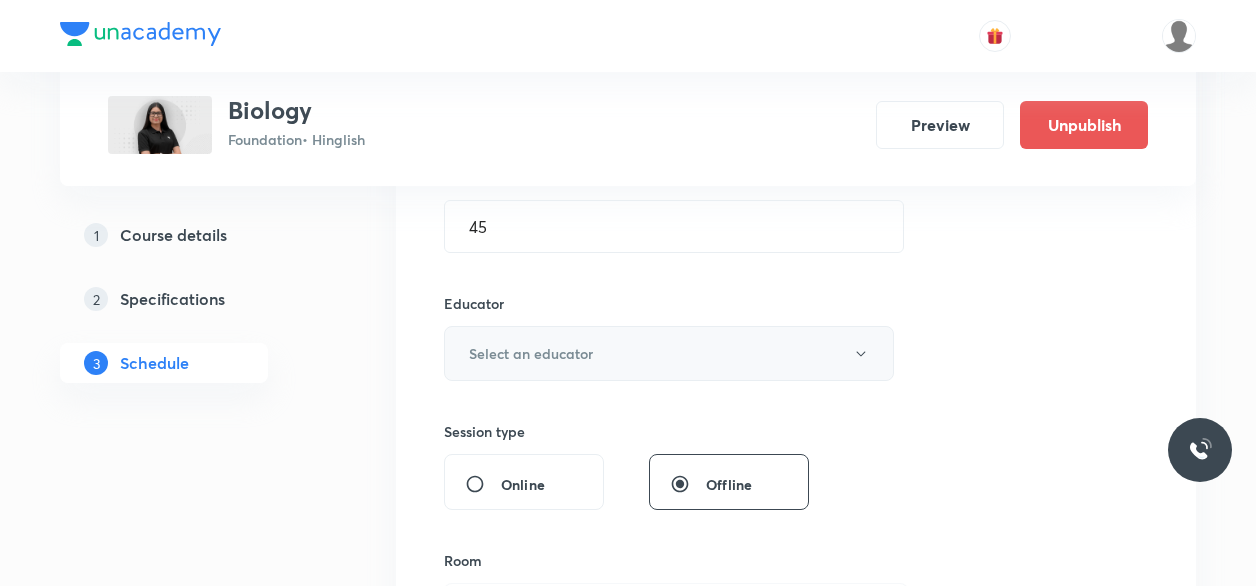 click on "Select an educator" at bounding box center [669, 353] 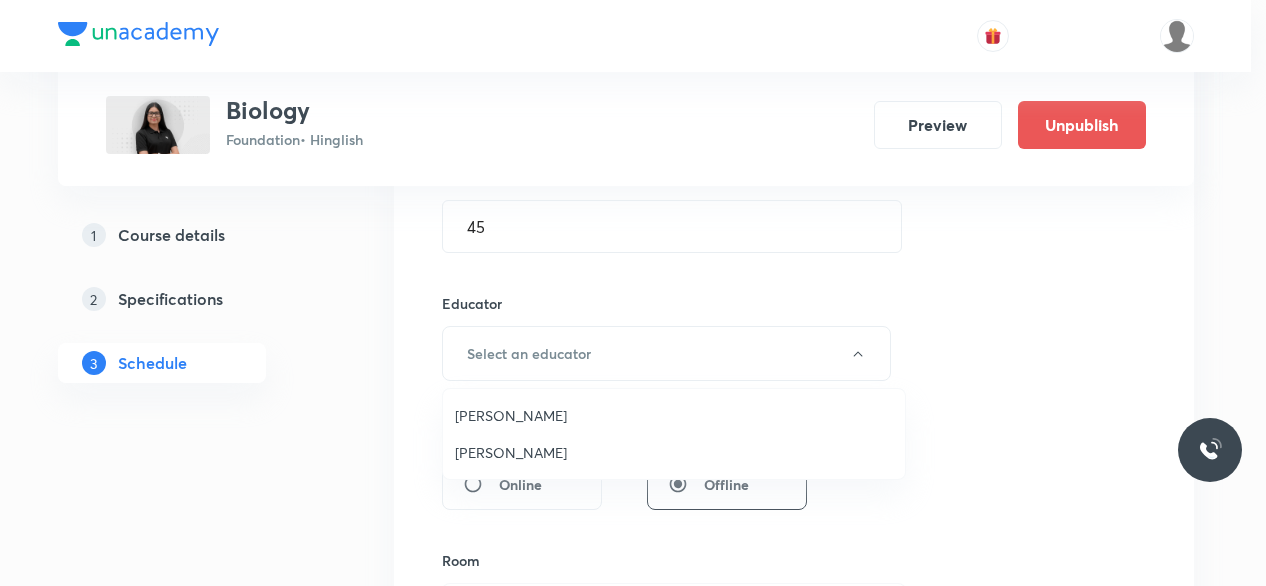 click on "Umesh Singh Rathore" at bounding box center (674, 415) 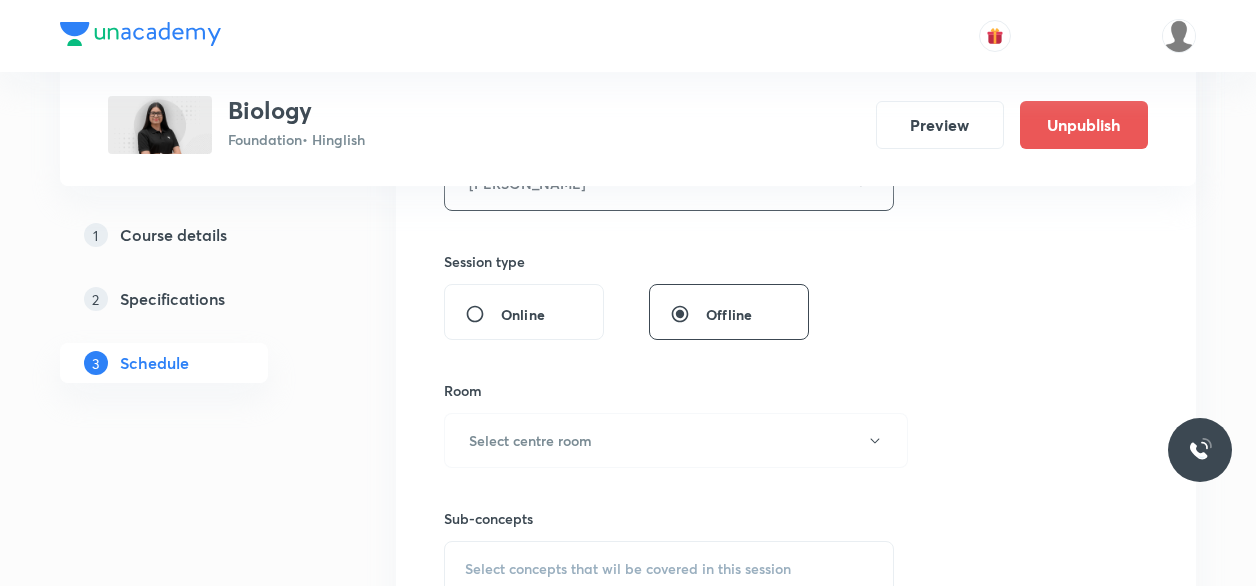 scroll, scrollTop: 823, scrollLeft: 0, axis: vertical 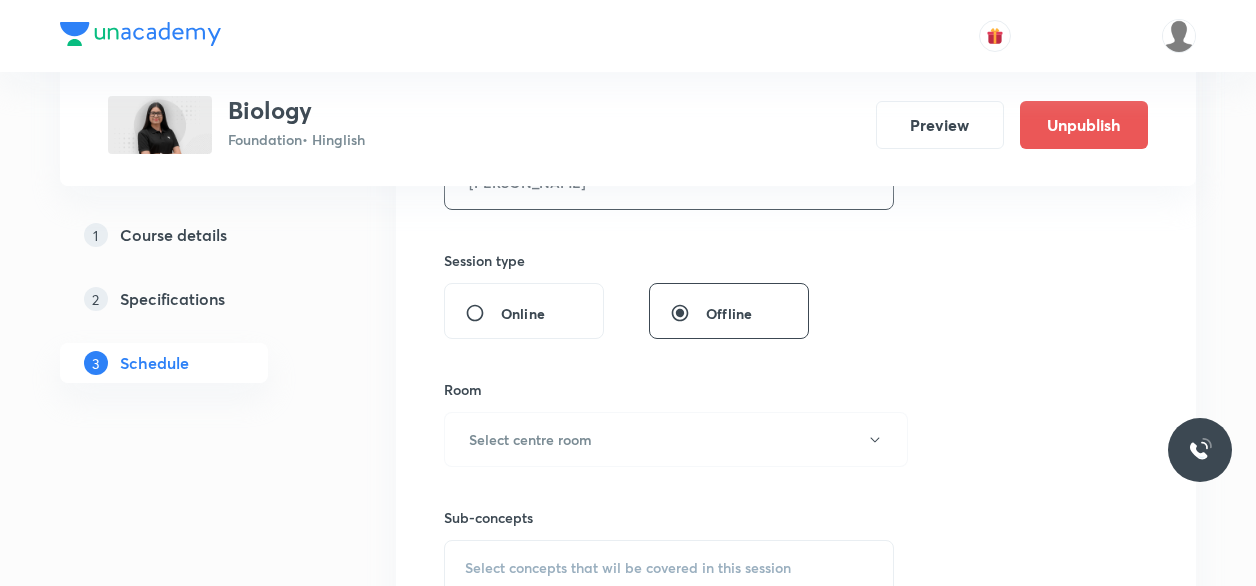 click on "Select centre room" at bounding box center [676, 439] 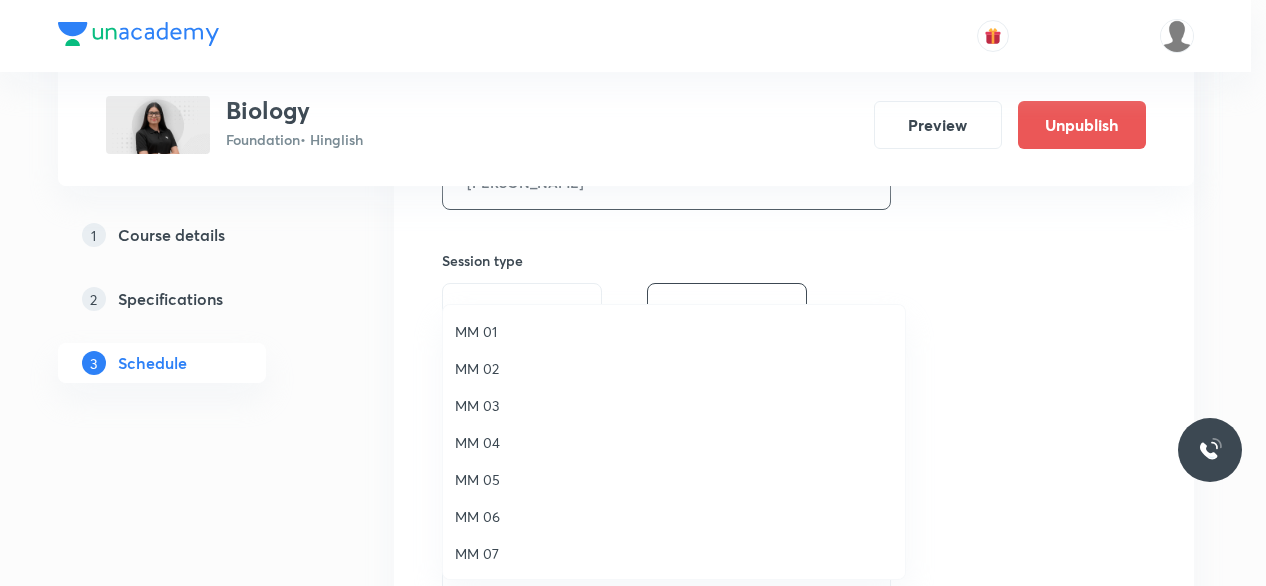 click on "MM 01" at bounding box center [674, 331] 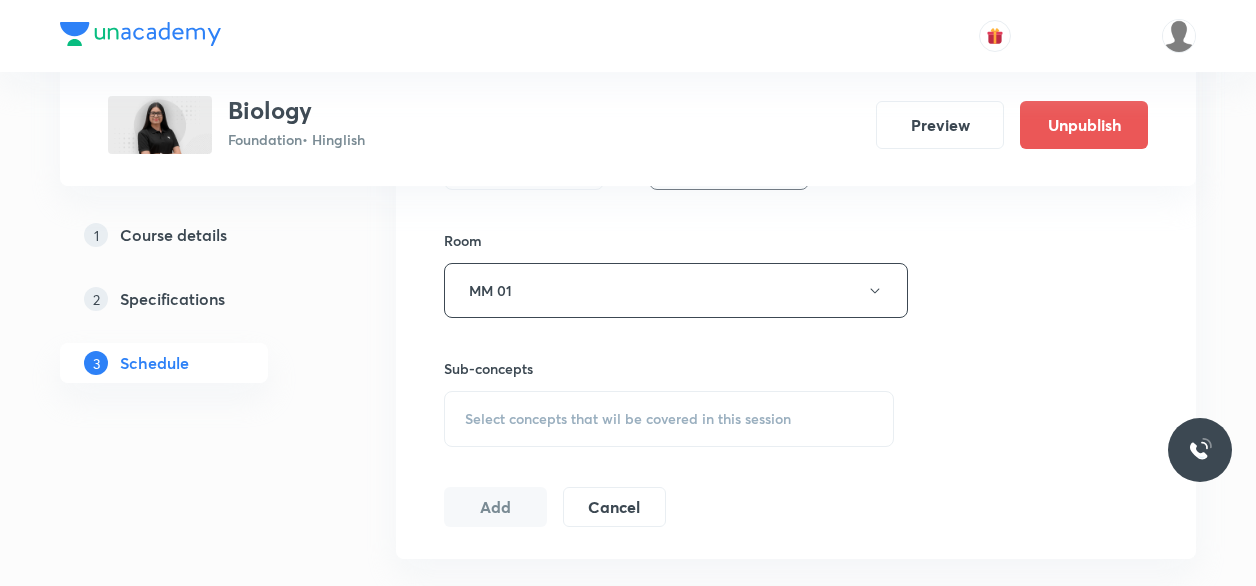 click on "Select concepts that wil be covered in this session" at bounding box center (669, 419) 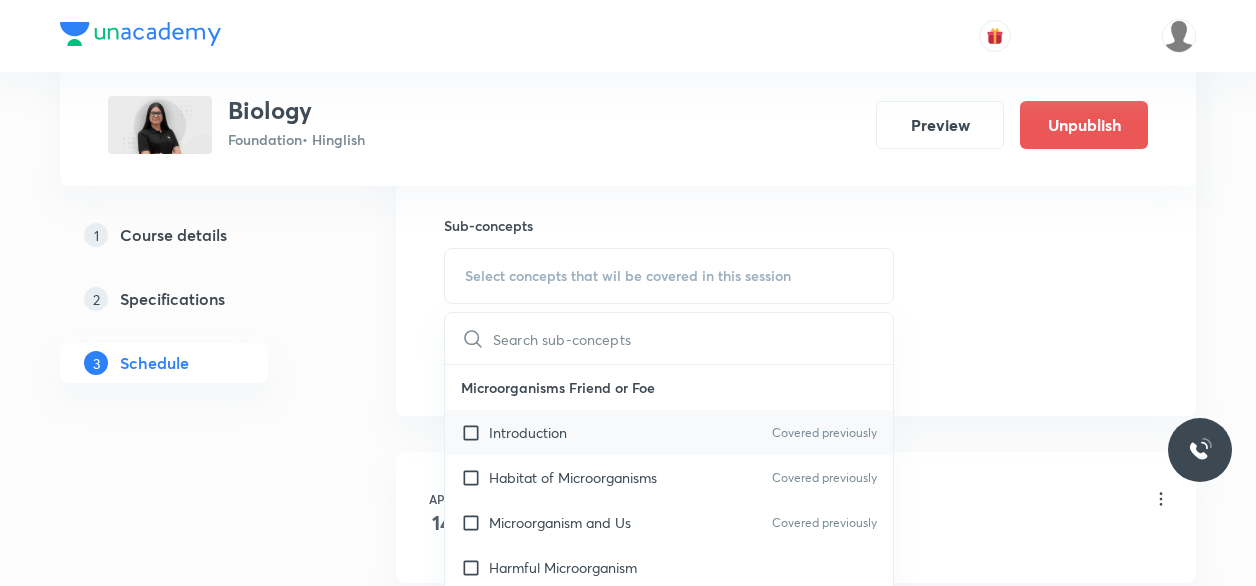 scroll, scrollTop: 1116, scrollLeft: 0, axis: vertical 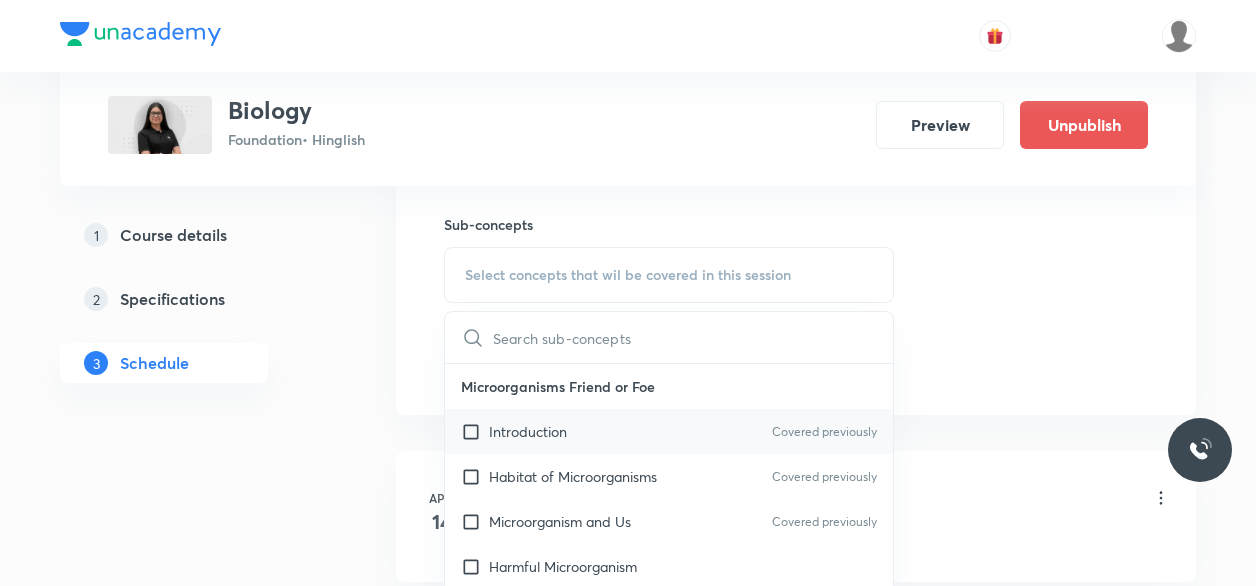 click on "Introduction" at bounding box center [528, 431] 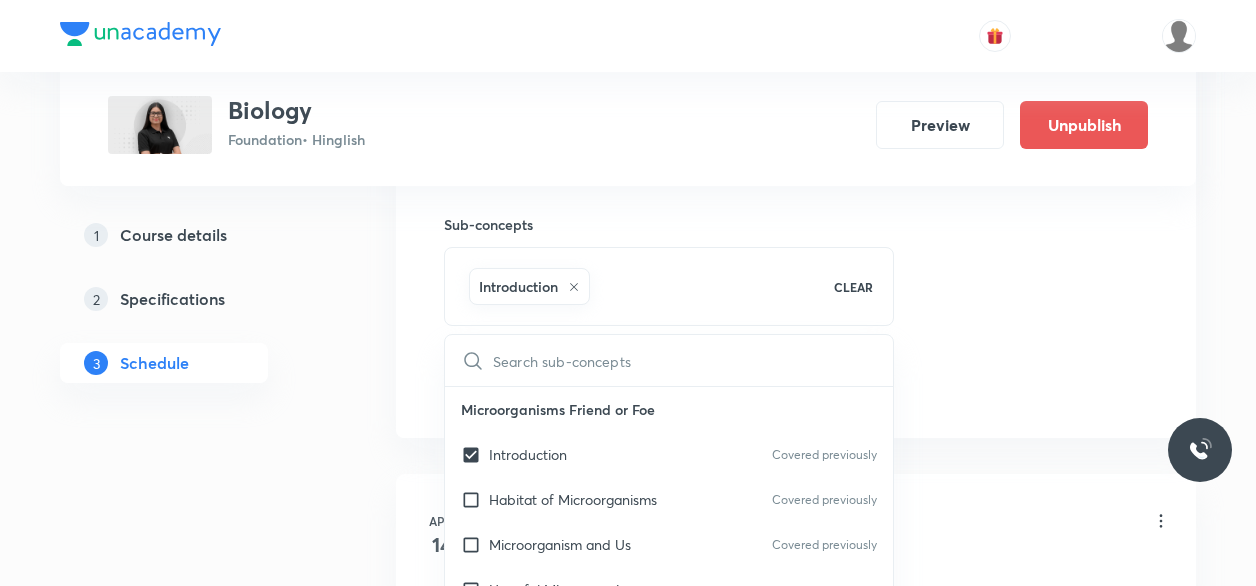 click on "Session  19 Live class Session title 24/99 Cell The Unit Of Life 19 ​ Schedule for Jul 30, 2025, 7:26 PM ​ Duration (in minutes) 45 ​ Educator Umesh Singh Rathore   Session type Online Offline Room MM 01 Sub-concepts Introduction CLEAR ​ Microorganisms Friend or Foe Introduction Covered previously Habitat of Microorganisms Covered previously Microorganism and Us Covered previously Harmful Microorganism Food Poisoning Food Preservation Nitrogen Fixation Conservation of Plants and Animals Deforestation Conservation of Forest and Wildlife Red Data Book Migration Recycling of Paper Reforestation Cell Structure and Function Introduction Parts of Cell Types of Cell Reproduction in Animals Introduction Sexual Reproduction in Humans Reaching the Age of Adolescence Introduction Puberty and Changes in Puberty Secondary Sexual Characters Role of Hormones Reproductive Phases in Humans Determination of Sex of the Baby Other Hormones Role of Hormones in Insects & Frog Reproductive Health Pollution of Air and Water" at bounding box center [796, -139] 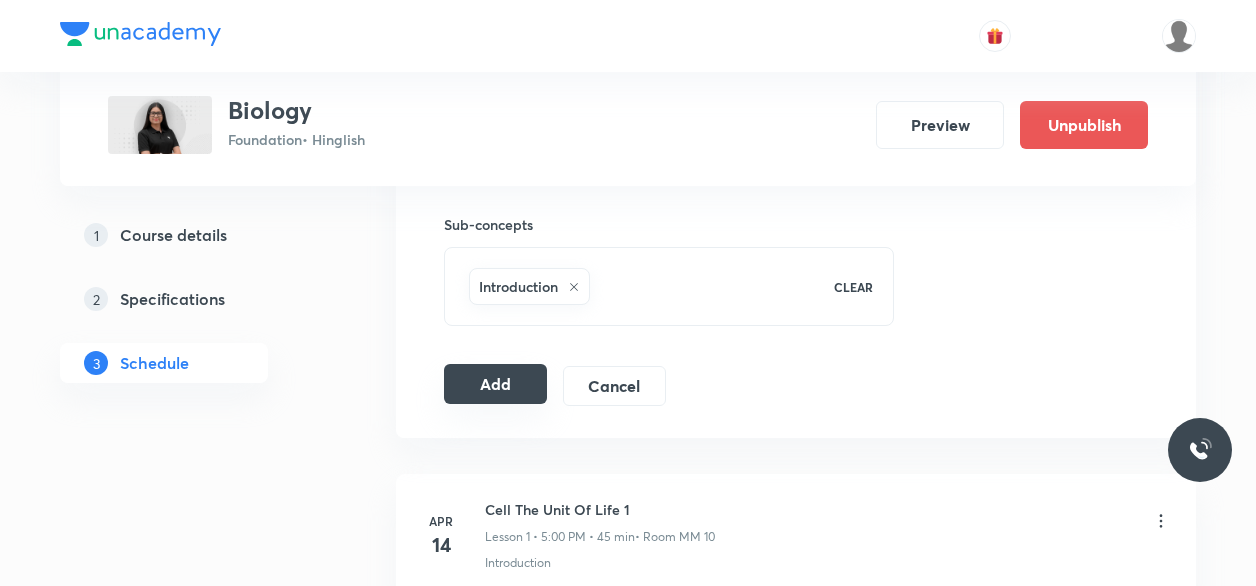click on "Add" at bounding box center (495, 384) 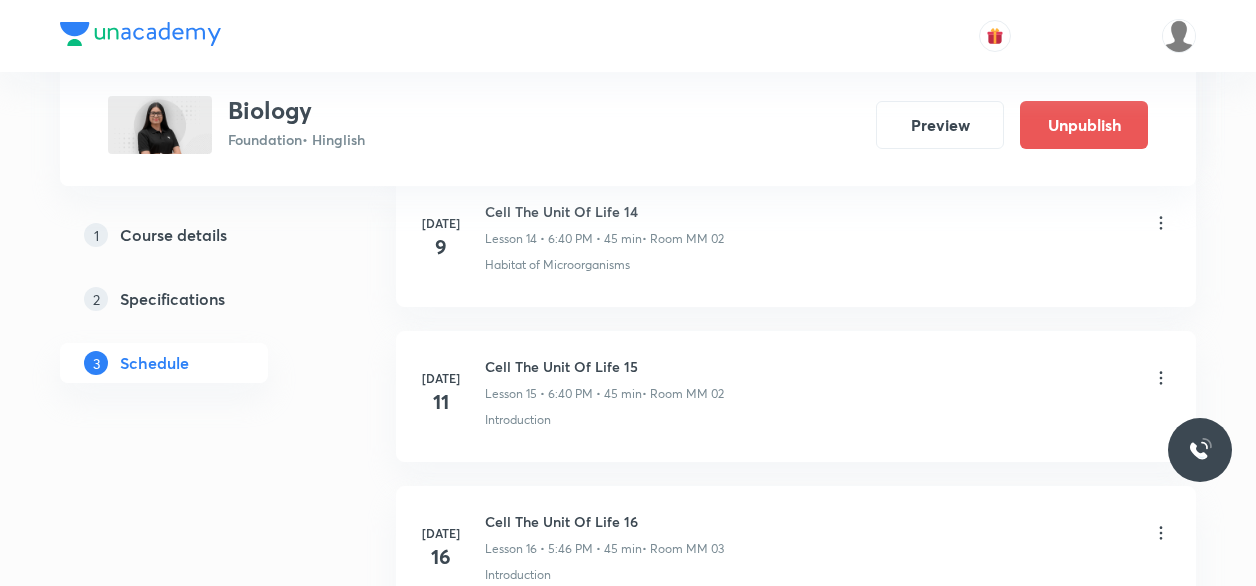 scroll, scrollTop: 3030, scrollLeft: 0, axis: vertical 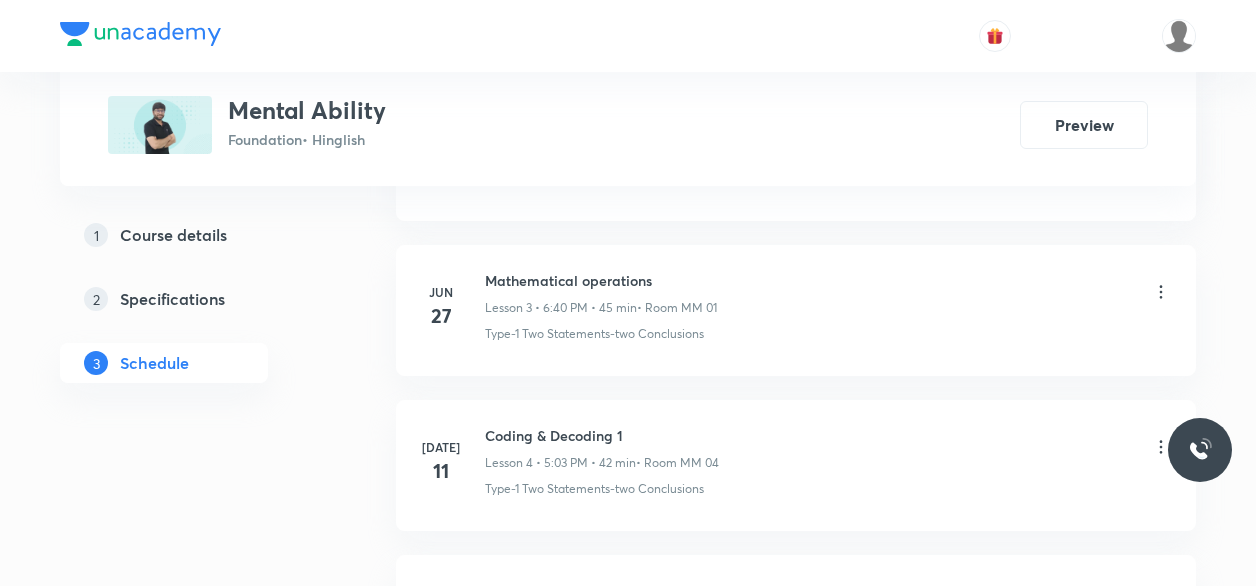 drag, startPoint x: 548, startPoint y: 270, endPoint x: 413, endPoint y: 316, distance: 142.62187 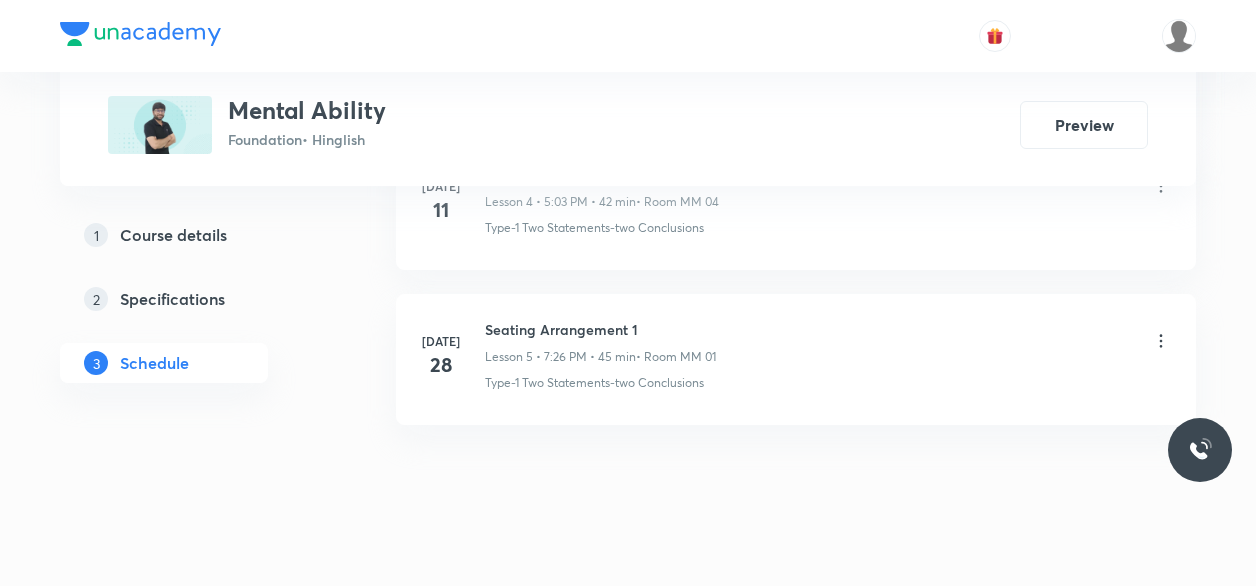 scroll, scrollTop: 1786, scrollLeft: 0, axis: vertical 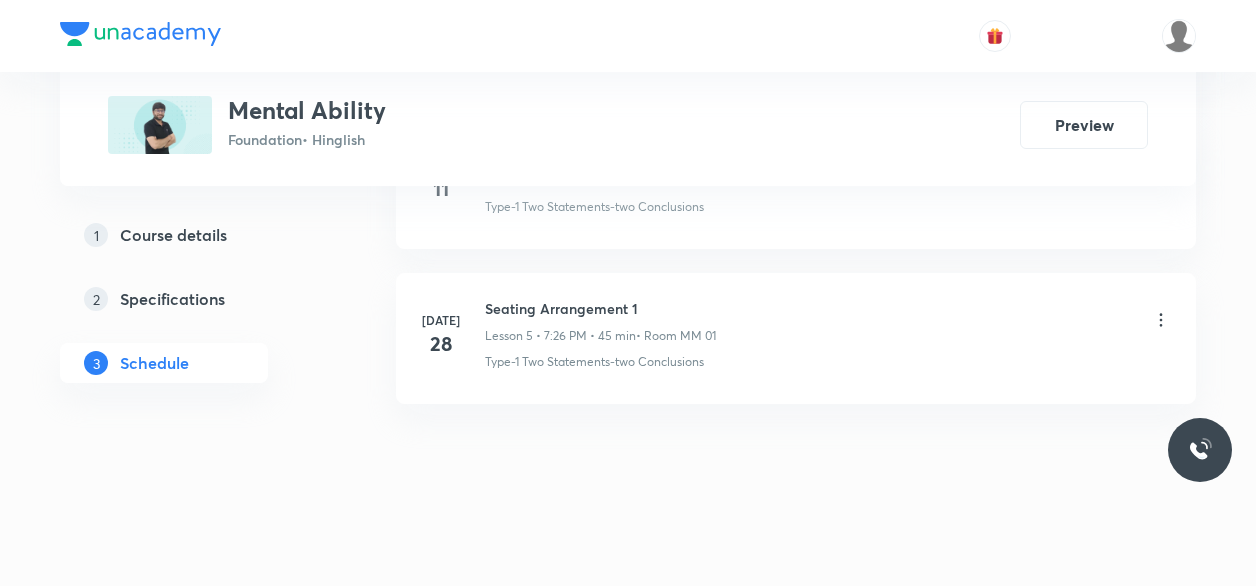 click on "Seating Arrangement 1" at bounding box center [600, 308] 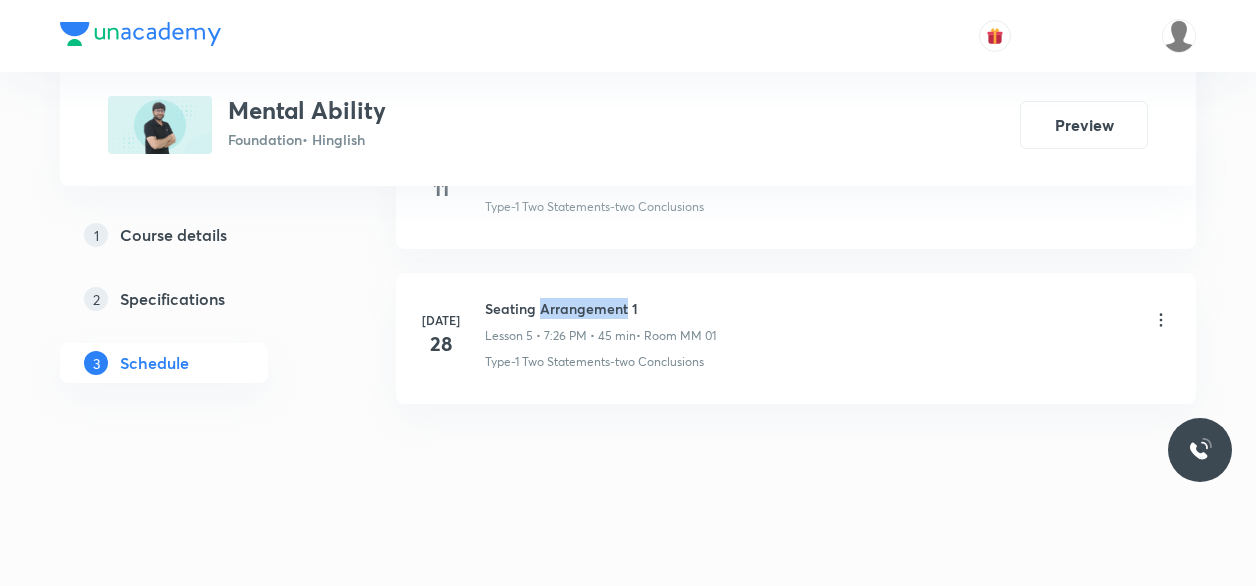 click on "Seating Arrangement 1" at bounding box center (600, 308) 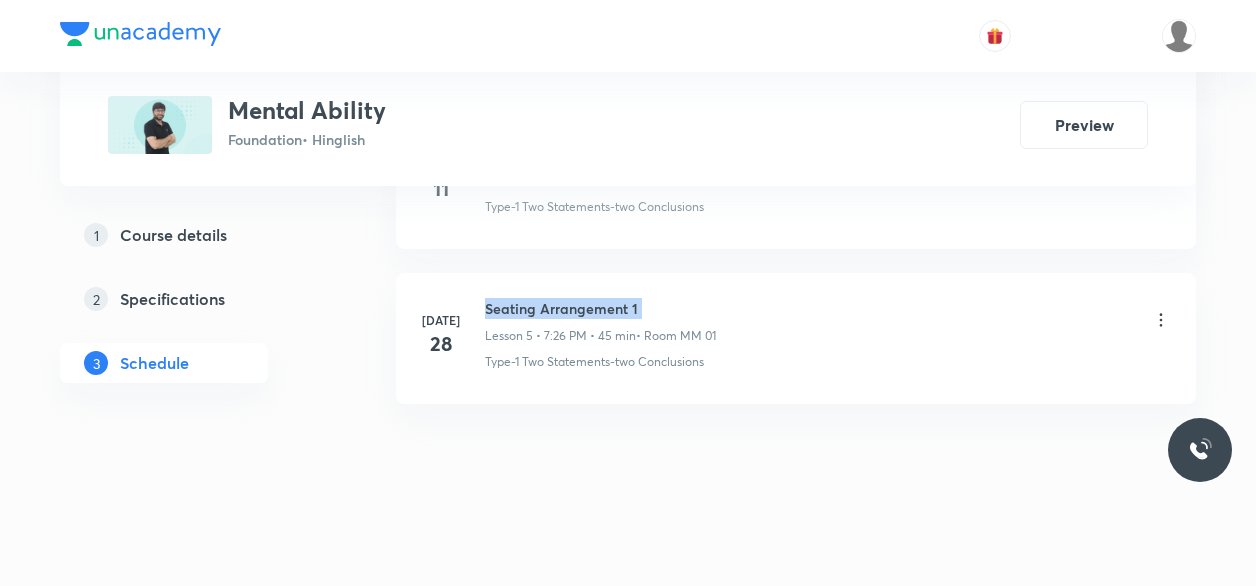 click on "Seating Arrangement 1" at bounding box center (600, 308) 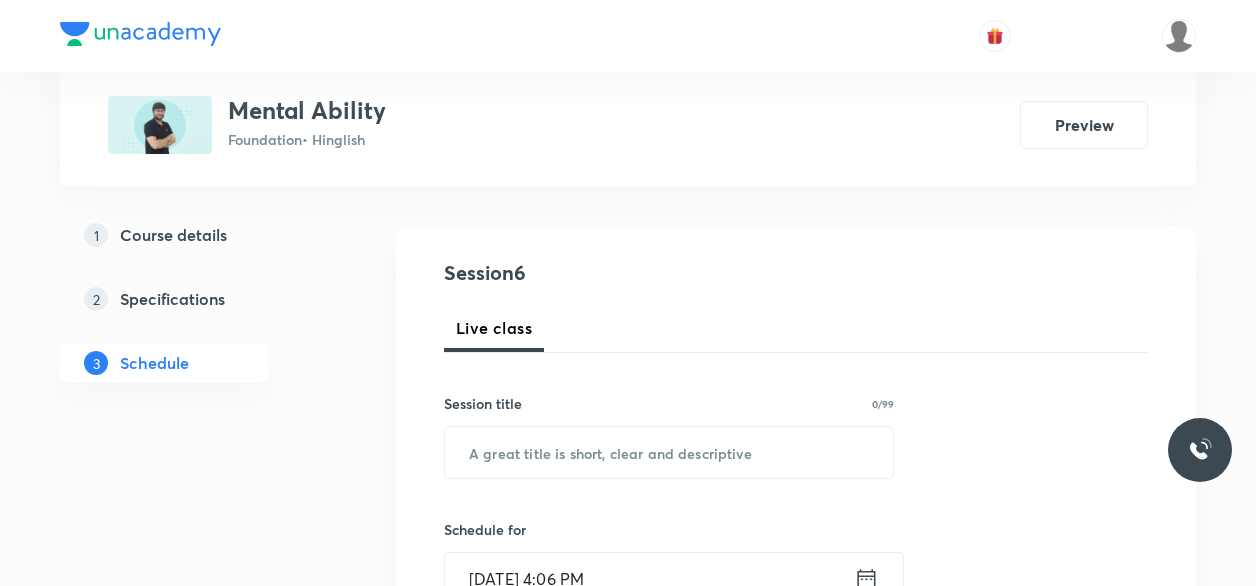 scroll, scrollTop: 178, scrollLeft: 0, axis: vertical 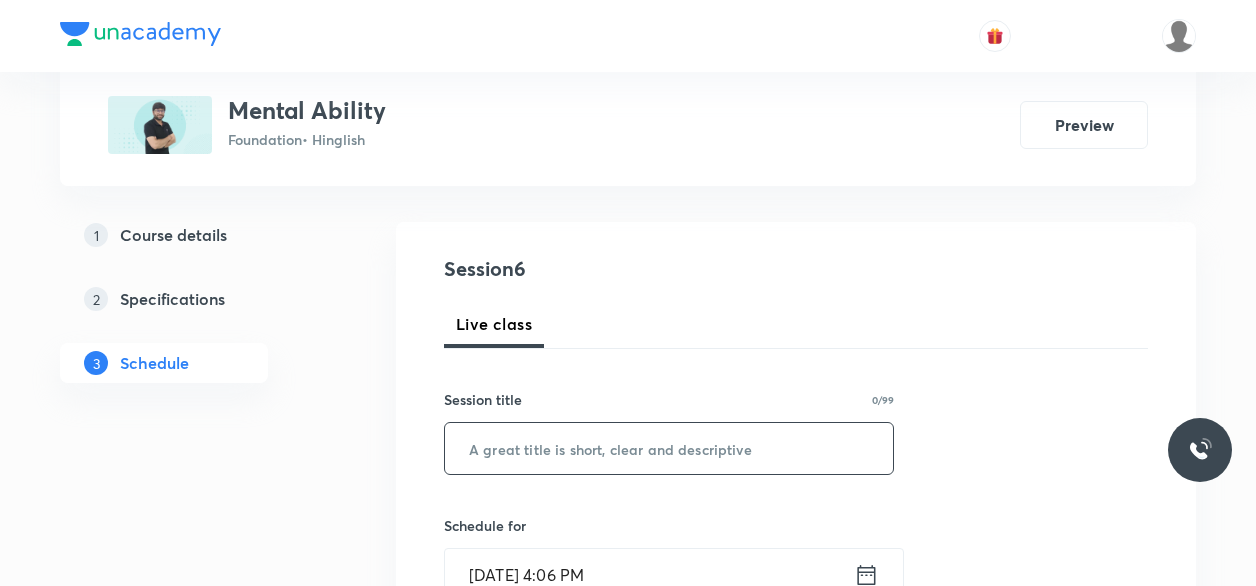 click on "​" at bounding box center (669, 448) 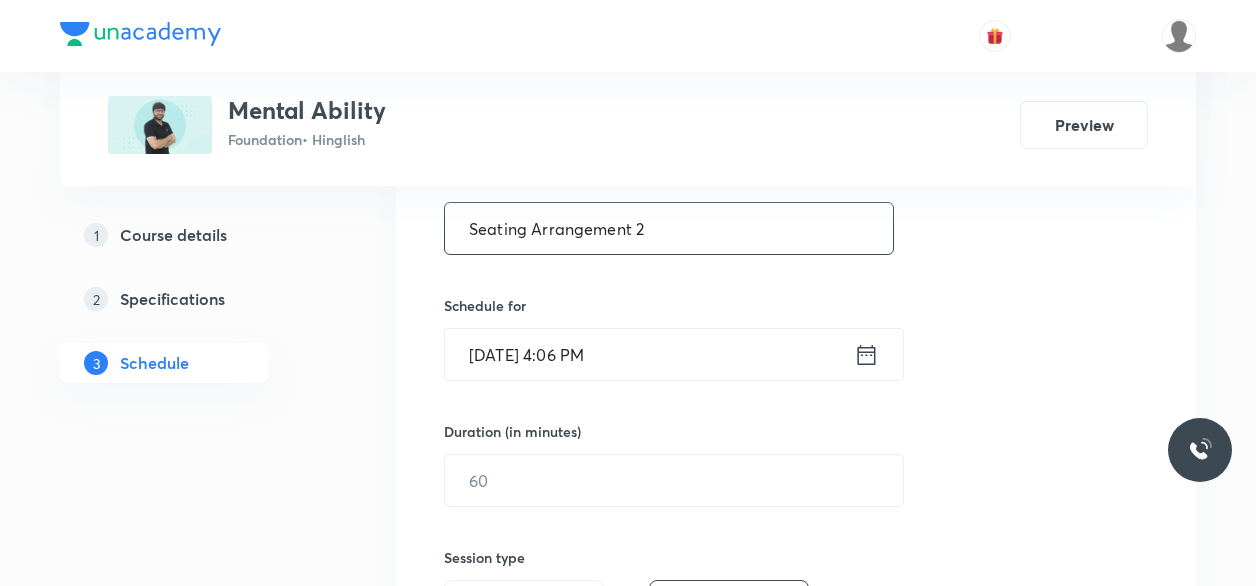 scroll, scrollTop: 407, scrollLeft: 0, axis: vertical 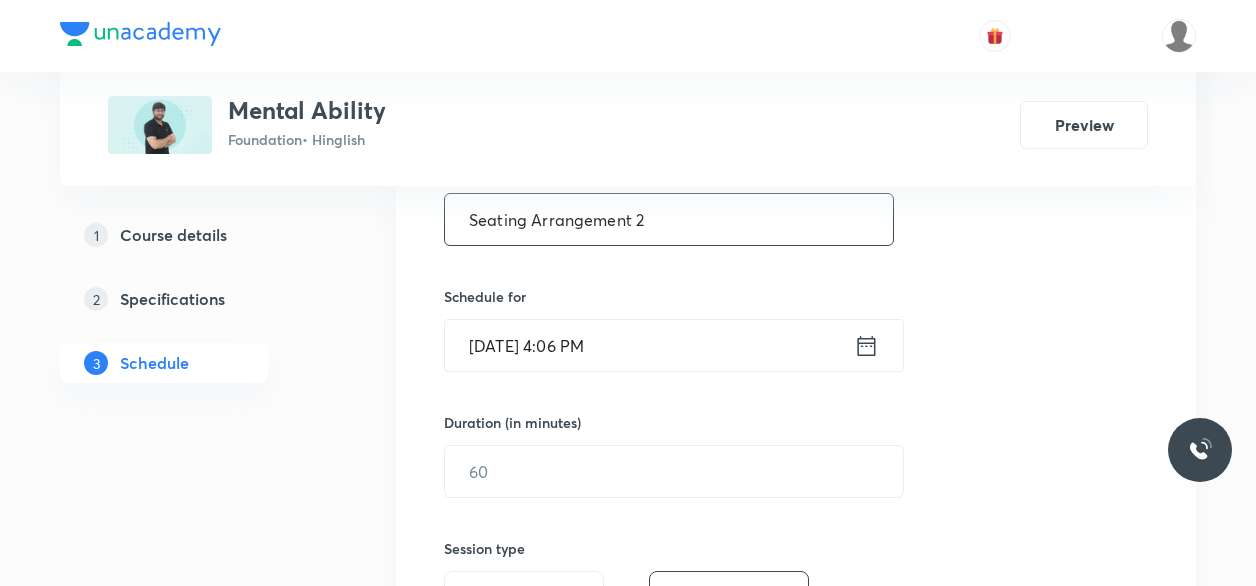 type on "Seating Arrangement 2" 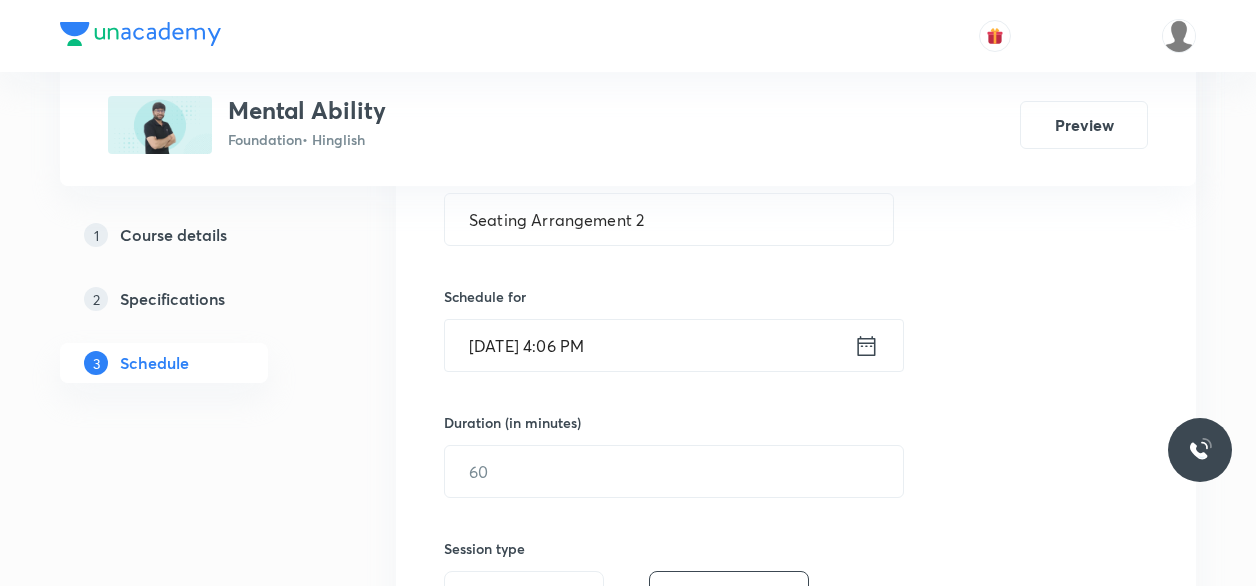 click on "Jul 30, 2025, 4:06 PM" at bounding box center (649, 345) 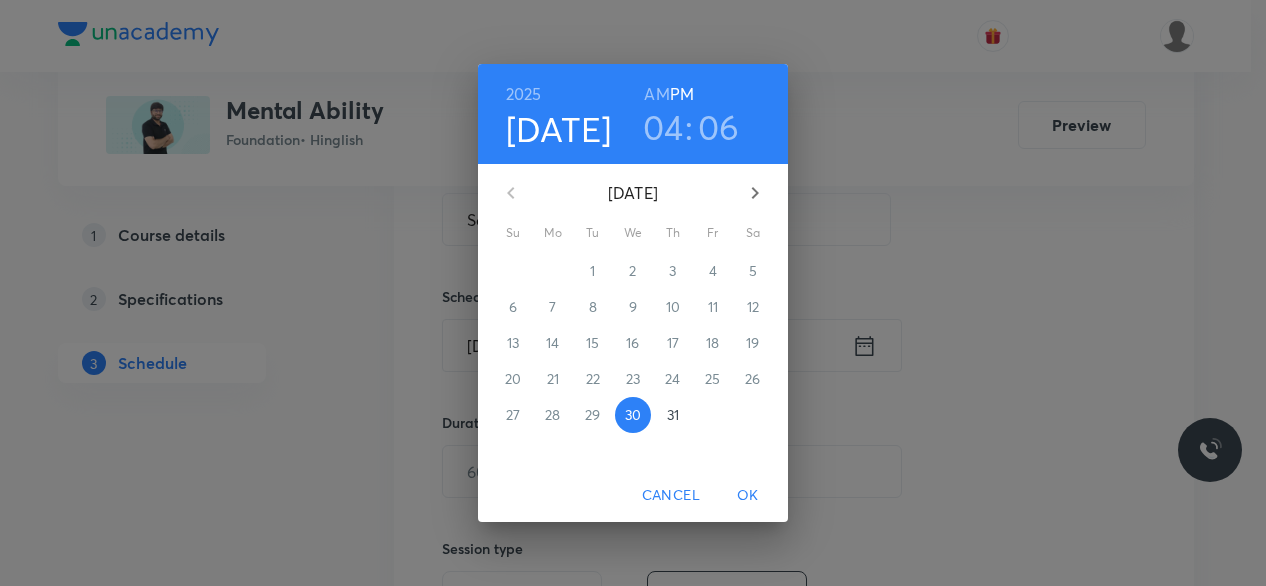 click on "04" at bounding box center (663, 127) 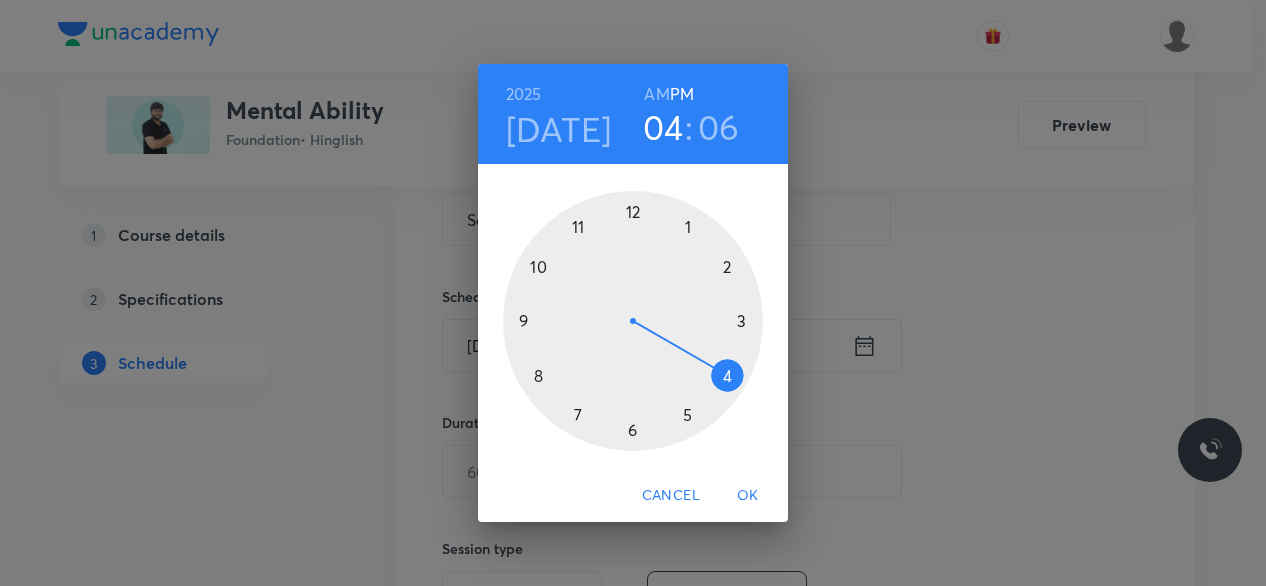 click at bounding box center (633, 321) 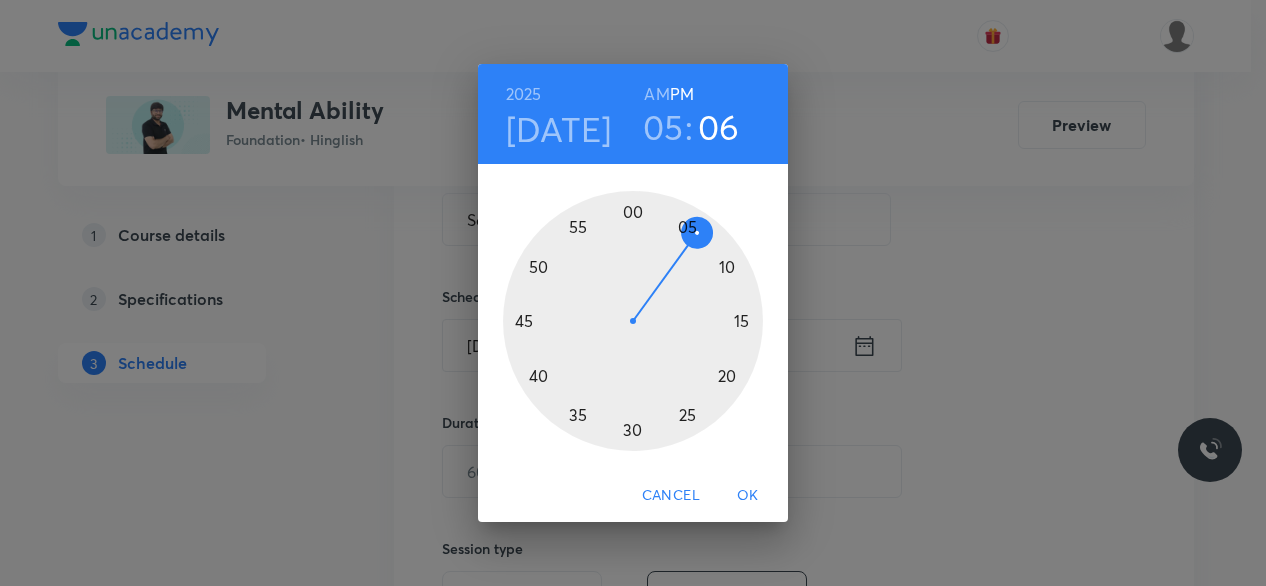 click at bounding box center [633, 321] 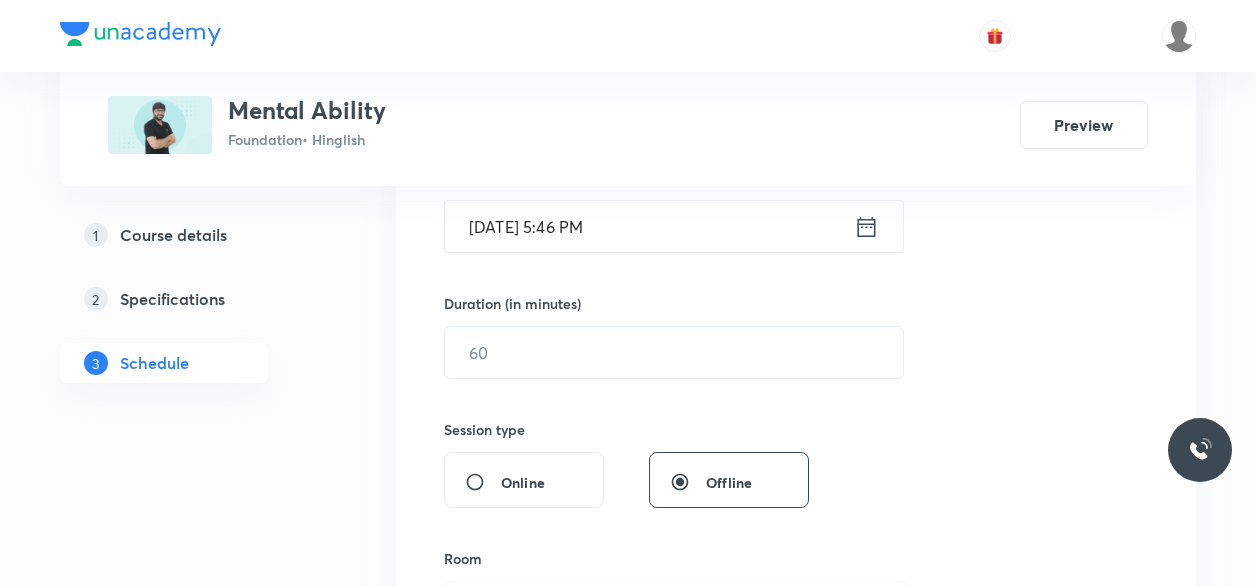 scroll, scrollTop: 527, scrollLeft: 0, axis: vertical 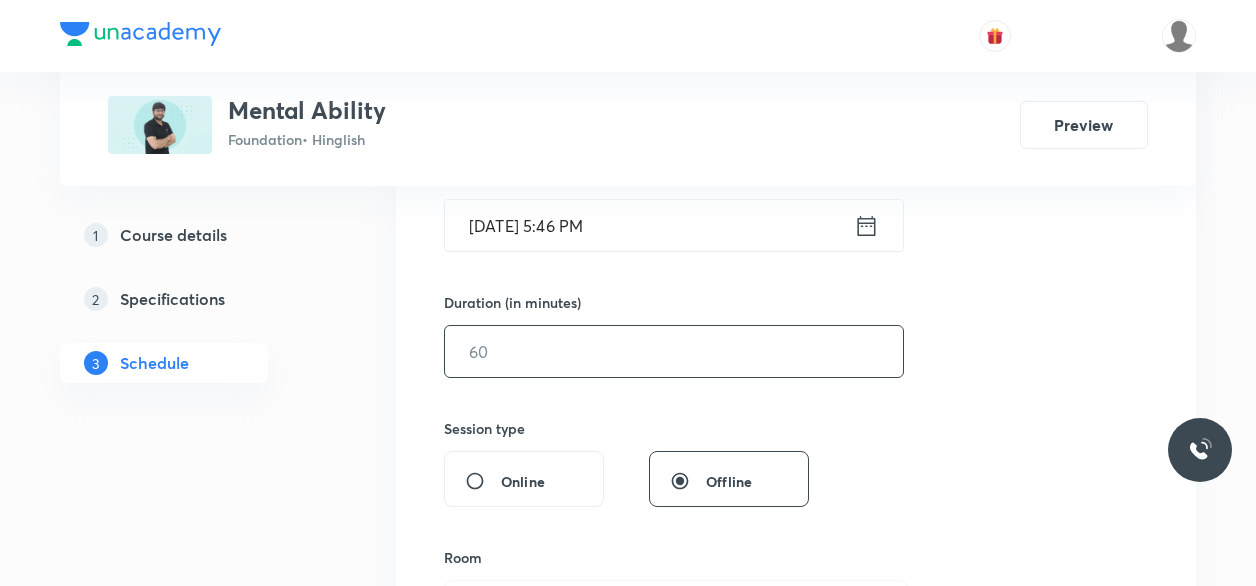 click at bounding box center (674, 351) 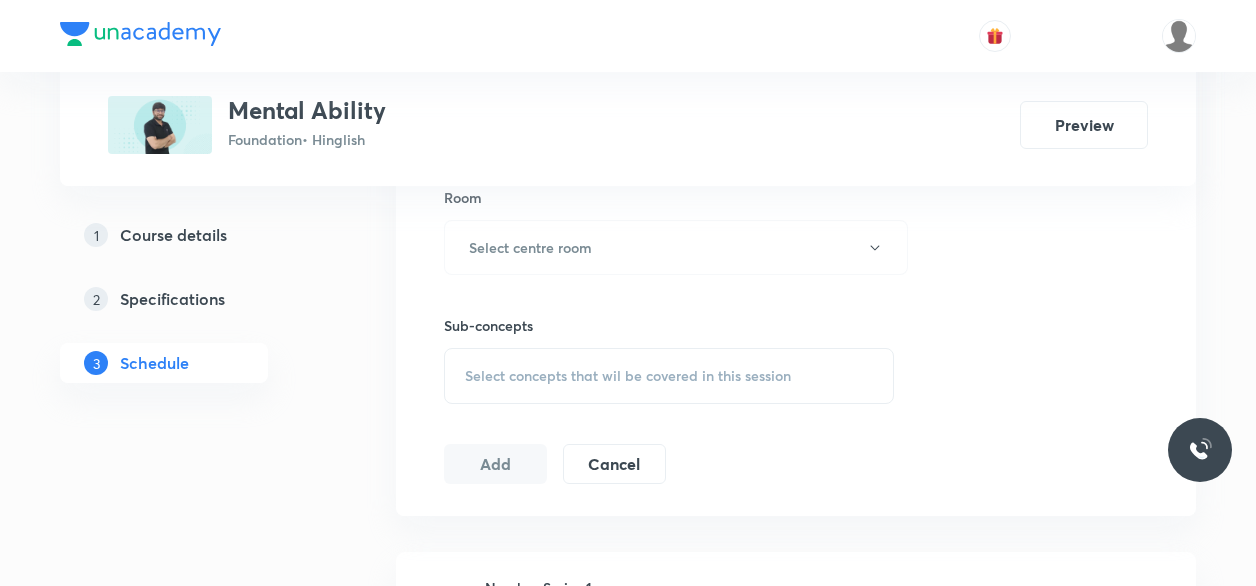 scroll, scrollTop: 890, scrollLeft: 0, axis: vertical 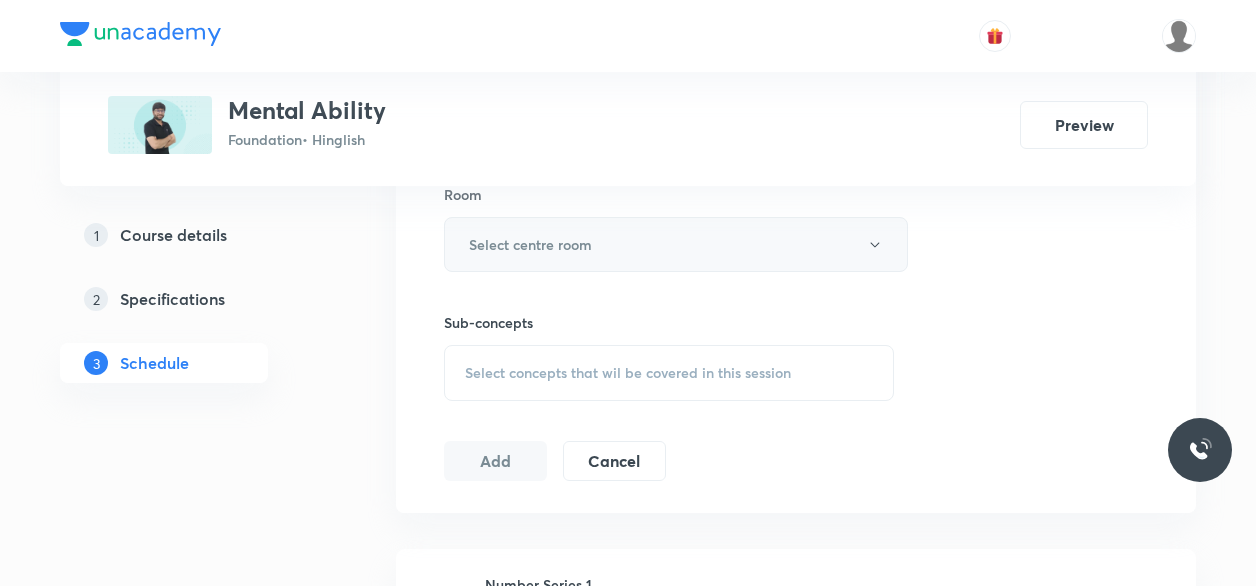 type on "45" 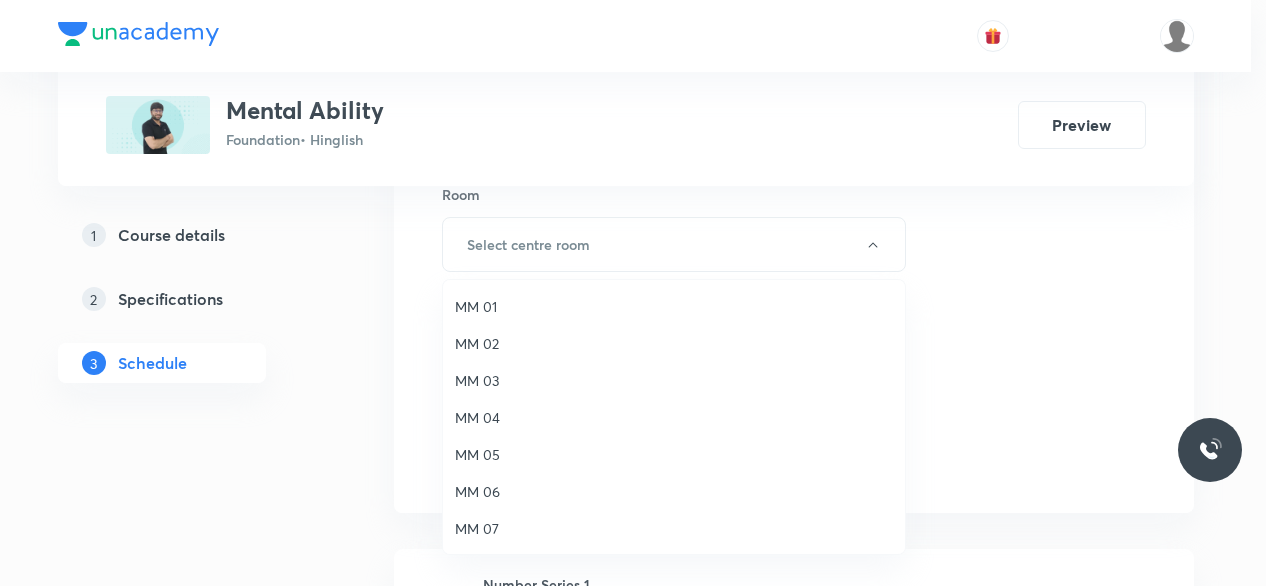 click on "MM 01" at bounding box center (674, 306) 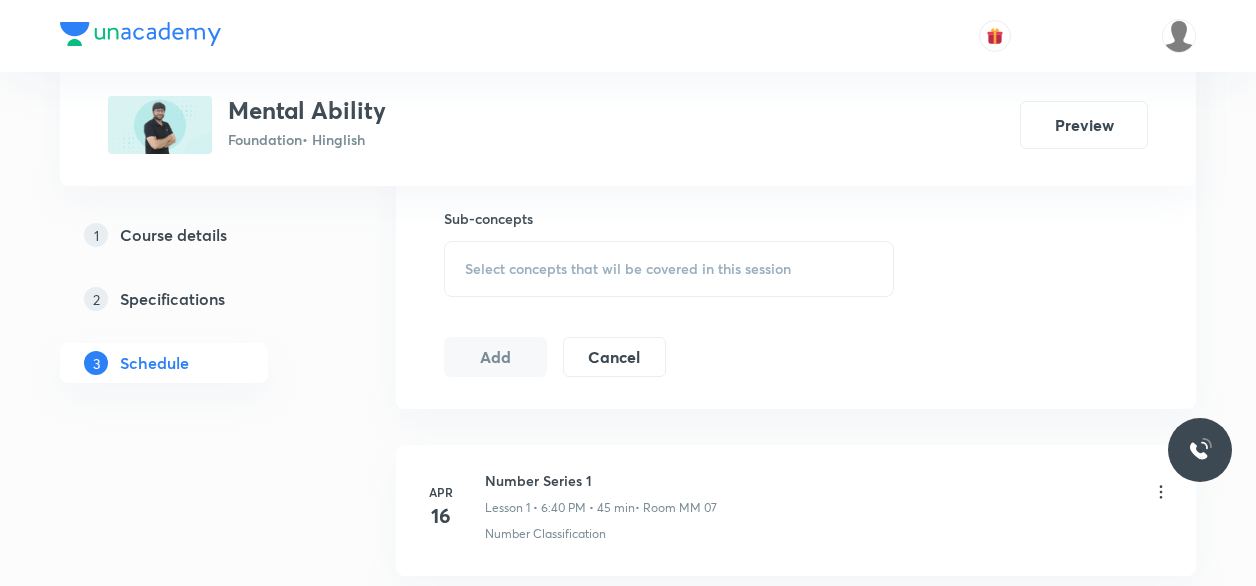 scroll, scrollTop: 993, scrollLeft: 0, axis: vertical 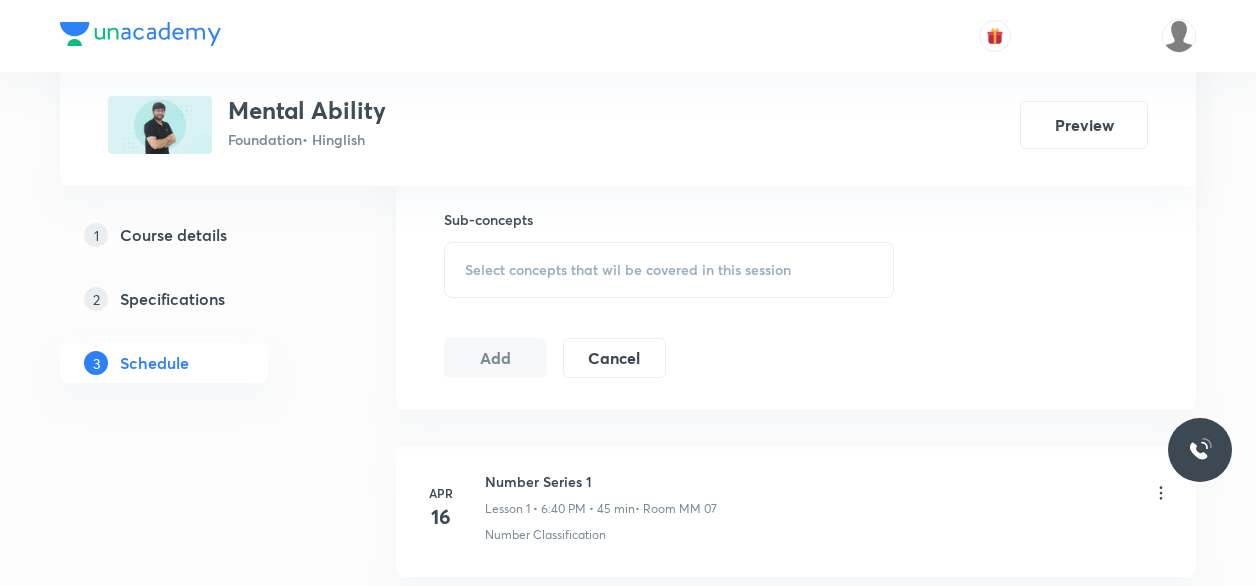 click on "Select concepts that wil be covered in this session" at bounding box center (628, 270) 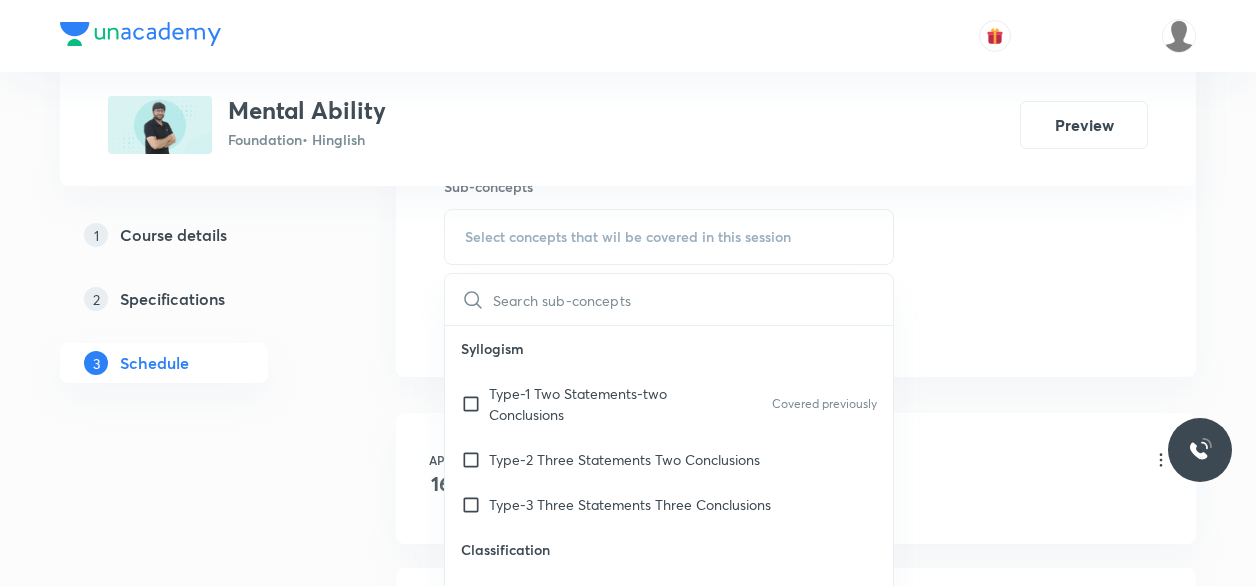 scroll, scrollTop: 1029, scrollLeft: 0, axis: vertical 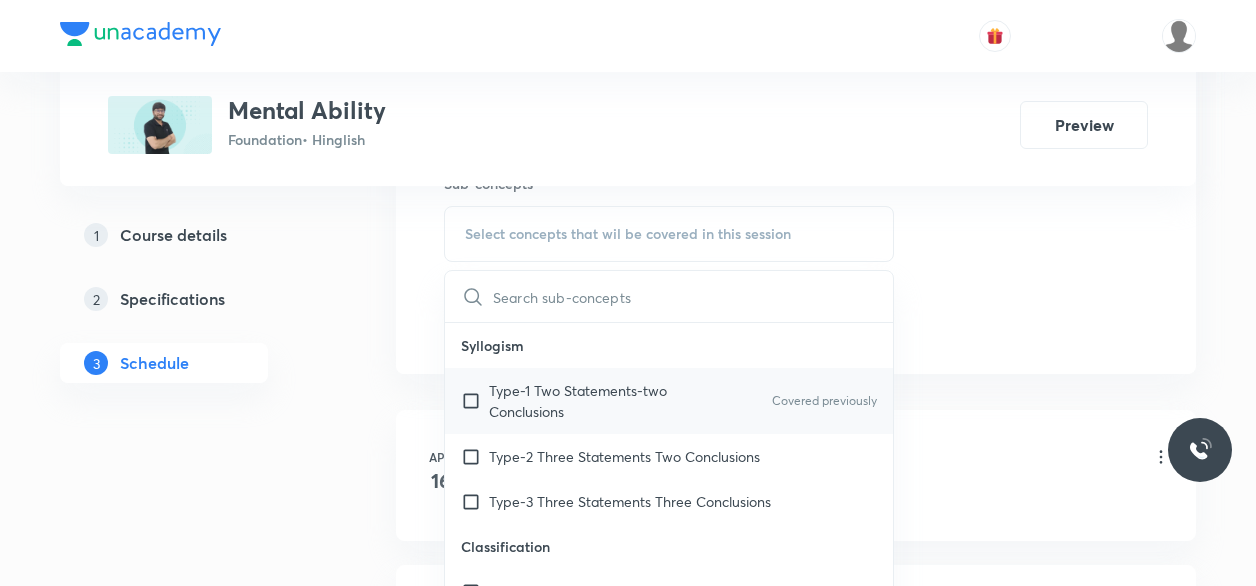 click on "Type-1 Two Statements-two Conclusions" at bounding box center [590, 401] 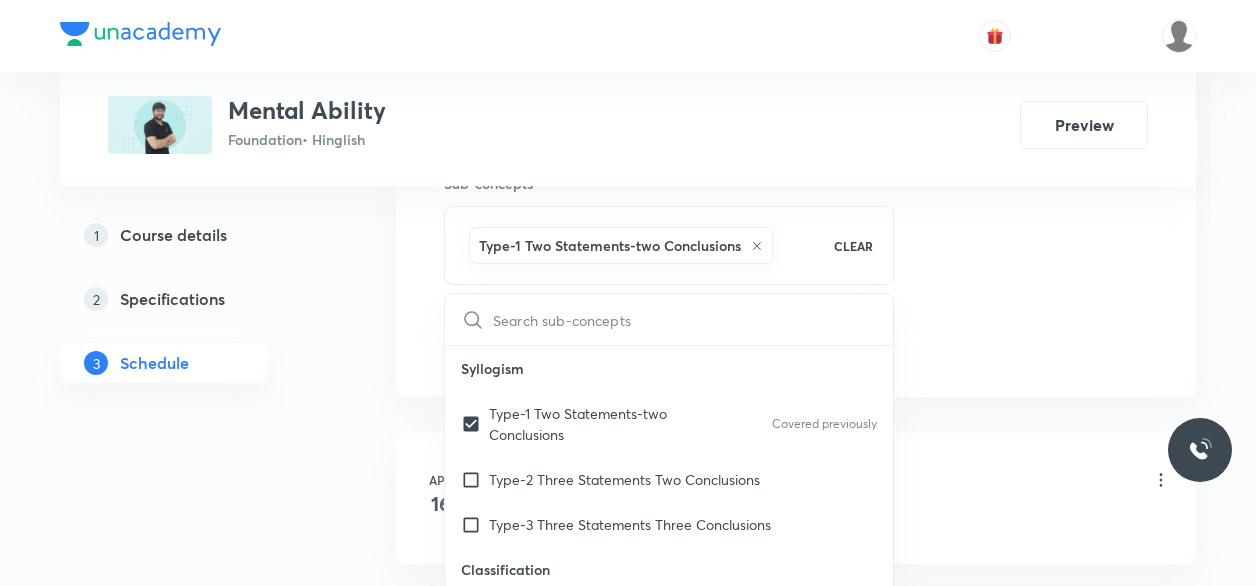 click on "Session  6 Live class Session title 21/99 Seating Arrangement 2 ​ Schedule for Jul 30, 2025, 5:46 PM ​ Duration (in minutes) 45 ​   Session type Online Offline Room MM 01 Sub-concepts Type-1 Two Statements-two Conclusions CLEAR ​ Syllogism Type-1 Two Statements-two Conclusions Covered previously Type-2 Three Statements Two Conclusions Type-3 Three Statements Three Conclusions Classification Number Classification Covered previously Letter Classification Word Classification Distance and Direction Finding Distance Finding Direction Concept of Degree Alphabet and Number Test Word Formation Arrangement of Words in Alphabetical Order General and Random Alphabetical Series Letter Gap Problems Venn Diagrams Venn Diagrams Clock 90,180 and 0 Degree Angle Between Both Hands Slow and Fast Concept Cube and Cuboids Three Face Colored Cubes and Cuboids Two Face Colored Cubes and Cuboids No Face Colored Cubes and Cuboids Water and Mirror Images Images of Alphabets Mages  Number Images of Figures Coding - Decoding Add" at bounding box center [796, -116] 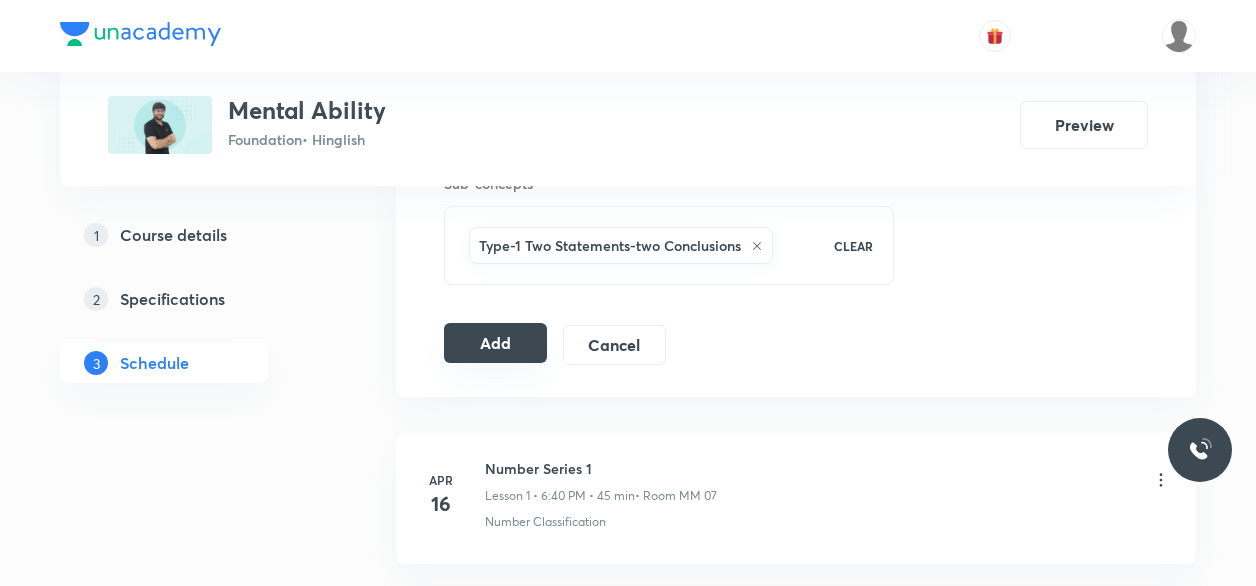 click on "Add" at bounding box center [495, 343] 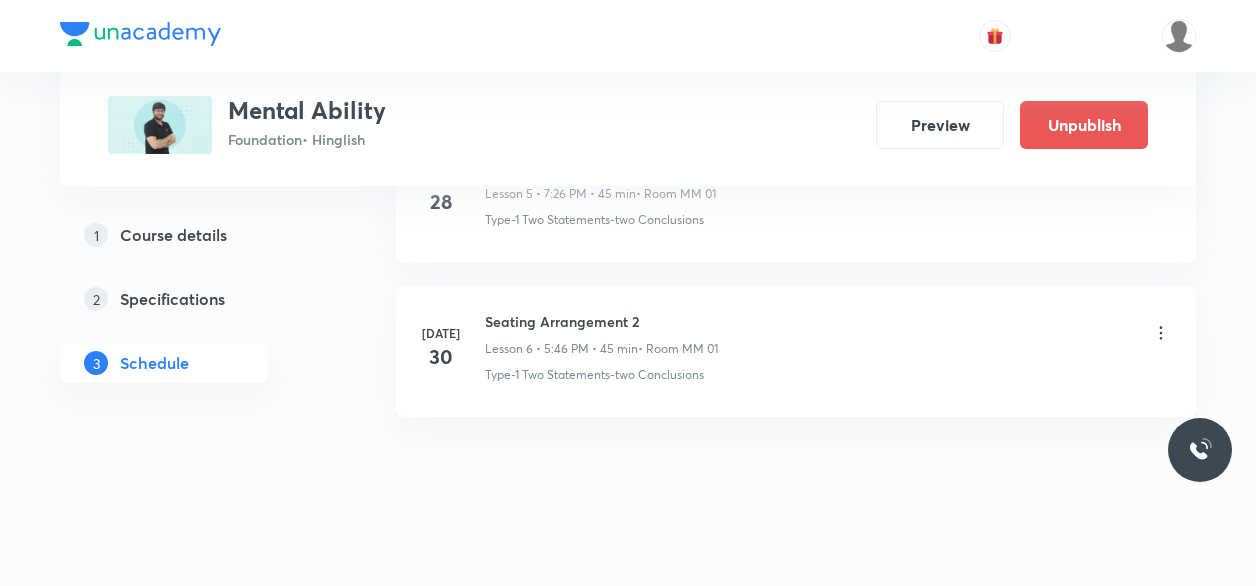 scroll, scrollTop: 1024, scrollLeft: 0, axis: vertical 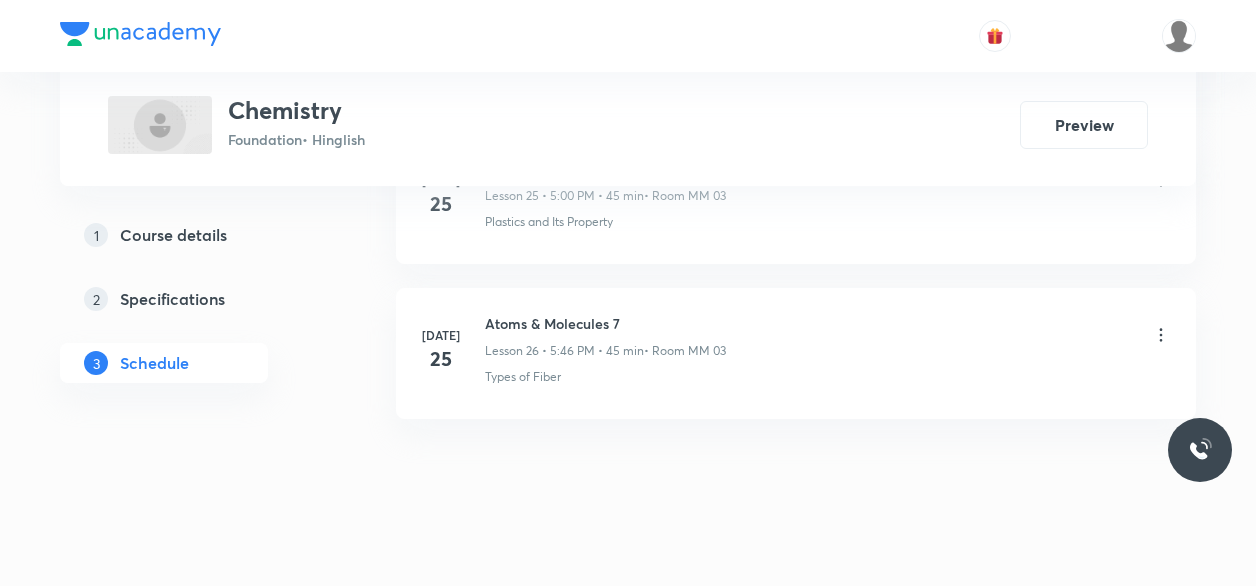 click on "Atoms & Molecules 7" at bounding box center (605, 323) 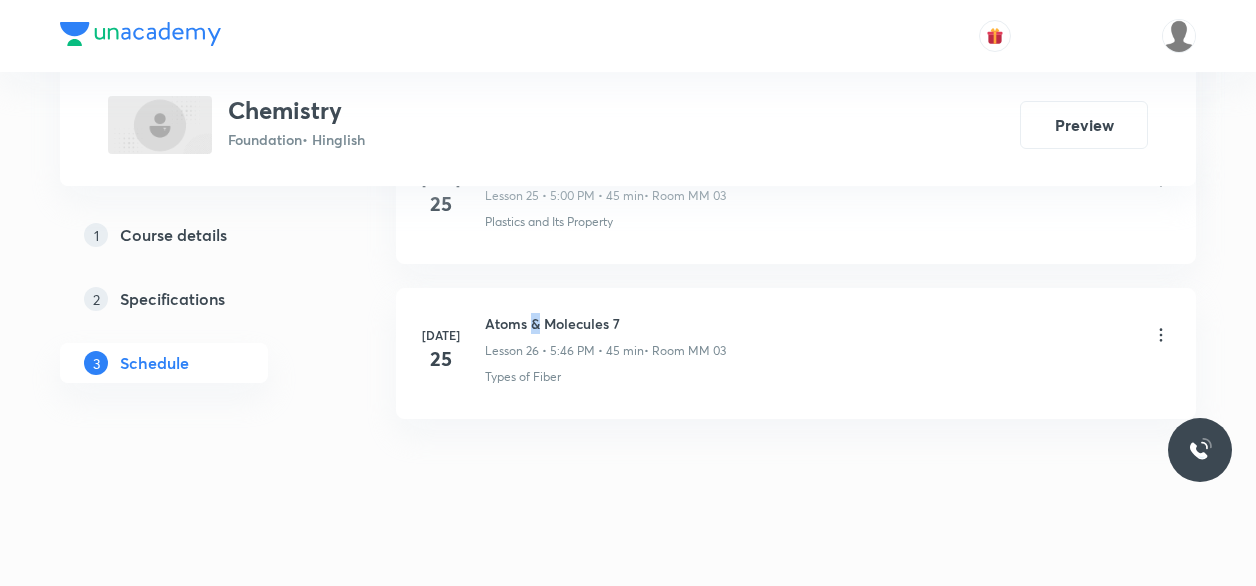 click on "Atoms & Molecules 7" at bounding box center (605, 323) 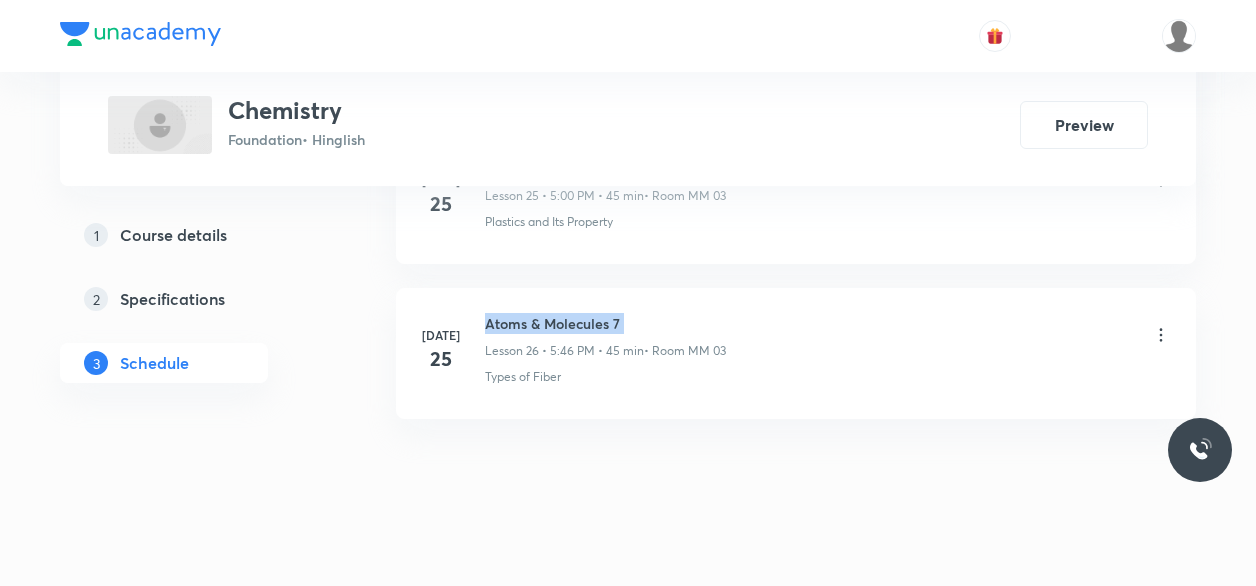 click on "Atoms & Molecules 7" at bounding box center (605, 323) 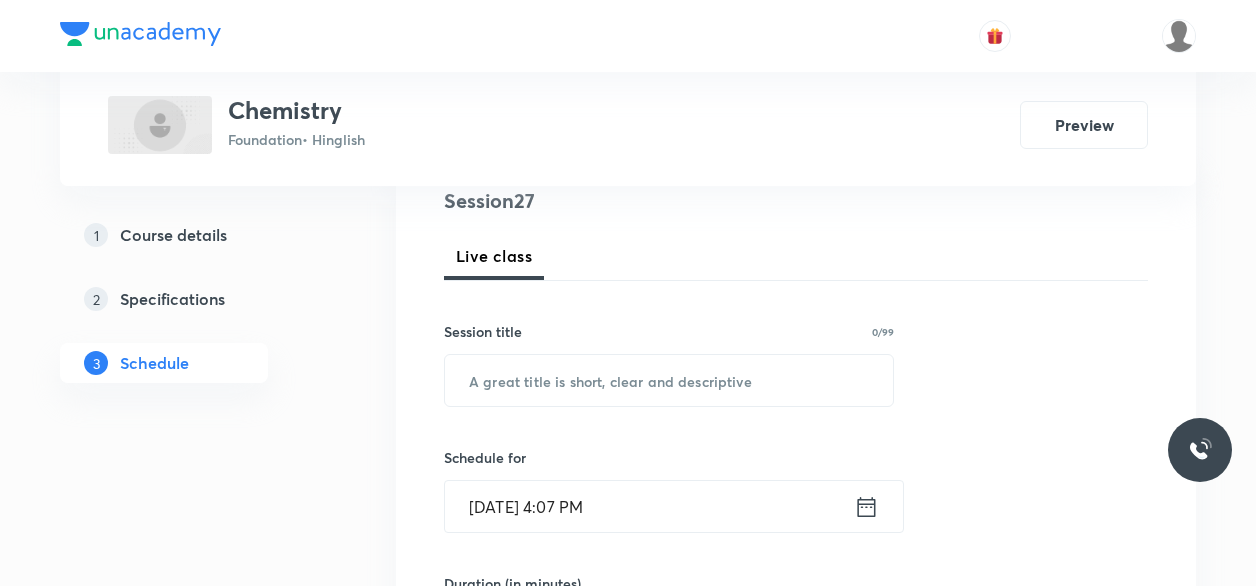 scroll, scrollTop: 246, scrollLeft: 0, axis: vertical 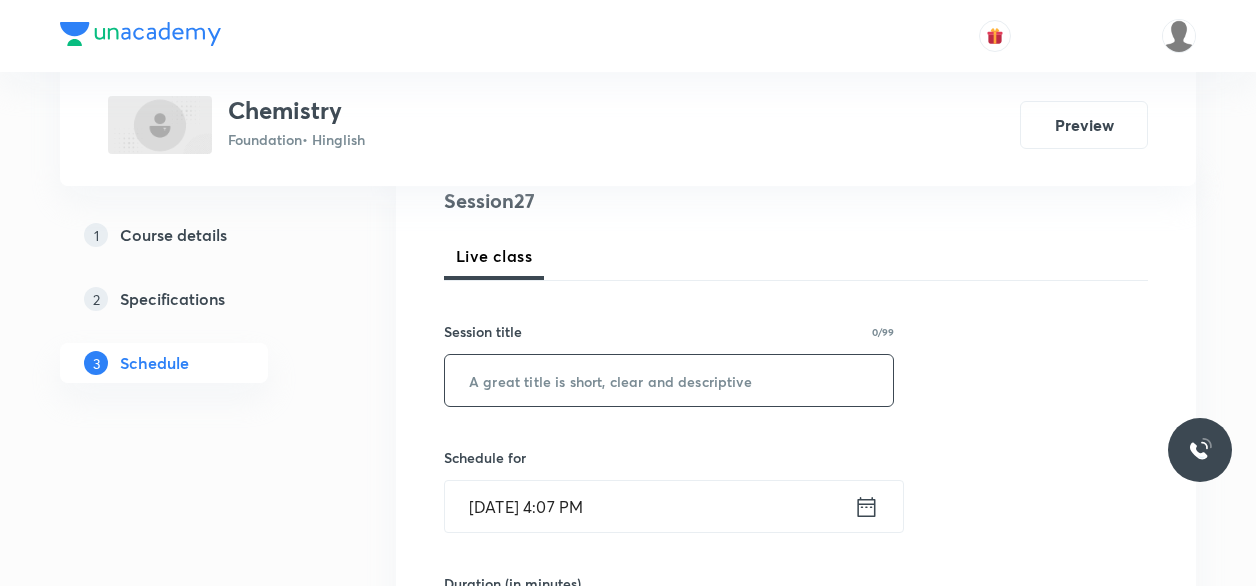 click at bounding box center [669, 380] 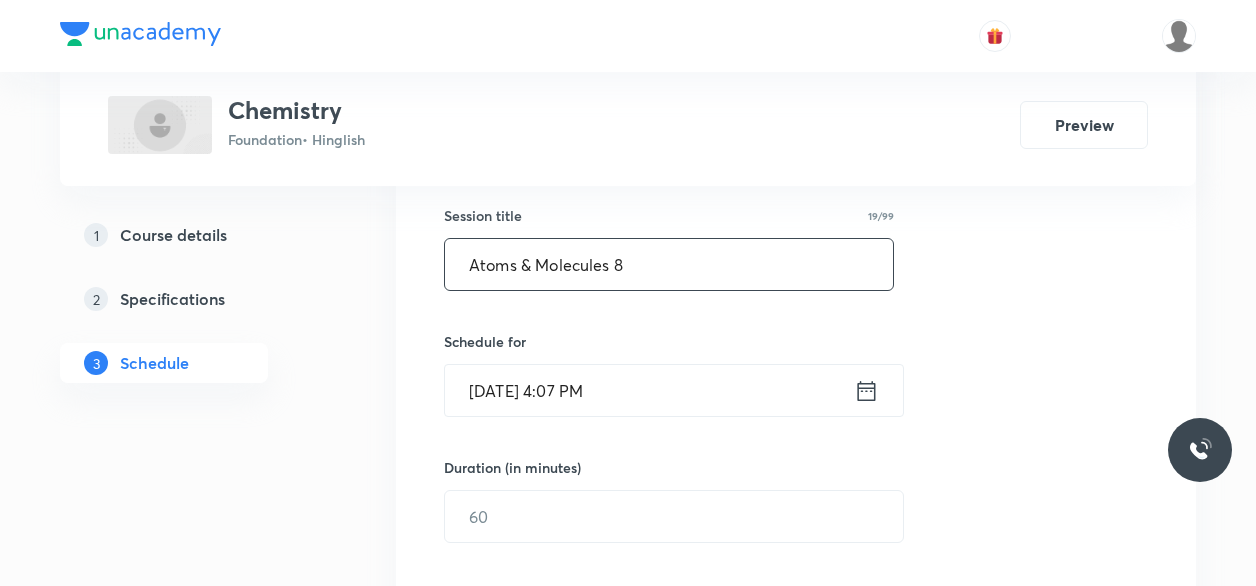 scroll, scrollTop: 380, scrollLeft: 0, axis: vertical 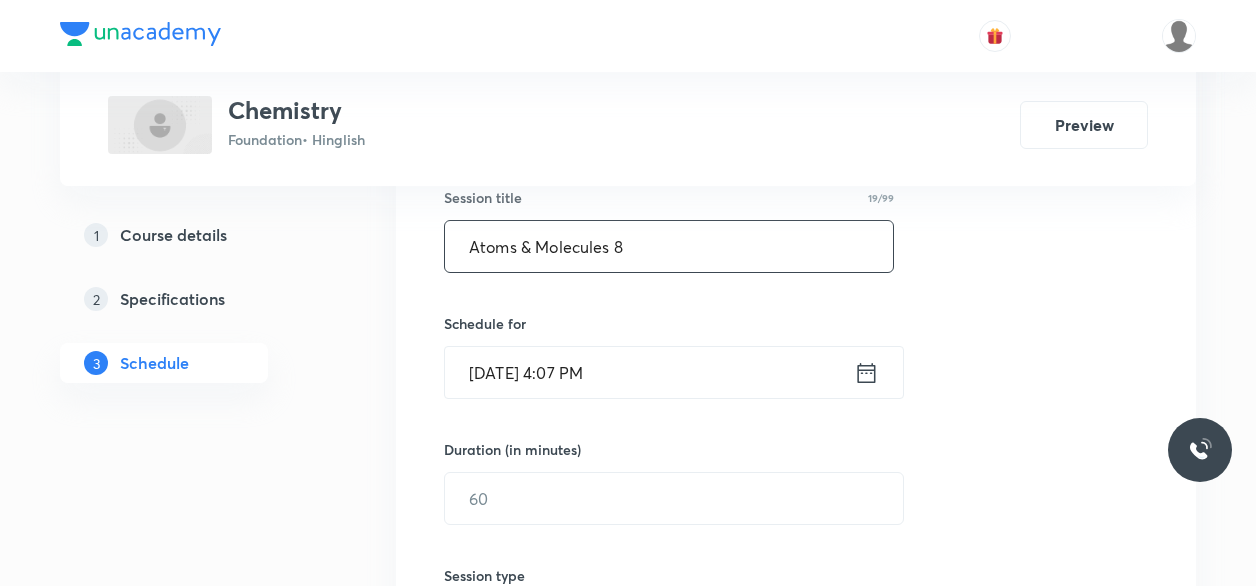 type on "Atoms & Molecules 8" 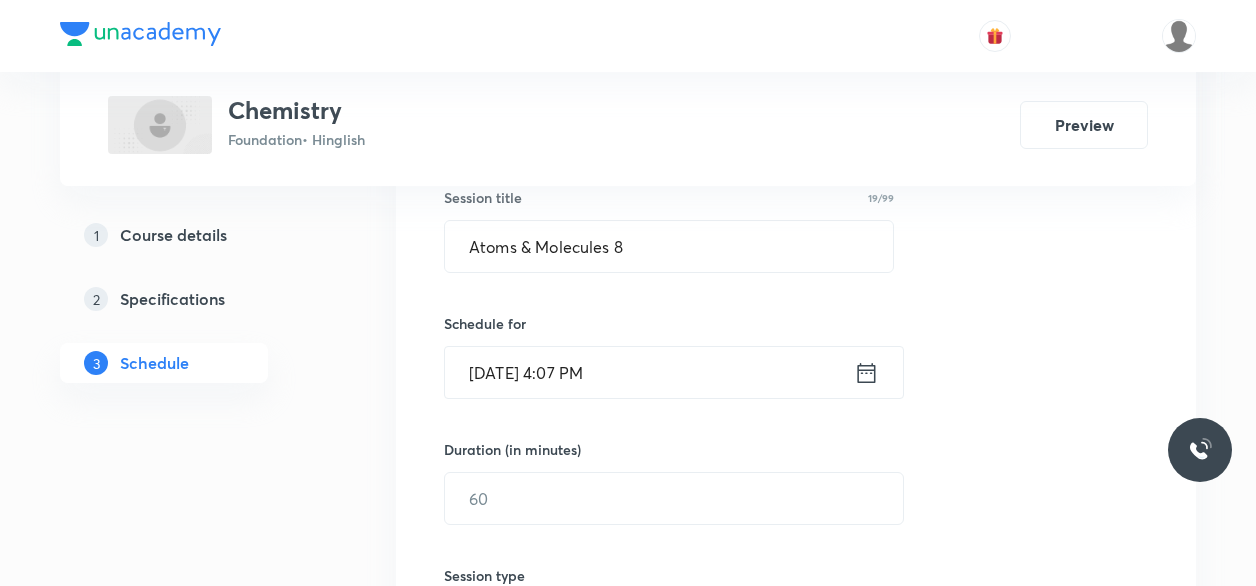 click on "Jul 30, 2025, 4:07 PM" at bounding box center (649, 372) 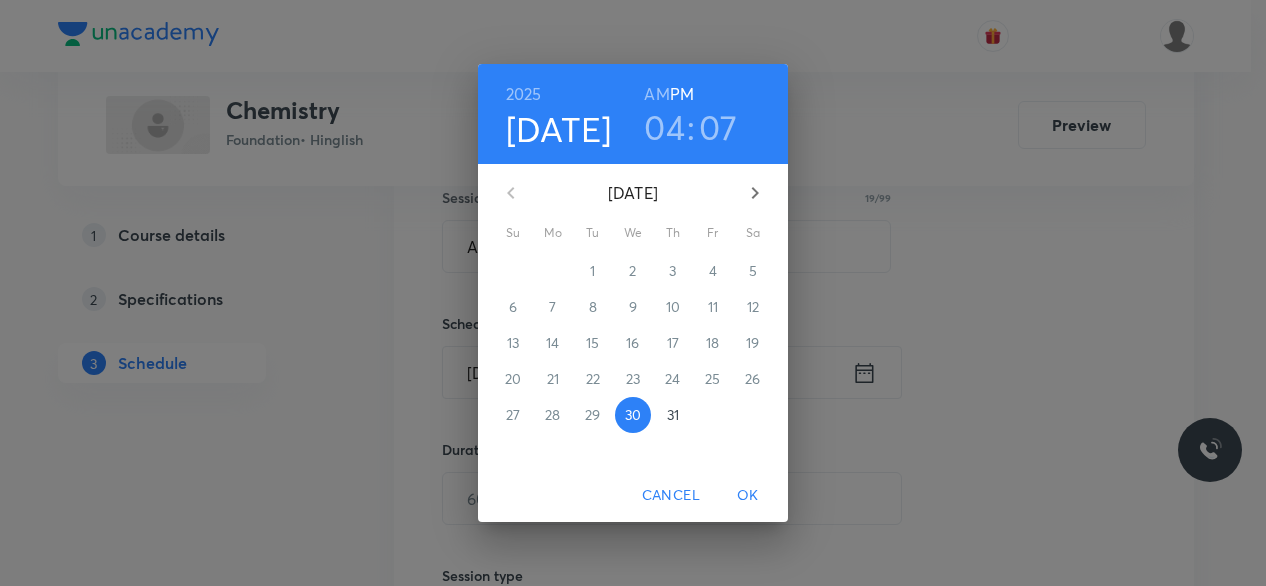 click on "04" at bounding box center [664, 127] 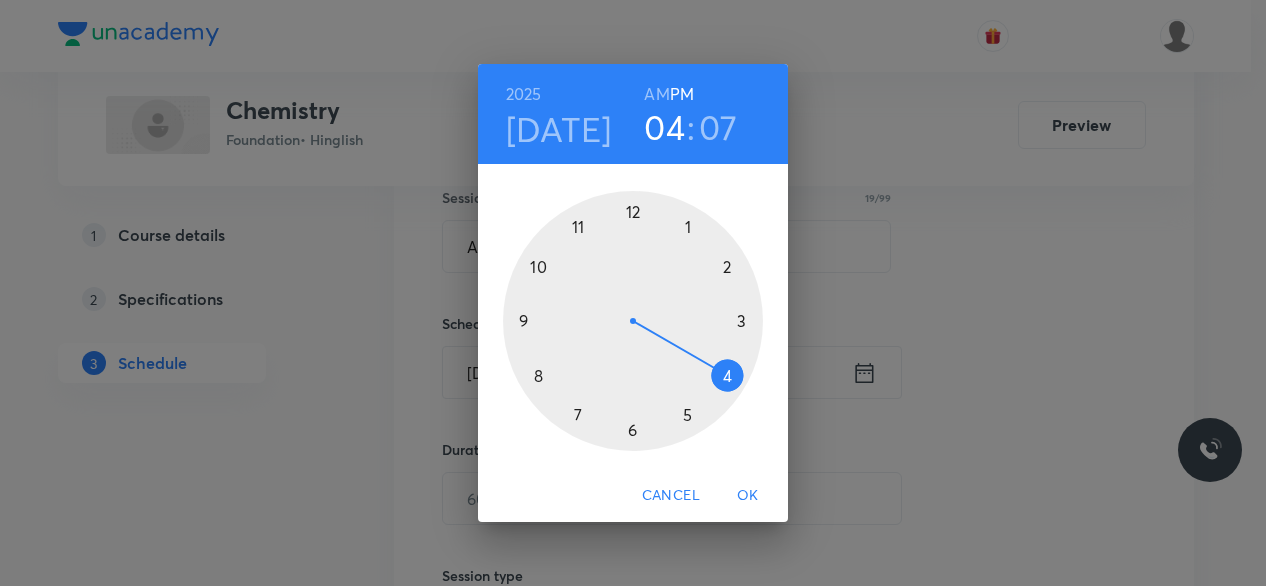 click at bounding box center [633, 321] 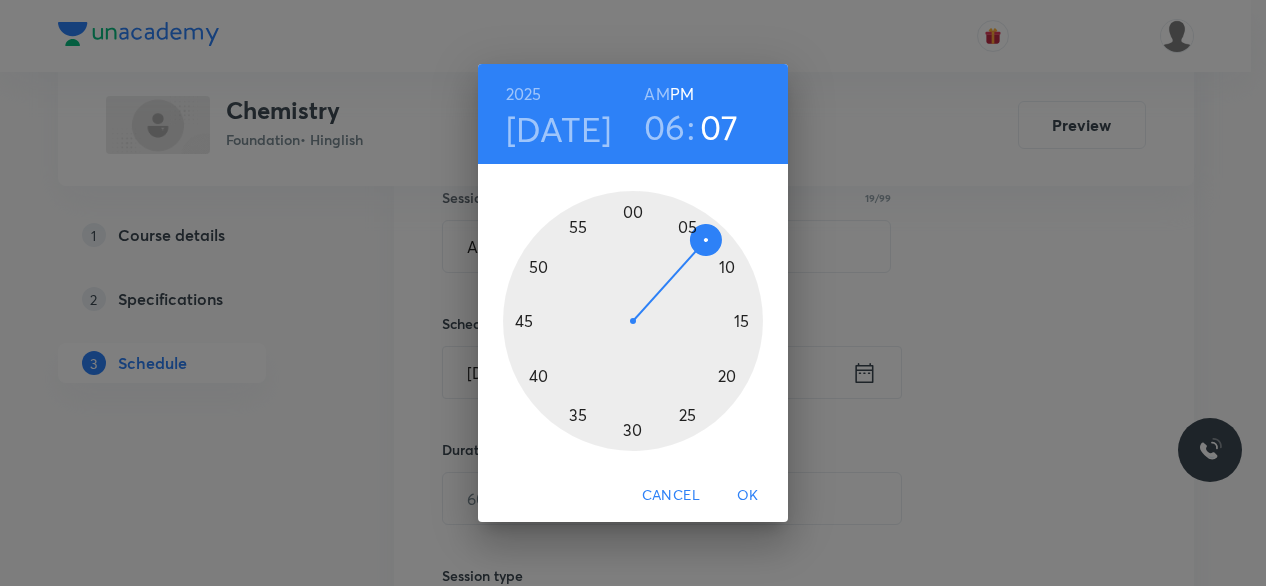click at bounding box center [633, 321] 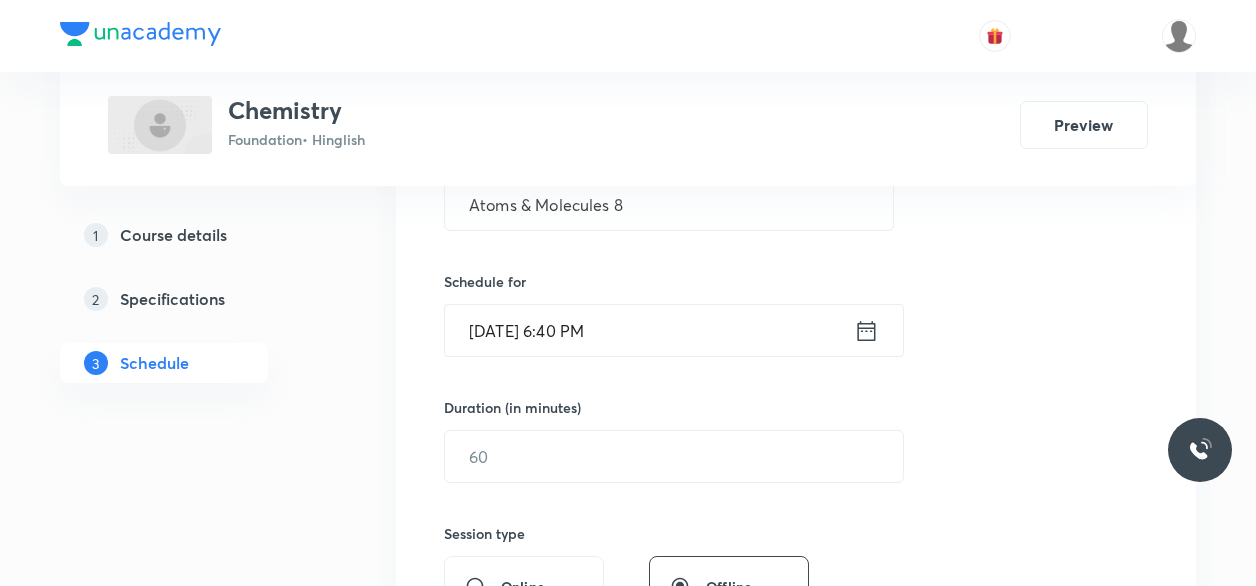 scroll, scrollTop: 424, scrollLeft: 0, axis: vertical 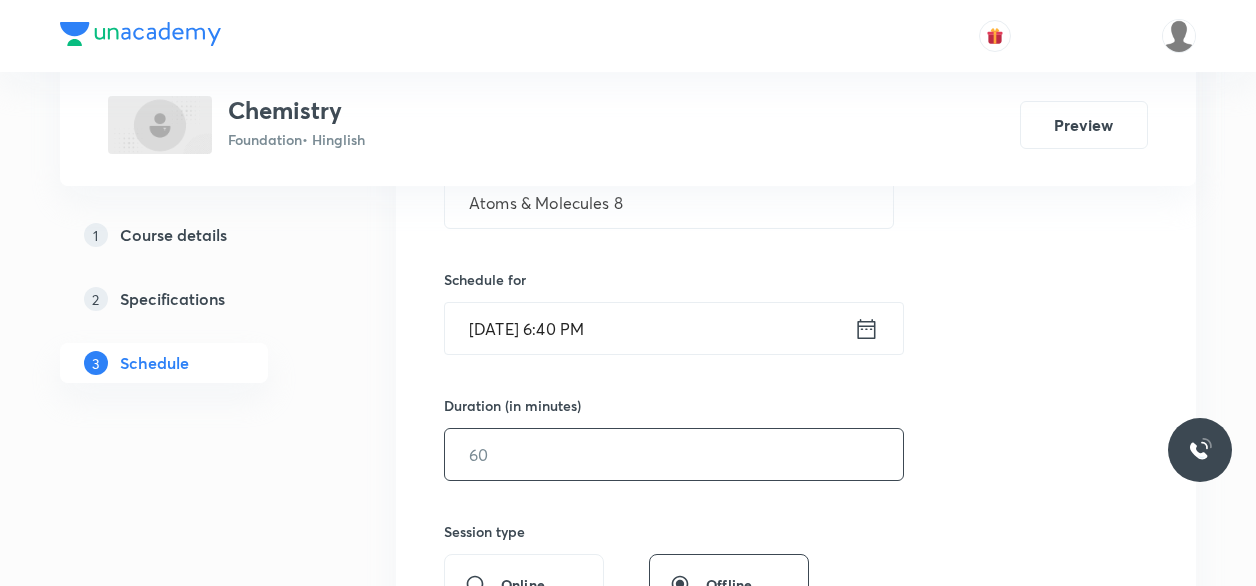 click at bounding box center [674, 454] 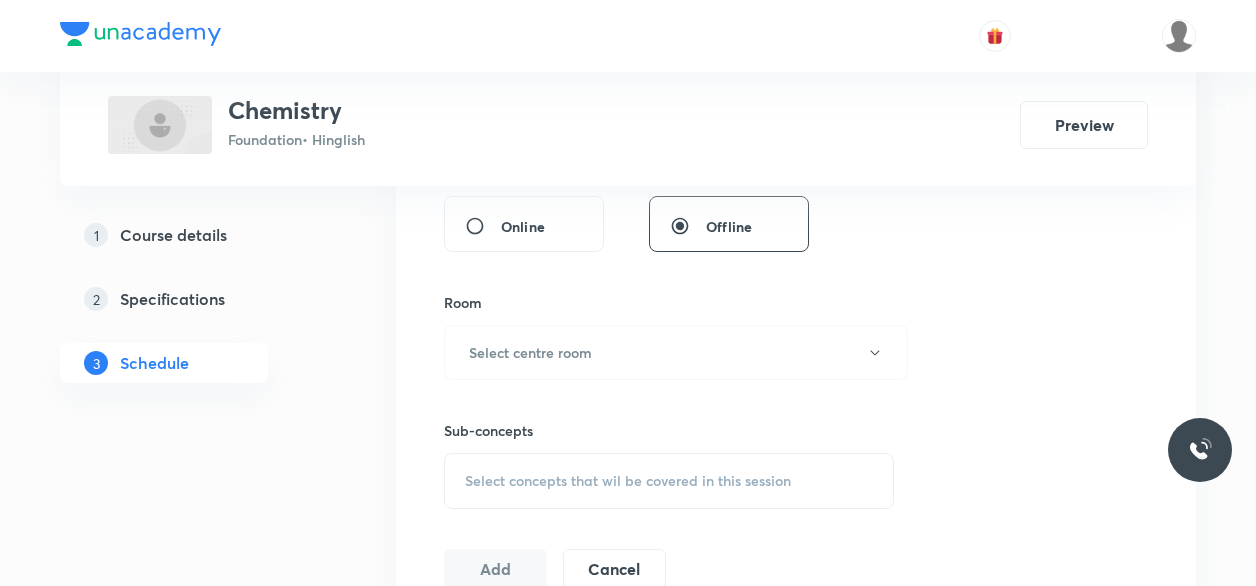 scroll, scrollTop: 784, scrollLeft: 0, axis: vertical 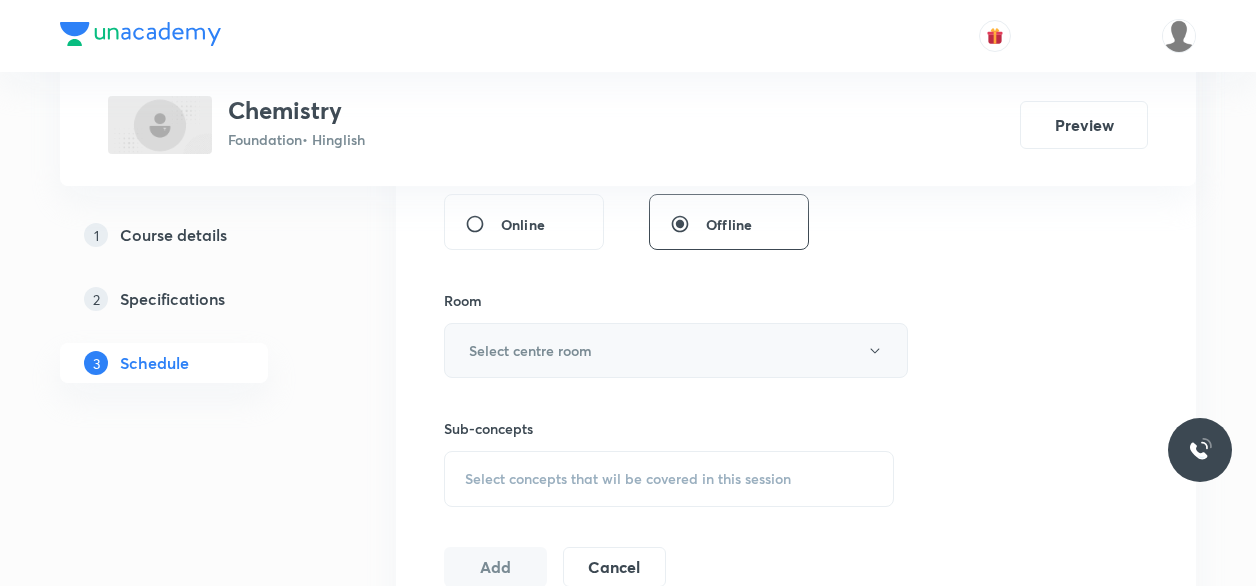 type on "45" 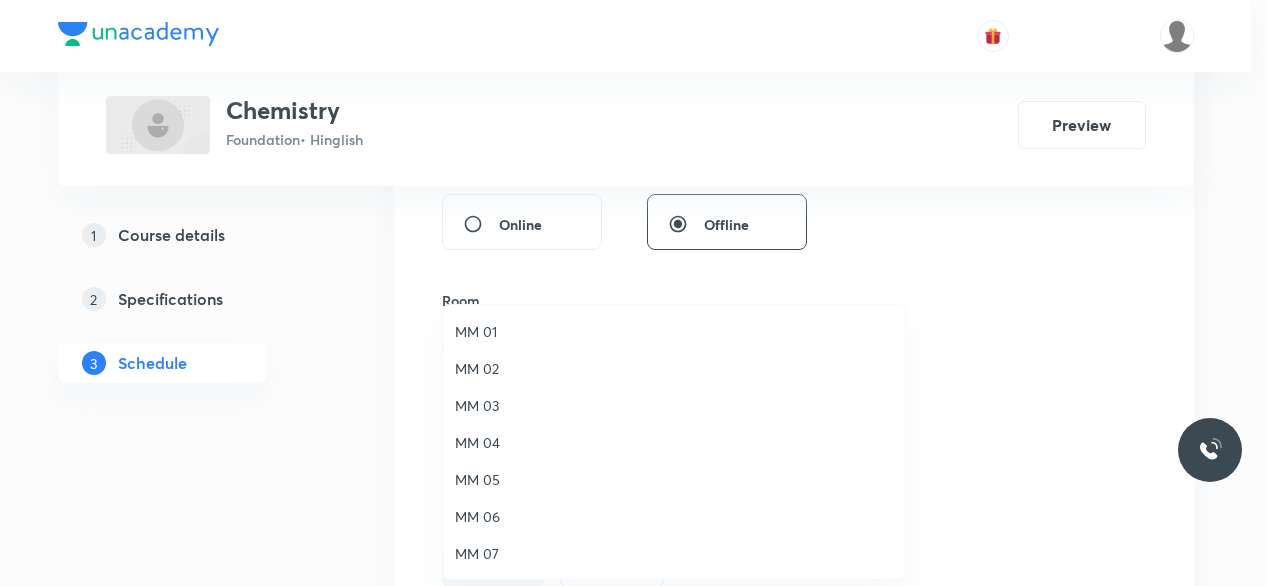 click on "MM 01" at bounding box center [674, 331] 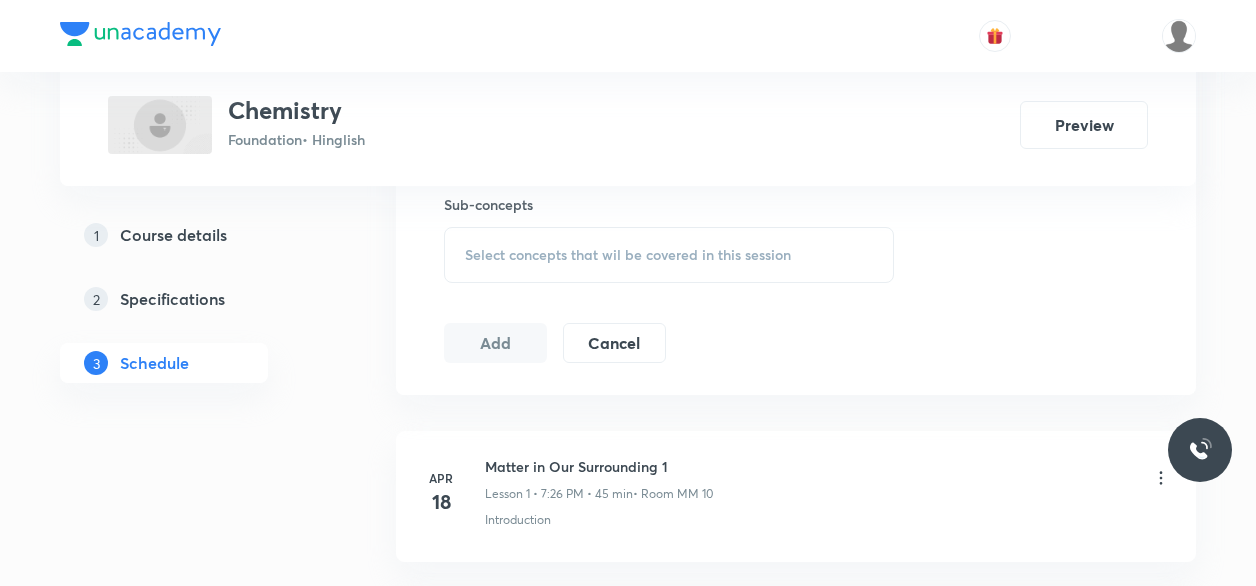 scroll, scrollTop: 1010, scrollLeft: 0, axis: vertical 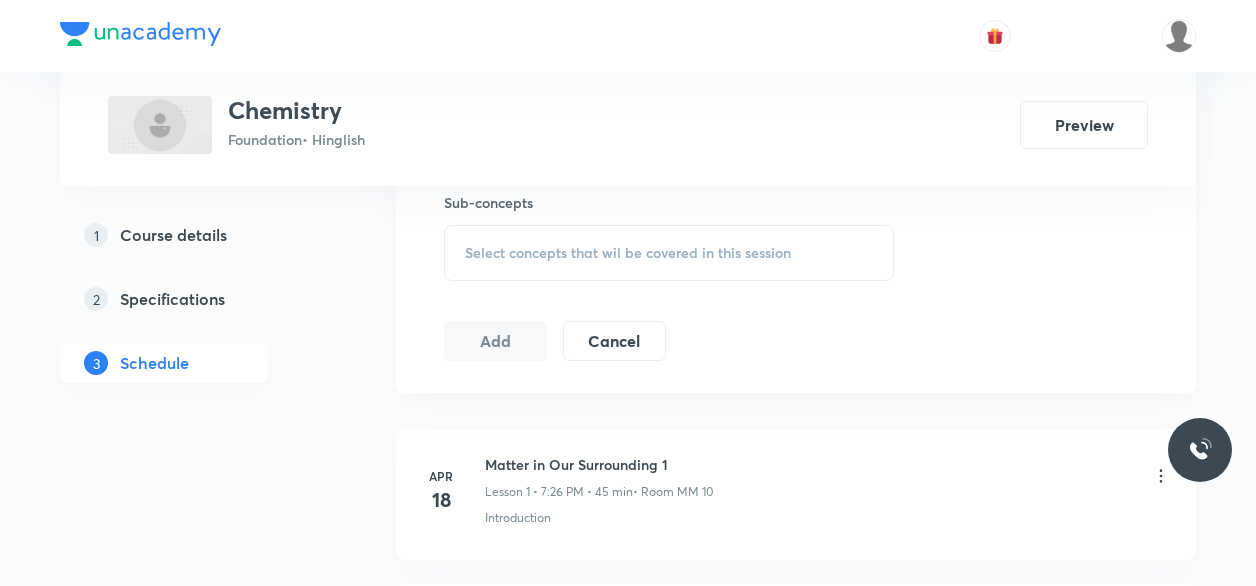 click on "Select concepts that wil be covered in this session" at bounding box center [669, 253] 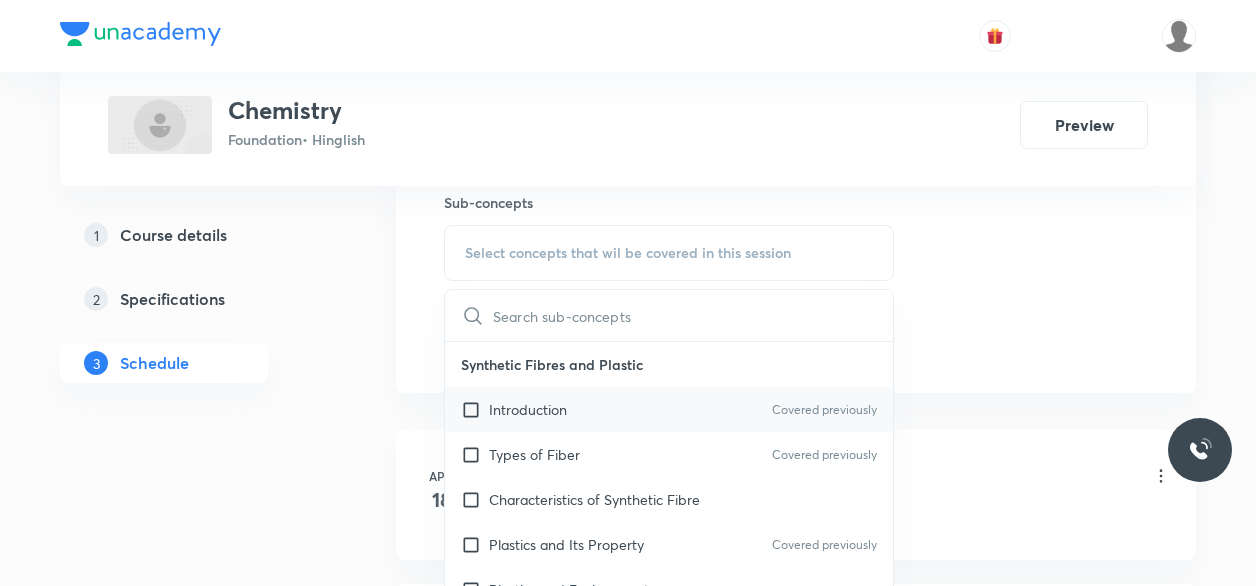 click on "Introduction" at bounding box center [528, 409] 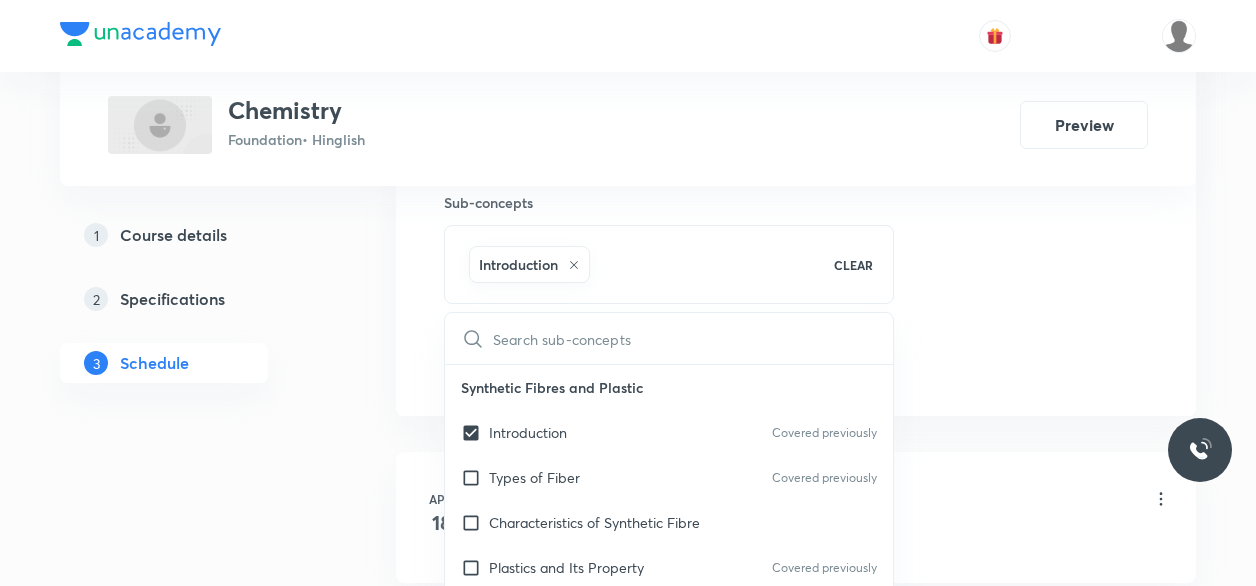 click on "Plus Courses Chemistry Foundation  • Hinglish Preview 1 Course details 2 Specifications 3 Schedule Schedule 26  classes Session  27 Live class Session title 19/99 Atoms & Molecules 8 ​ Schedule for Jul 30, 2025, 6:40 PM ​ Duration (in minutes) 45 ​   Session type Online Offline Room MM 01 Sub-concepts Introduction CLEAR ​ Synthetic Fibres and Plastic Introduction Covered previously Types of Fiber Covered previously Characteristics of Synthetic Fibre Plastics and Its Property Covered previously Plastics and Environment Materials Metals and Non Metals Physical Properties Chemical Properties Uses of Metal and Non Metals Coal and Petroleum Exhaustible Resources Inexhaustible Resources Combustion and Flame Introduction Types of Combustion Flame Fuel Effects of Electric Current Introduction Conductivity in Liquids Electrolysis Electroplating Coal and Petroleum Class 8 Coal and Petroleum Class 8 Add Cancel Apr 18 Matter in Our Surrounding 1 Lesson 1 • 7:26 PM • 45 min  • Room MM 10 Introduction Apr" at bounding box center (628, 1856) 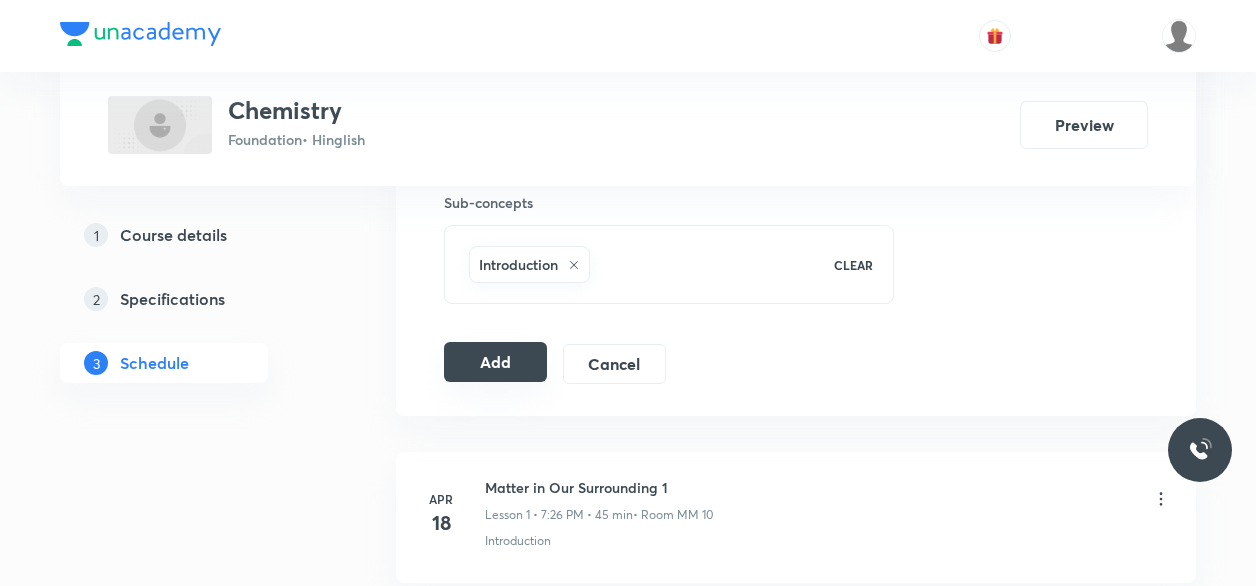 click on "Add" at bounding box center [495, 362] 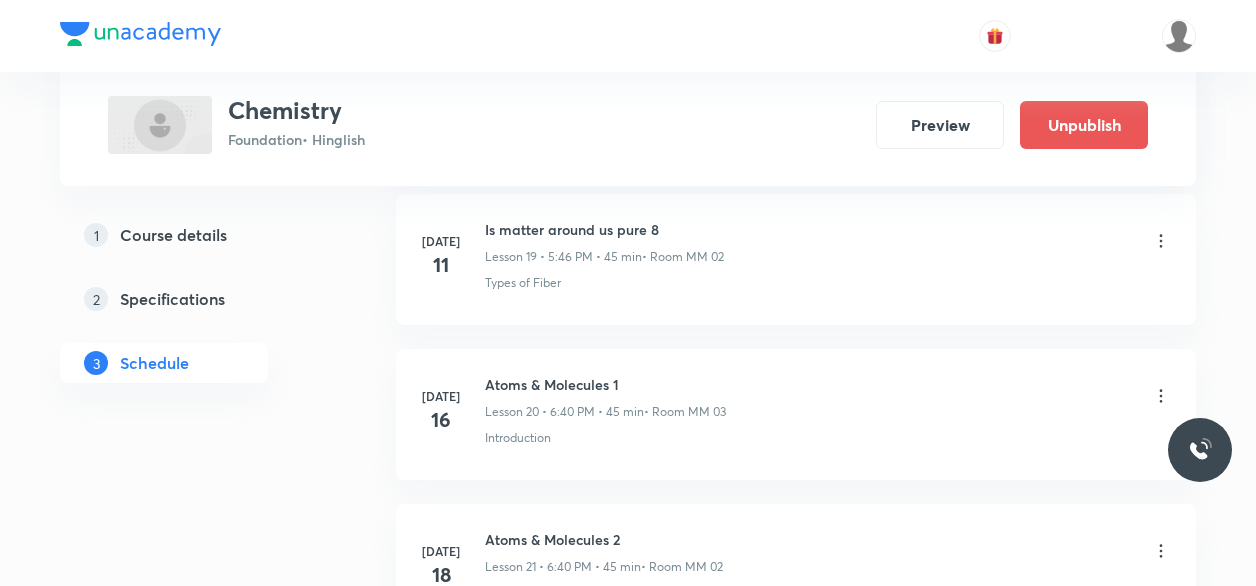 scroll, scrollTop: 4265, scrollLeft: 0, axis: vertical 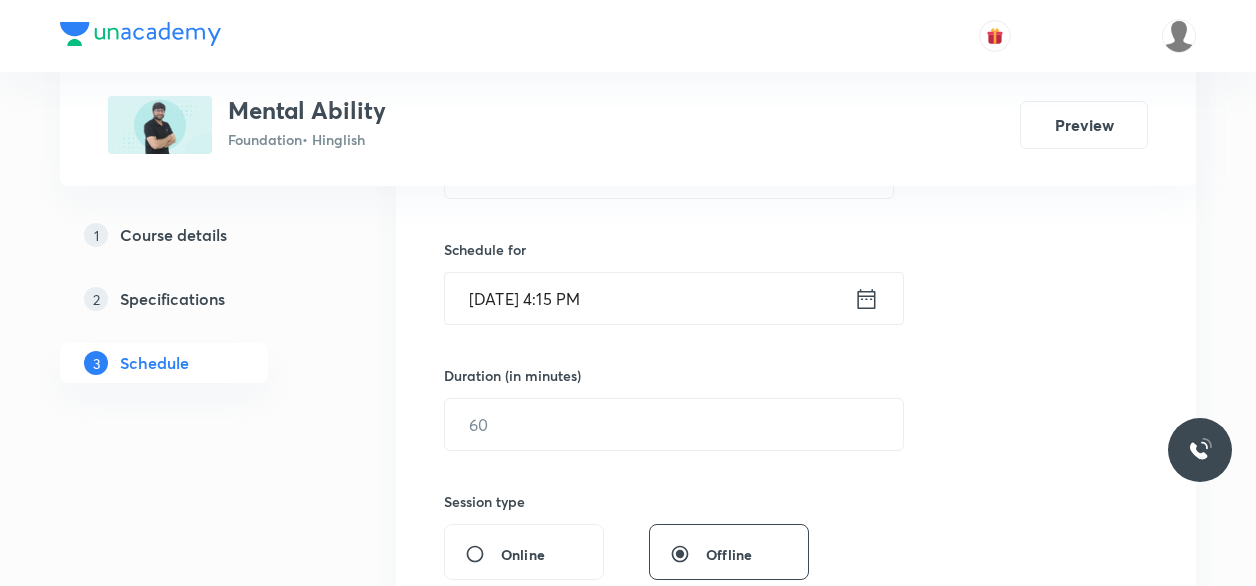 drag, startPoint x: 569, startPoint y: 371, endPoint x: 352, endPoint y: 355, distance: 217.58907 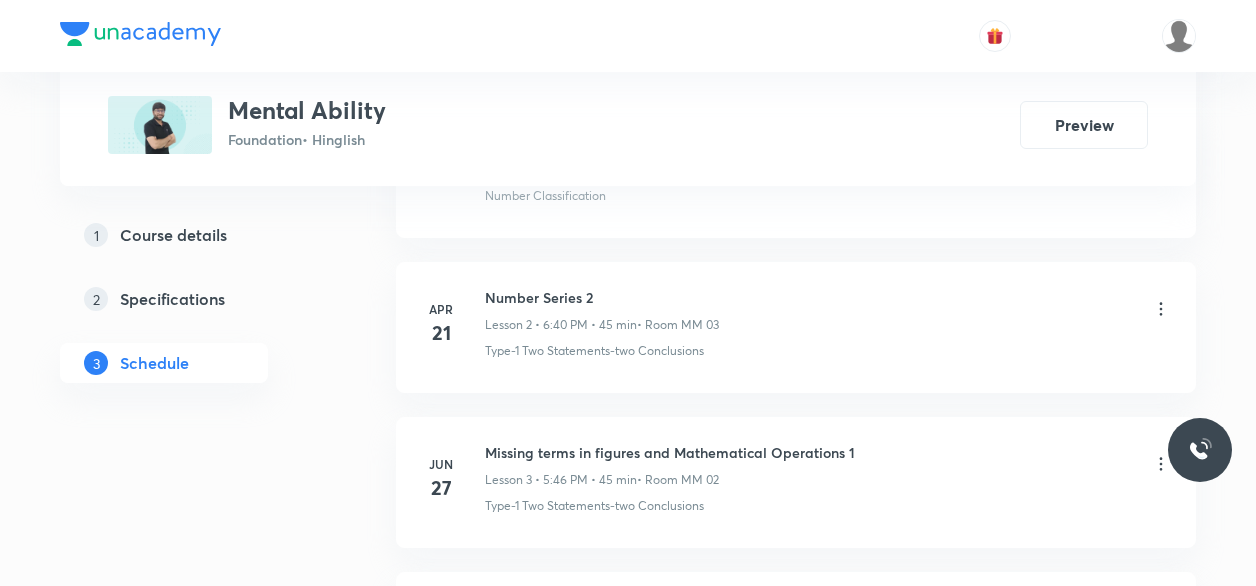 scroll, scrollTop: 1786, scrollLeft: 0, axis: vertical 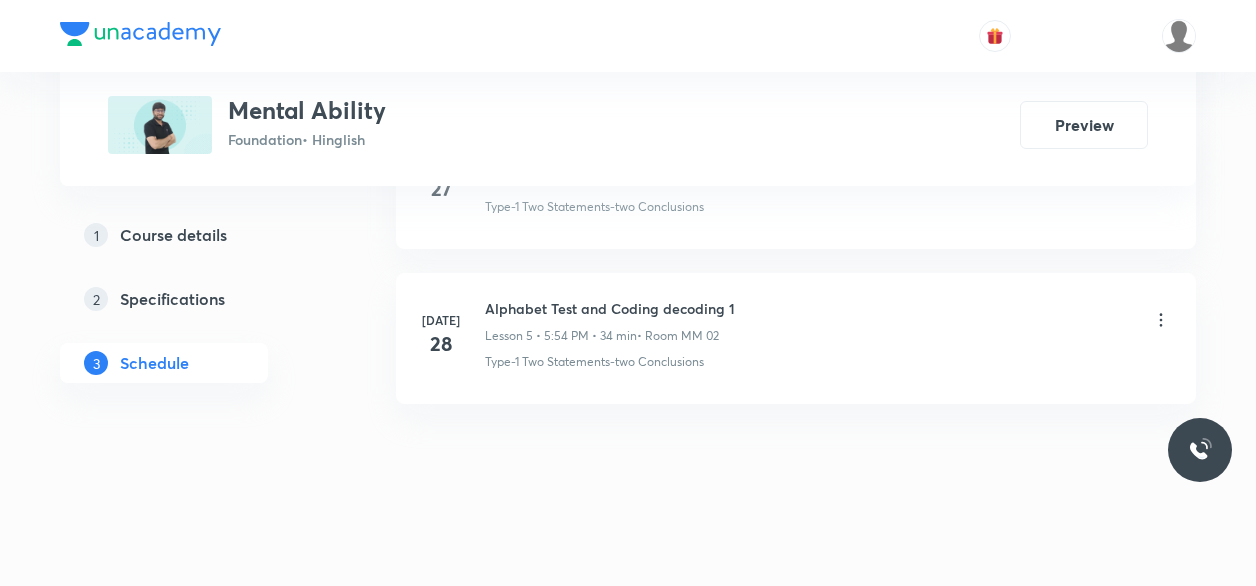 click on "Alphabet Test and Coding decoding 1" at bounding box center (610, 308) 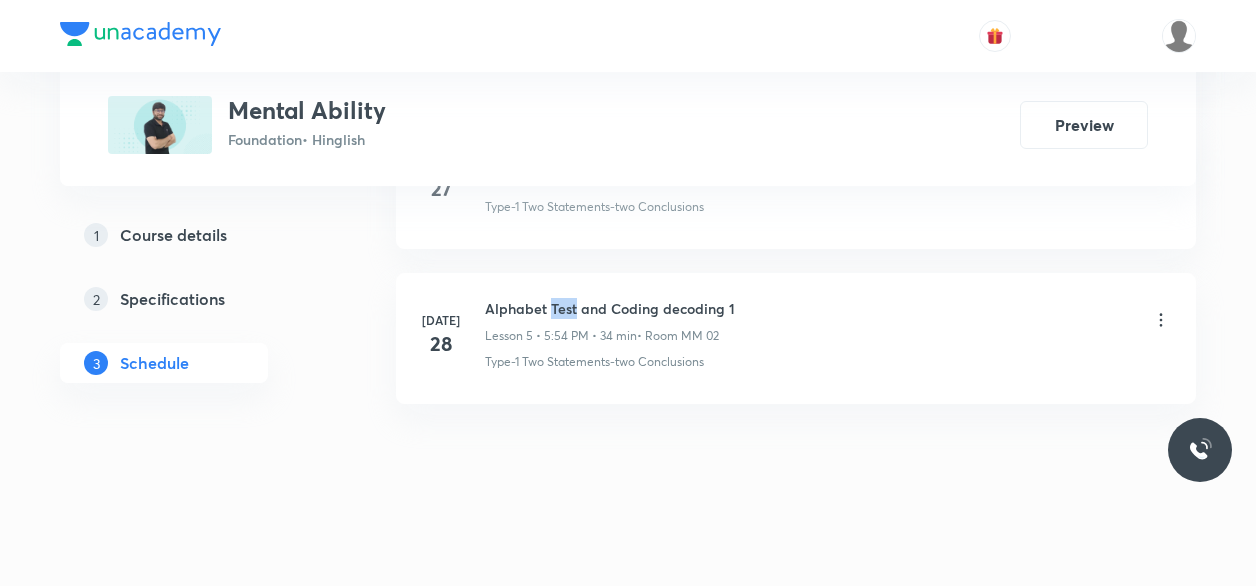 click on "Alphabet Test and Coding decoding 1" at bounding box center [610, 308] 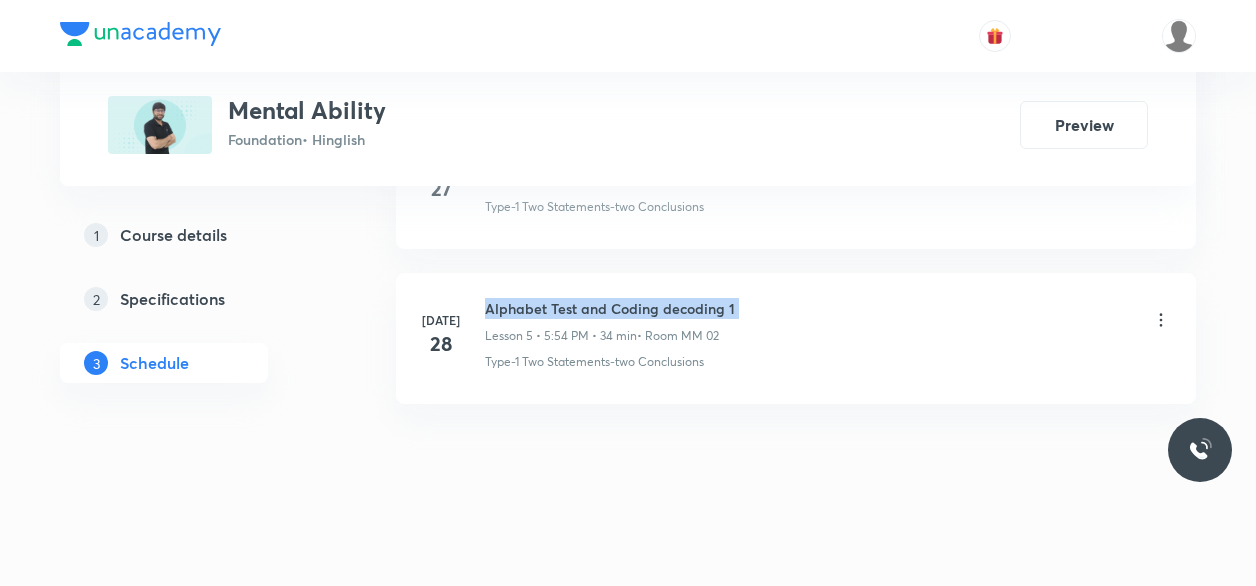 click on "Alphabet Test and Coding decoding 1" at bounding box center [610, 308] 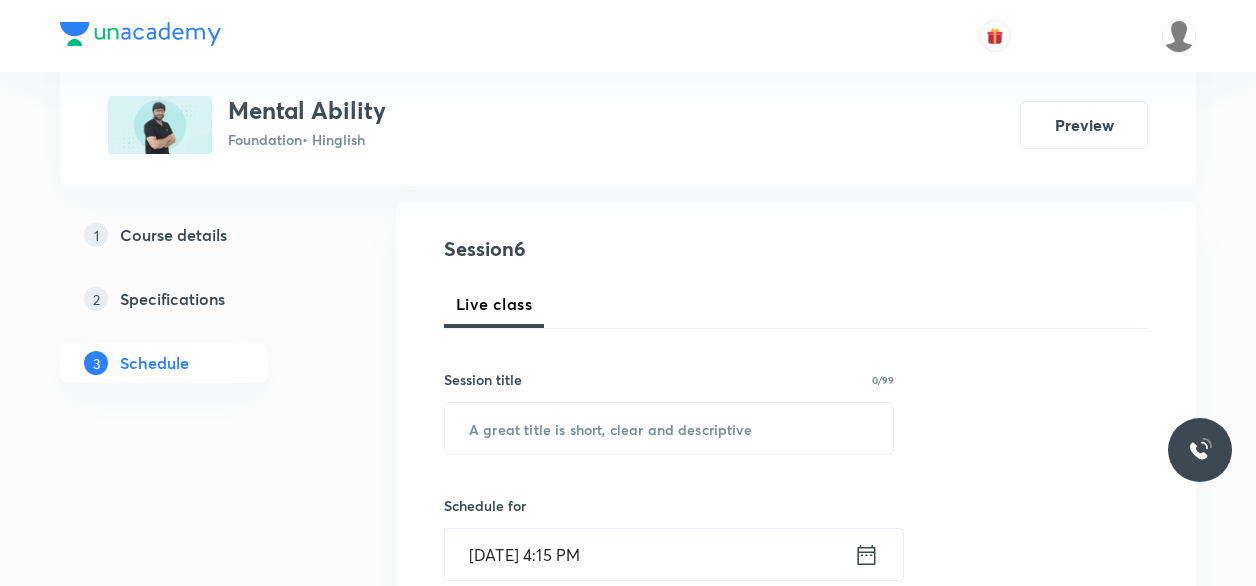 scroll, scrollTop: 197, scrollLeft: 0, axis: vertical 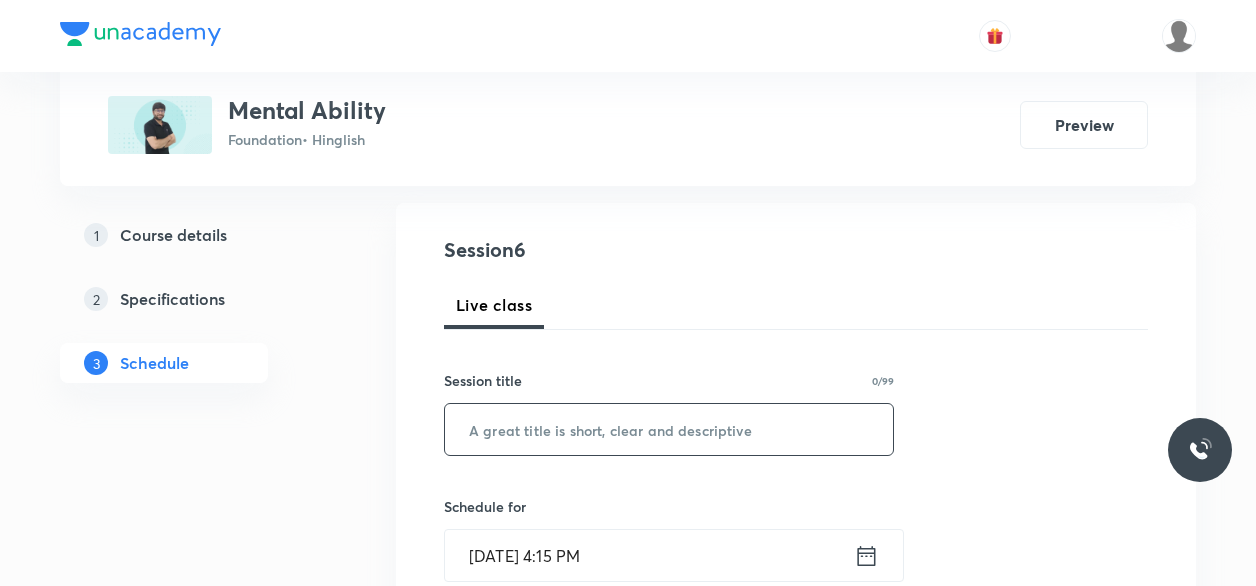click at bounding box center [669, 429] 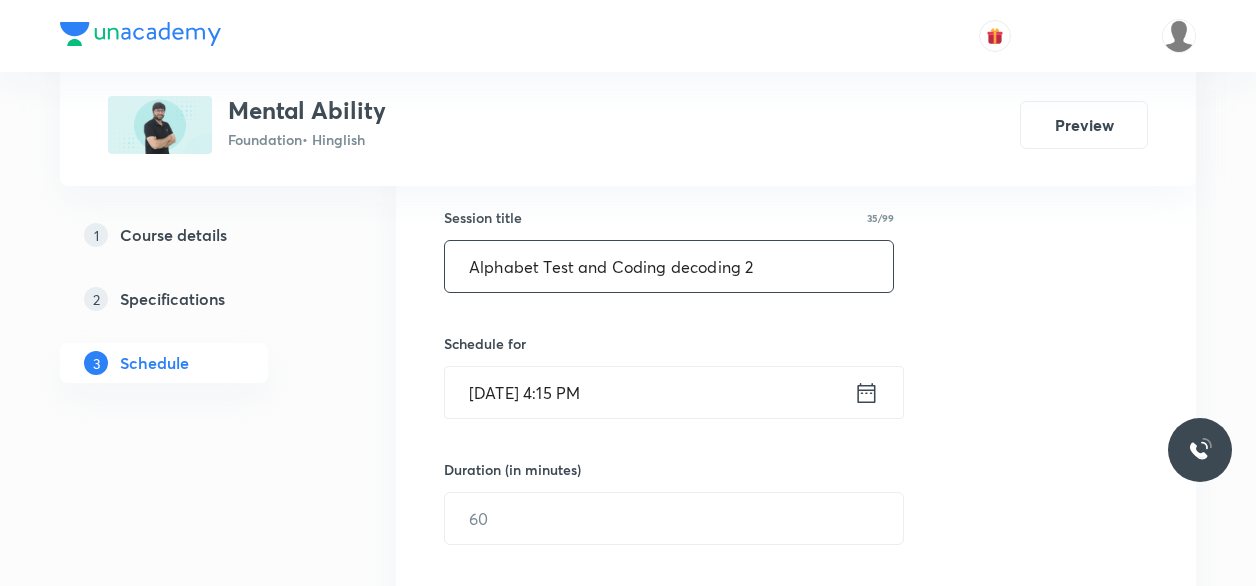 scroll, scrollTop: 361, scrollLeft: 0, axis: vertical 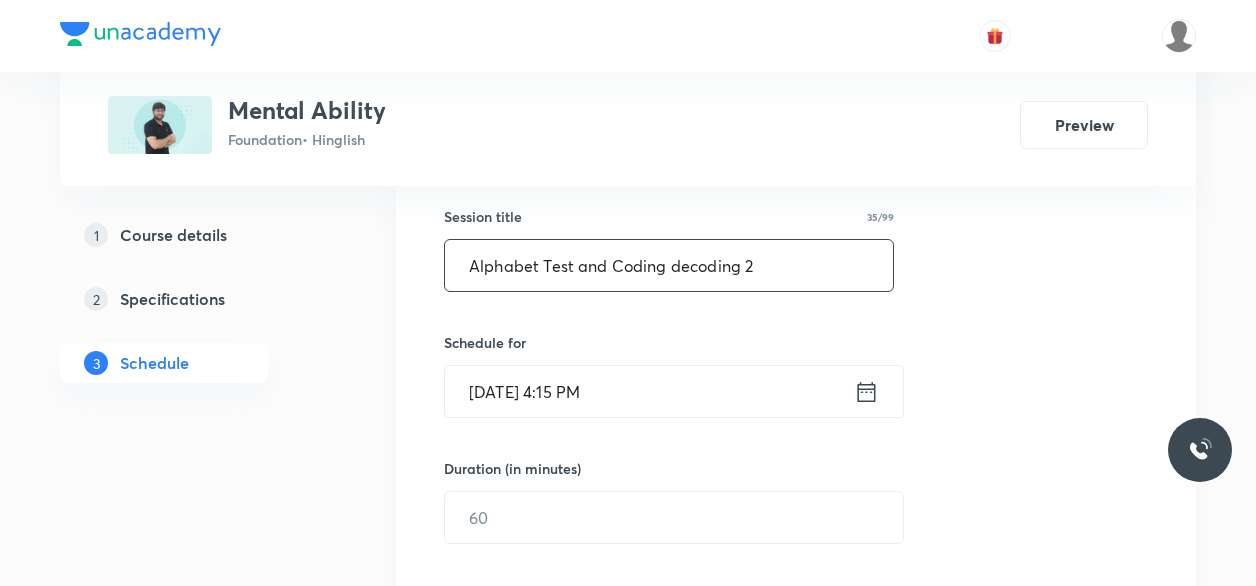 type on "Alphabet Test and Coding decoding 2" 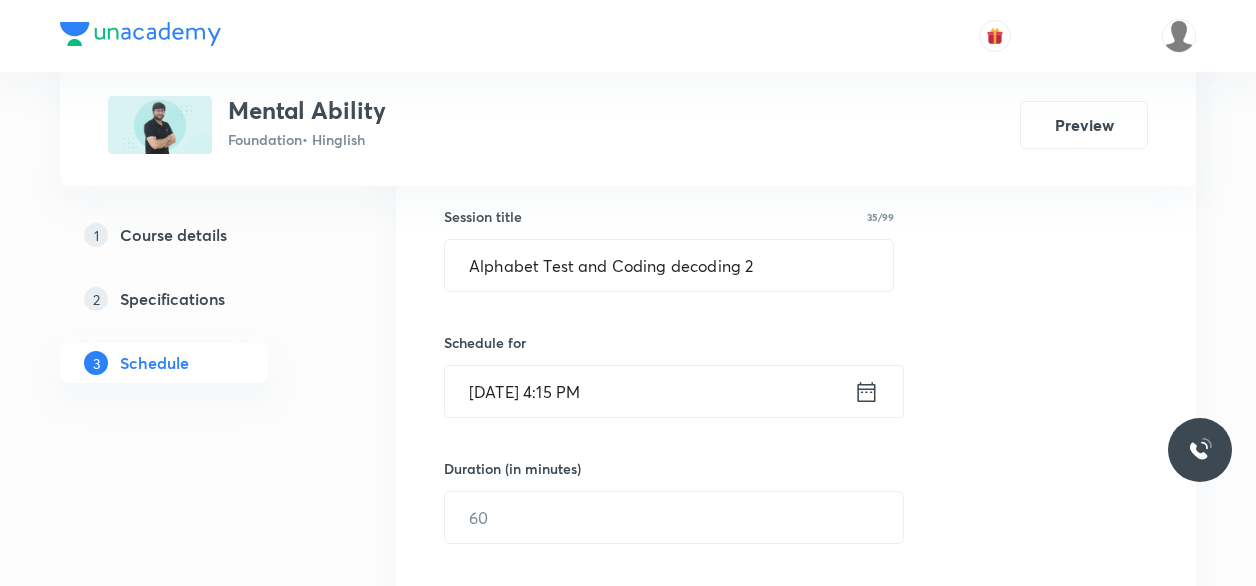 click on "Jul 30, 2025, 4:15 PM" at bounding box center (649, 391) 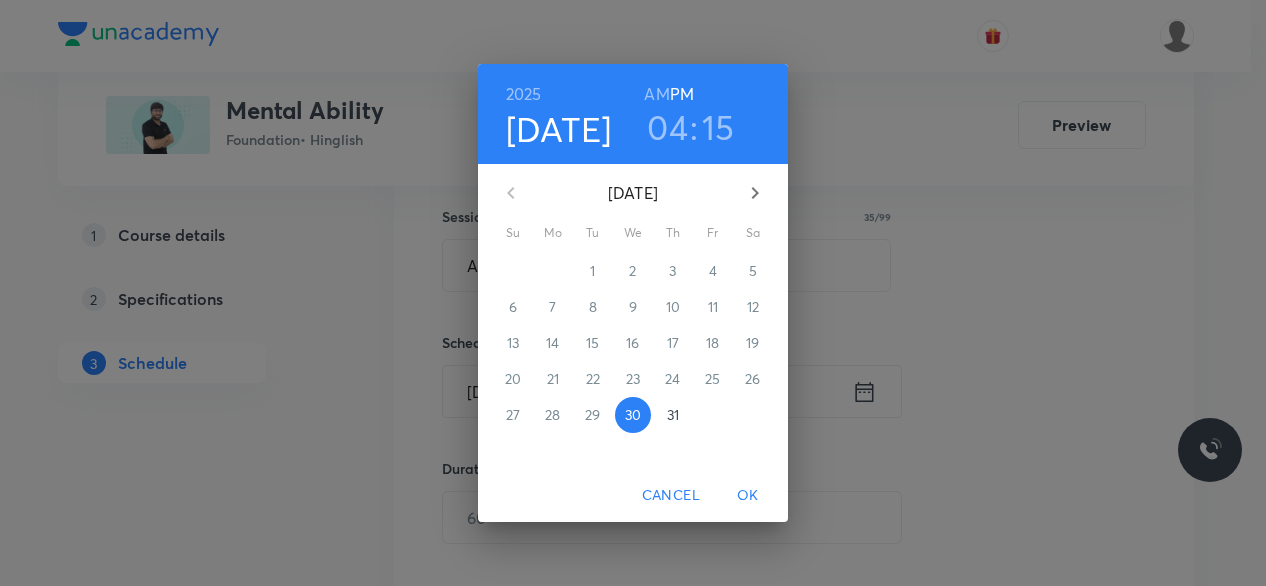 click on "04" at bounding box center [667, 127] 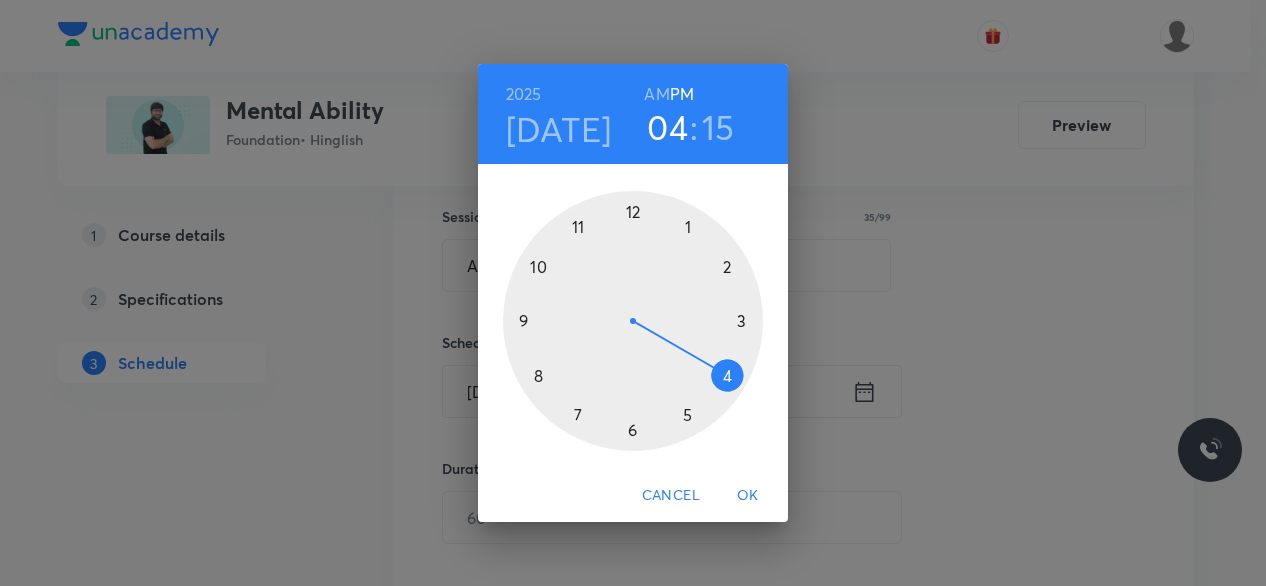 click at bounding box center (633, 321) 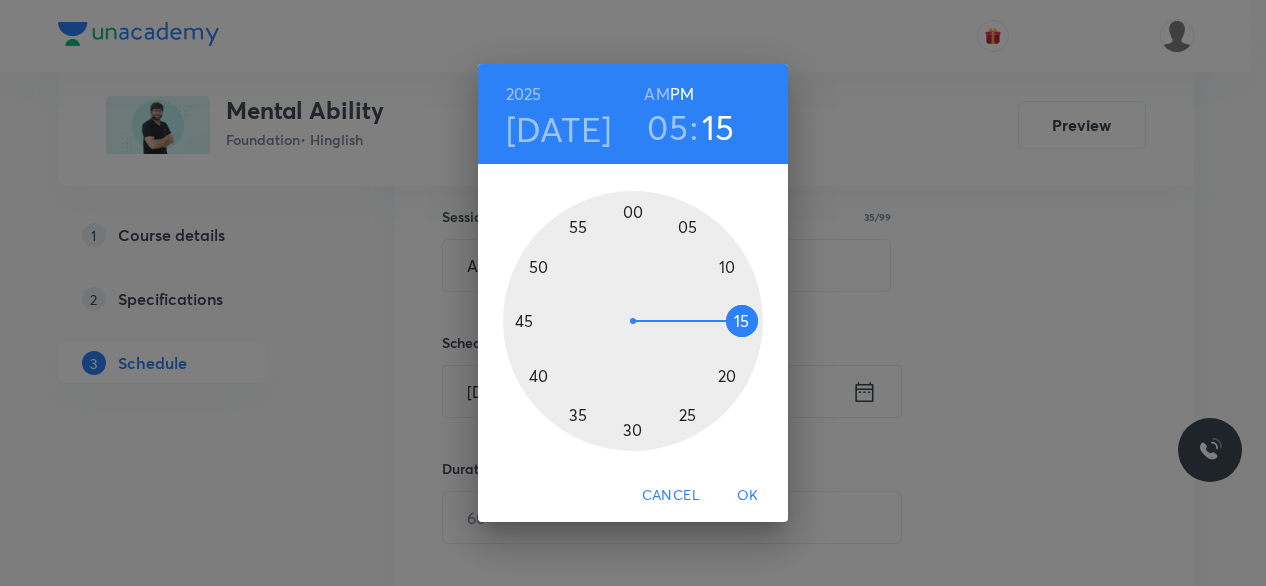 click at bounding box center [633, 321] 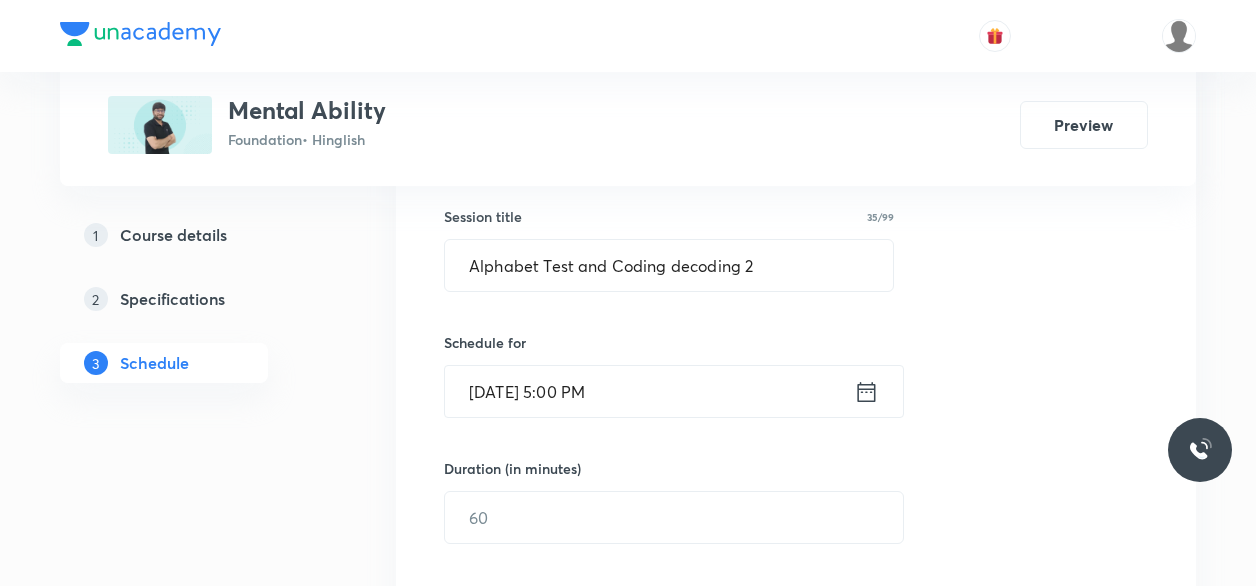 scroll, scrollTop: 419, scrollLeft: 0, axis: vertical 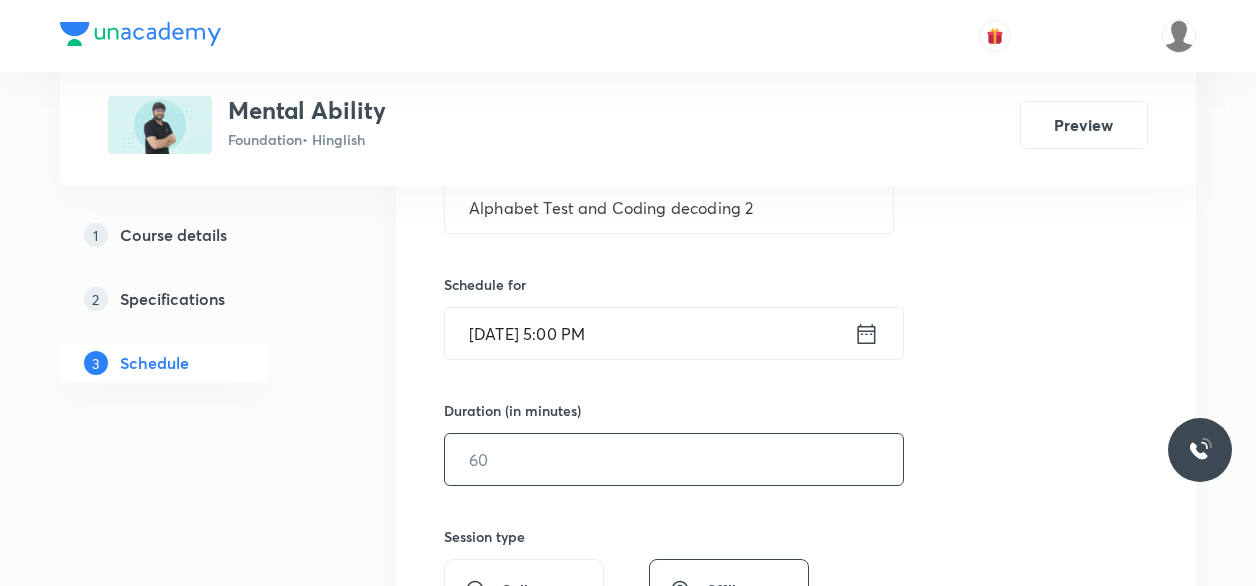 click at bounding box center (674, 459) 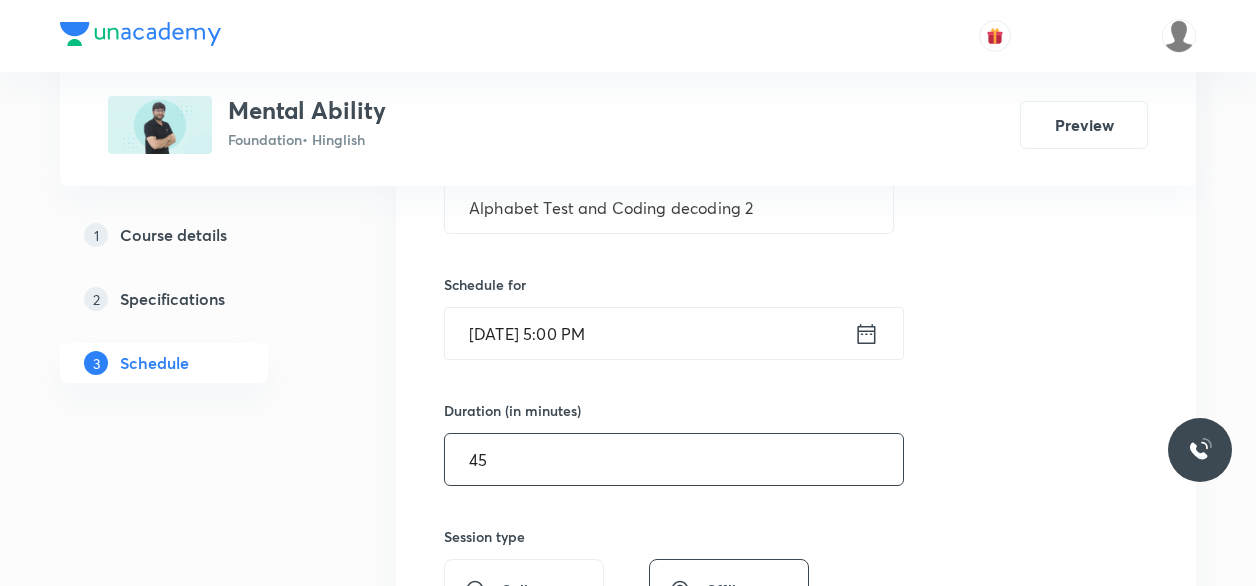 scroll, scrollTop: 681, scrollLeft: 0, axis: vertical 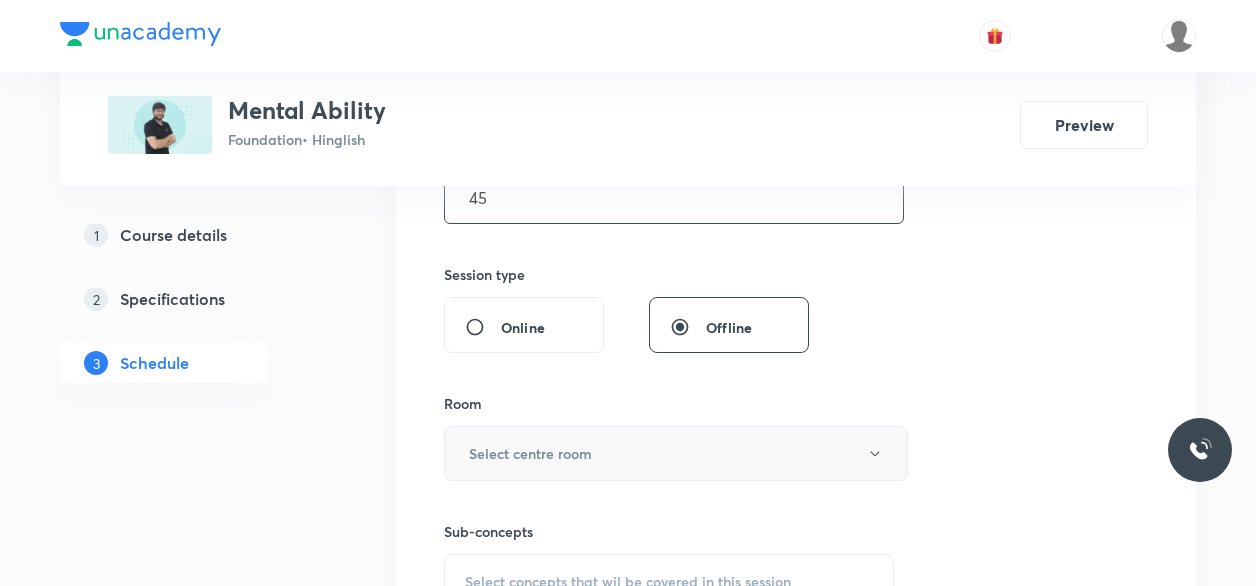 type on "45" 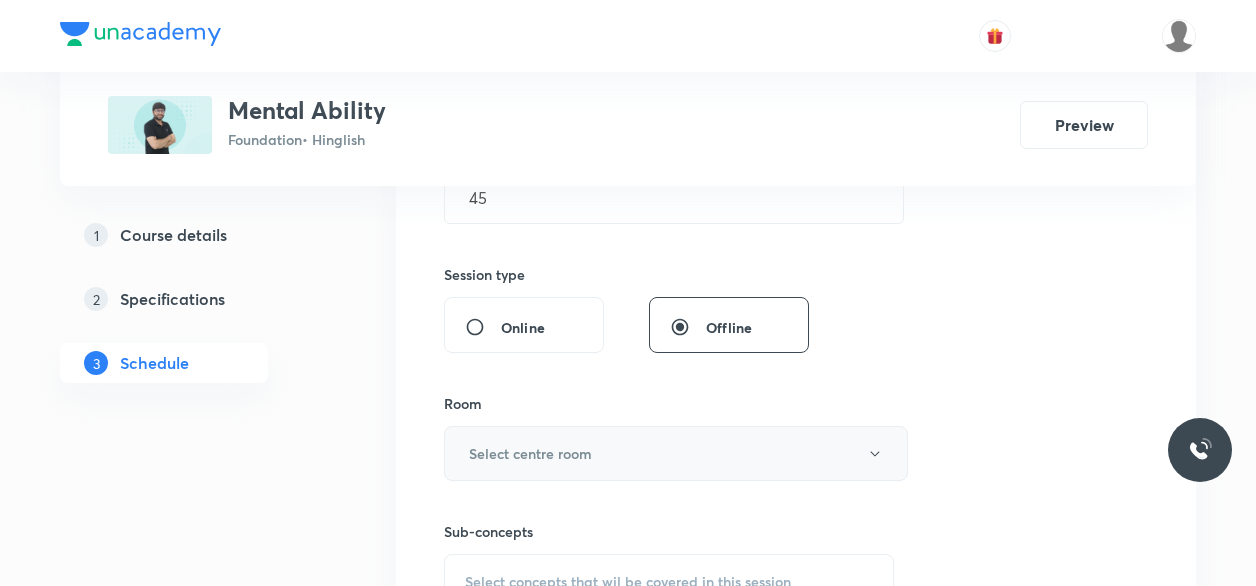 click on "Select centre room" at bounding box center (530, 453) 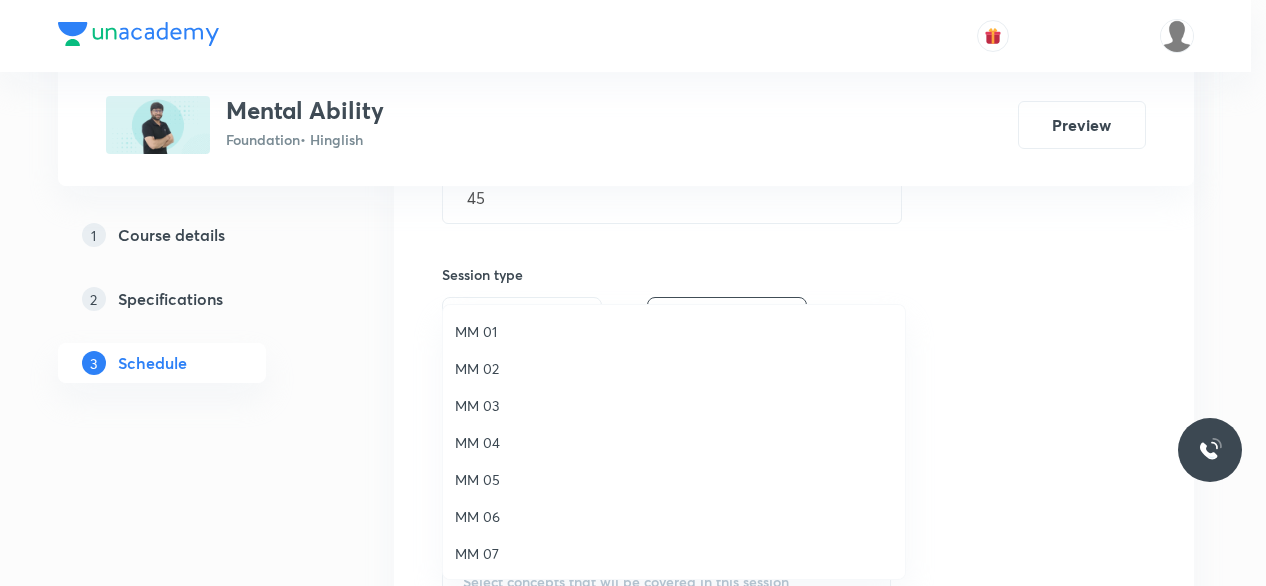click on "MM 01" at bounding box center (674, 331) 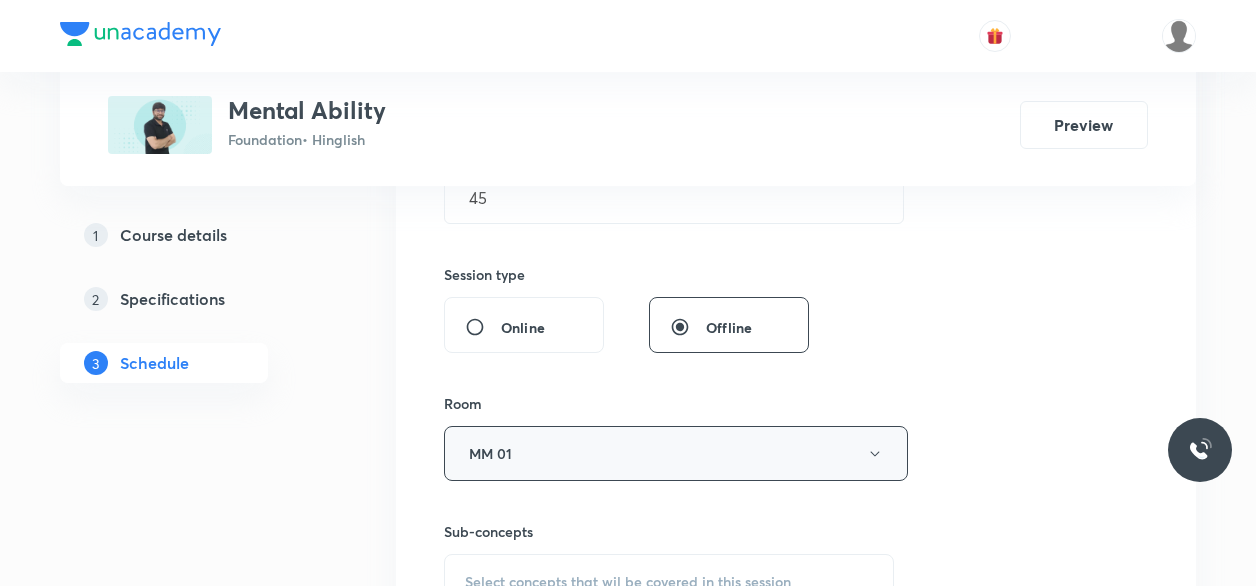 scroll, scrollTop: 834, scrollLeft: 0, axis: vertical 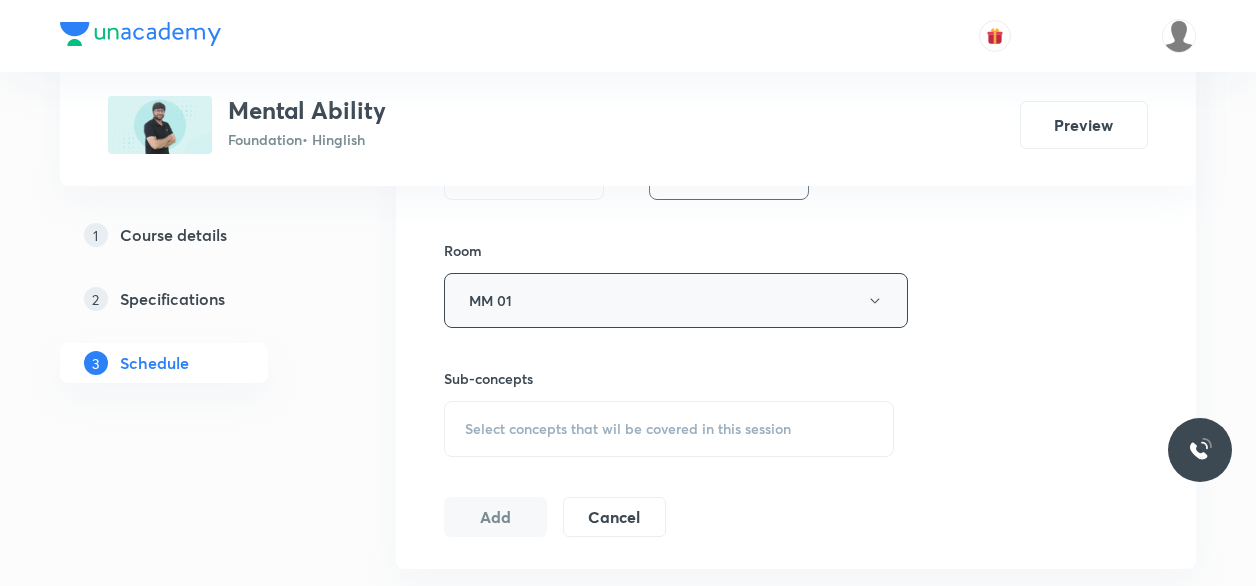 click on "Select concepts that wil be covered in this session" at bounding box center (669, 429) 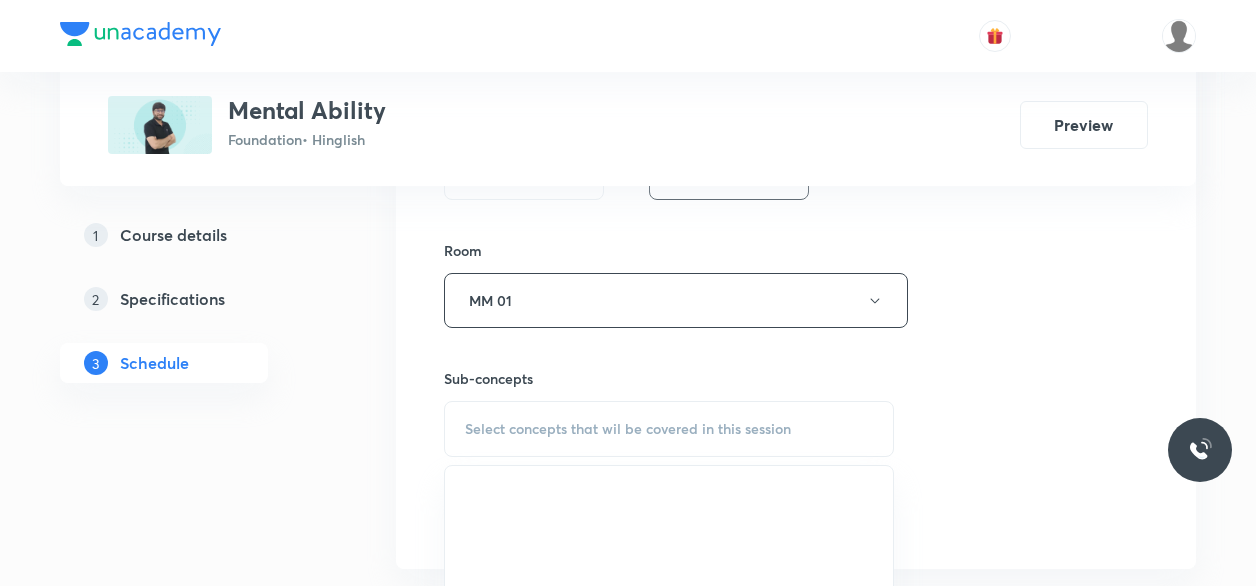 scroll, scrollTop: 946, scrollLeft: 0, axis: vertical 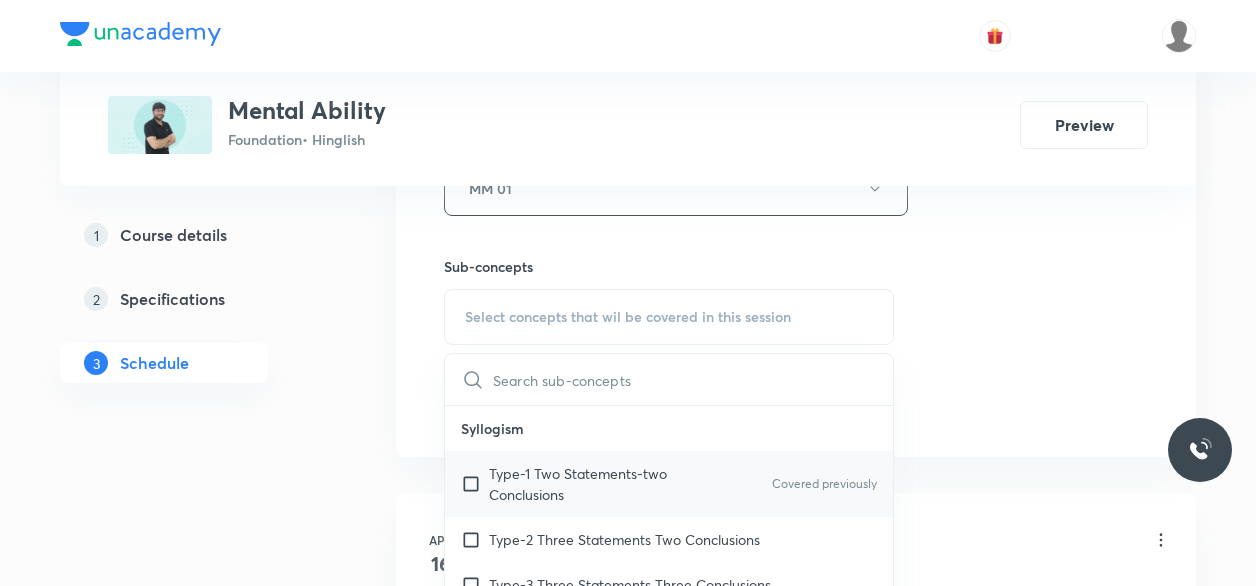 click on "Type-1 Two Statements-two Conclusions" at bounding box center [590, 484] 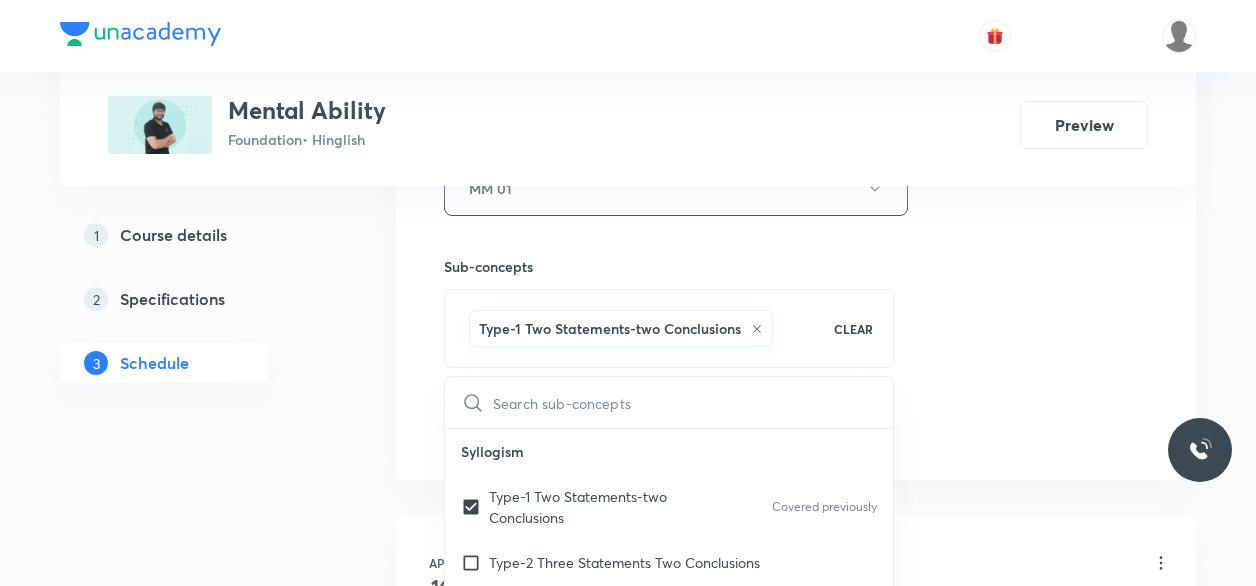 click on "Session  6 Live class Session title 35/99 Alphabet Test and Coding decoding 2 ​ Schedule for Jul 30, 2025, 5:00 PM ​ Duration (in minutes) 45 ​   Session type Online Offline Room MM 01 Sub-concepts Type-1 Two Statements-two Conclusions CLEAR ​ Syllogism Type-1 Two Statements-two Conclusions Covered previously Type-2 Three Statements Two Conclusions Type-3 Three Statements Three Conclusions Classification Number Classification Covered previously Letter Classification Word Classification Distance and Direction Finding Distance Finding Direction Concept of Degree Alphabet and Number Test Word Formation Arrangement of Words in Alphabetical Order General and Random Alphabetical Series Letter Gap Problems Venn Diagrams Venn Diagrams Clock 90,180 and 0 Degree Angle Between Both Hands Slow and Fast Concept Cube and Cuboids Three Face Colored Cubes and Cuboids Two Face Colored Cubes and Cuboids No Face Colored Cubes and Cuboids Water and Mirror Images Images of Alphabets Mages  Number Images of Figures Puzzles" at bounding box center (796, -33) 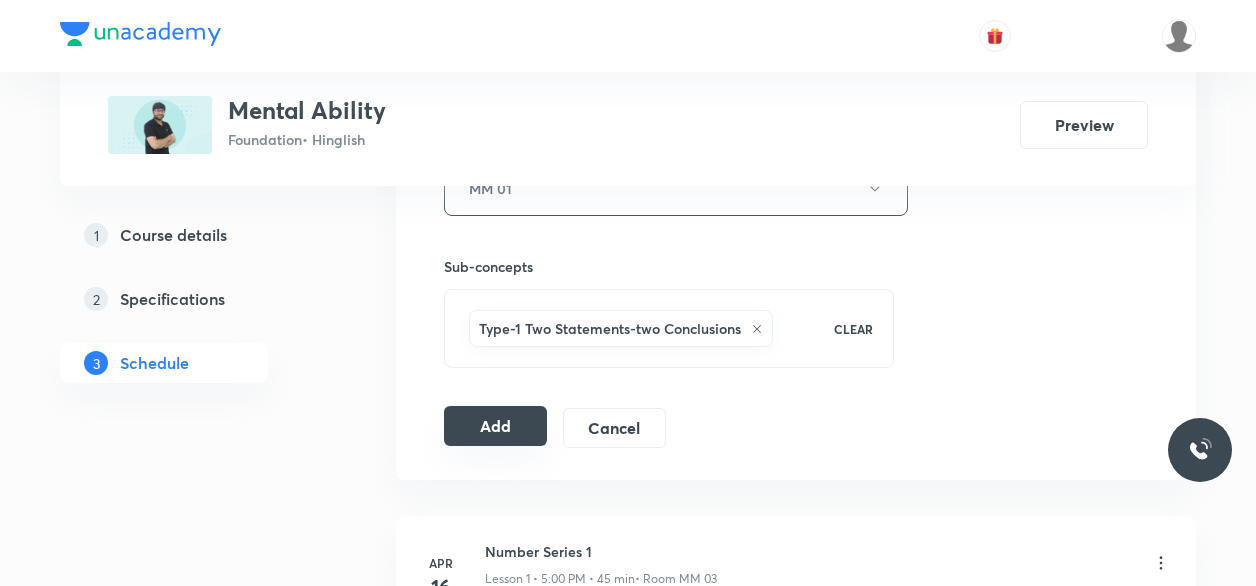 click on "Add" at bounding box center (495, 426) 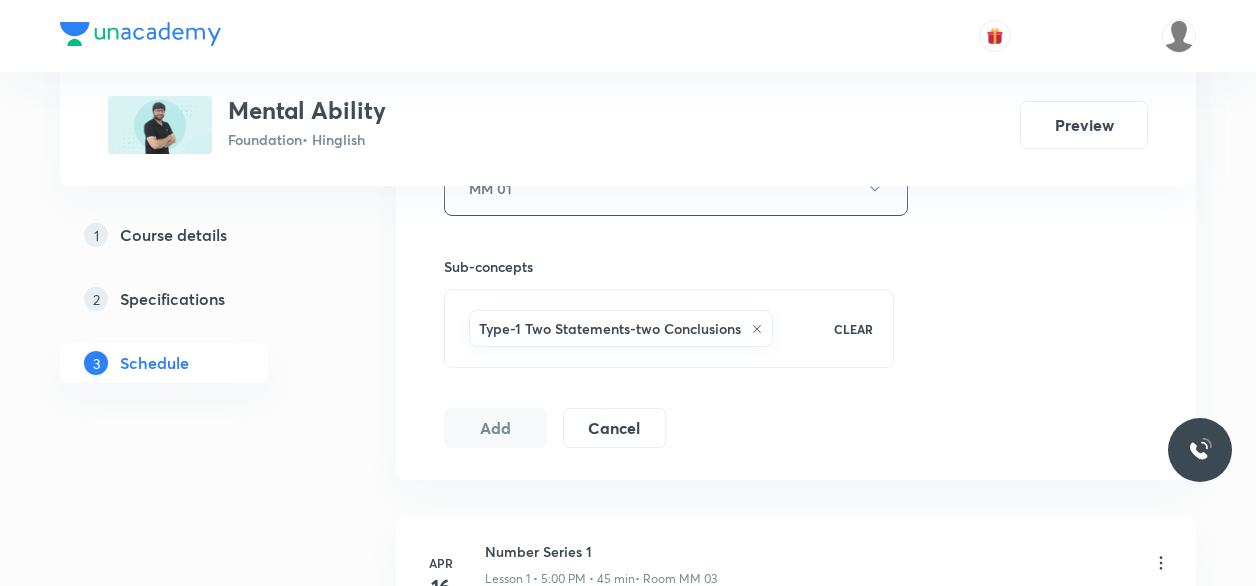 click on "Add" at bounding box center (495, 428) 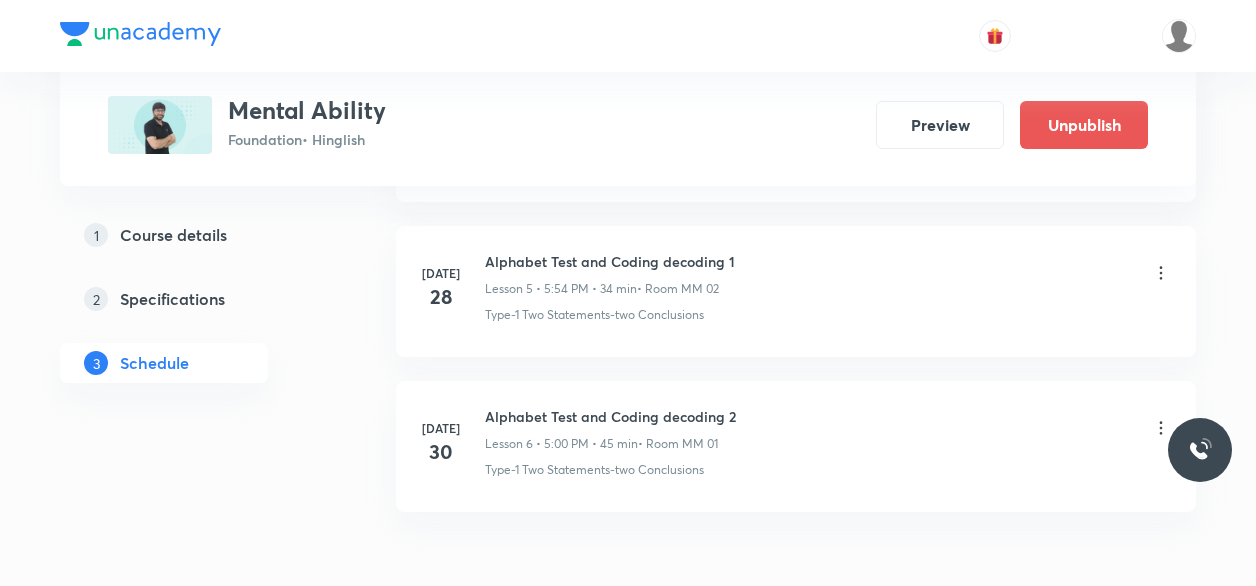 scroll, scrollTop: 1024, scrollLeft: 0, axis: vertical 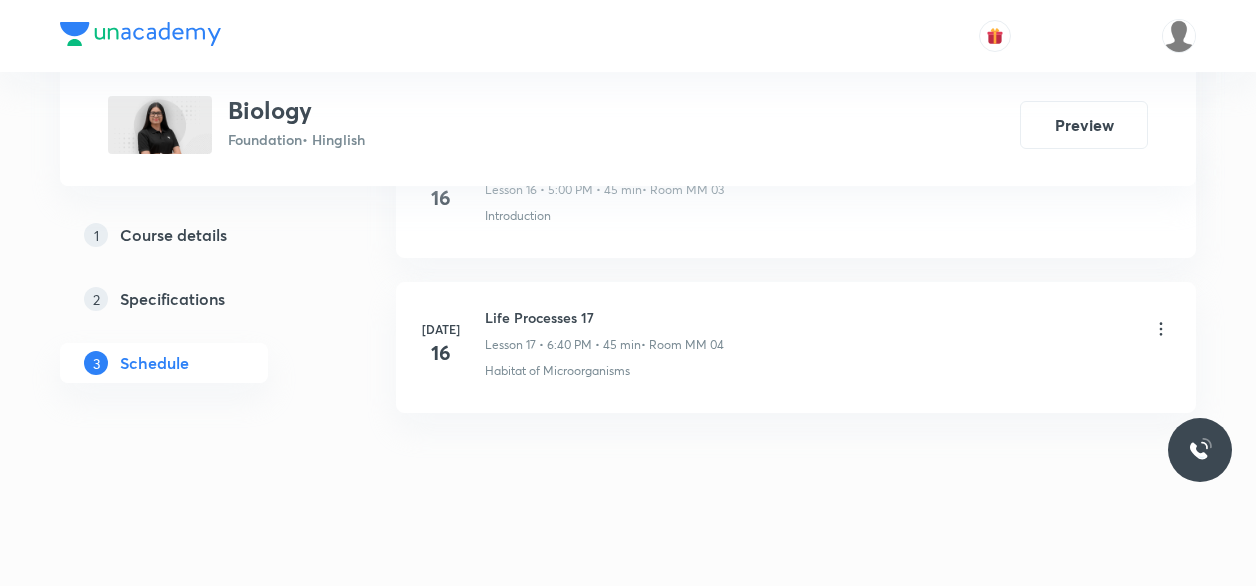 click on "Life Processes 17" at bounding box center (604, 317) 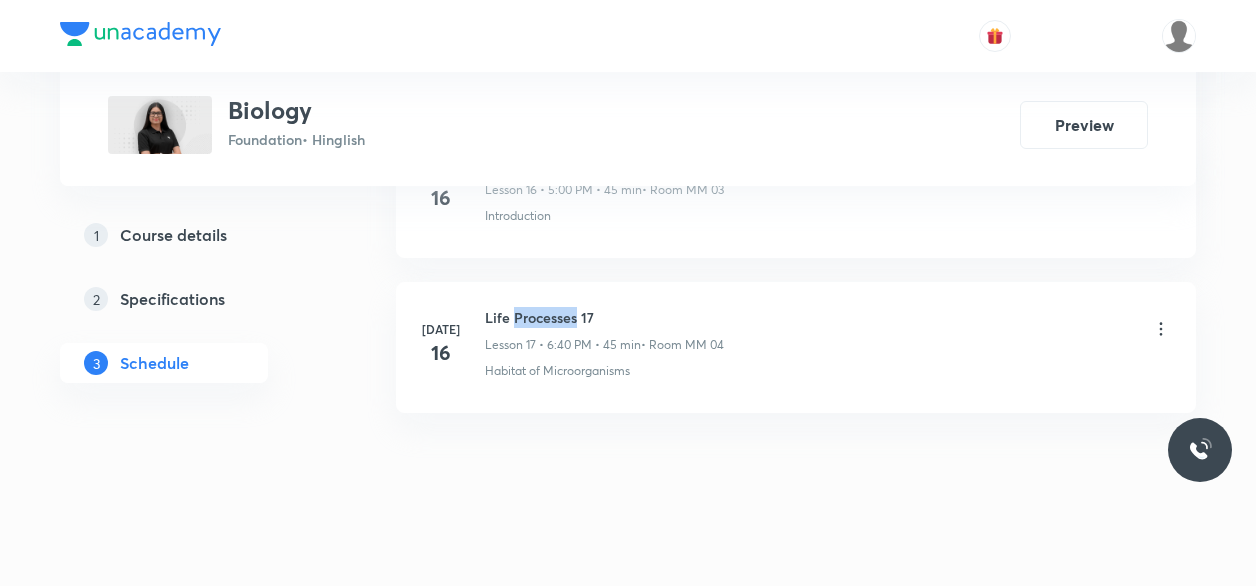 click on "Life Processes 17" at bounding box center (604, 317) 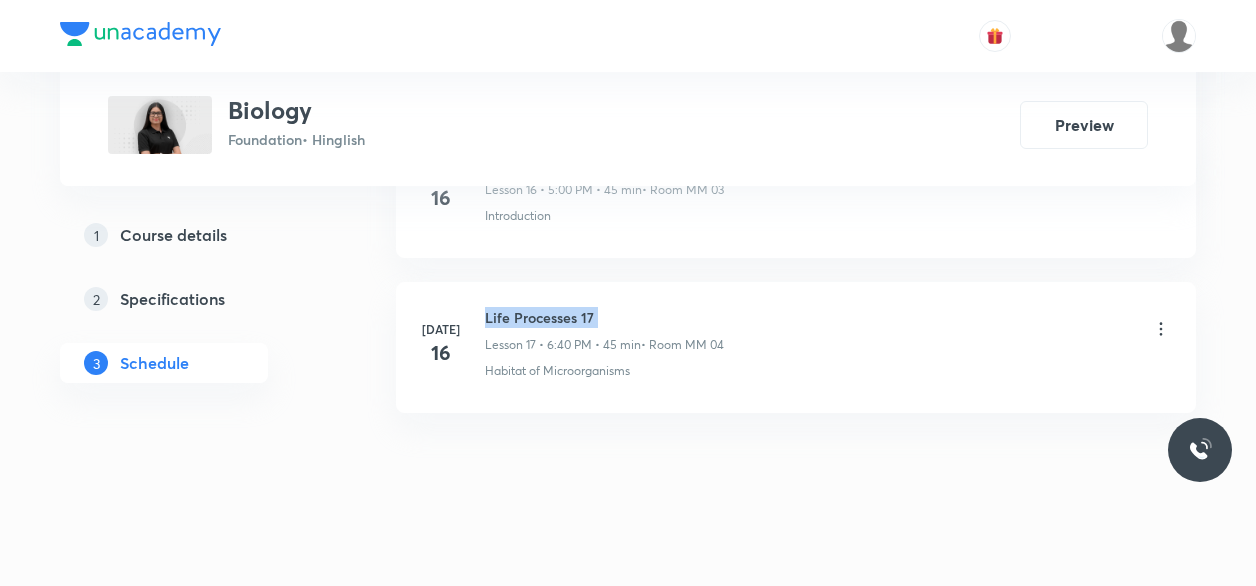 click on "Life Processes 17" at bounding box center [604, 317] 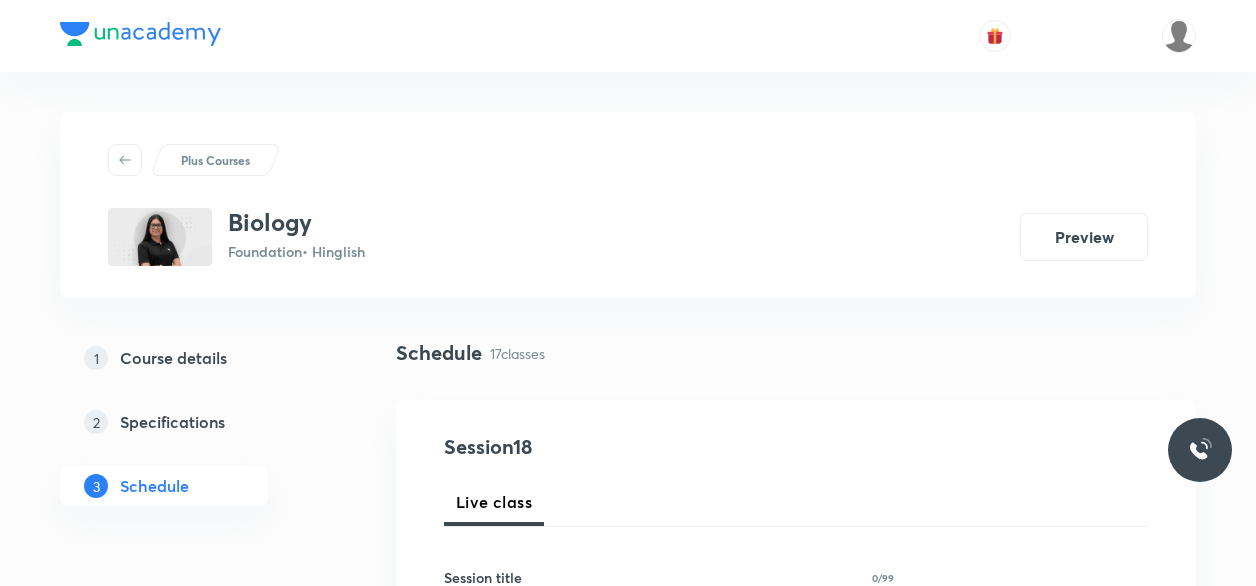 scroll, scrollTop: 291, scrollLeft: 0, axis: vertical 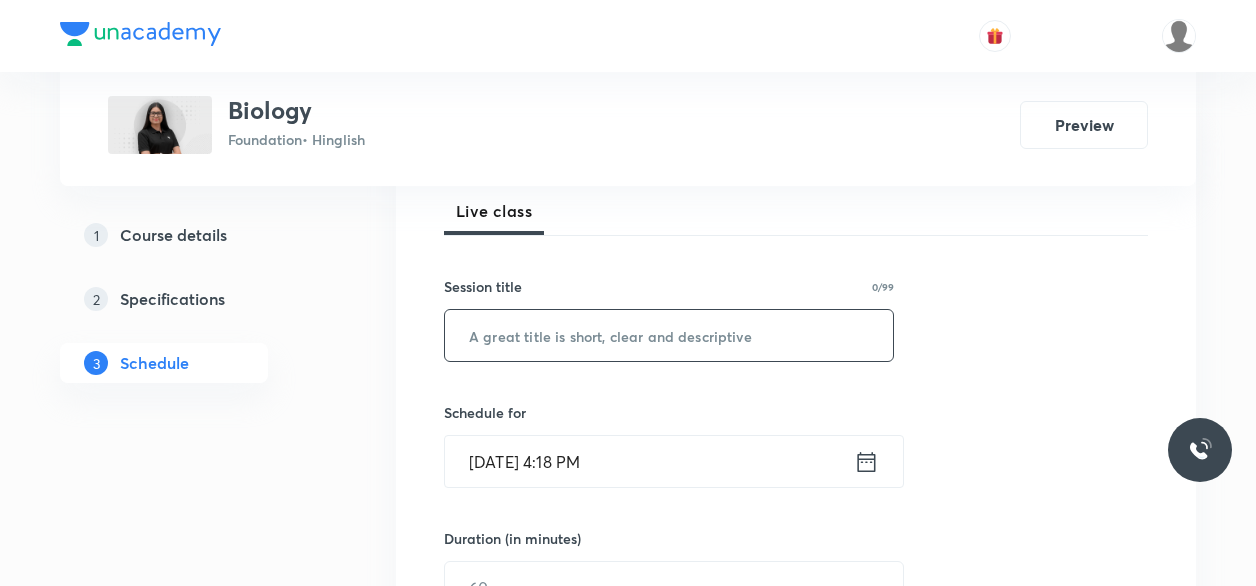 click at bounding box center [669, 335] 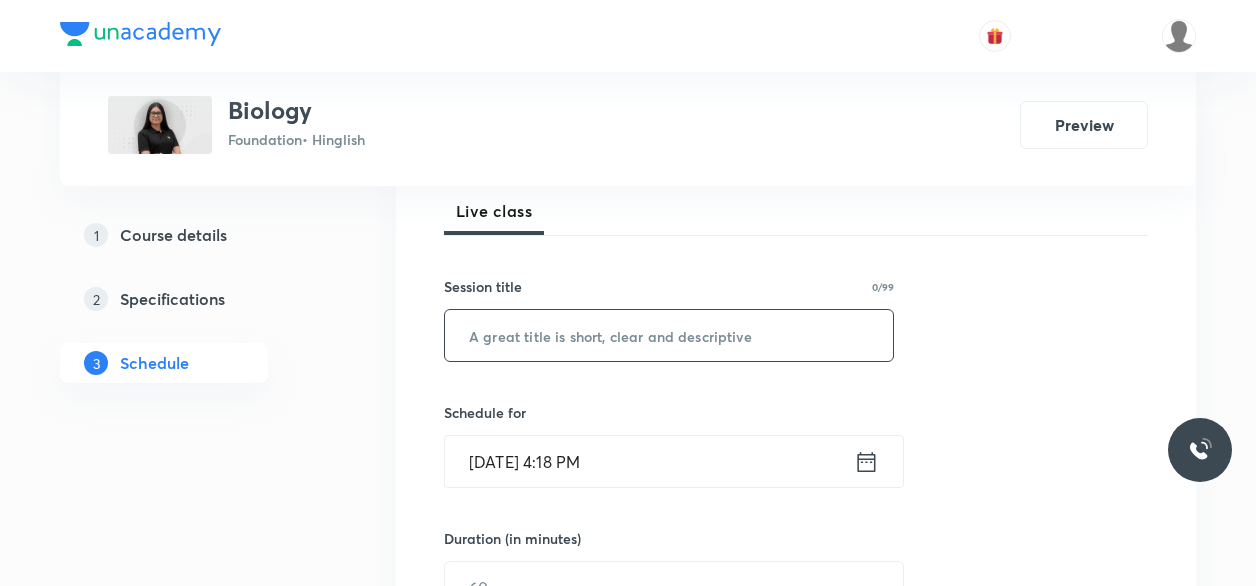 paste on "Life Processes 17" 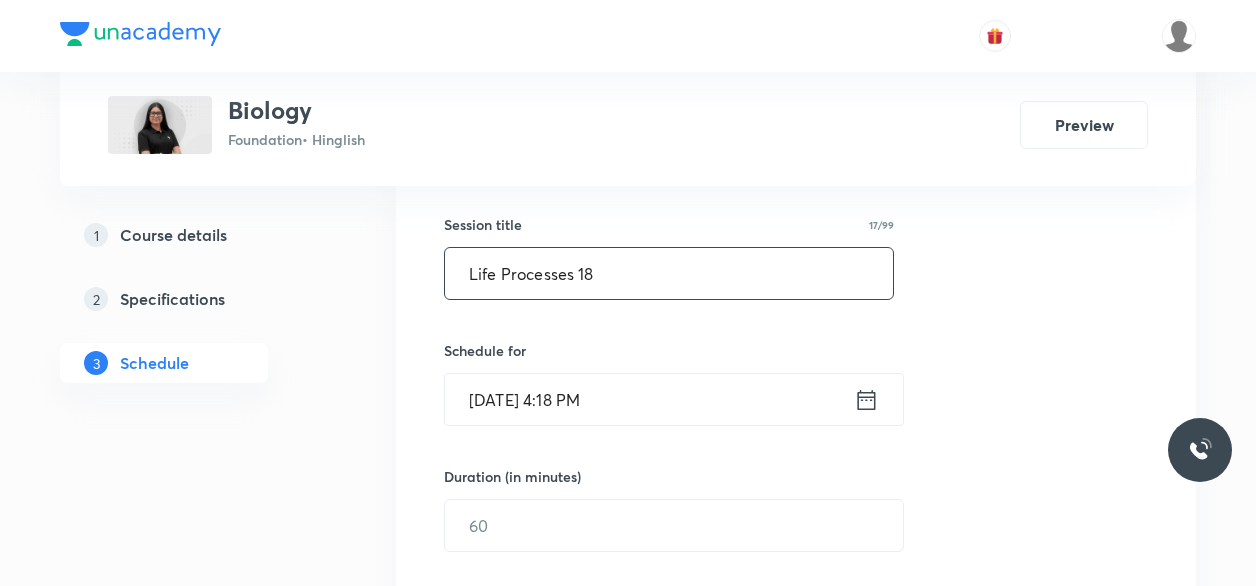 scroll, scrollTop: 358, scrollLeft: 0, axis: vertical 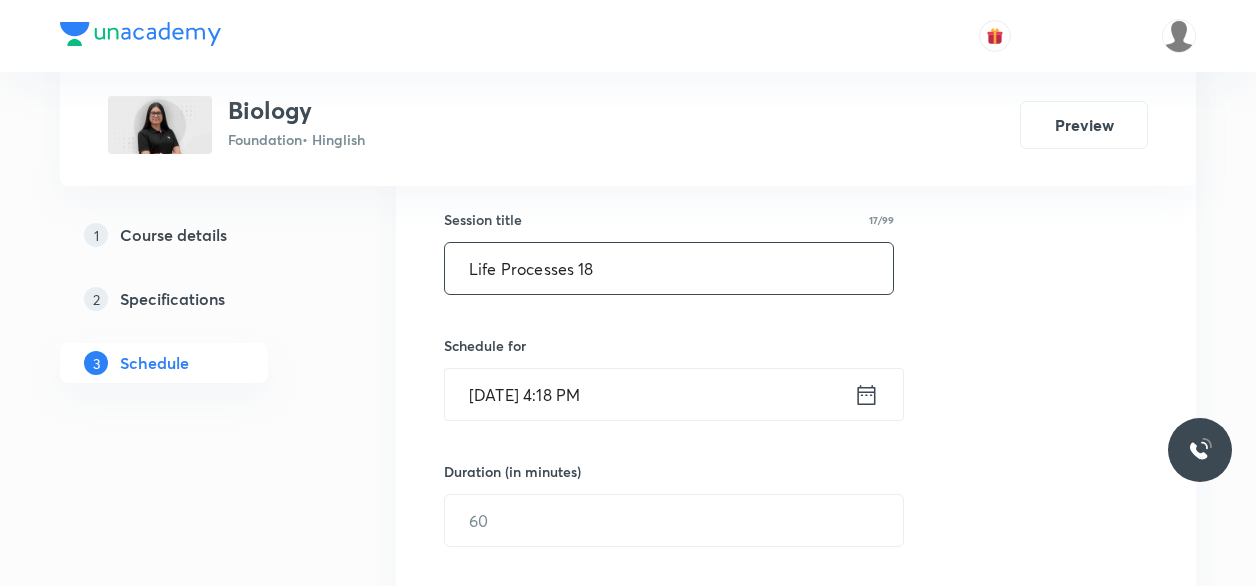 type on "Life Processes 18" 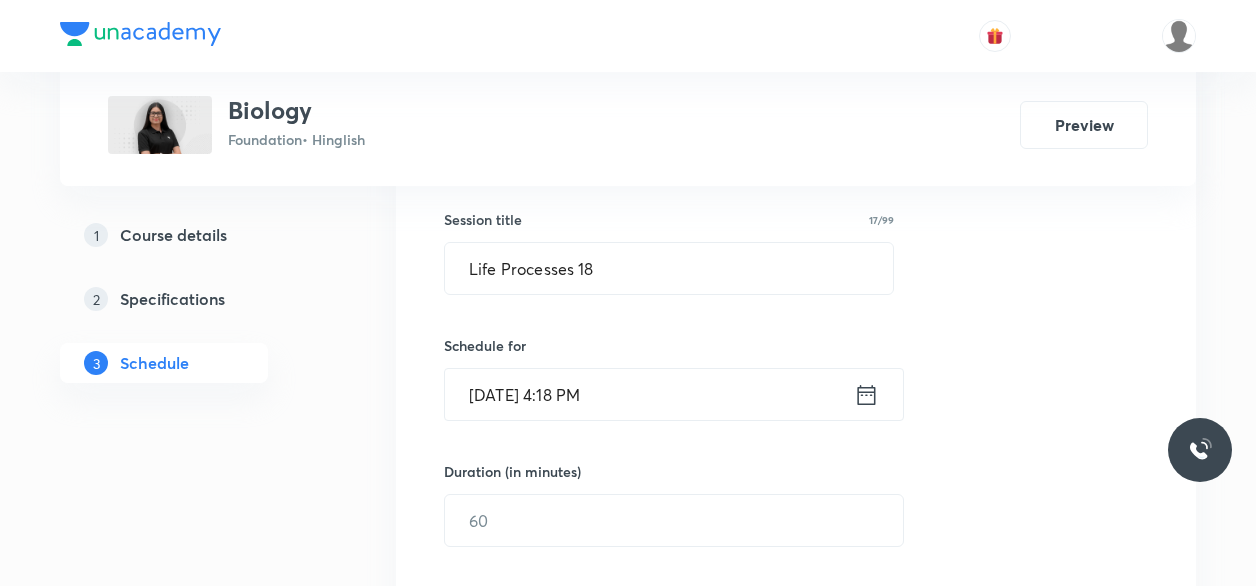 click on "[DATE] 4:18 PM" at bounding box center [649, 394] 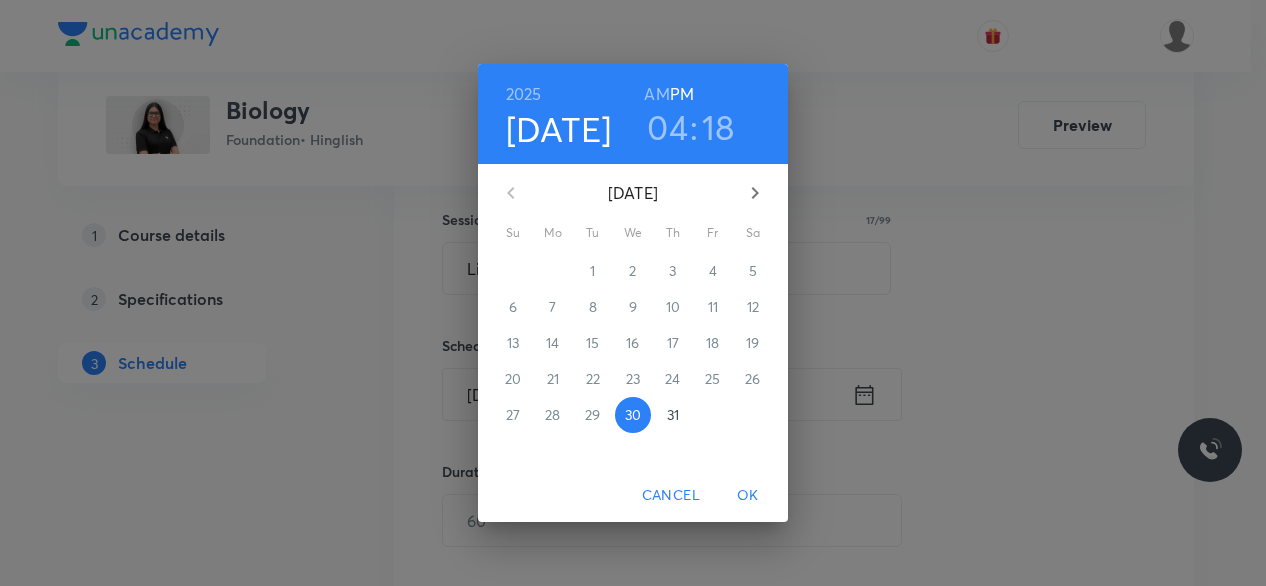click on "PM" at bounding box center (682, 94) 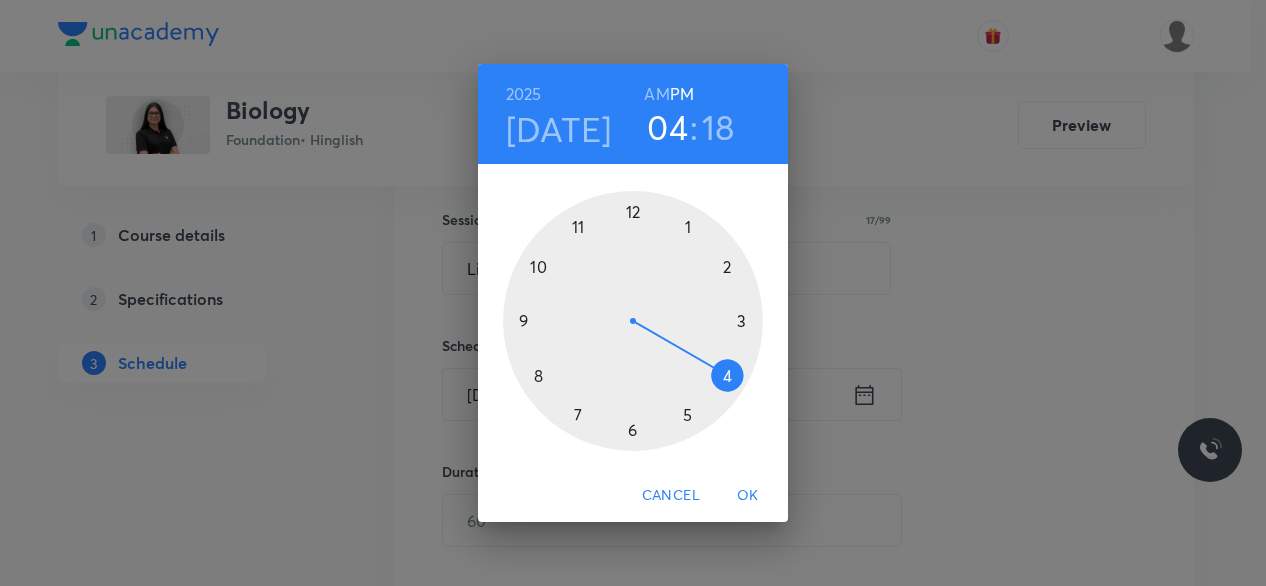 click at bounding box center [633, 321] 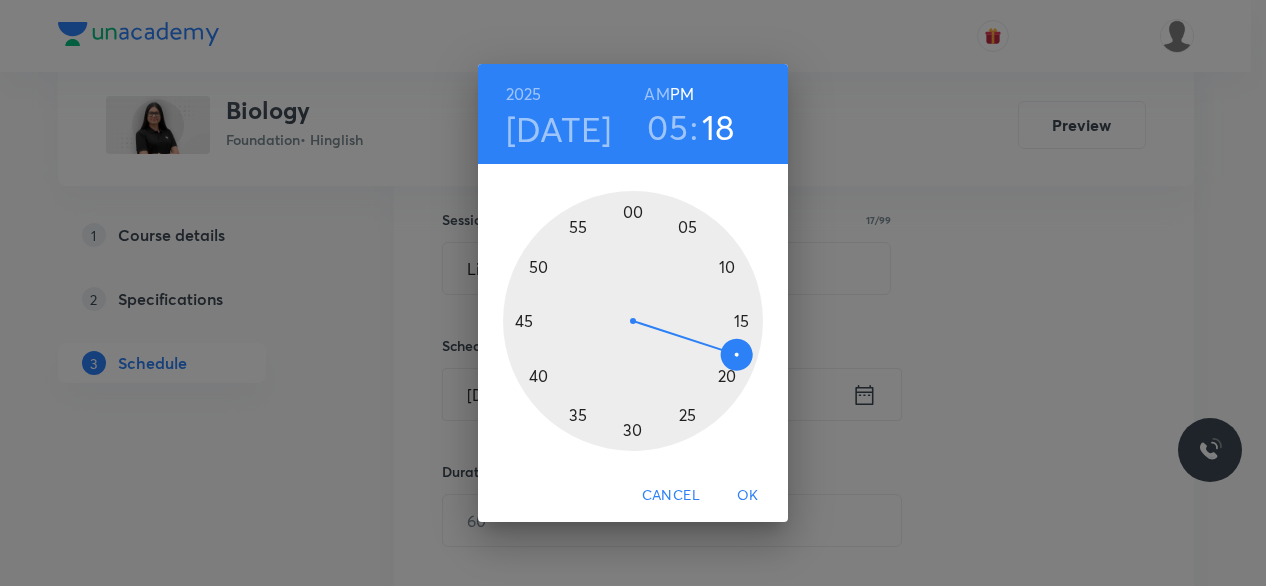 click at bounding box center (633, 321) 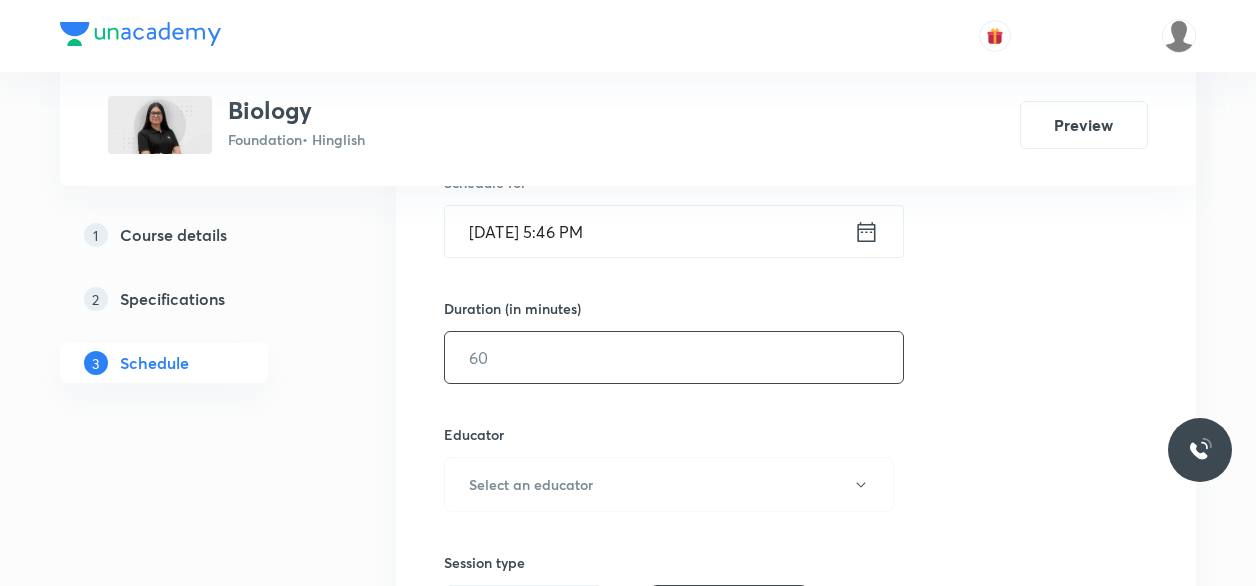 scroll, scrollTop: 522, scrollLeft: 0, axis: vertical 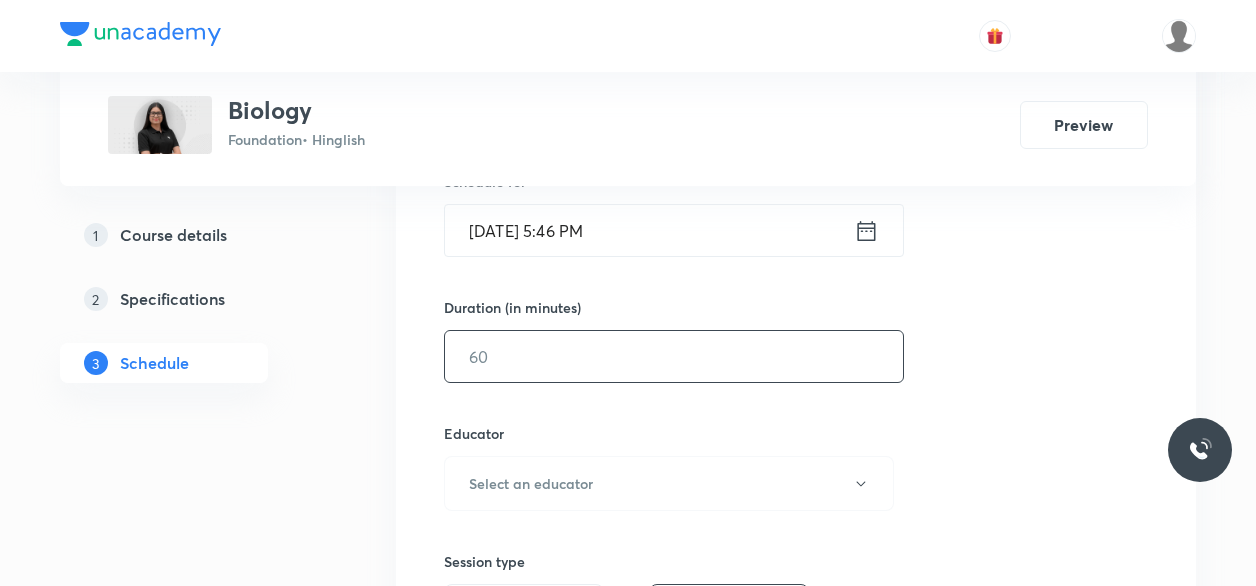 click at bounding box center (674, 356) 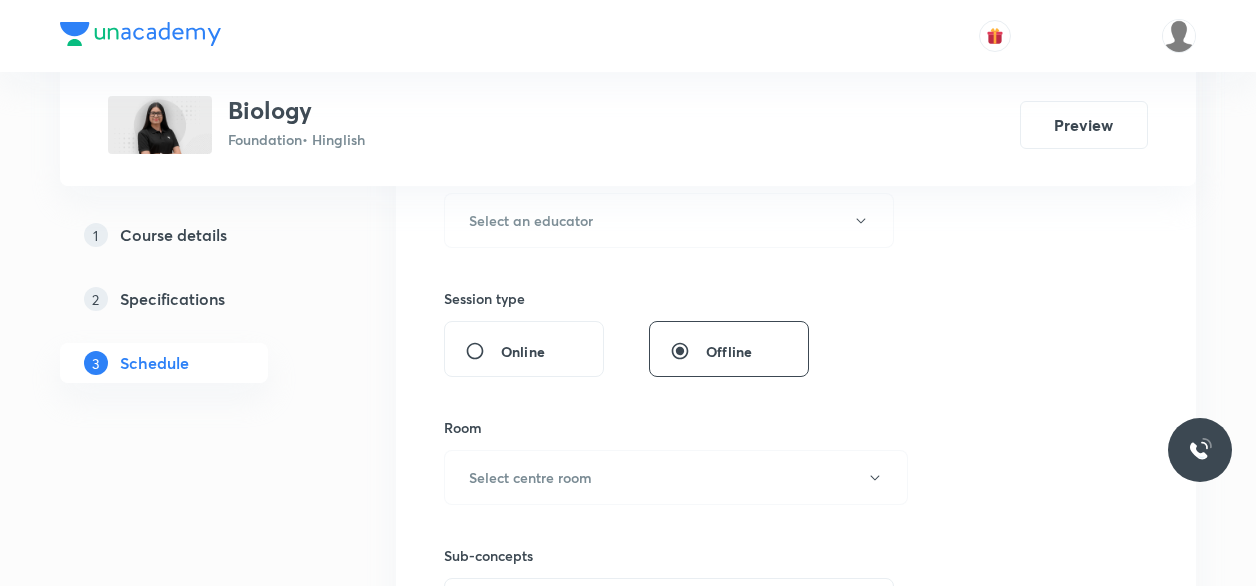 scroll, scrollTop: 786, scrollLeft: 0, axis: vertical 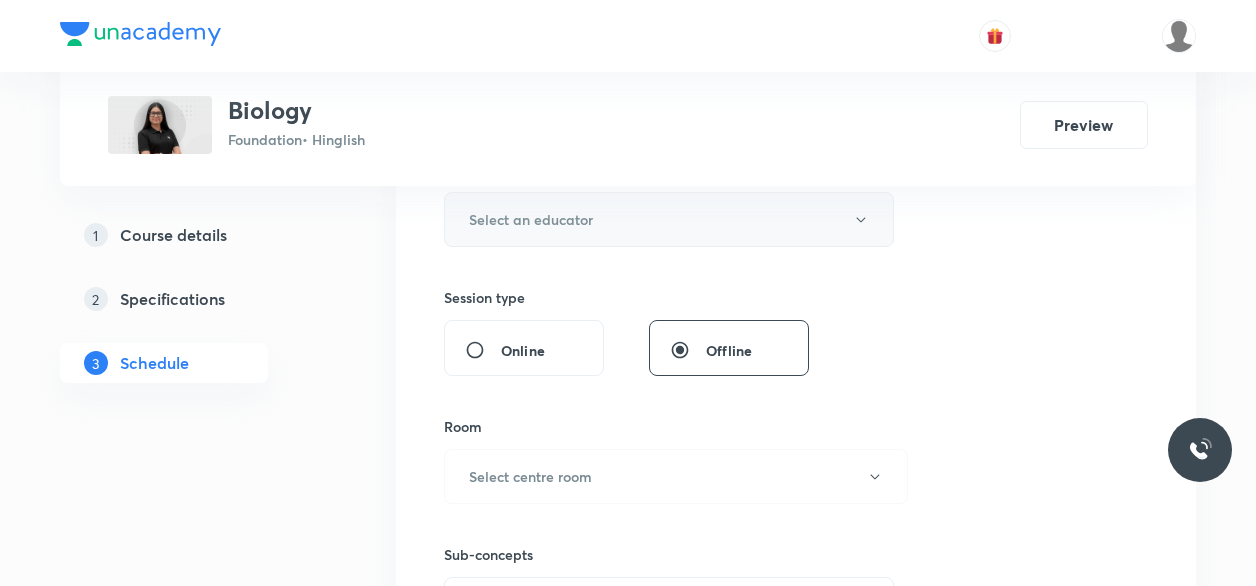 type on "45" 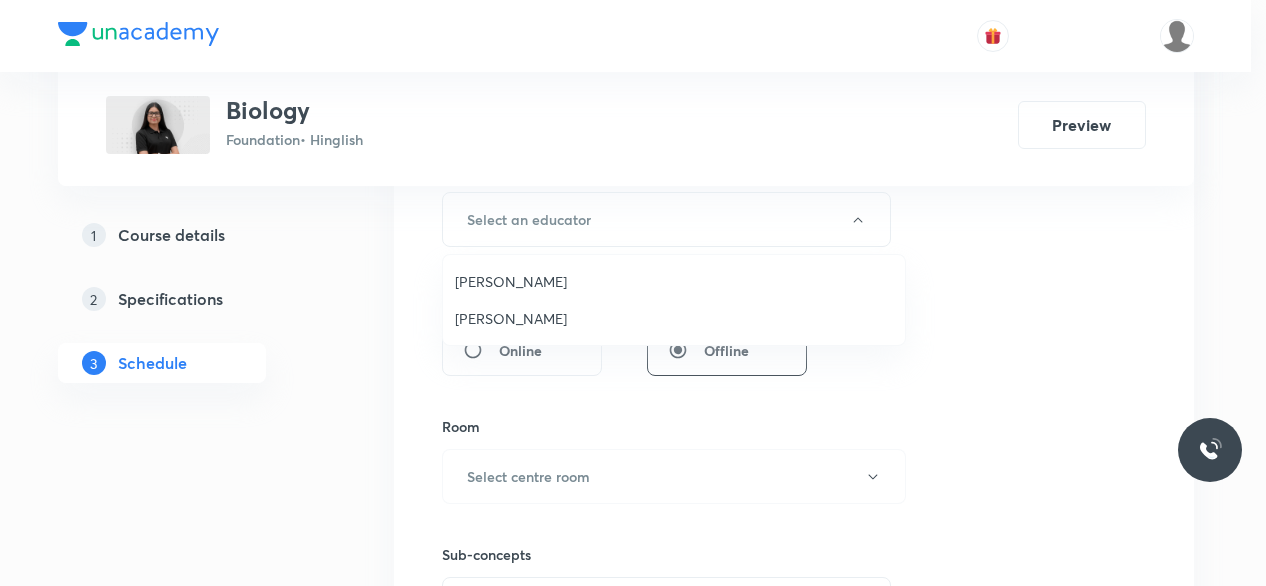 click on "[PERSON_NAME]" at bounding box center [674, 281] 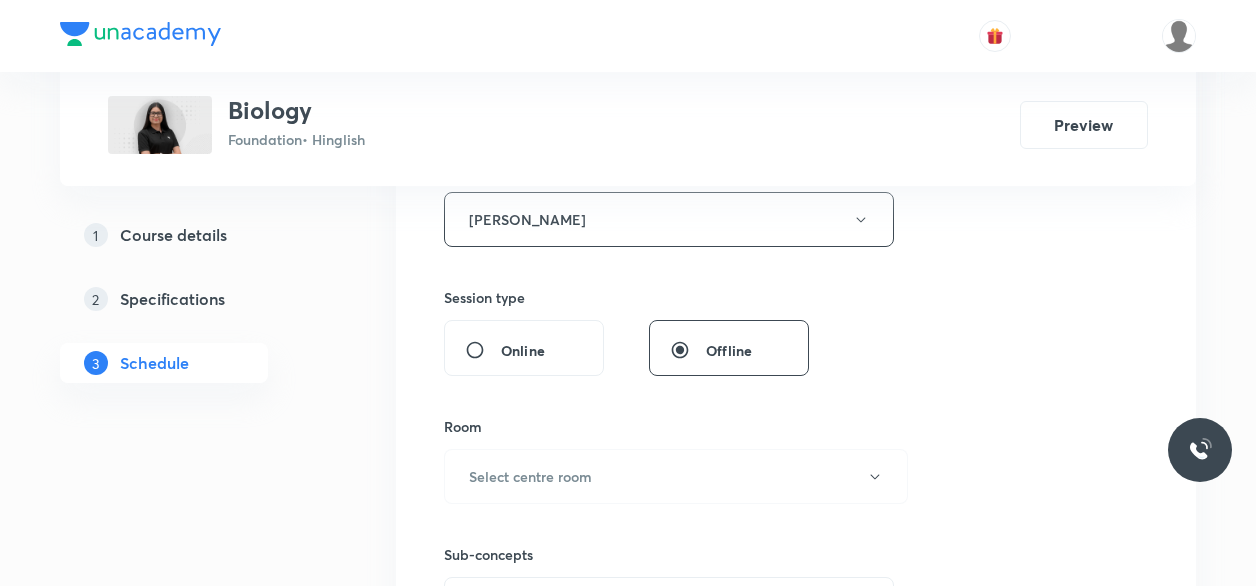 scroll, scrollTop: 862, scrollLeft: 0, axis: vertical 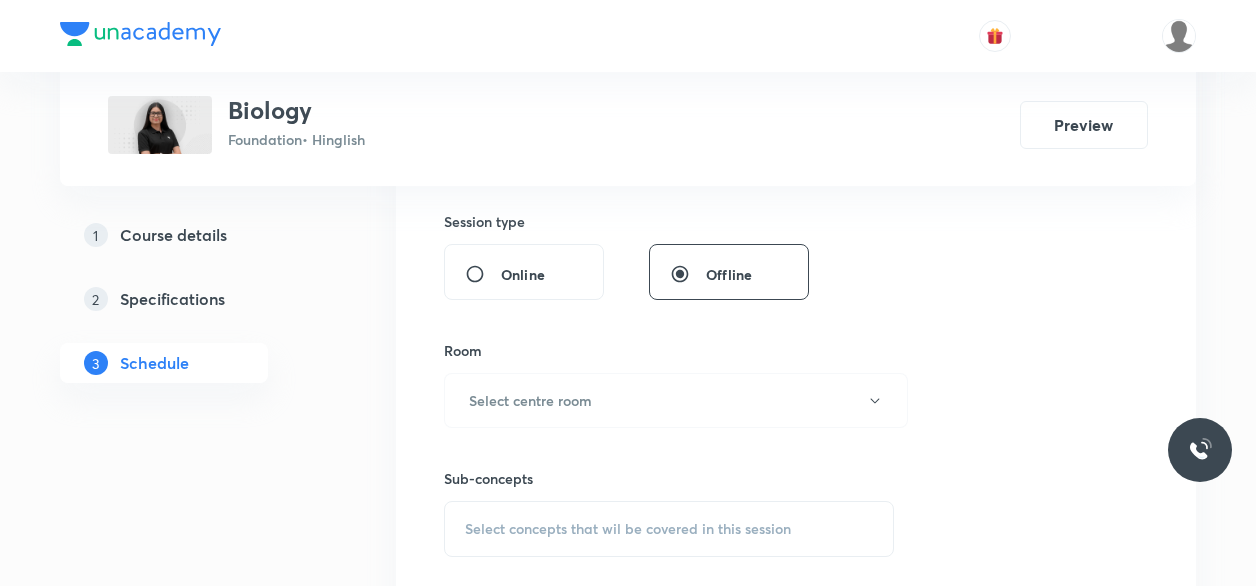 click on "Room Select centre room" at bounding box center (669, 384) 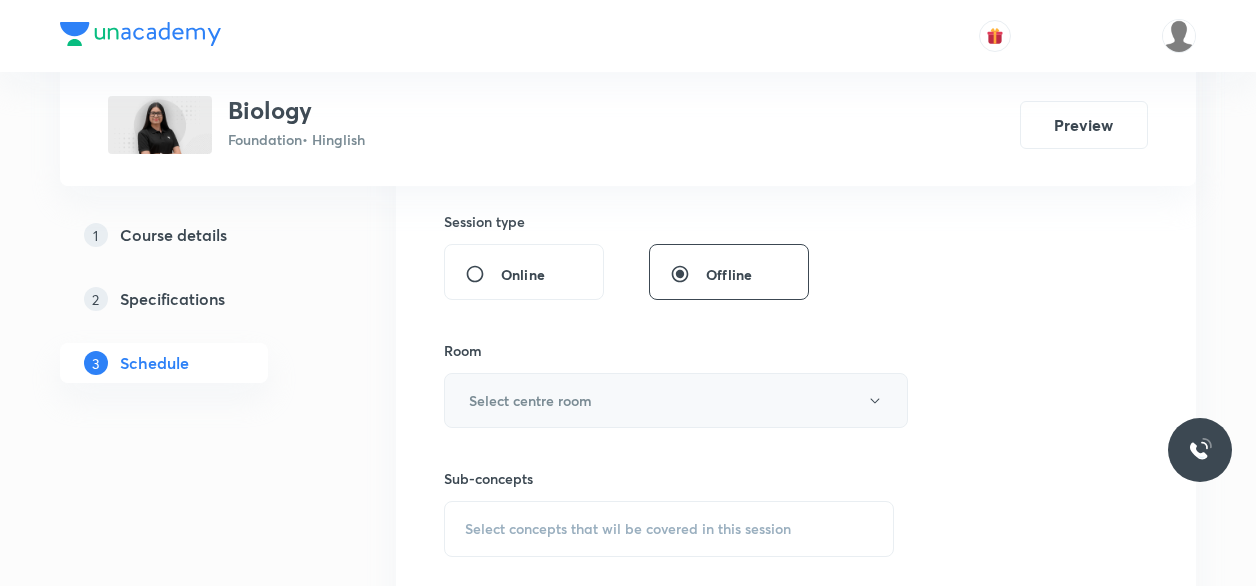 click on "Select centre room" at bounding box center (676, 400) 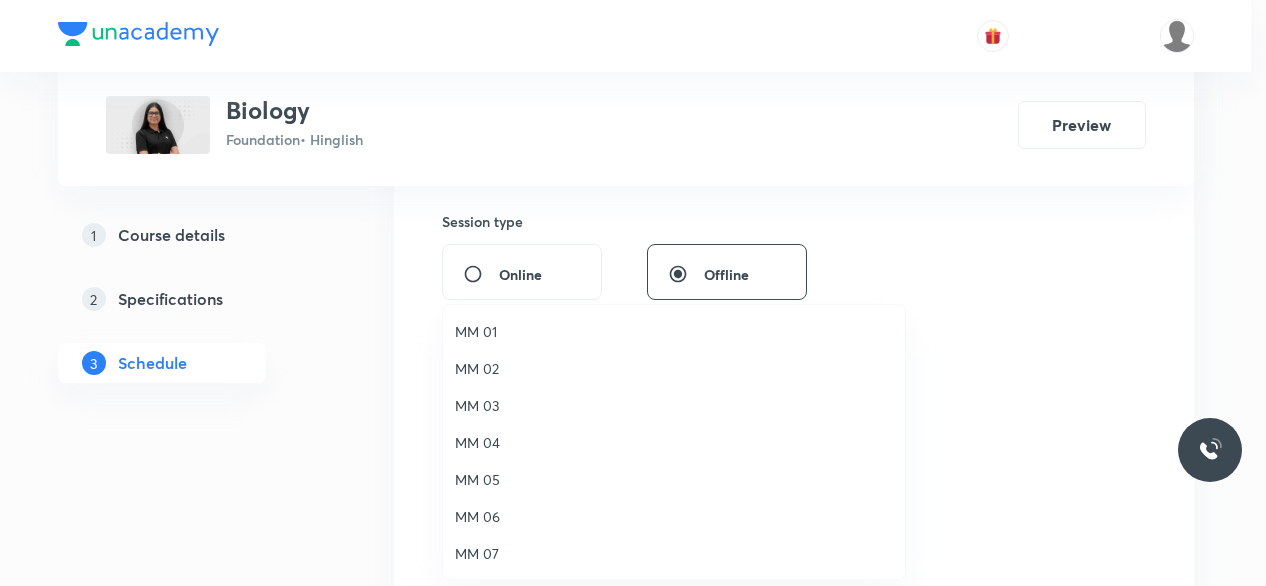 click on "MM 02" at bounding box center [674, 368] 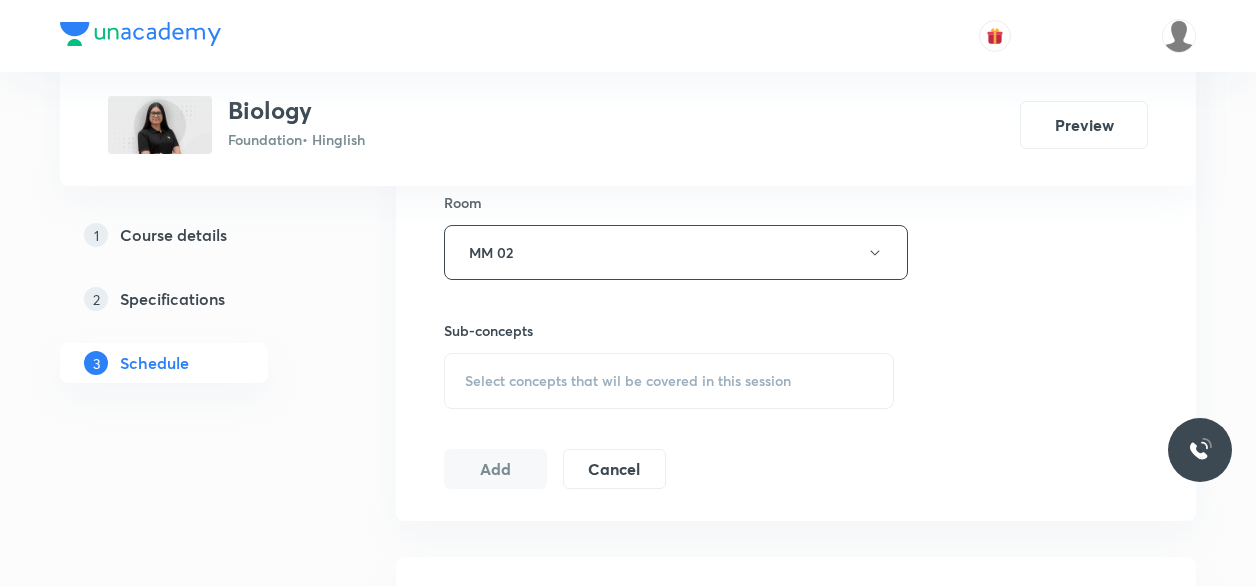 click on "Select concepts that wil be covered in this session" at bounding box center [669, 381] 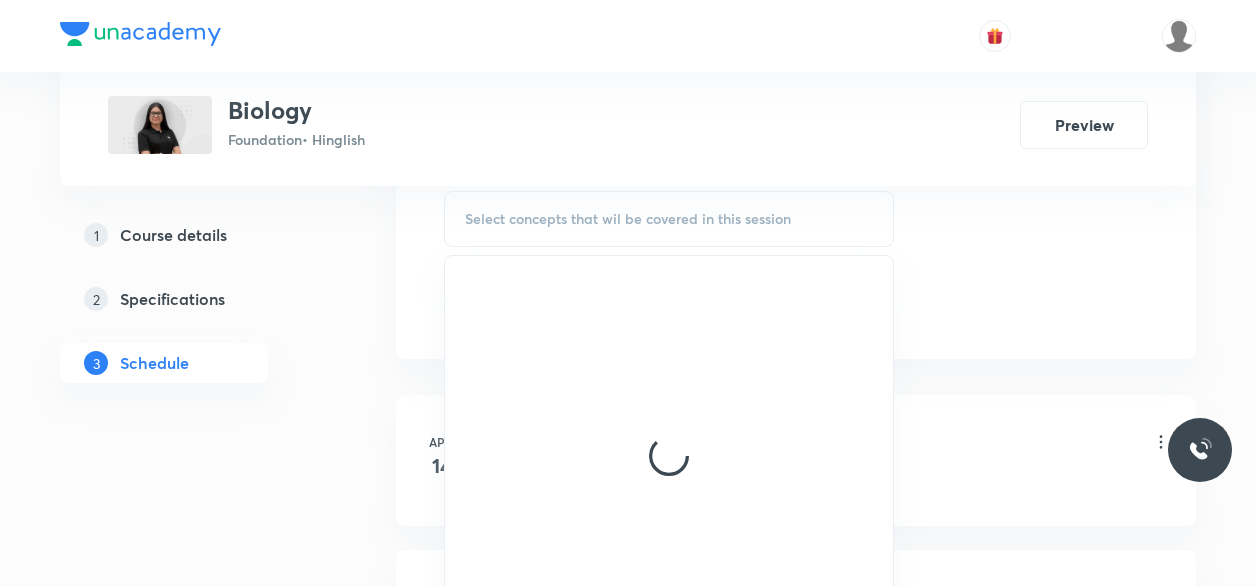 scroll, scrollTop: 1173, scrollLeft: 0, axis: vertical 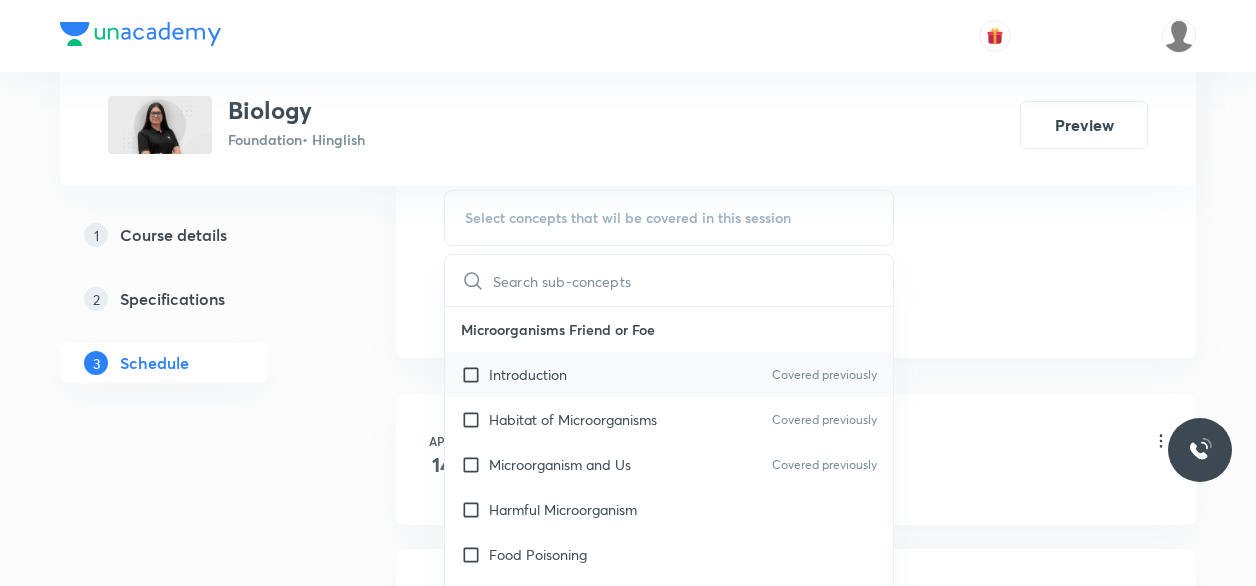click on "Introduction" at bounding box center (528, 374) 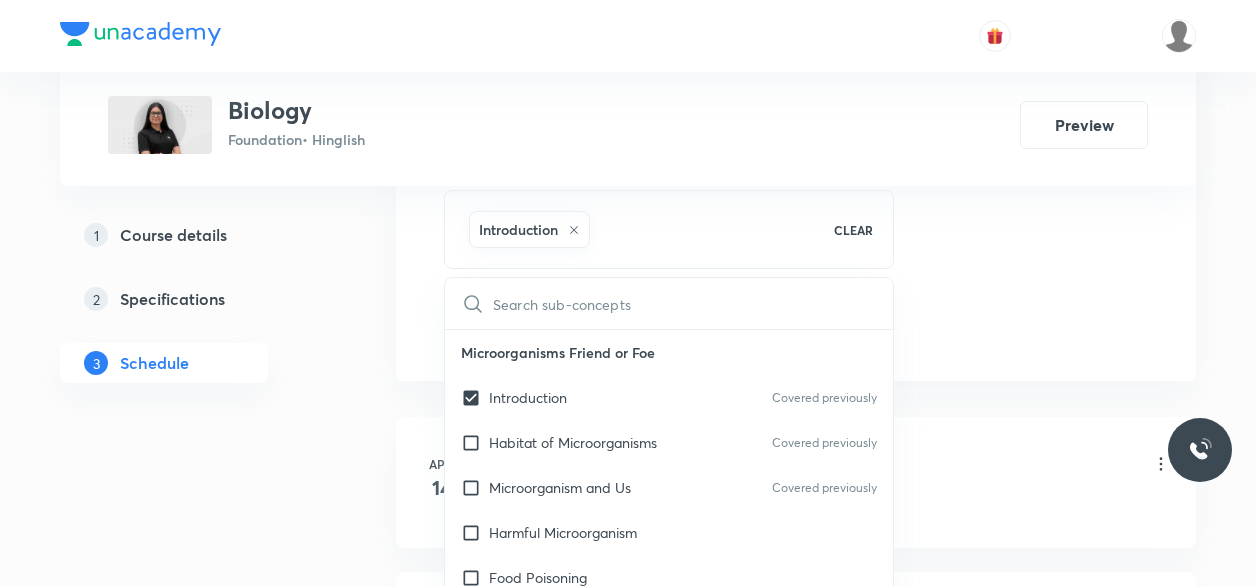 click on "Plus Courses Biology Foundation  • Hinglish Preview 1 Course details 2 Specifications 3 Schedule Schedule 17  classes Session  18 Live class Session title 17/99 Life Processes 18 ​ Schedule for Jul 30, 2025, 5:46 PM ​ Duration (in minutes) 45 ​ Educator Umesh Singh Rathore   Session type Online Offline Room MM 02 Sub-concepts Introduction CLEAR ​ Microorganisms Friend or Foe Introduction Covered previously Habitat of Microorganisms Covered previously Microorganism and Us Covered previously Harmful Microorganism Food Poisoning Food Preservation Nitrogen Fixation Conservation of Plants and Animals Deforestation Conservation of Forest and Wildlife Red Data Book Migration Recycling of Paper Reforestation Cell Structure and Function Introduction Parts of Cell Types of Cell Reproduction in Animals Introduction Sexual Reproduction in Humans Reaching the Age of Adolescence Introduction Puberty and Changes in Puberty Secondary Sexual Characters Role of Hormones Reproductive Phases in Humans Other Hormones 14" at bounding box center [628, 1059] 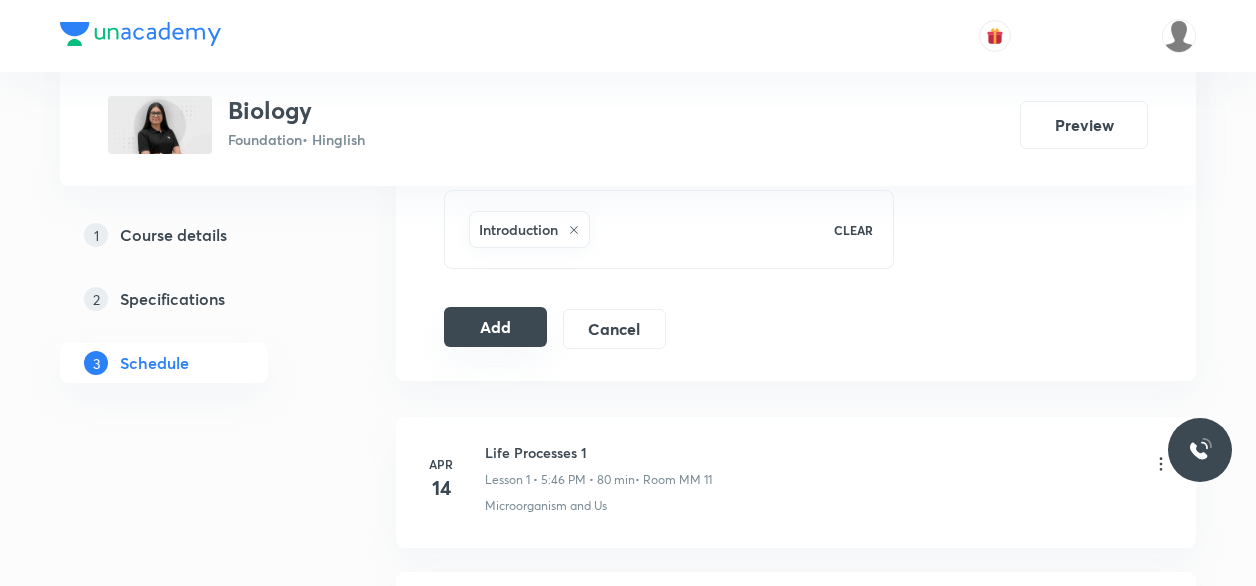 click on "Add" at bounding box center (495, 327) 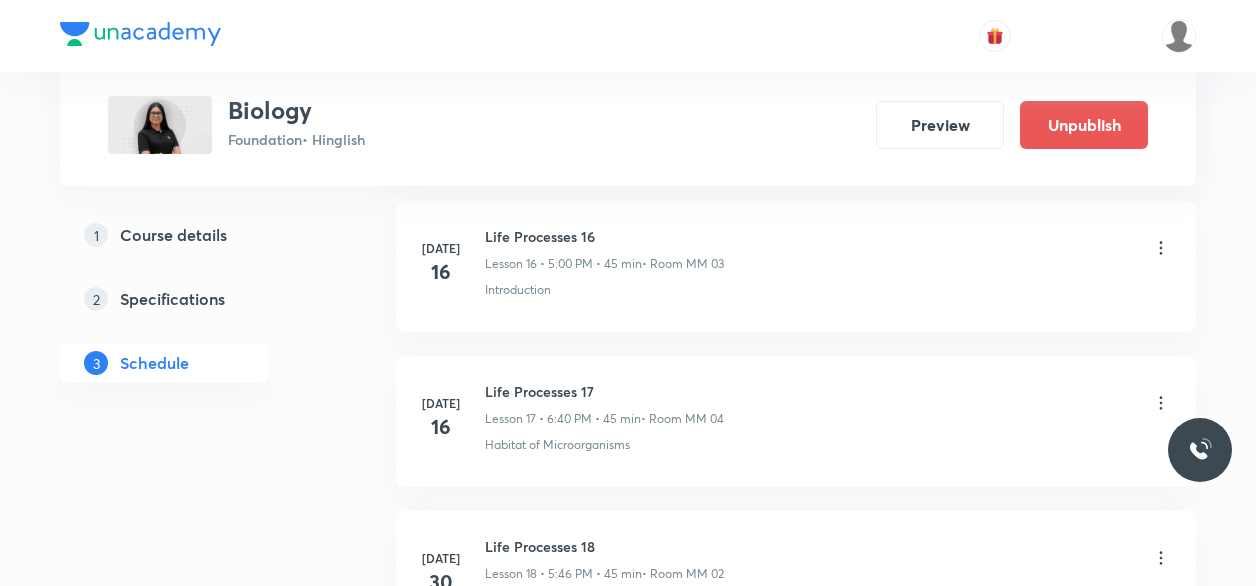 scroll, scrollTop: 2876, scrollLeft: 0, axis: vertical 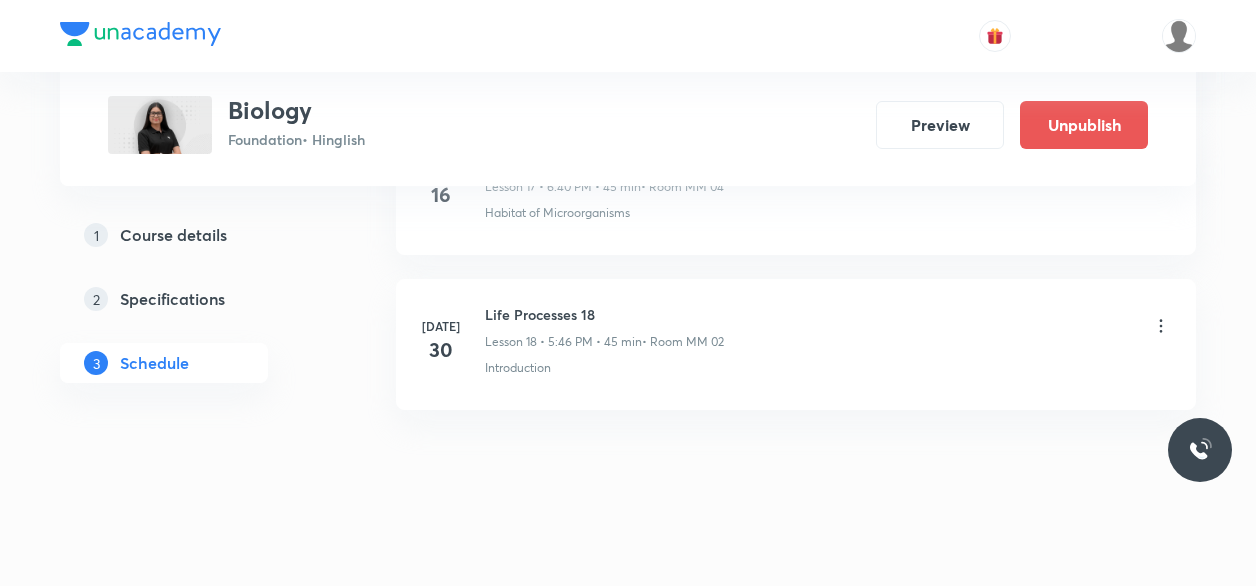 click on "Jul 30 Life Processes 18 Lesson 18 • 5:46 PM • 45 min  • Room MM 02 Introduction" at bounding box center (796, 344) 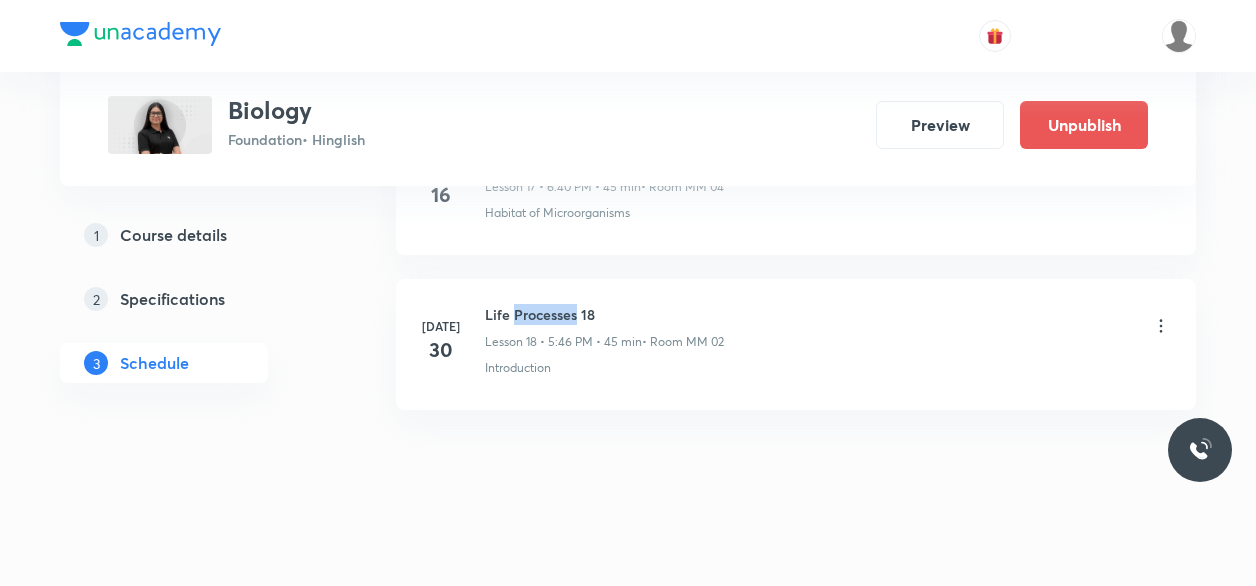 click on "Jul 30 Life Processes 18 Lesson 18 • 5:46 PM • 45 min  • Room MM 02 Introduction" at bounding box center [796, 344] 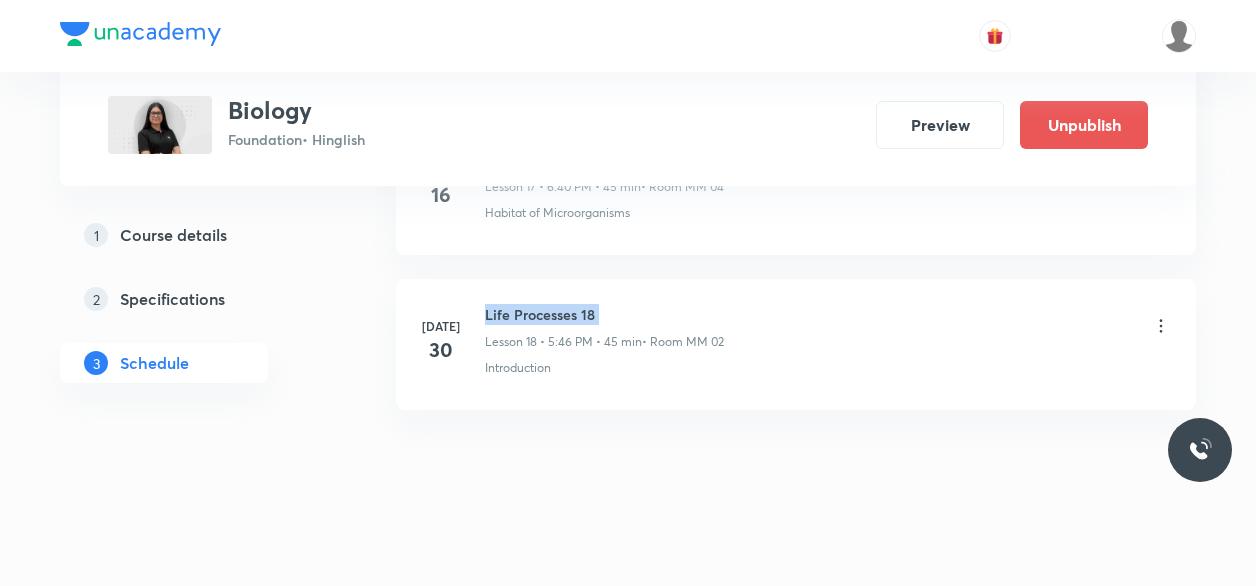 click on "Jul 30 Life Processes 18 Lesson 18 • 5:46 PM • 45 min  • Room MM 02 Introduction" at bounding box center [796, 344] 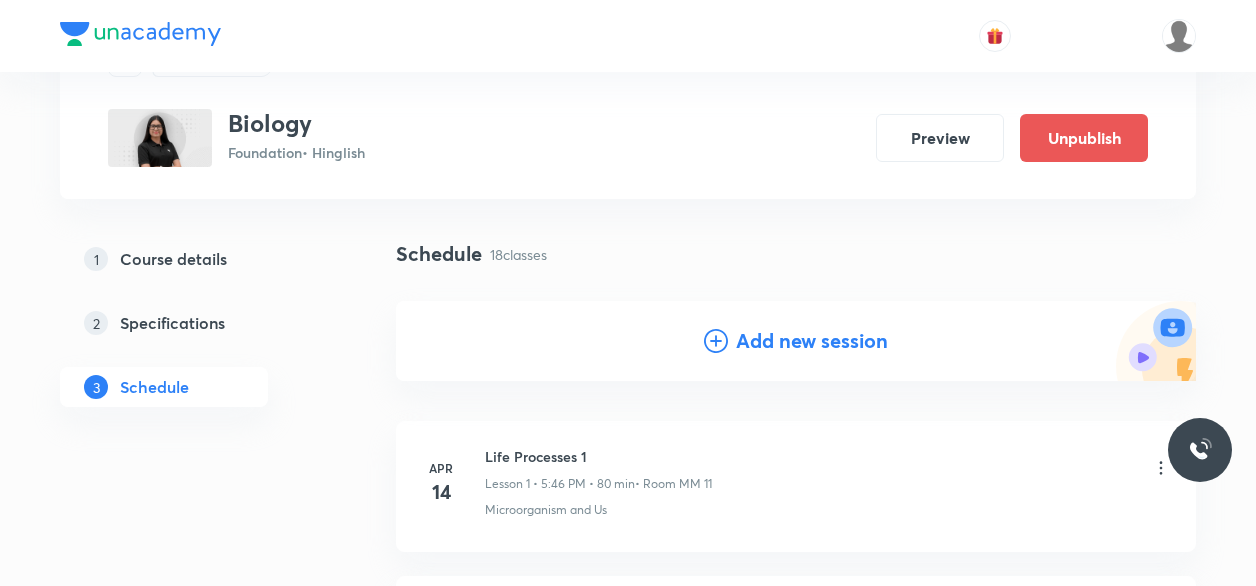 scroll, scrollTop: 102, scrollLeft: 0, axis: vertical 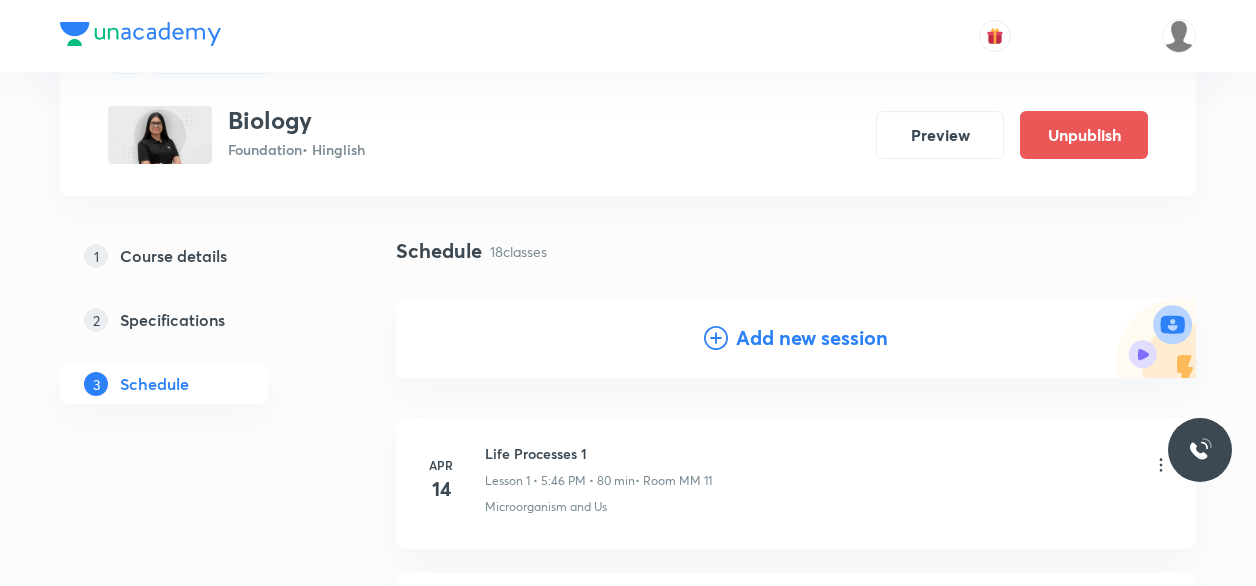 click 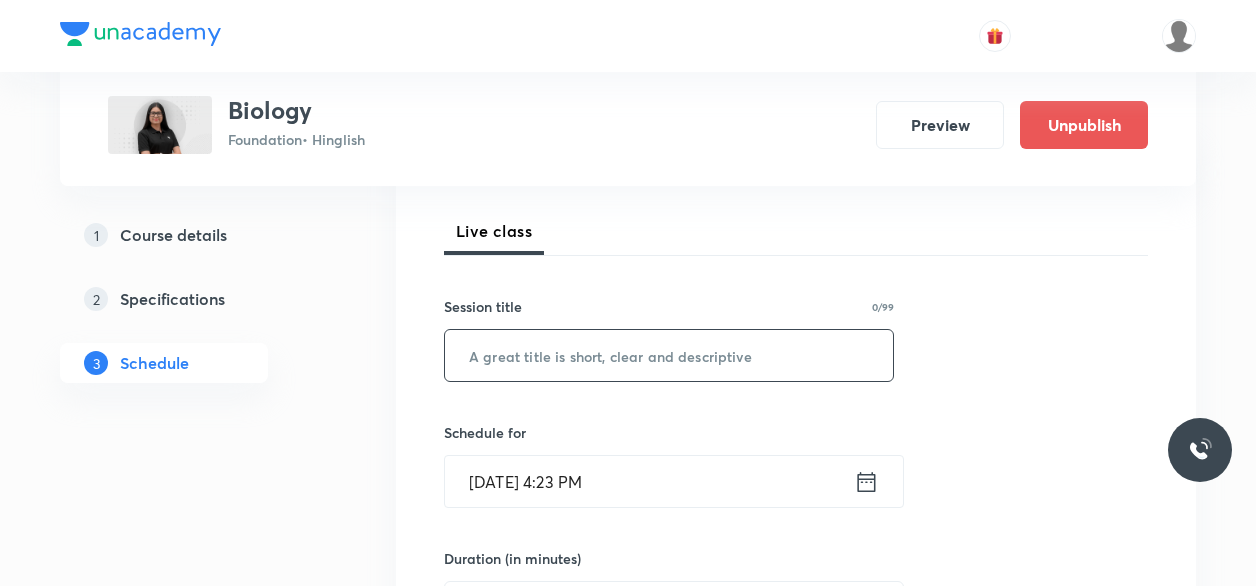 scroll, scrollTop: 272, scrollLeft: 0, axis: vertical 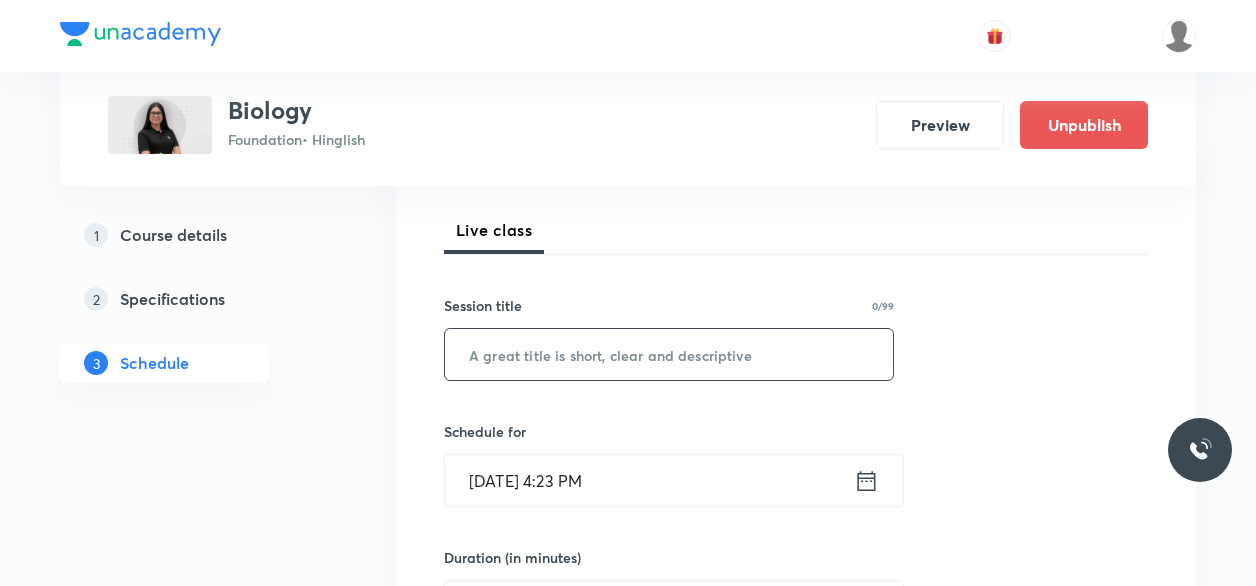 click at bounding box center (669, 354) 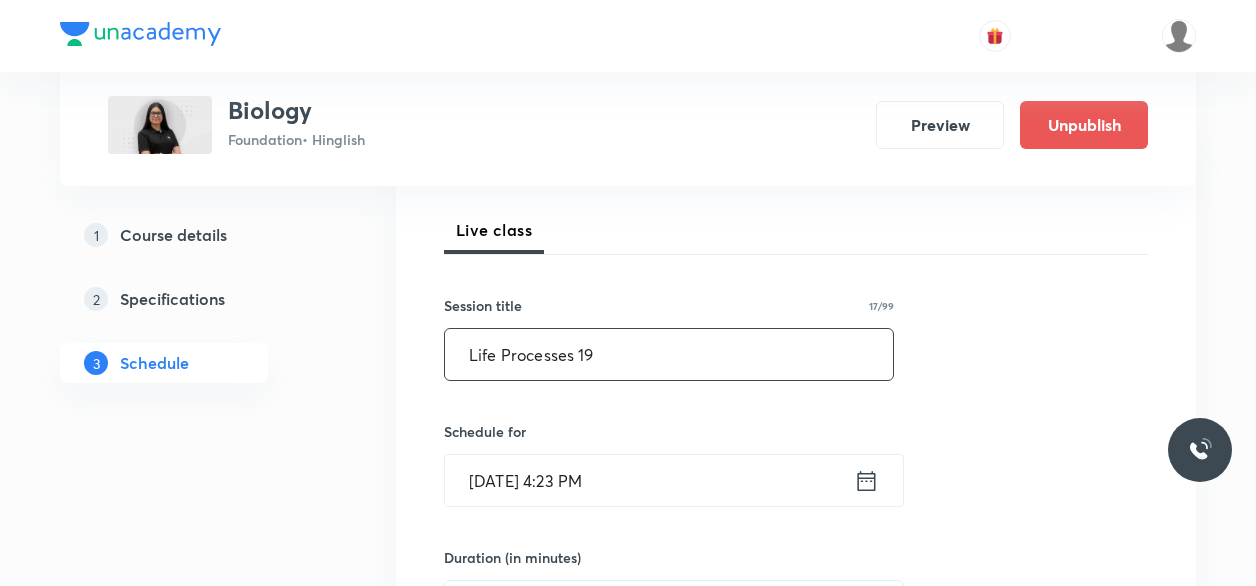scroll, scrollTop: 344, scrollLeft: 0, axis: vertical 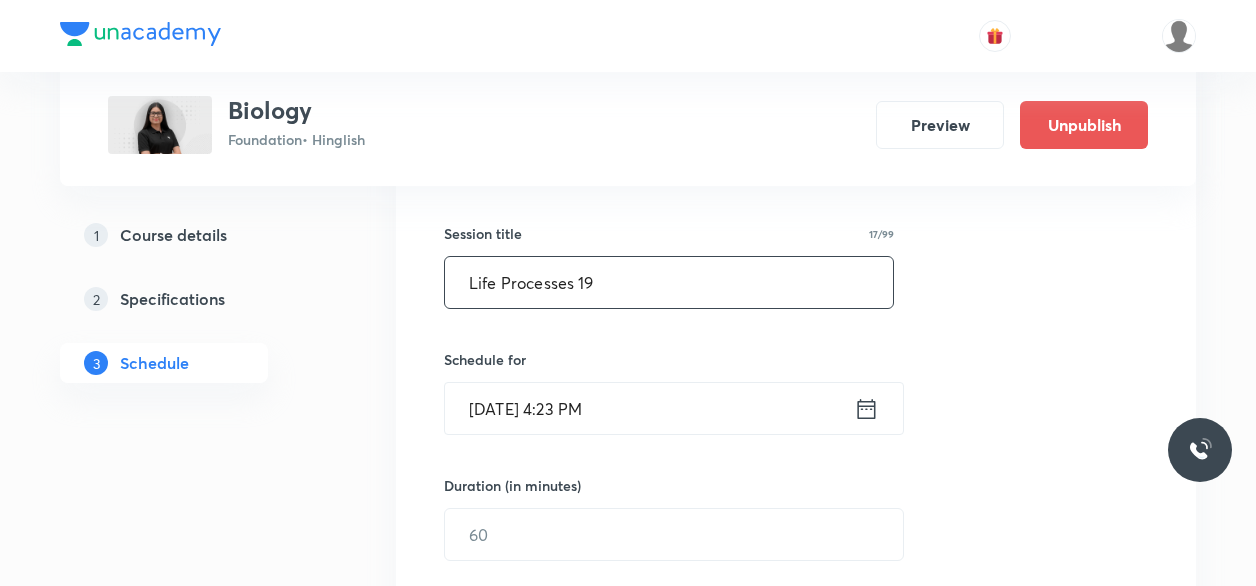 type on "Life Processes 19" 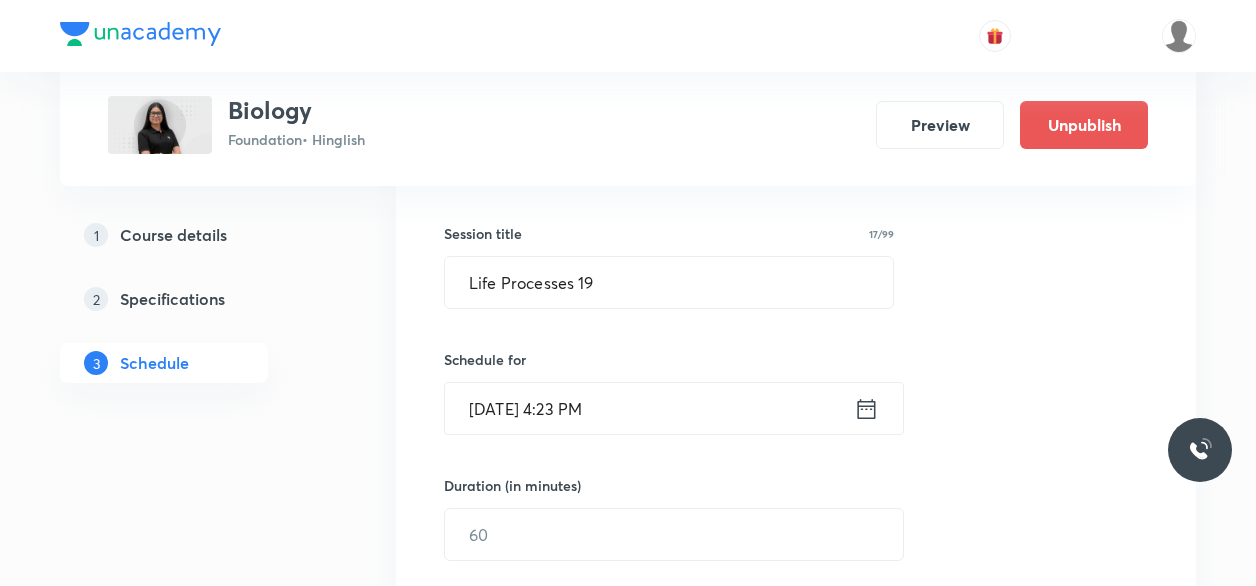 click on "Jul 30, 2025, 4:23 PM" at bounding box center (649, 408) 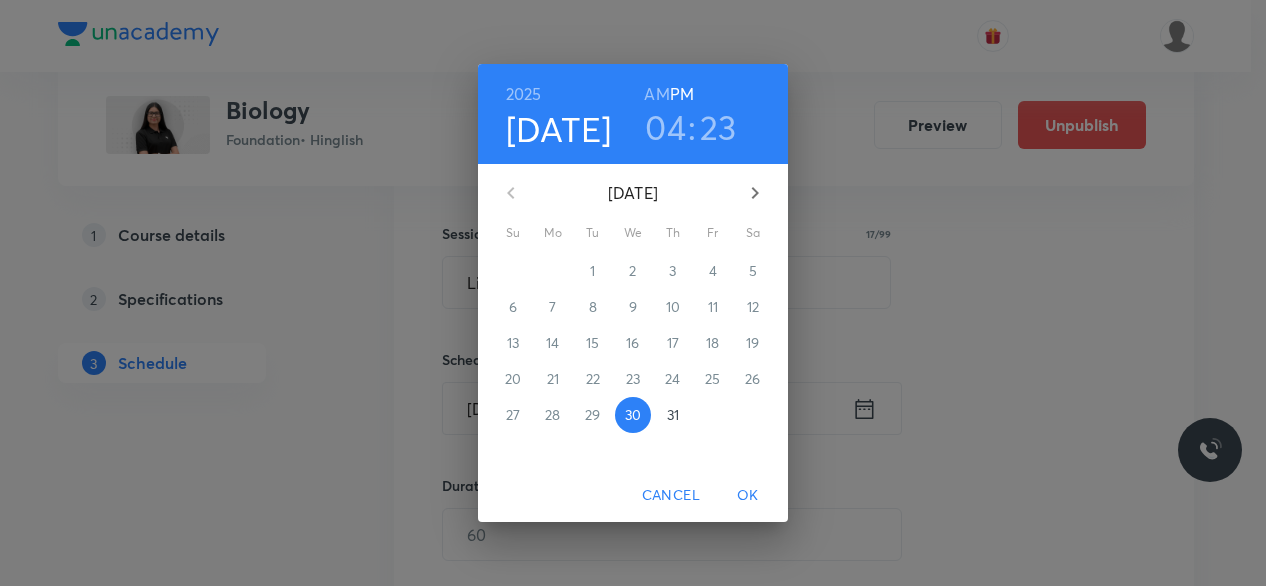 click on "04 : 23" at bounding box center (690, 127) 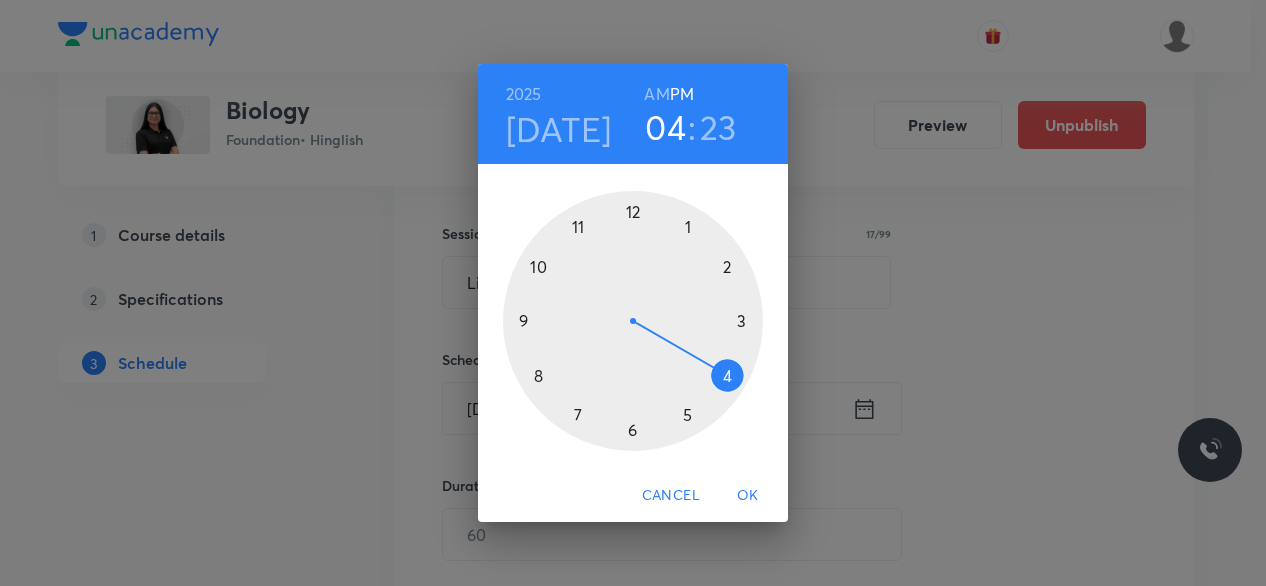 click at bounding box center [633, 321] 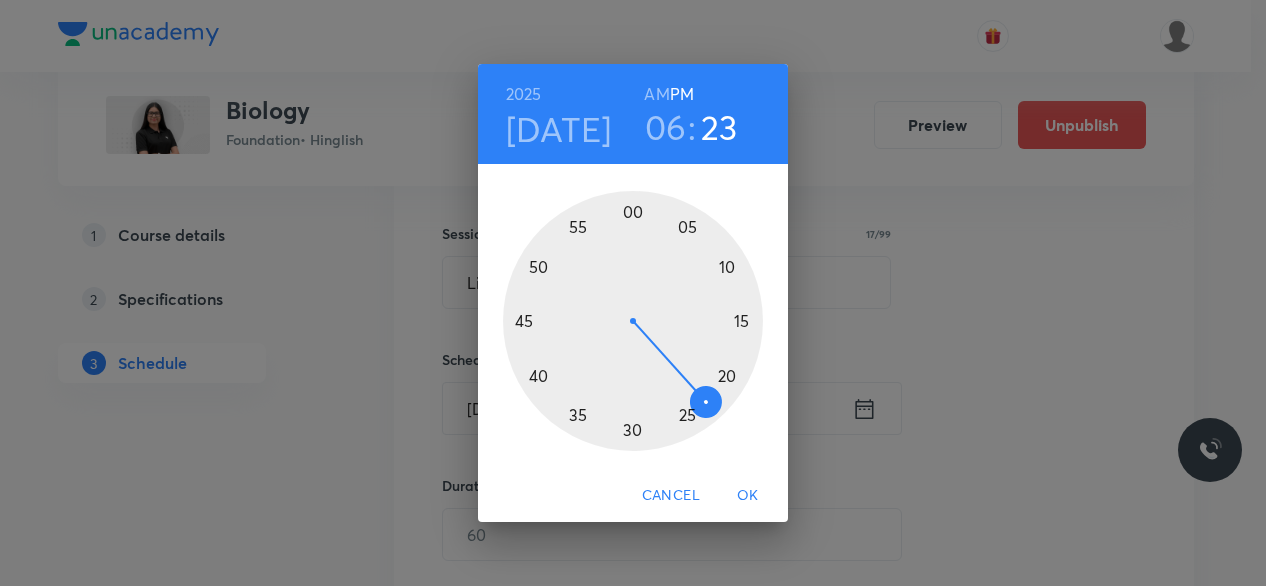 click at bounding box center [633, 321] 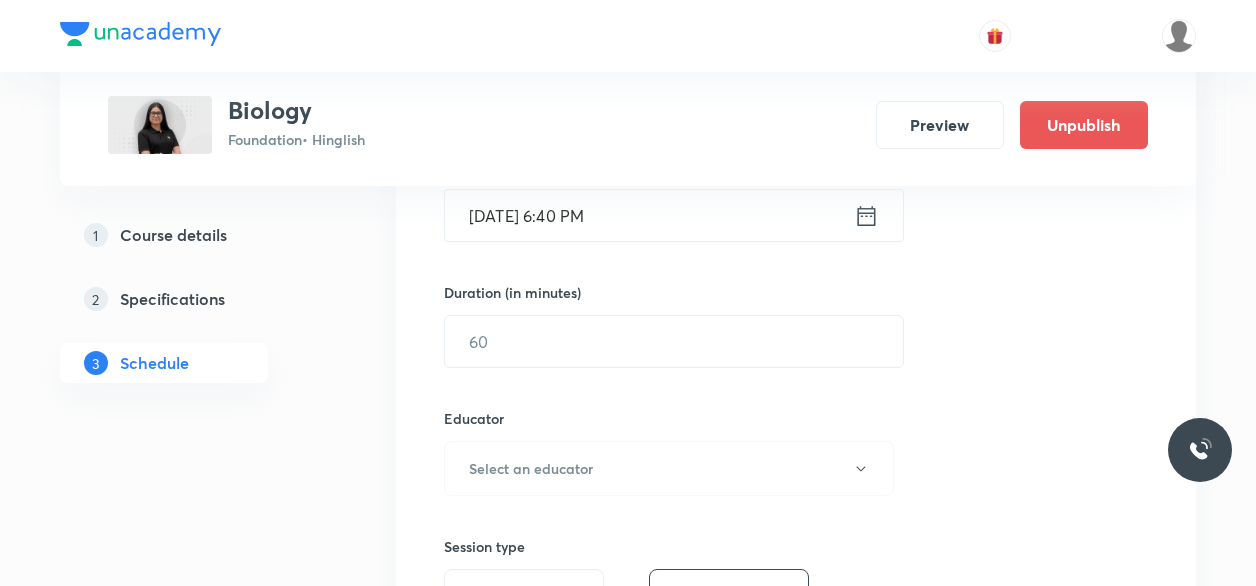 scroll, scrollTop: 545, scrollLeft: 0, axis: vertical 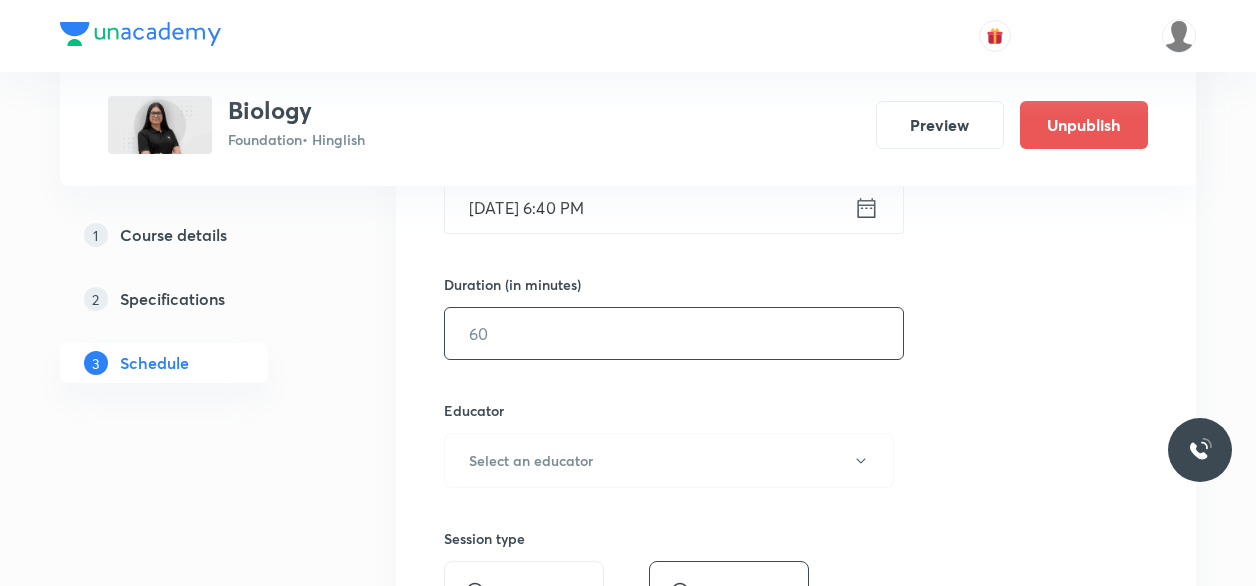 drag, startPoint x: 540, startPoint y: 373, endPoint x: 537, endPoint y: 353, distance: 20.22375 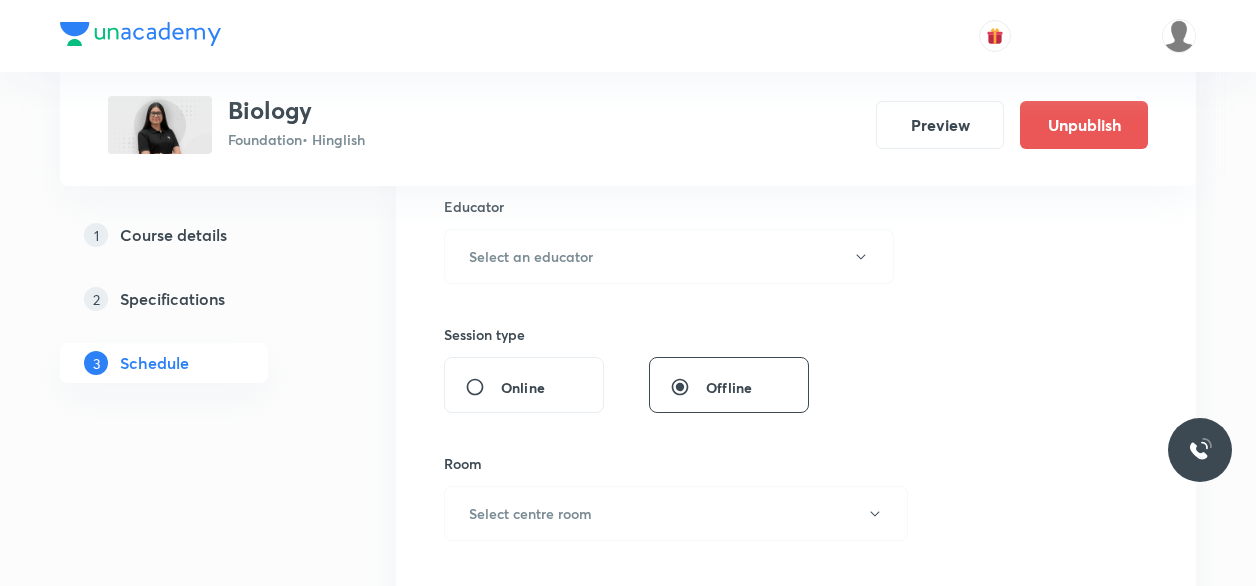 scroll, scrollTop: 750, scrollLeft: 0, axis: vertical 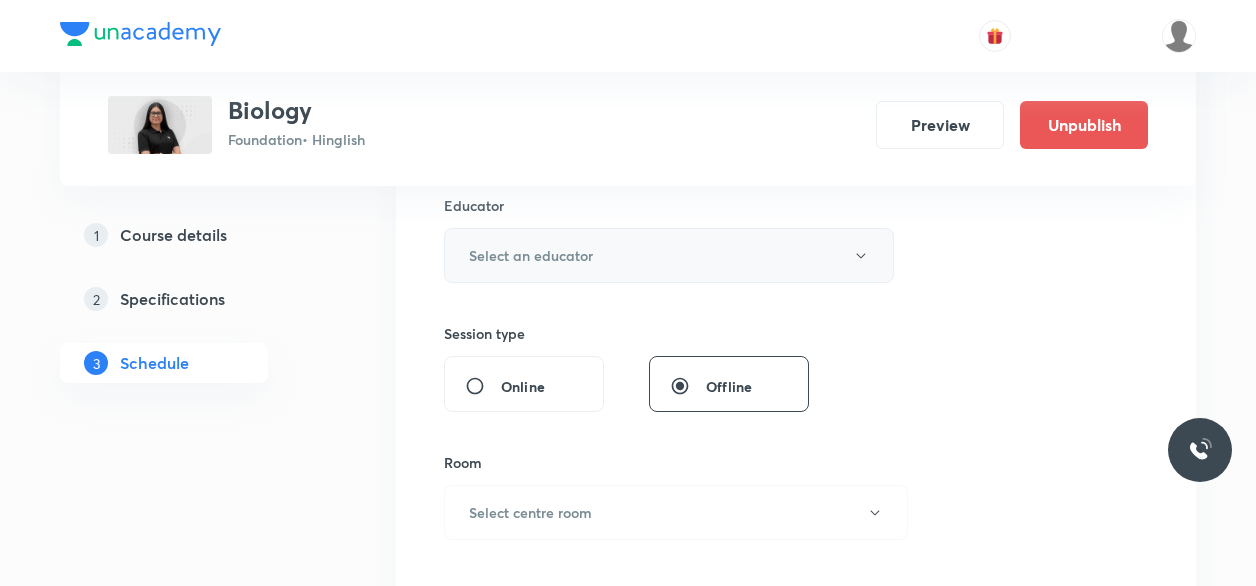 type on "45" 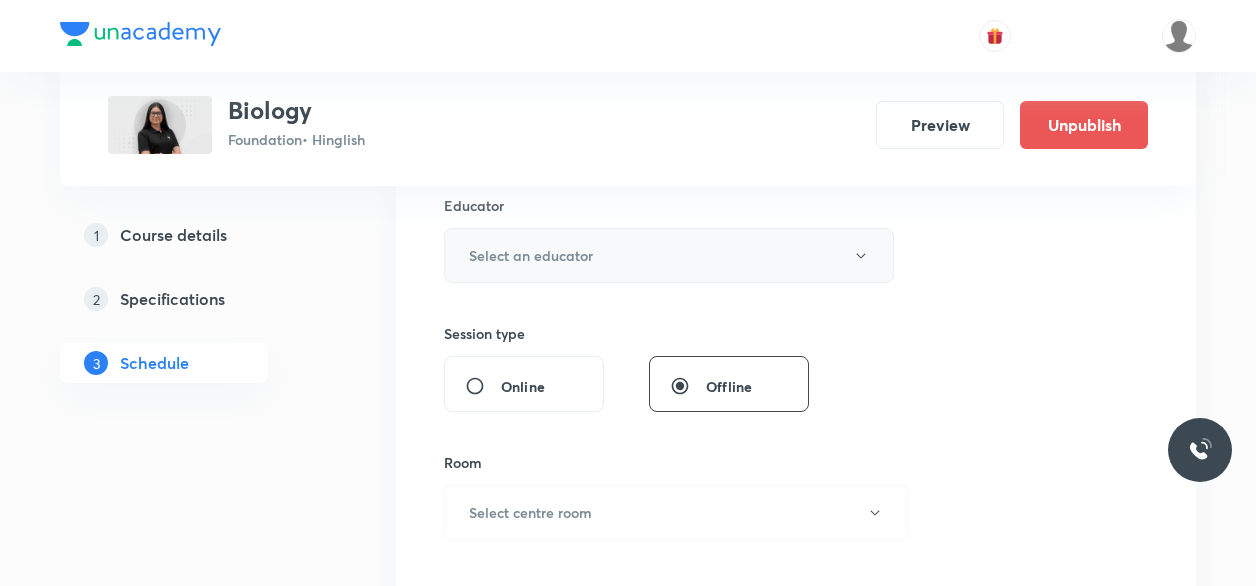 click on "Select an educator" at bounding box center [669, 255] 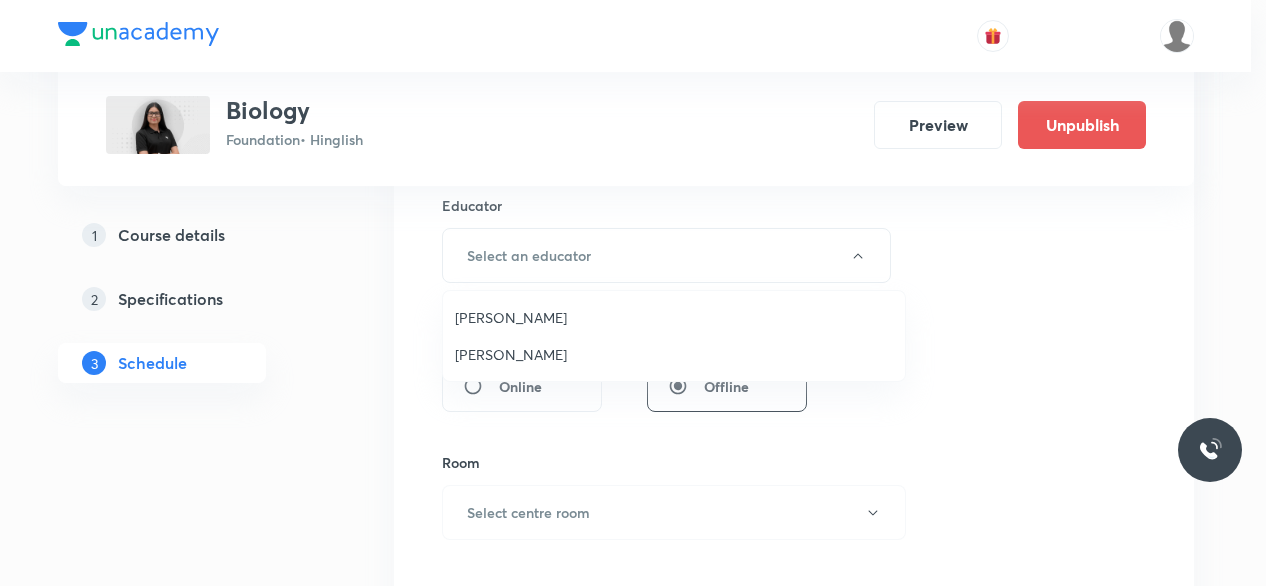 click on "Umesh Singh Rathore" at bounding box center [674, 317] 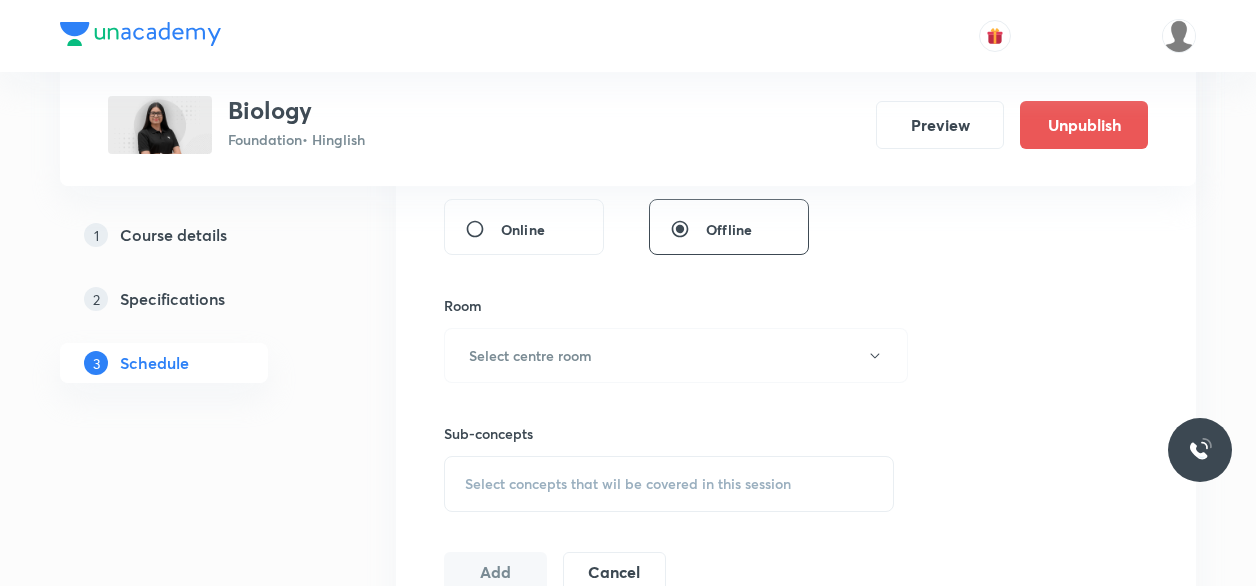 scroll, scrollTop: 908, scrollLeft: 0, axis: vertical 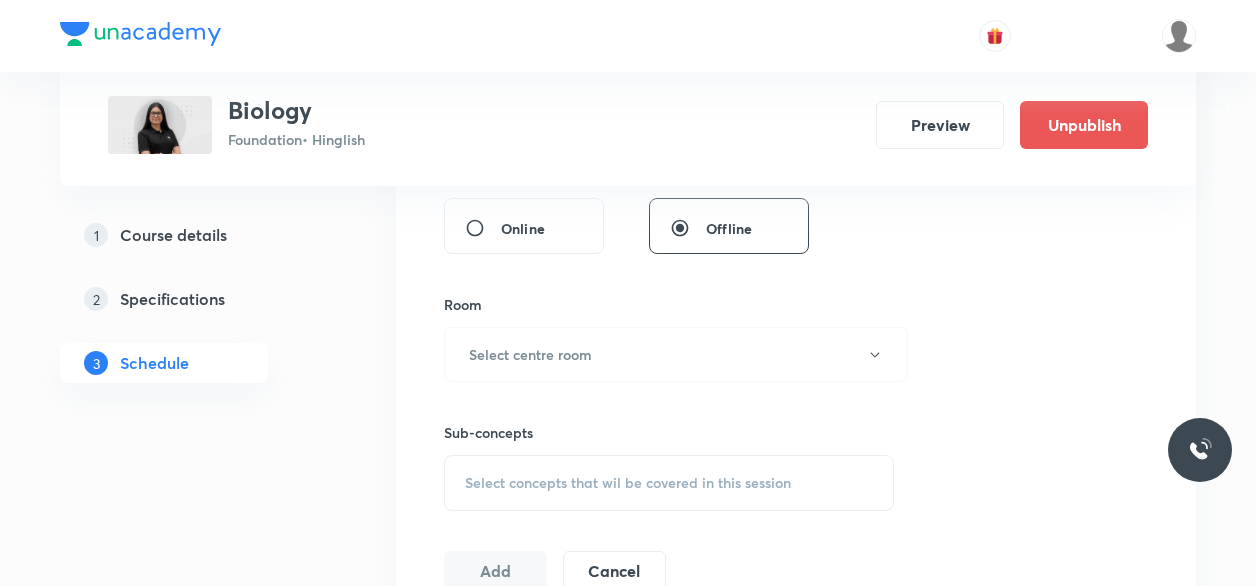 click on "Room Select centre room" at bounding box center (669, 338) 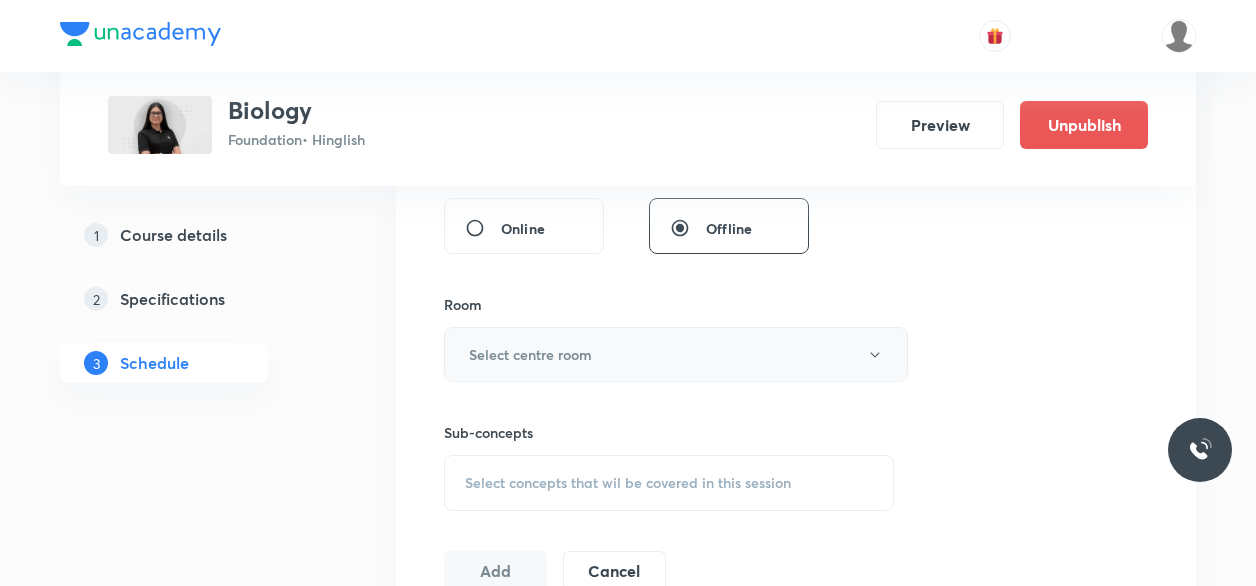 click on "Select centre room" at bounding box center [676, 354] 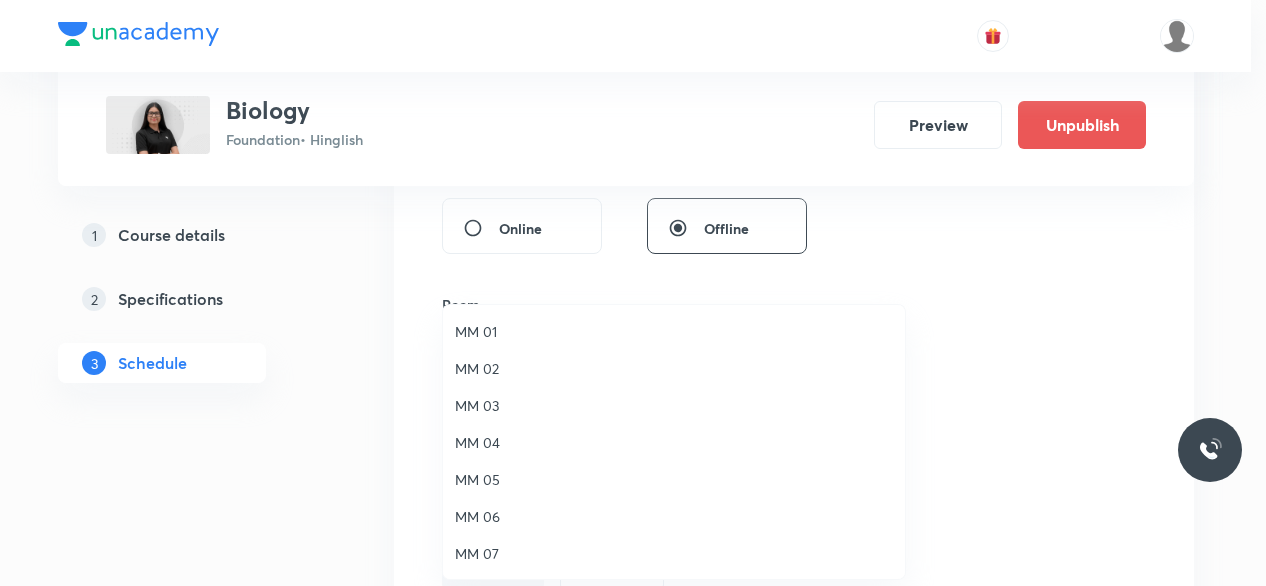click on "MM 01" at bounding box center [674, 331] 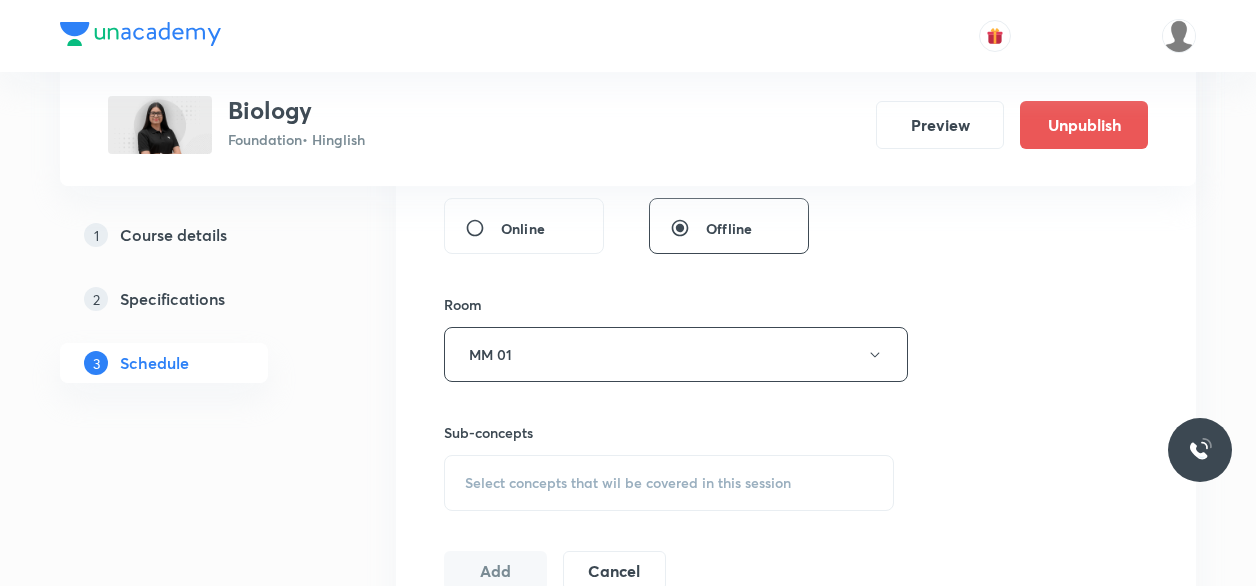 scroll, scrollTop: 1022, scrollLeft: 0, axis: vertical 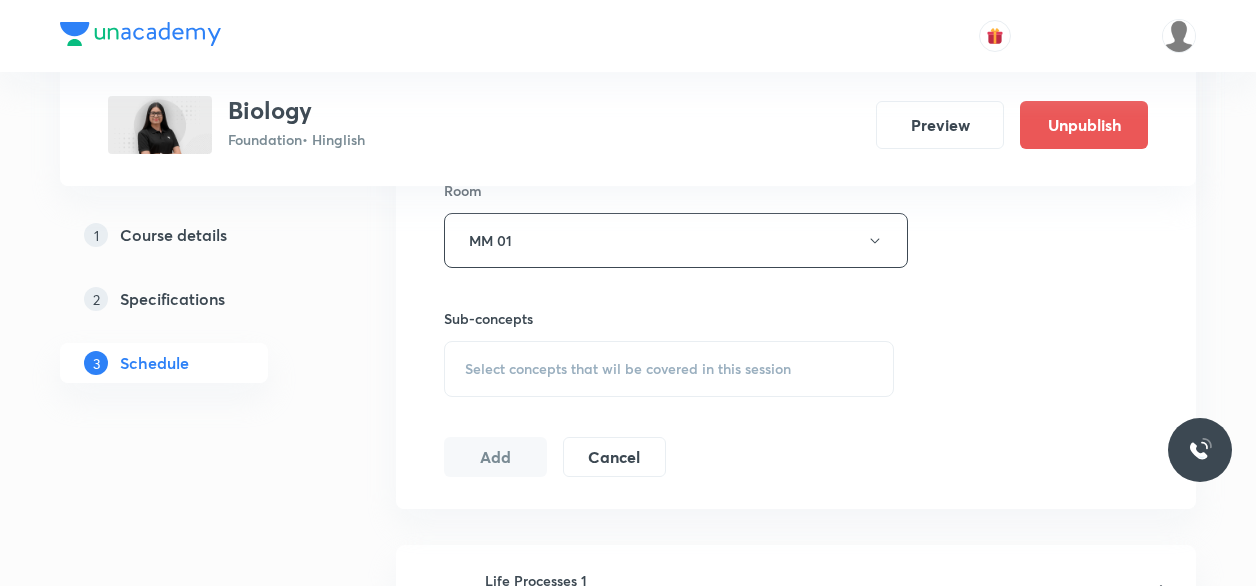 click on "Select concepts that wil be covered in this session" at bounding box center [669, 369] 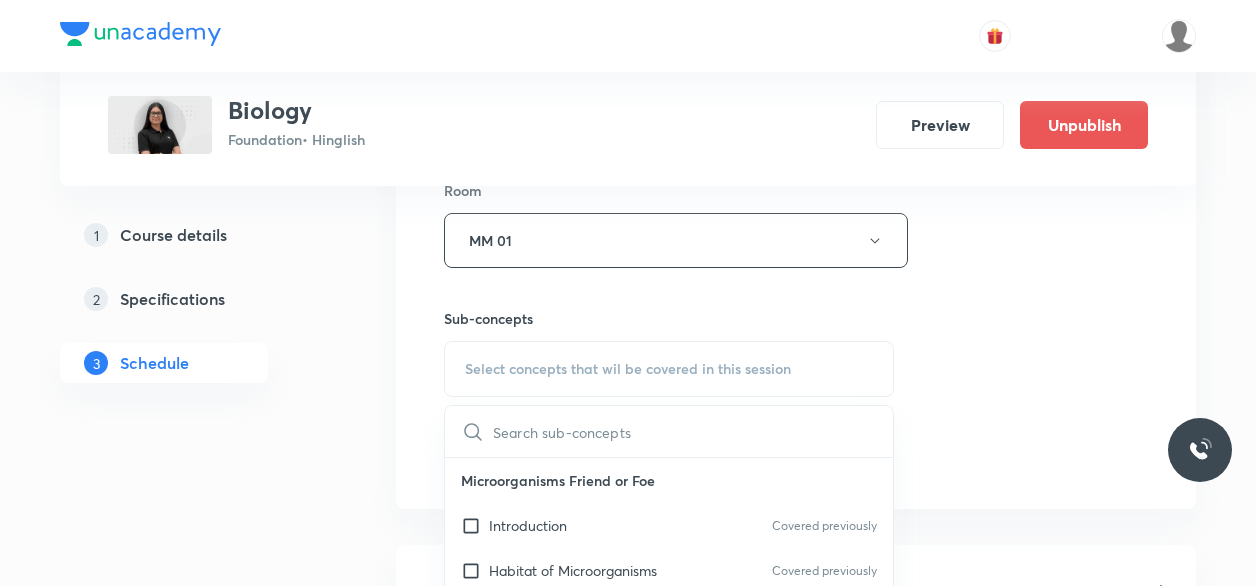 scroll, scrollTop: 1107, scrollLeft: 0, axis: vertical 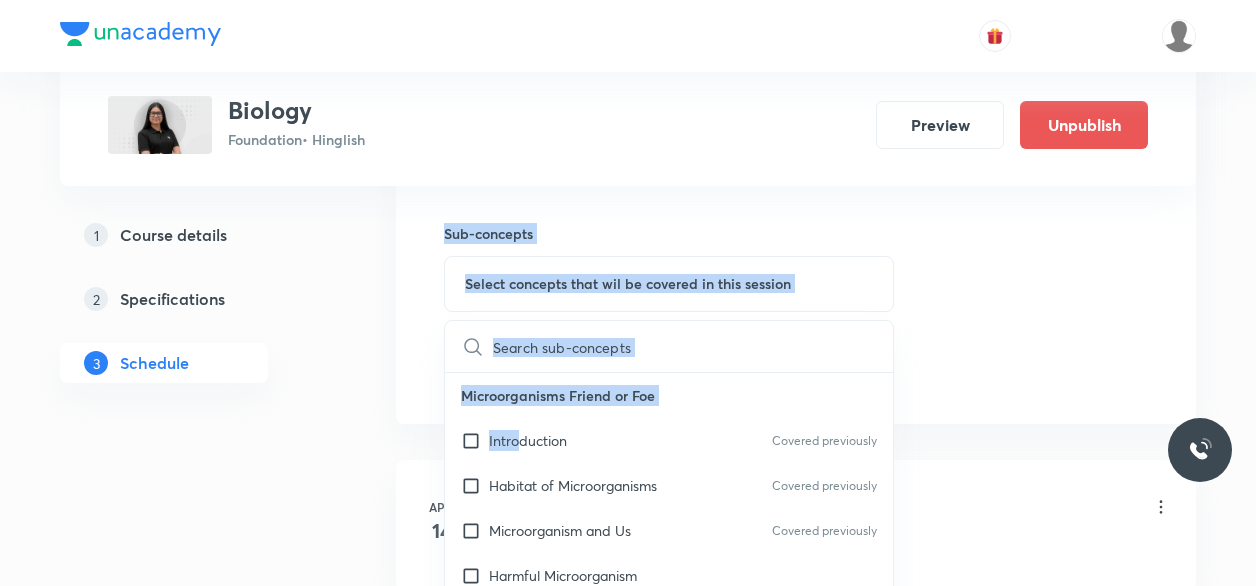 drag, startPoint x: 520, startPoint y: 427, endPoint x: 354, endPoint y: 349, distance: 183.41211 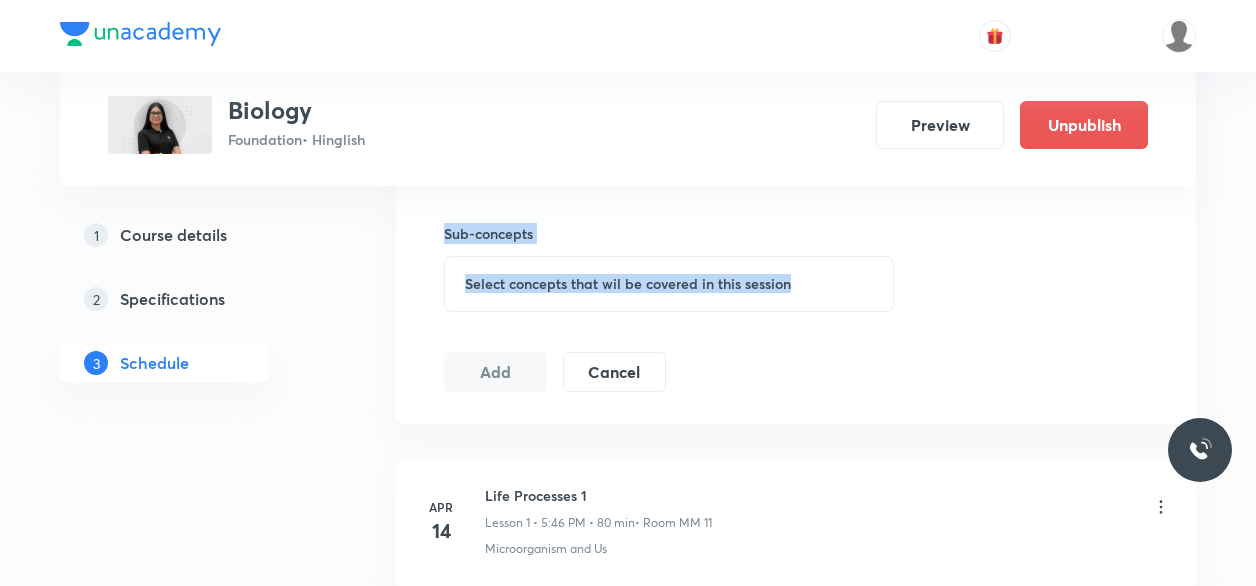 click on "Plus Courses Biology Foundation  • Hinglish Preview Unpublish 1 Course details 2 Specifications 3 Schedule Schedule 18  classes Session  19 Live class Session title 17/99 Life Processes 19 ​ Schedule for Jul 30, 2025, 6:40 PM ​ Duration (in minutes) 45 ​ Educator Umesh Singh Rathore   Session type Online Offline Room MM 01 Sub-concepts Select concepts that wil be covered in this session Add Cancel Apr 14 Life Processes 1 Lesson 1 • 5:46 PM • 80 min  • Room MM 11 Microorganism and Us Apr 16 Life Processes 2 Lesson 2 • 5:46 PM • 45 min  • Room MM 03 Introduction Apr 18 Life Processes 3 Lesson 3 • 6:40 PM • 45 min  • Room MM 03 Introduction May 23 Life Processes 4 Lesson 4 • 5:03 PM • 42 min  • Room MM 02 Introduction Jun 9 Life Processes 5 Lesson 5 • 6:40 PM • 45 min  • Room MM 02 Introduction Jun 11 Life Processes 6 Lesson 6 • 5:00 PM • 45 min  • Room MM 02 Introduction Jun 18 Life Processes 7 Lesson 7 • 5:00 PM • 45 min  • Room MM 02 Introduction Jun 20" at bounding box center [628, 1191] 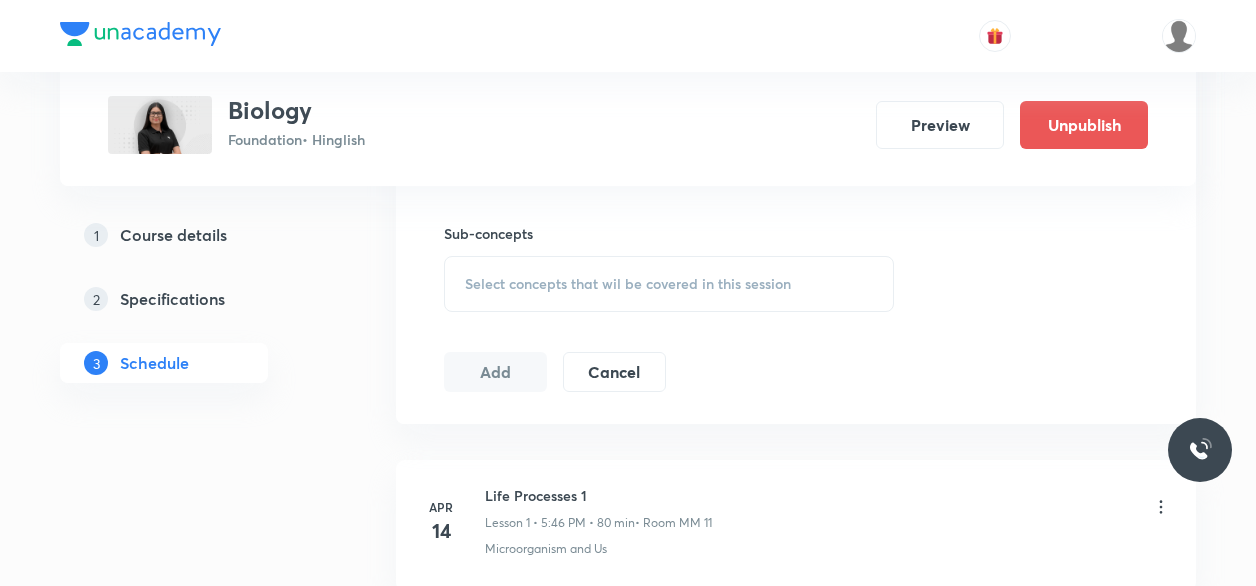 click on "Select concepts that wil be covered in this session" at bounding box center (628, 284) 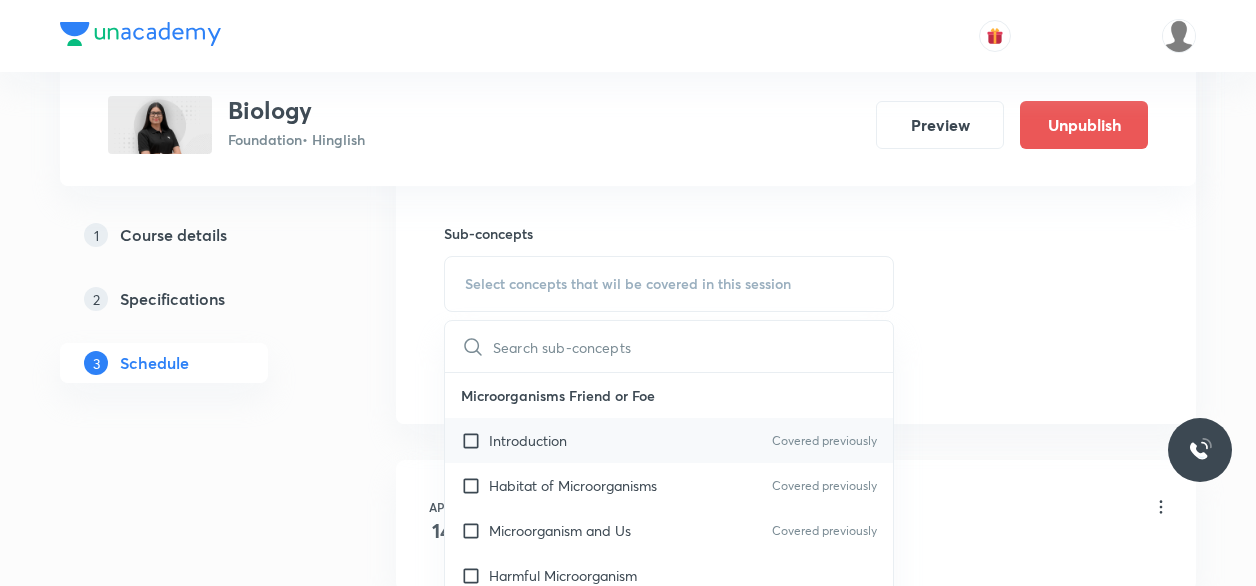 click at bounding box center (475, 440) 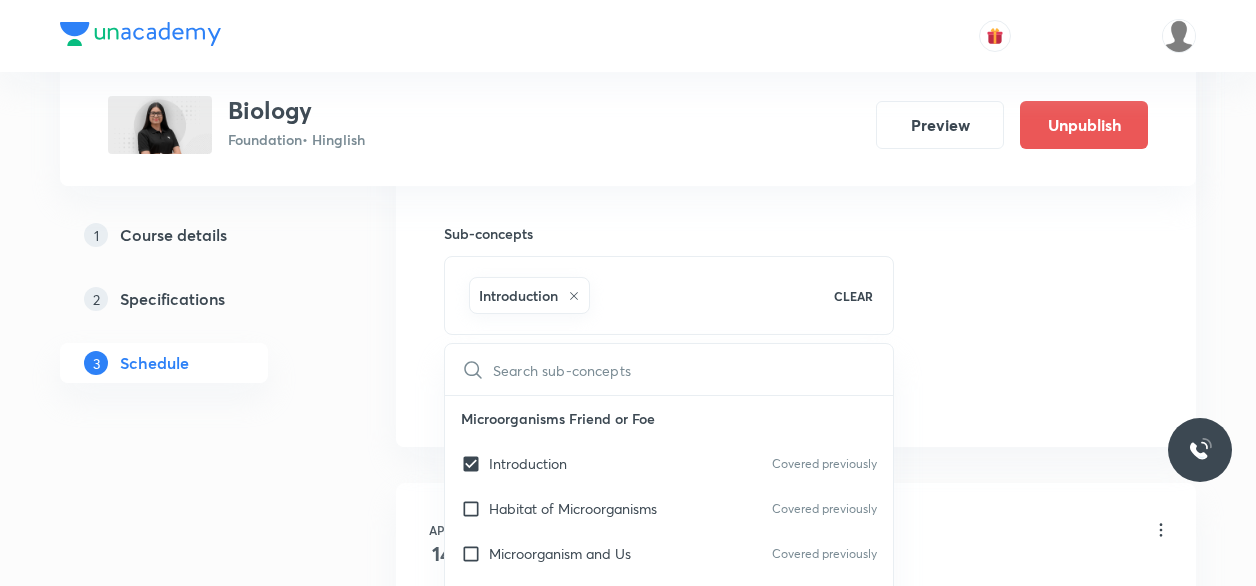 click on "Plus Courses Biology Foundation  • Hinglish Preview Unpublish 1 Course details 2 Specifications 3 Schedule Schedule 18  classes Session  19 Live class Session title 17/99 Life Processes 19 ​ Schedule for Jul 30, 2025, 6:40 PM ​ Duration (in minutes) 45 ​ Educator Umesh Singh Rathore   Session type Online Offline Room MM 01 Sub-concepts Introduction CLEAR ​ Microorganisms Friend or Foe Introduction Covered previously Habitat of Microorganisms Covered previously Microorganism and Us Covered previously Harmful Microorganism Food Poisoning Food Preservation Nitrogen Fixation Conservation of Plants and Animals Deforestation Conservation of Forest and Wildlife Red Data Book Migration Recycling of Paper Reforestation Cell Structure and Function Introduction Parts of Cell Types of Cell Reproduction in Animals Introduction Sexual Reproduction in Humans Reaching the Age of Adolescence Introduction Puberty and Changes in Puberty Secondary Sexual Characters Role of Hormones Reproductive Phases in Humans Add Apr" at bounding box center (628, 1203) 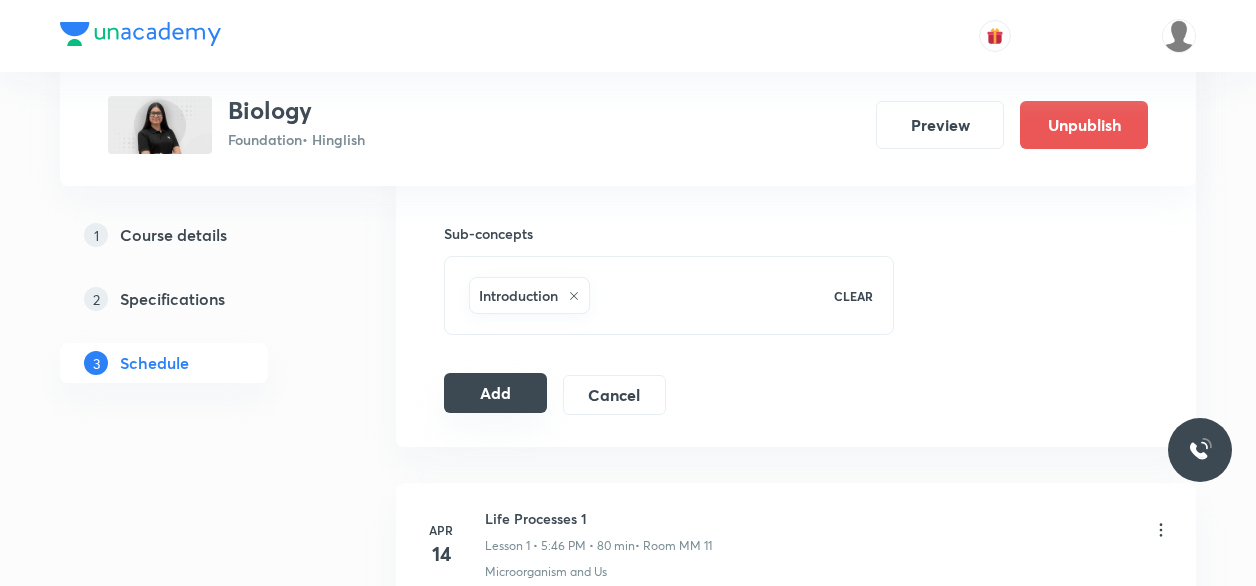 click on "Add" at bounding box center [495, 393] 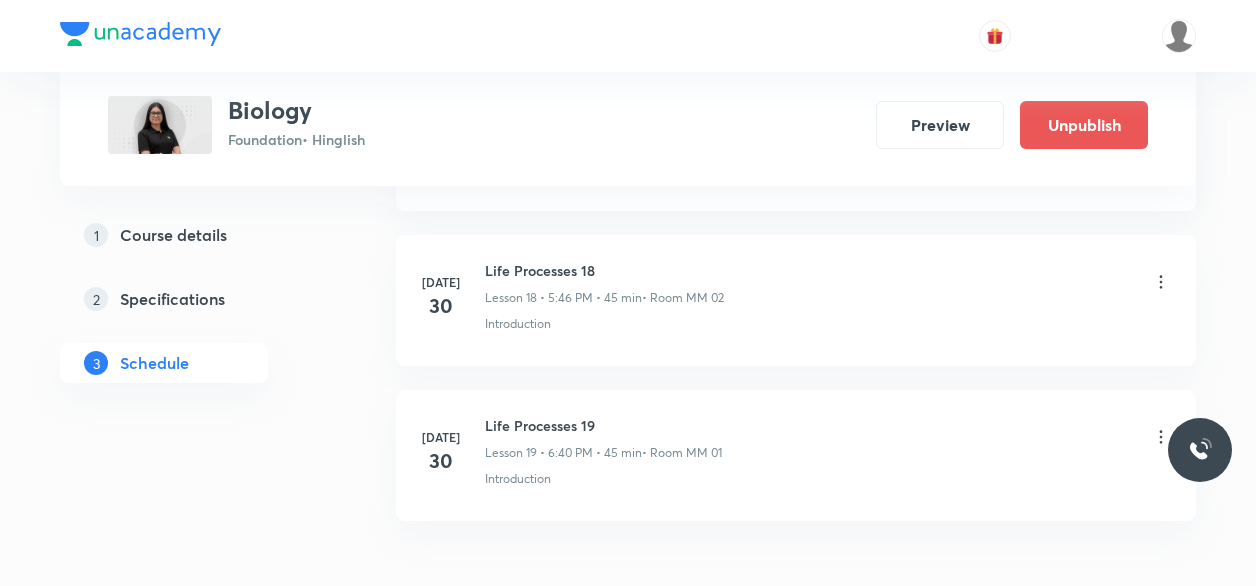 scroll, scrollTop: 2918, scrollLeft: 0, axis: vertical 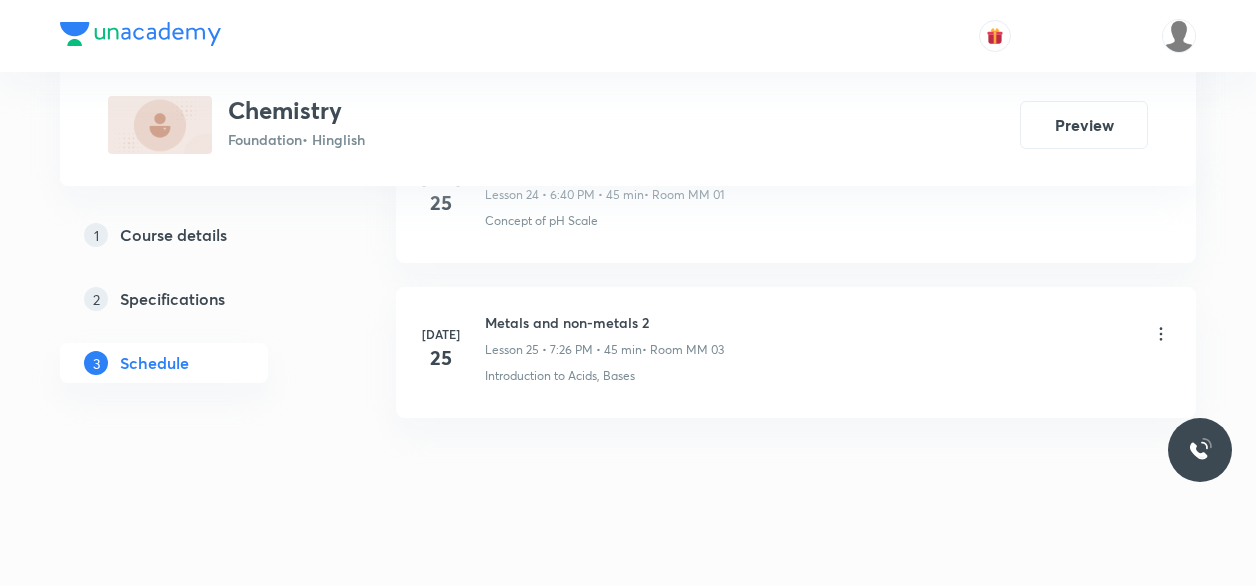 click on "Metals and non-metals 2" at bounding box center [604, 322] 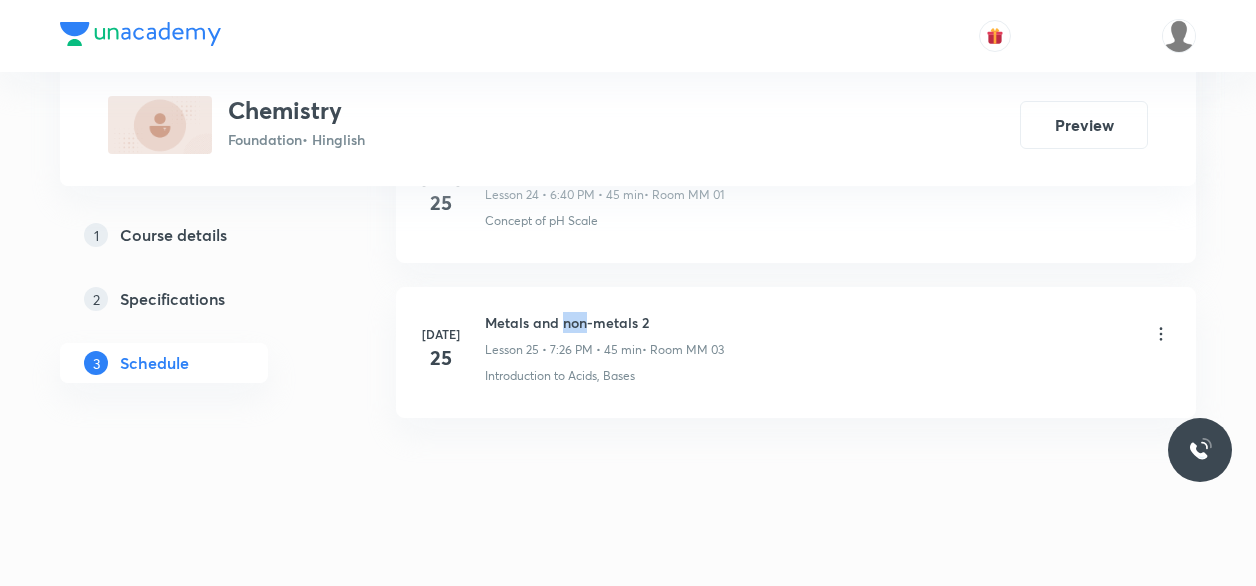 click on "Metals and non-metals 2" at bounding box center [604, 322] 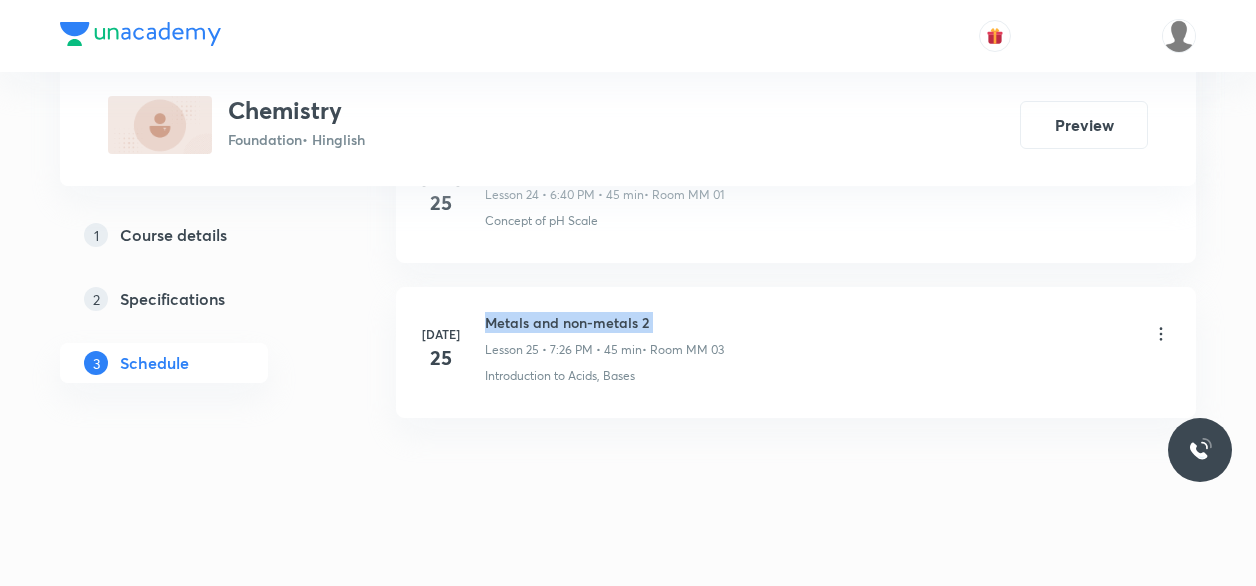 click on "Metals and non-metals 2" at bounding box center [604, 322] 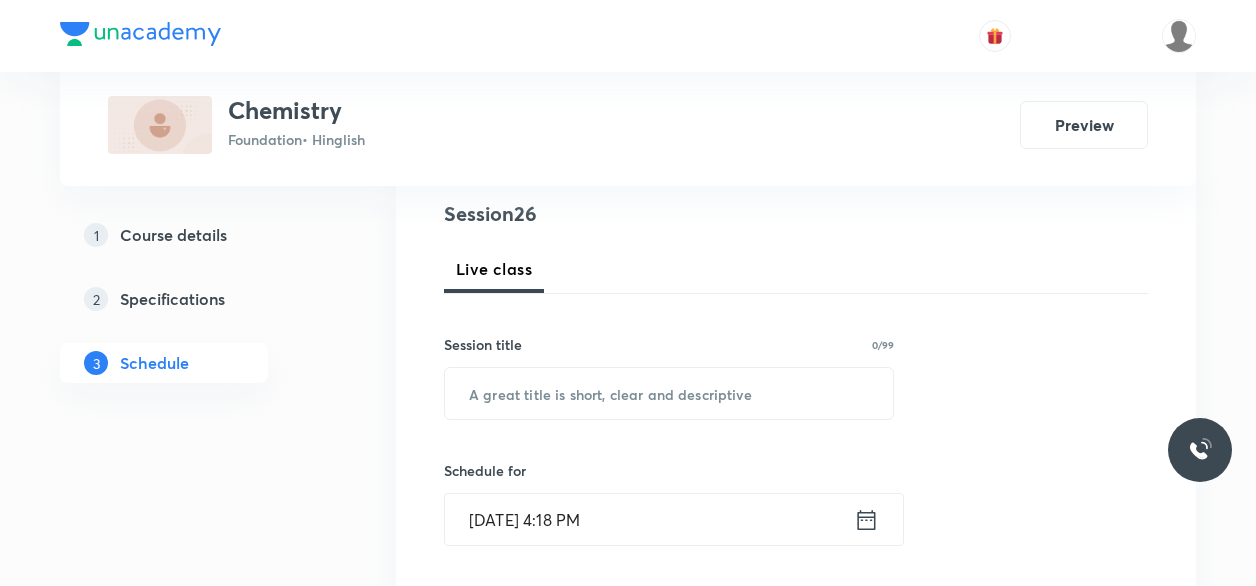 scroll, scrollTop: 235, scrollLeft: 0, axis: vertical 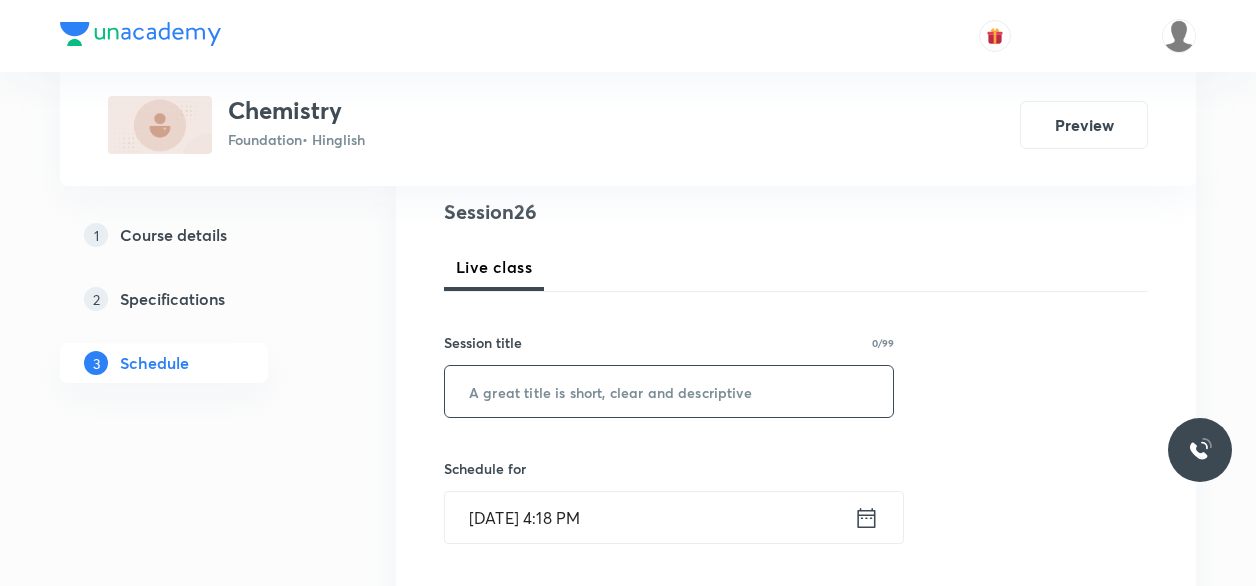 click at bounding box center [669, 391] 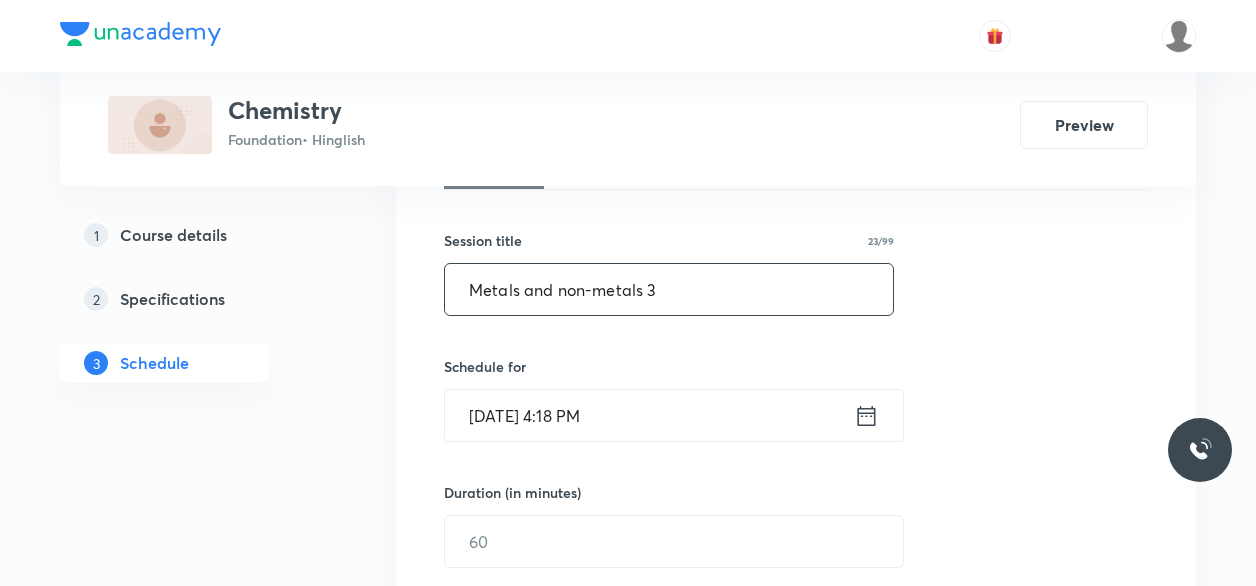 scroll, scrollTop: 343, scrollLeft: 0, axis: vertical 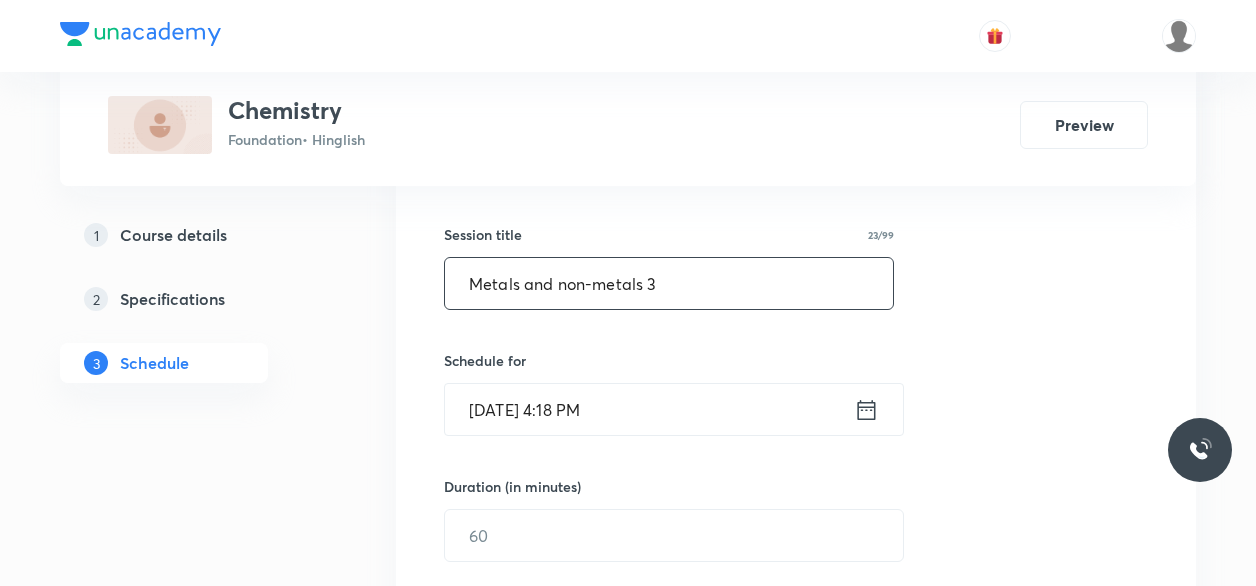 type on "Metals and non-metals 3" 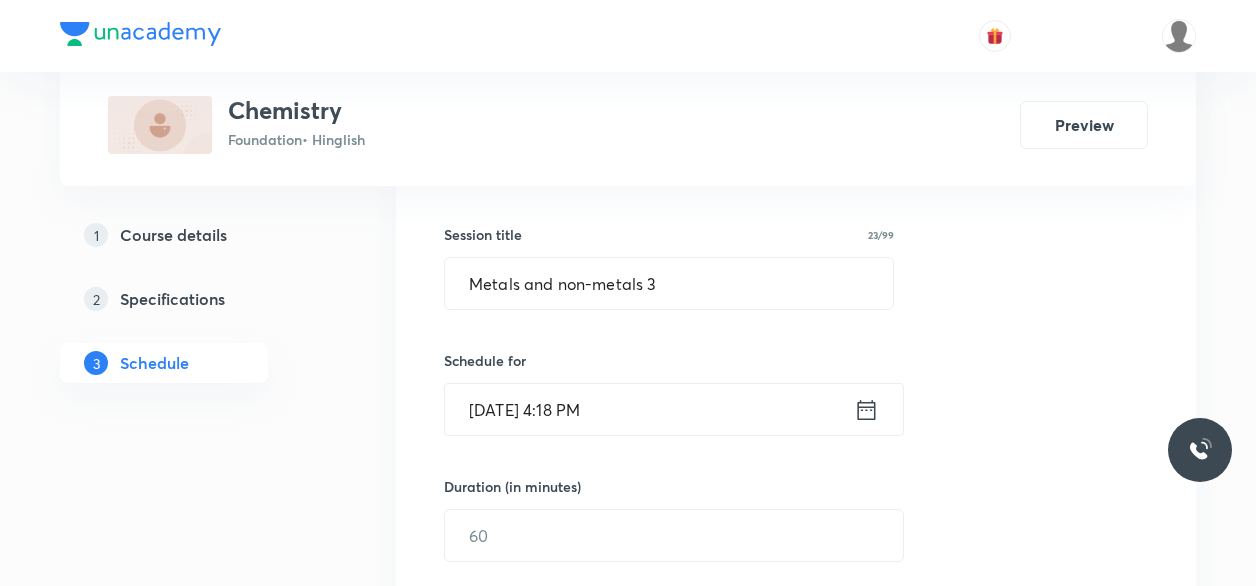 click on "Jul 30, 2025, 4:18 PM" at bounding box center [649, 409] 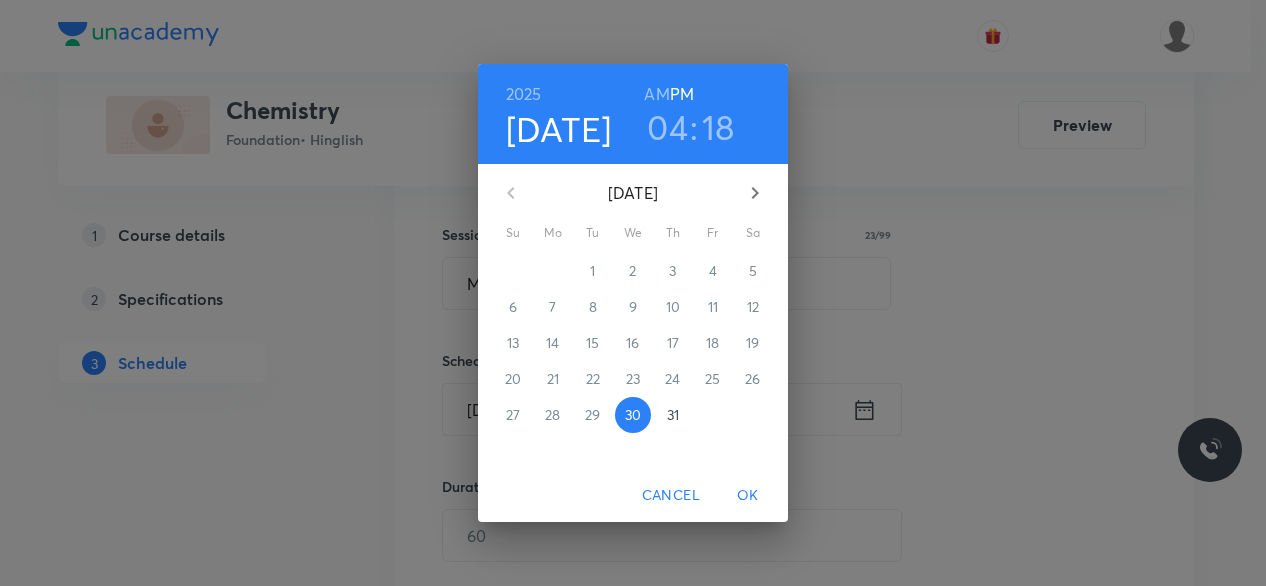 click on "04" at bounding box center [667, 127] 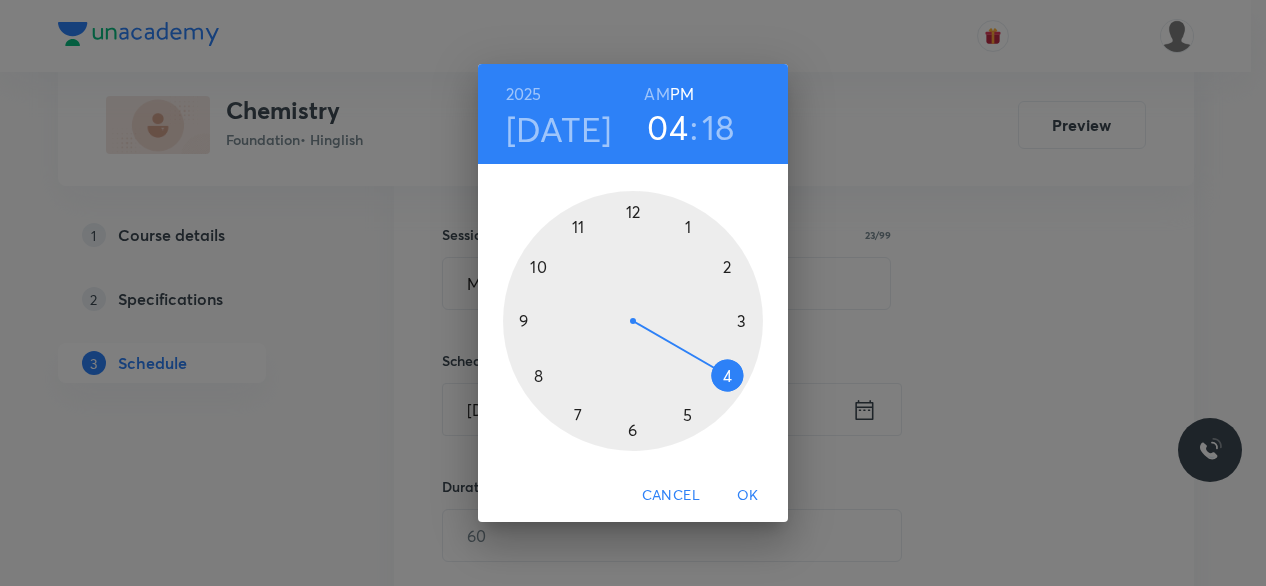 click at bounding box center [633, 321] 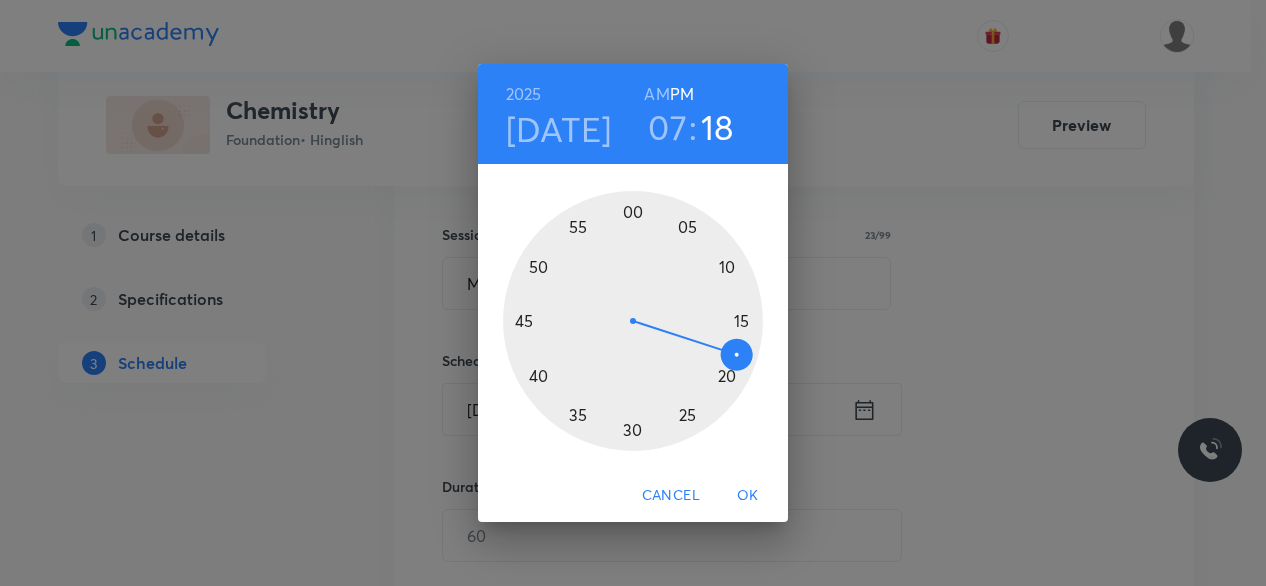 click at bounding box center [633, 321] 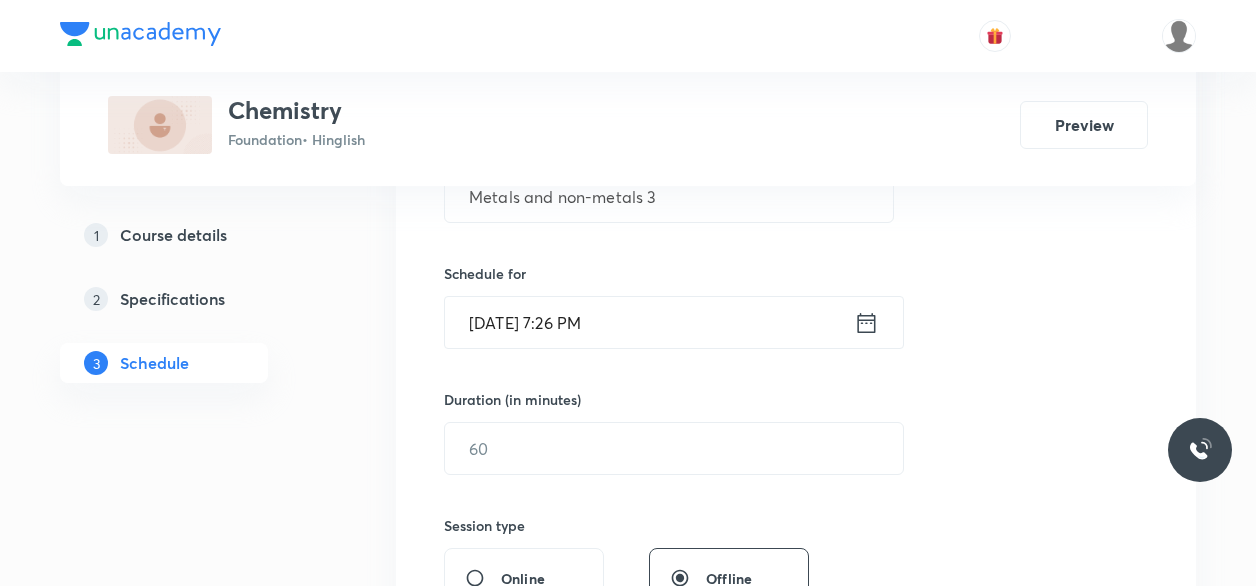 scroll, scrollTop: 433, scrollLeft: 0, axis: vertical 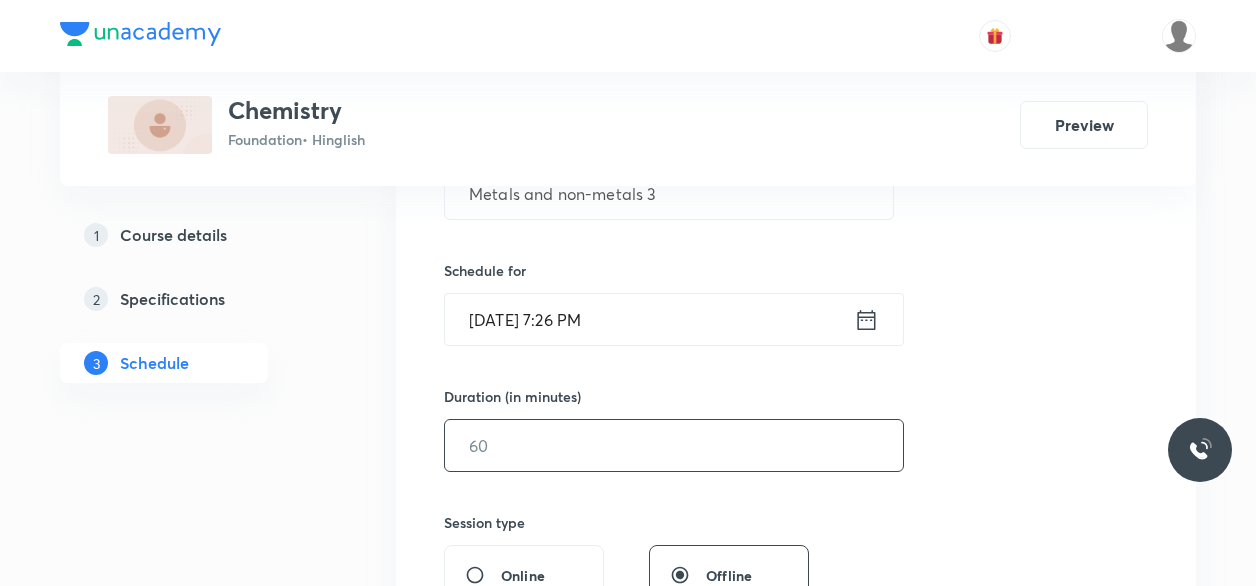 click at bounding box center (674, 445) 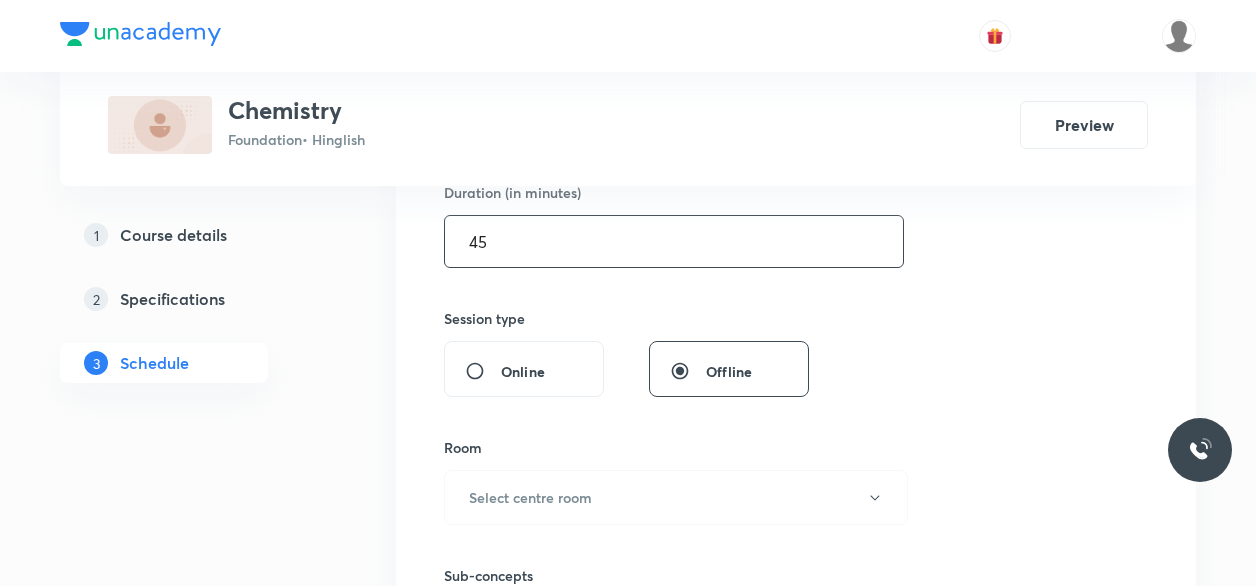 scroll, scrollTop: 645, scrollLeft: 0, axis: vertical 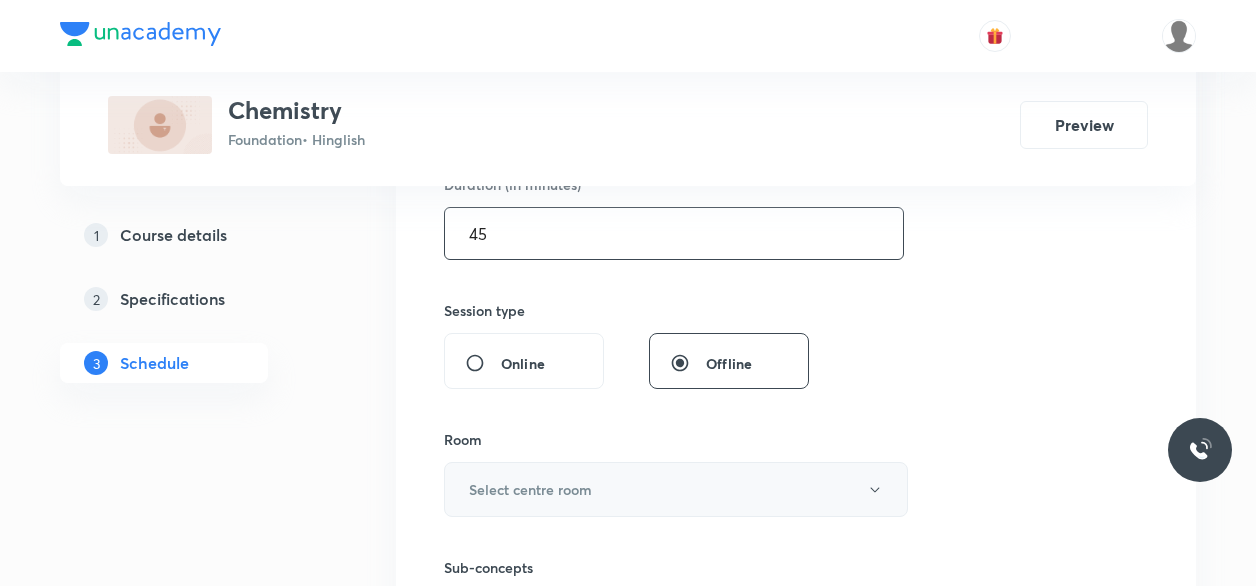 type on "45" 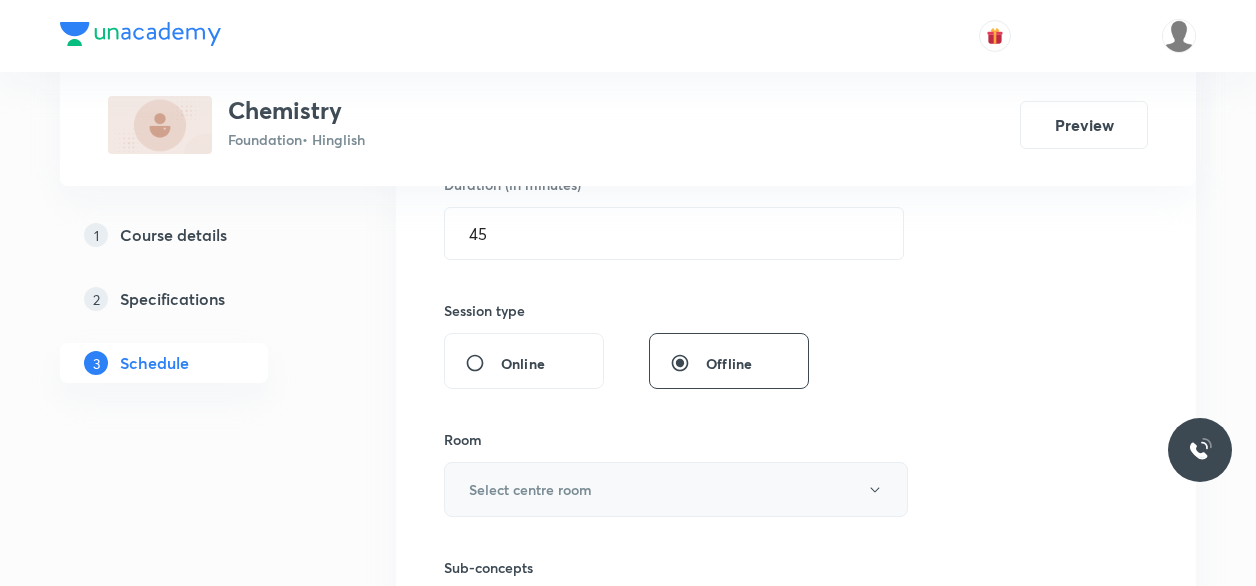 click on "Select centre room" at bounding box center (676, 489) 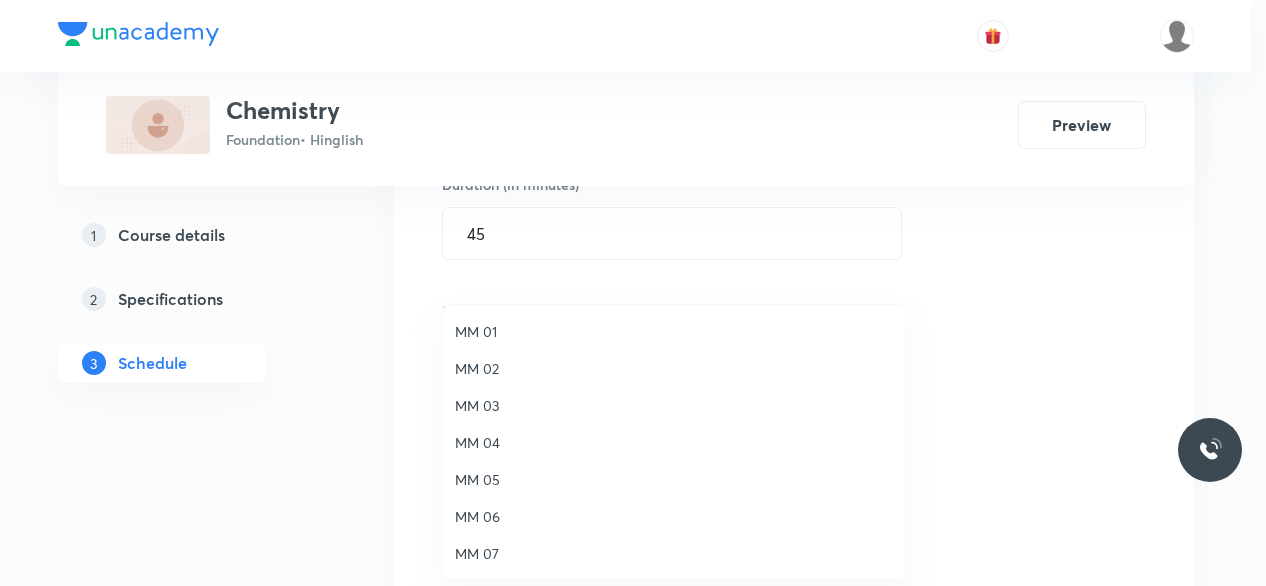 click on "MM 02" at bounding box center (674, 368) 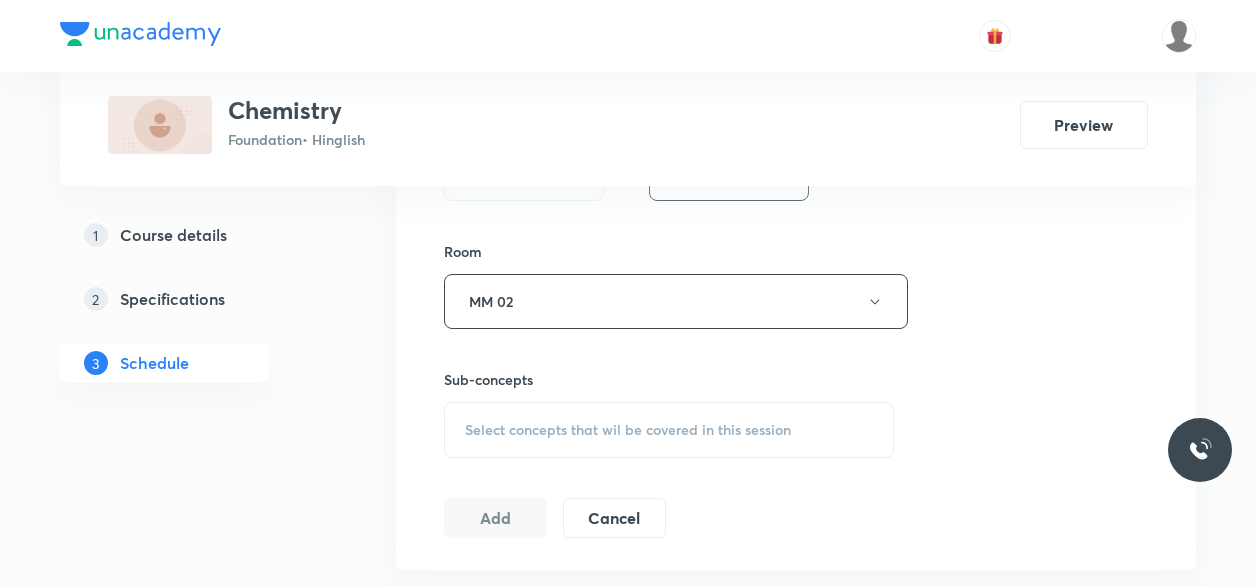 scroll, scrollTop: 863, scrollLeft: 0, axis: vertical 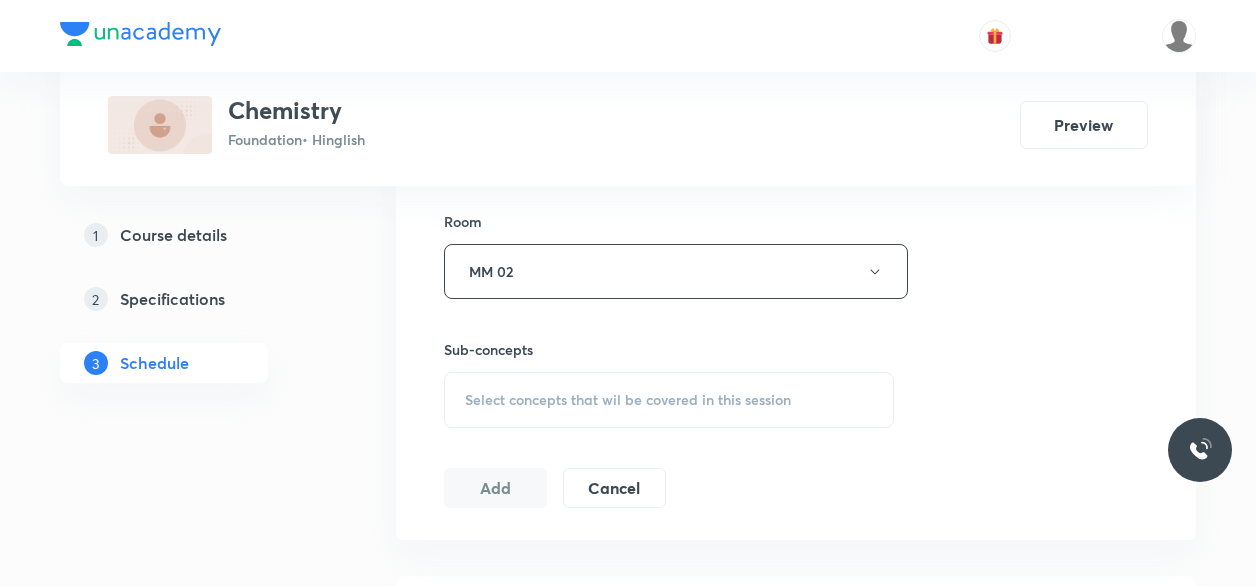click on "Sub-concepts Select concepts that wil be covered in this session" at bounding box center [669, 383] 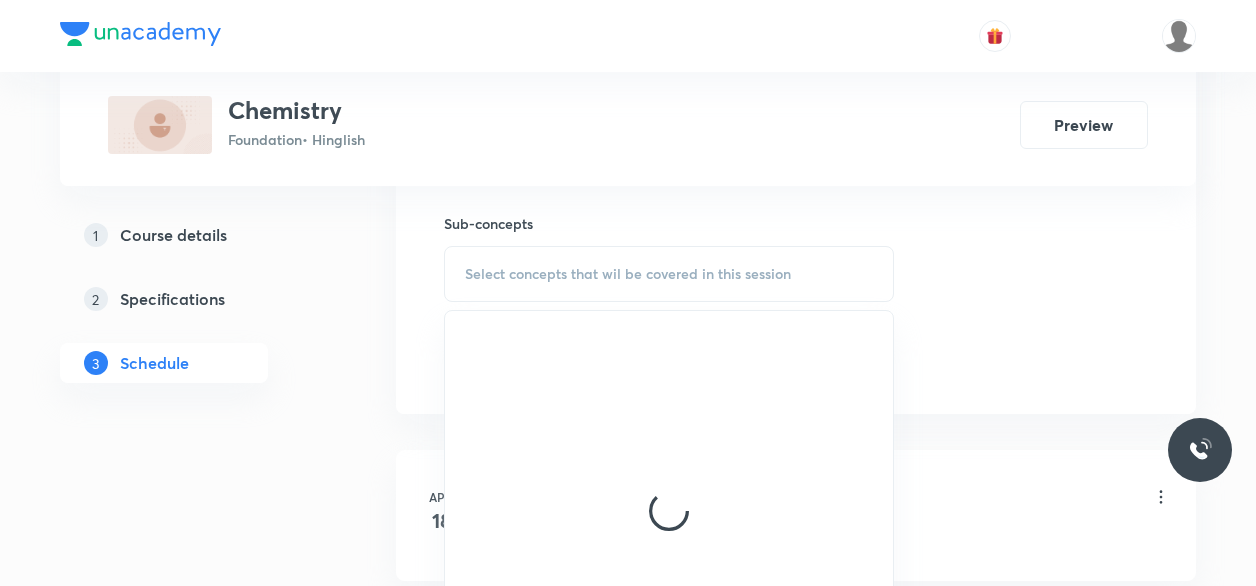 scroll, scrollTop: 1053, scrollLeft: 0, axis: vertical 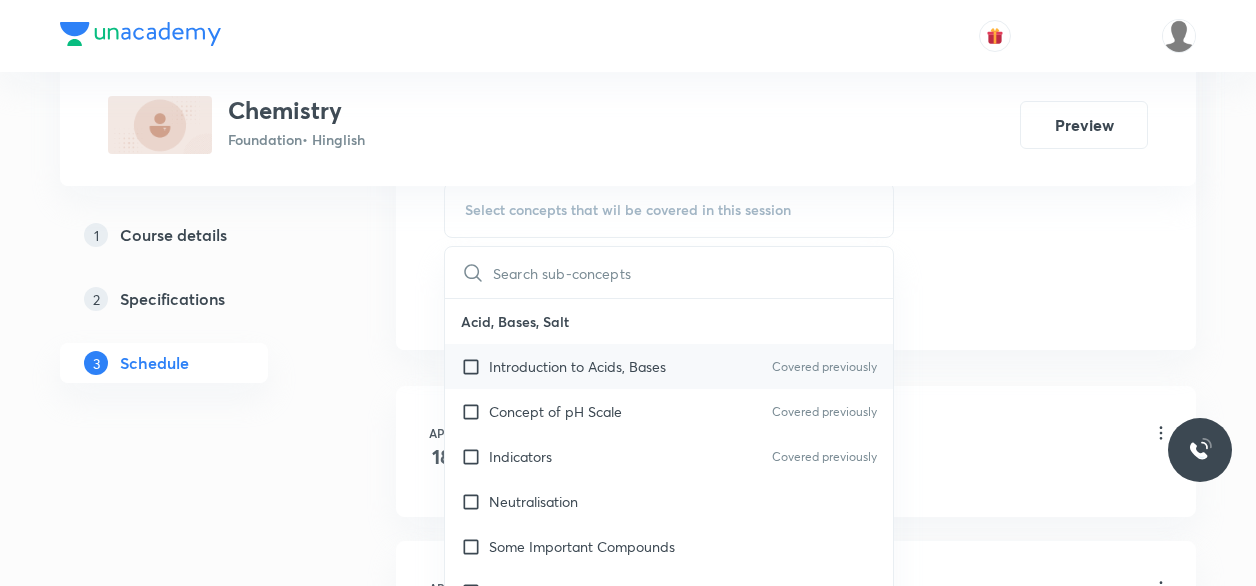 click on "Introduction to Acids, Bases Covered previously" at bounding box center [669, 366] 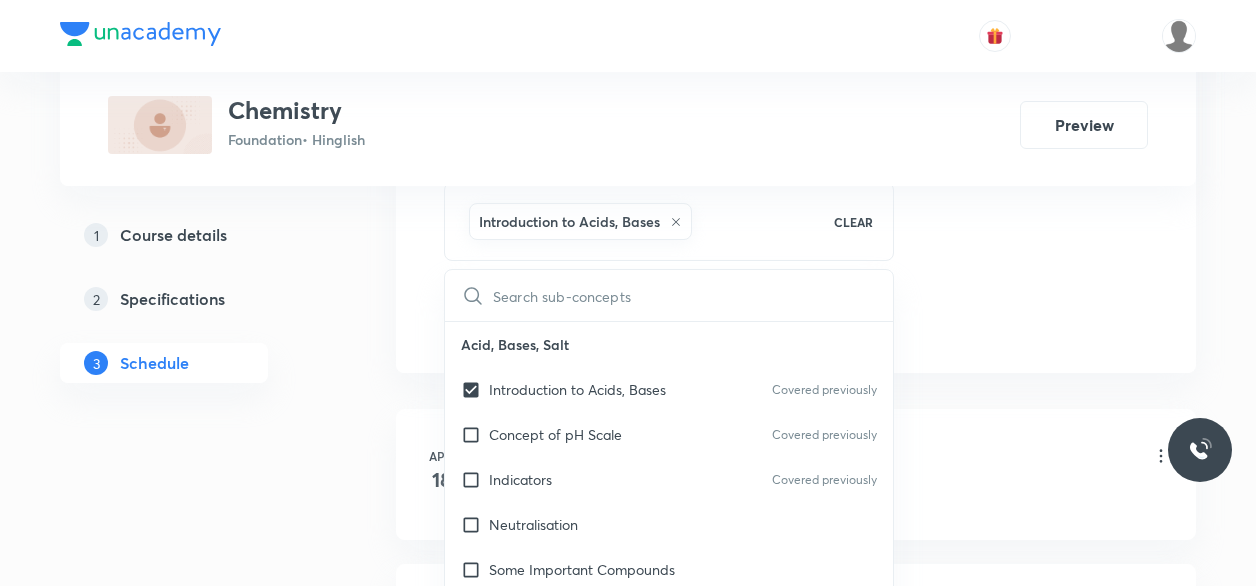 click on "Session  26 Live class Session title 23/99 Metals and non-metals 3 ​ Schedule for Jul 30, 2025, 7:26 PM ​ Duration (in minutes) 45 ​   Session type Online Offline Room MM 02 Sub-concepts Introduction to Acids, Bases CLEAR ​ Acid, Bases, Salt Introduction to Acids, Bases Covered previously Concept of pH Scale Covered previously Indicators Covered previously Neutralisation Some Important Compounds Chemical Properties of Acids and Bases Periodic Classification Periodic Classification of Elements : Need for Classification Early Attempts at Classification of Elements Dobereiner’s Triads & Newland’s Law of Octaves Mendeleev’s Periodic Table Modern Periodic Table Trends in Periodic Table Electronic Configuration With Respect to Noble Gases Metals and Non Metals Metals and Non-metals Properties of Metals and Non-metals Reactivity Series Formation and Properties of Ionic Compounds Basic Metallurgical Processes Corrosion and Its Prevention Structure of Atom Thomson’s Atomic Model Bohr’s Atomic Model" at bounding box center (796, -140) 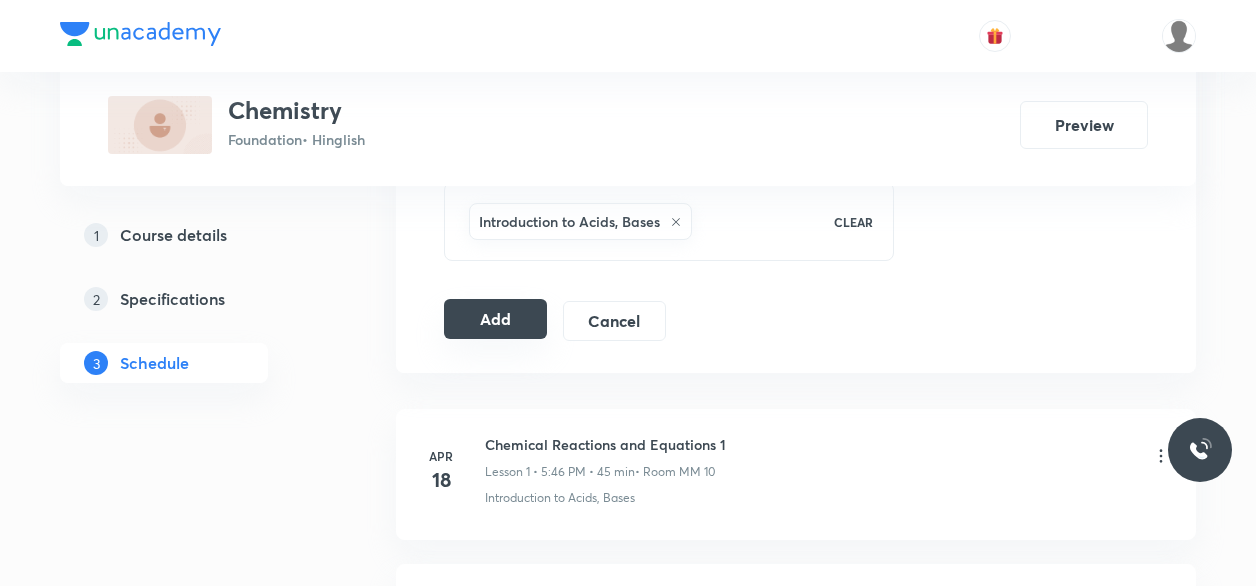 click on "Add" at bounding box center (495, 319) 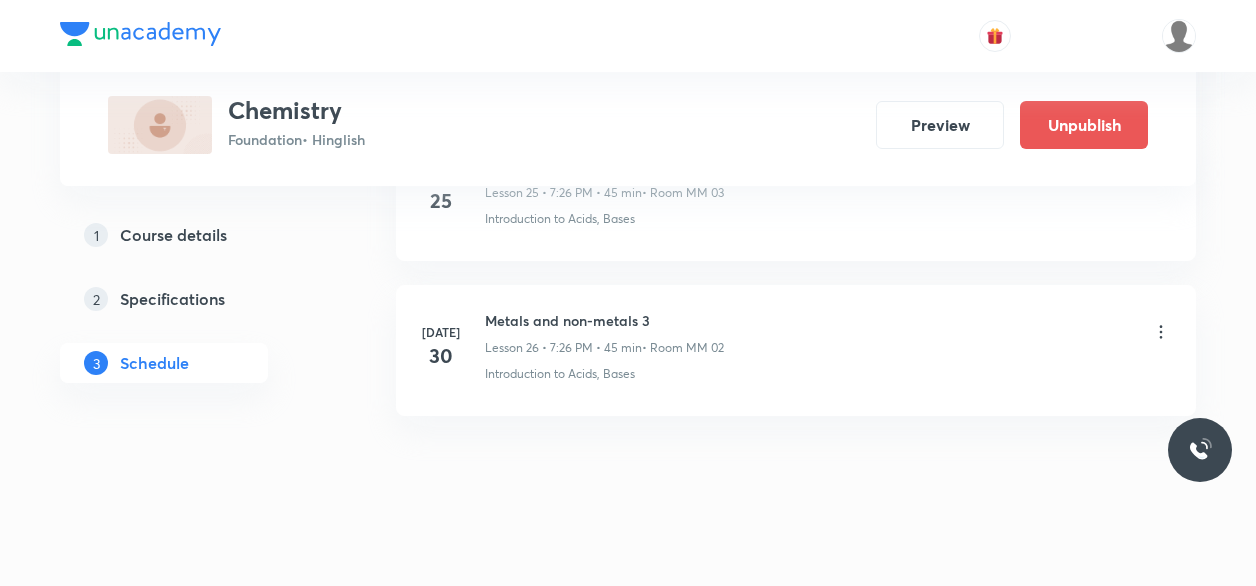 scroll, scrollTop: 4032, scrollLeft: 0, axis: vertical 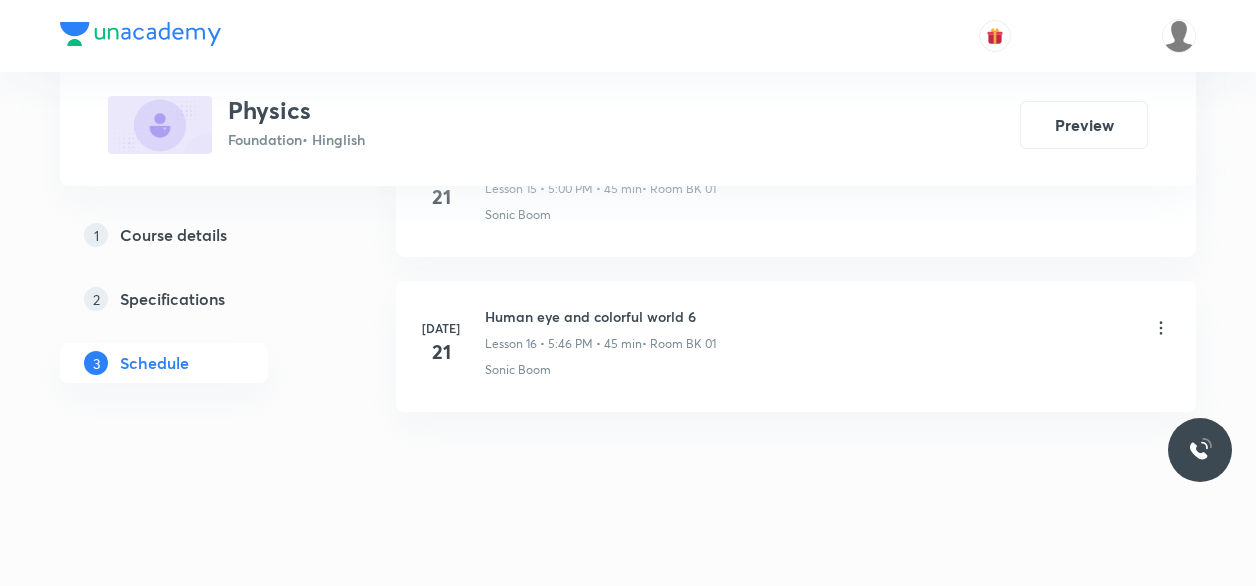 click on "Human eye and colorful world 6" at bounding box center (600, 316) 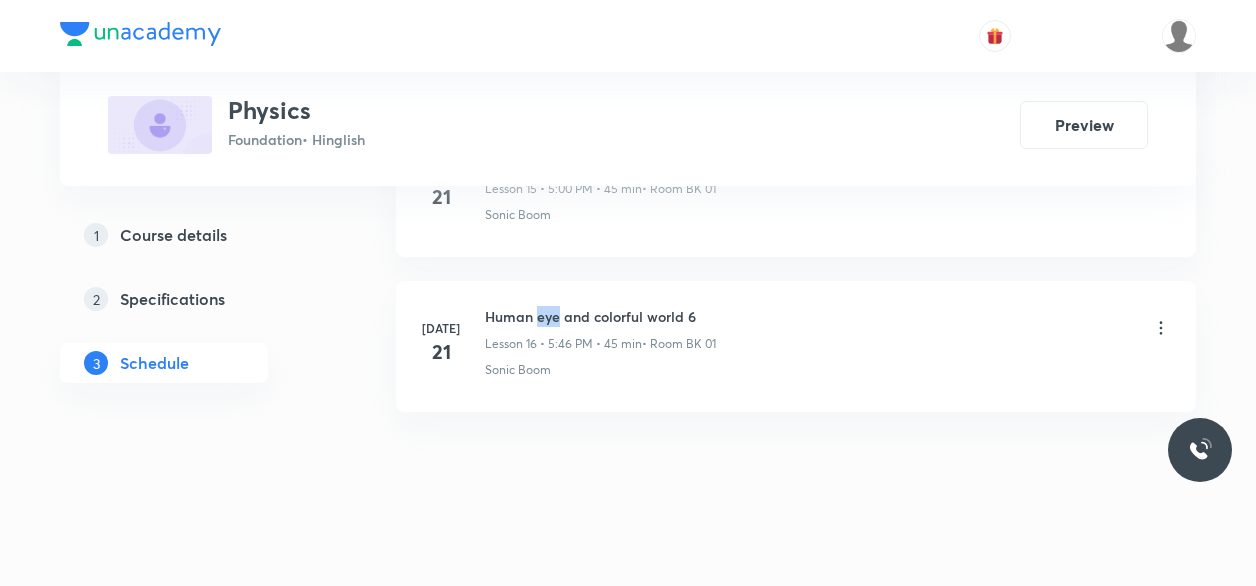 click on "Human eye and colorful world 6" at bounding box center [600, 316] 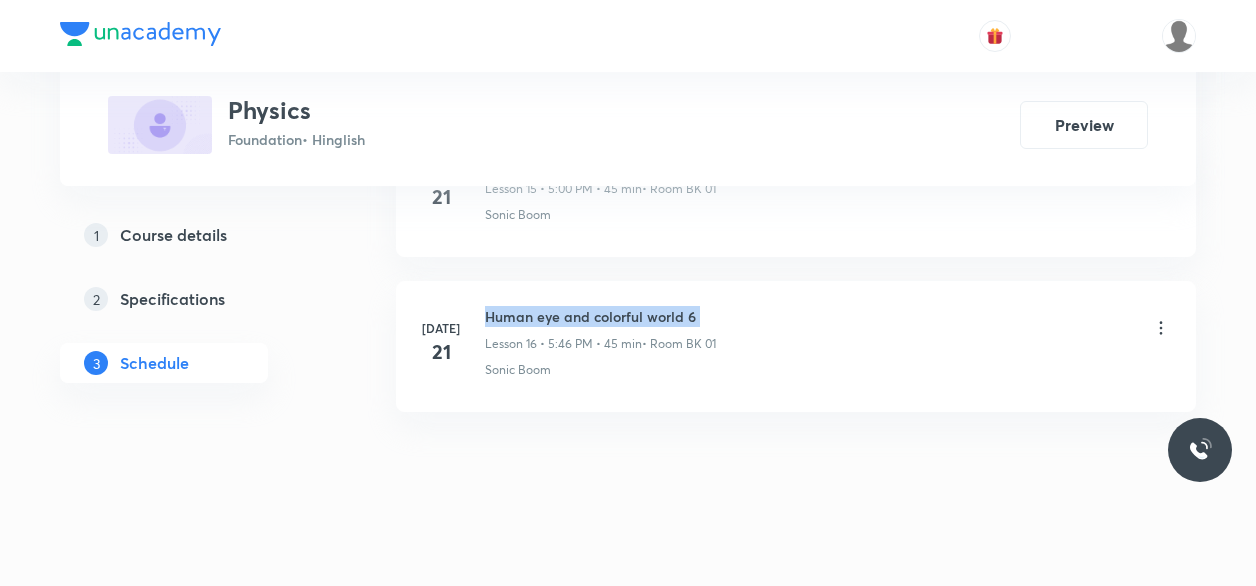 click on "Human eye and colorful world 6" at bounding box center (600, 316) 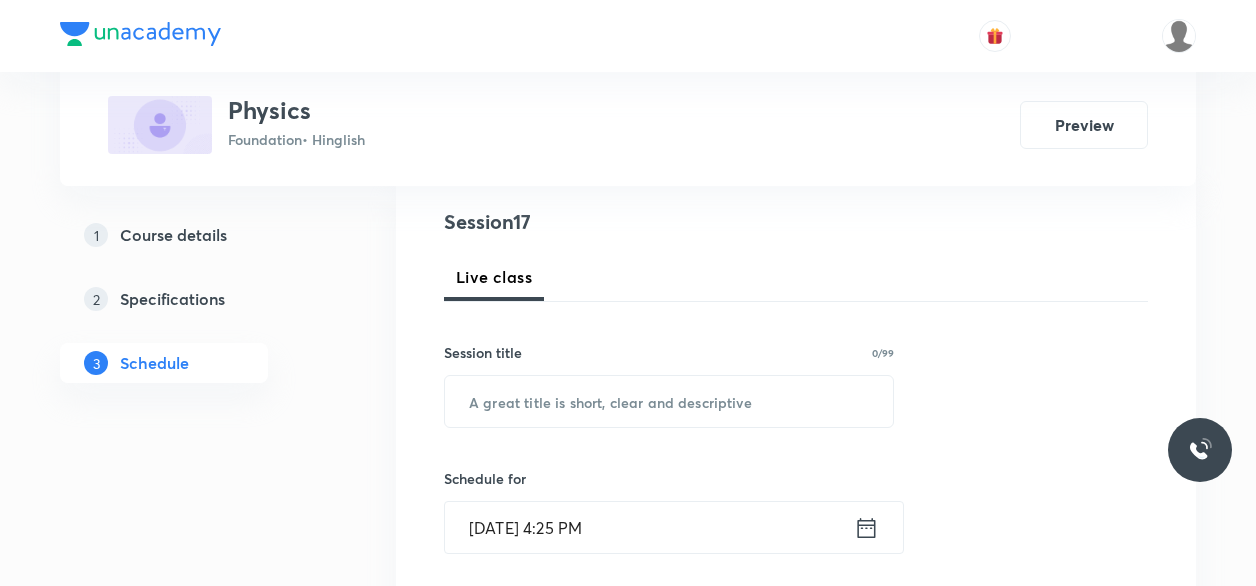 scroll, scrollTop: 226, scrollLeft: 0, axis: vertical 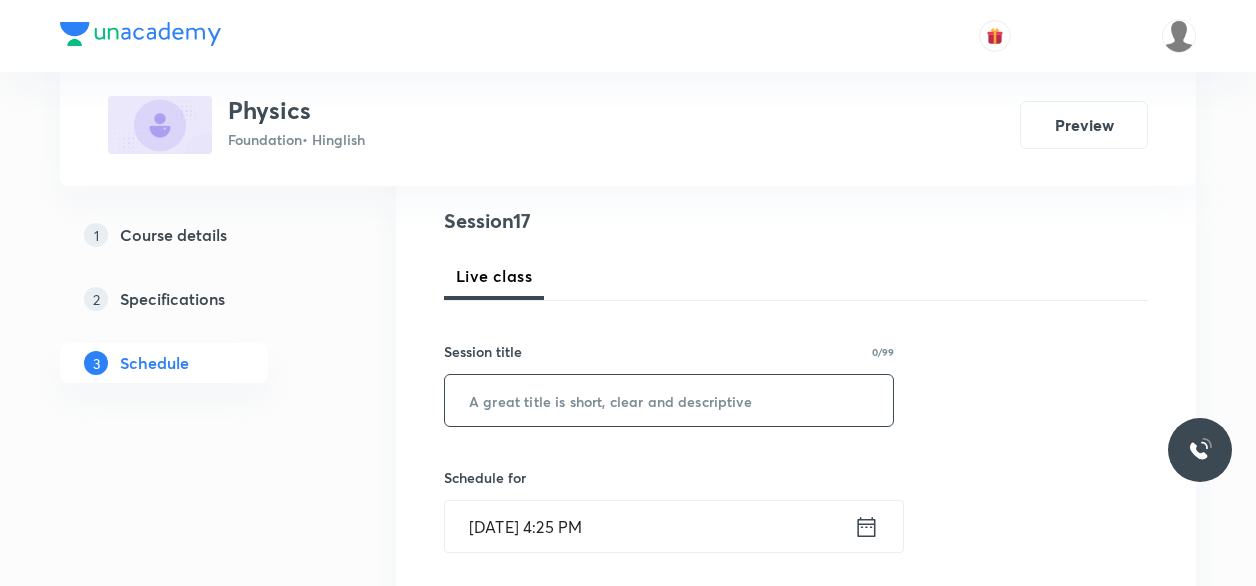 click at bounding box center [669, 400] 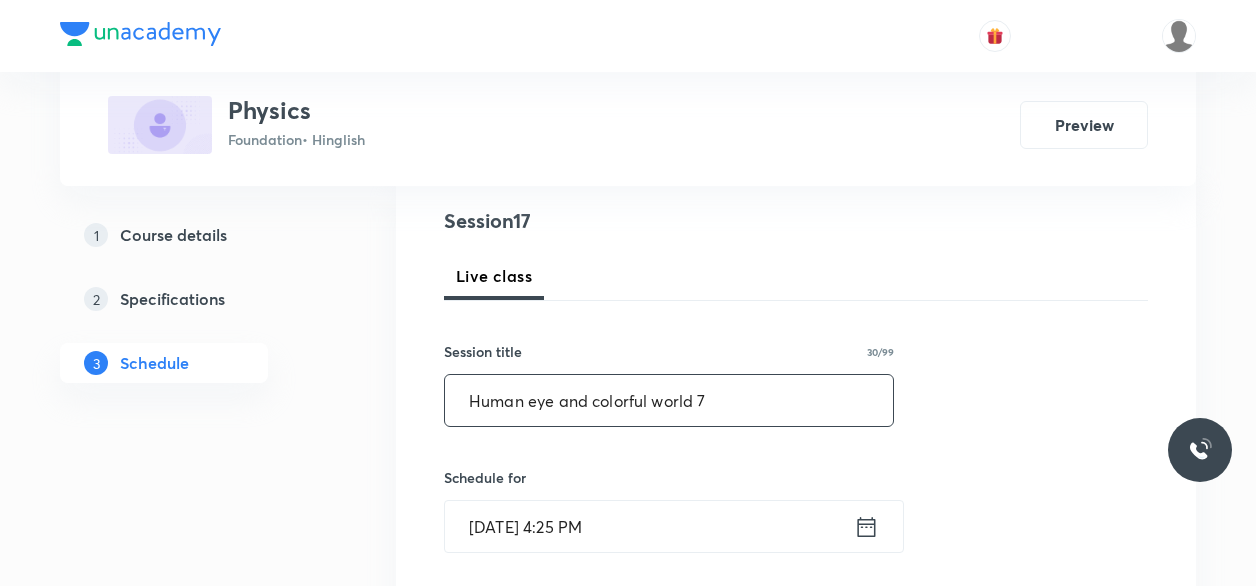 scroll, scrollTop: 434, scrollLeft: 0, axis: vertical 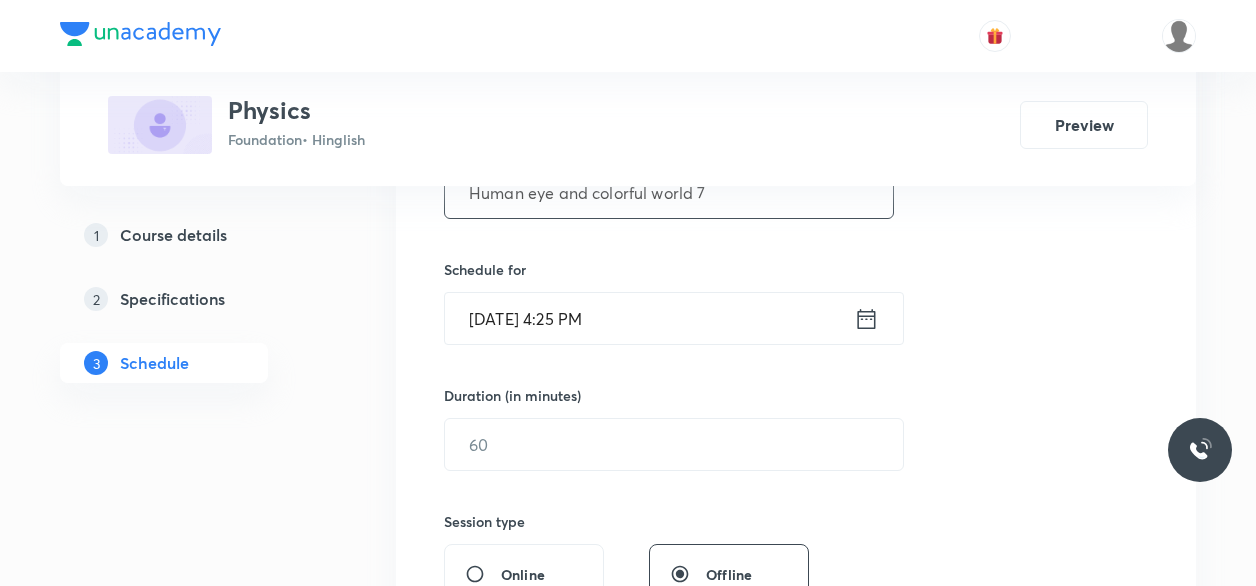 type on "Human eye and colorful world 7" 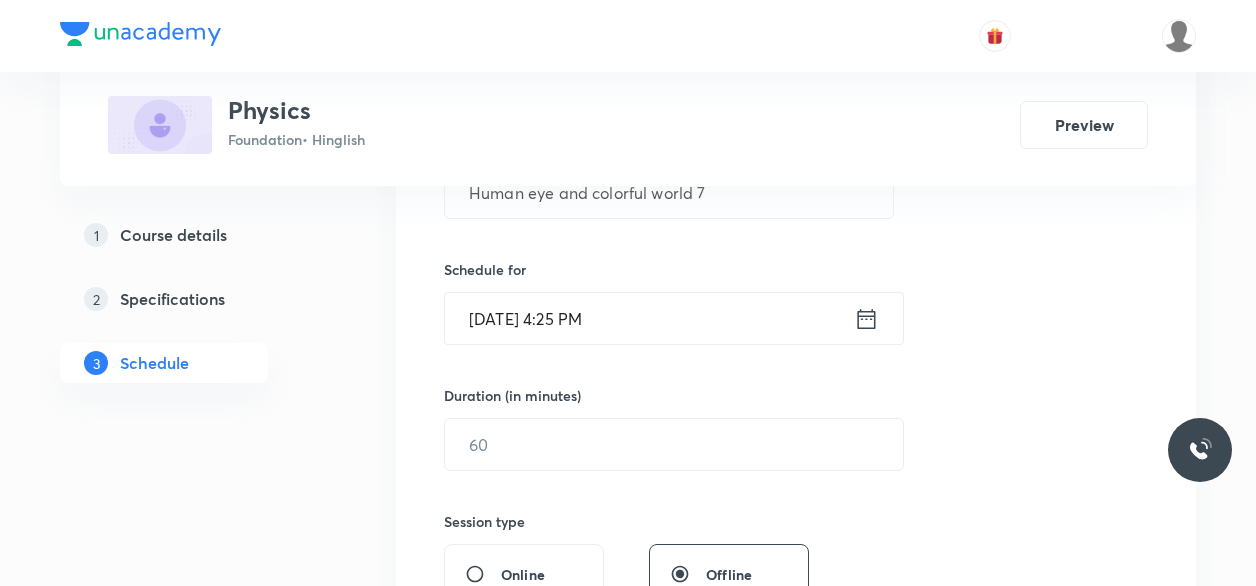 click on "[DATE] 4:25 PM" at bounding box center [649, 318] 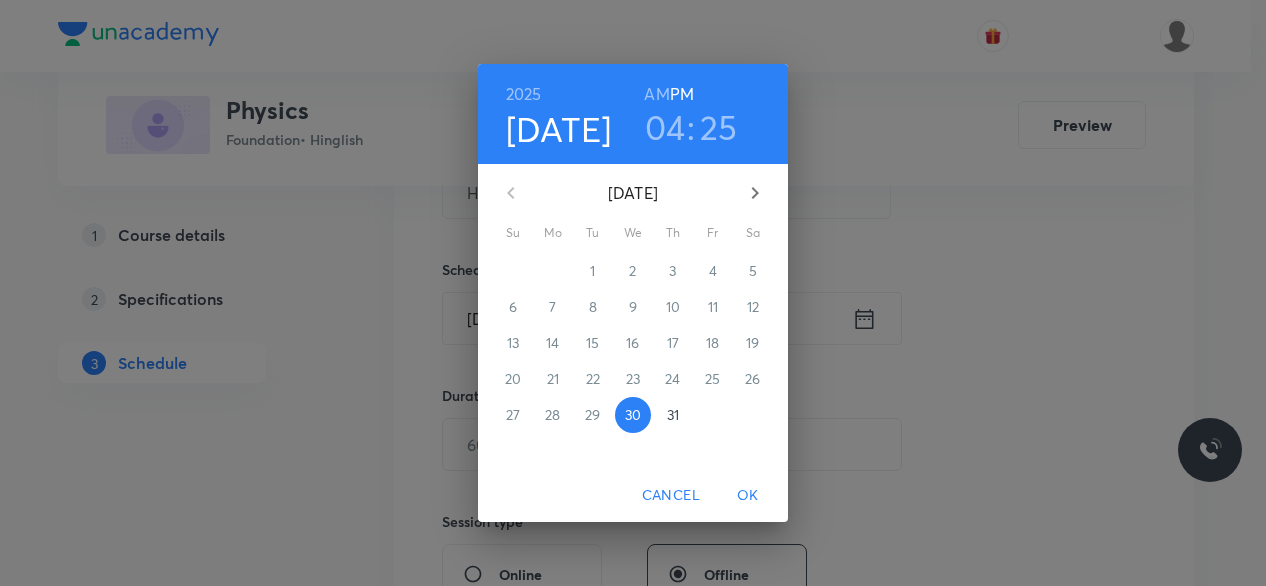 click on "04" at bounding box center (665, 127) 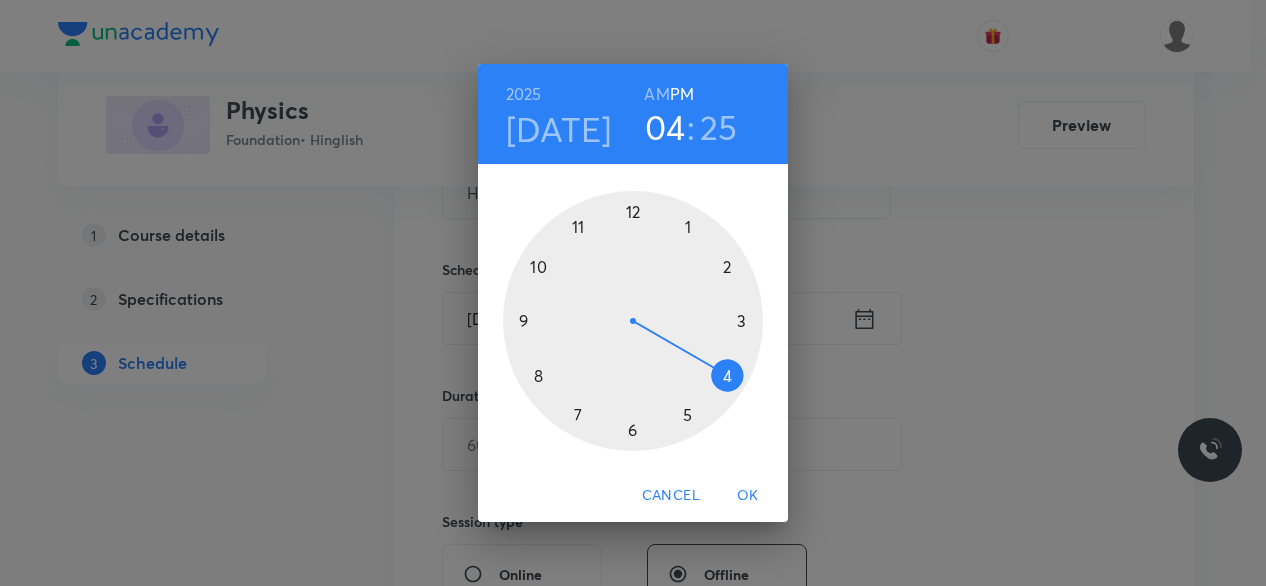 click at bounding box center [633, 321] 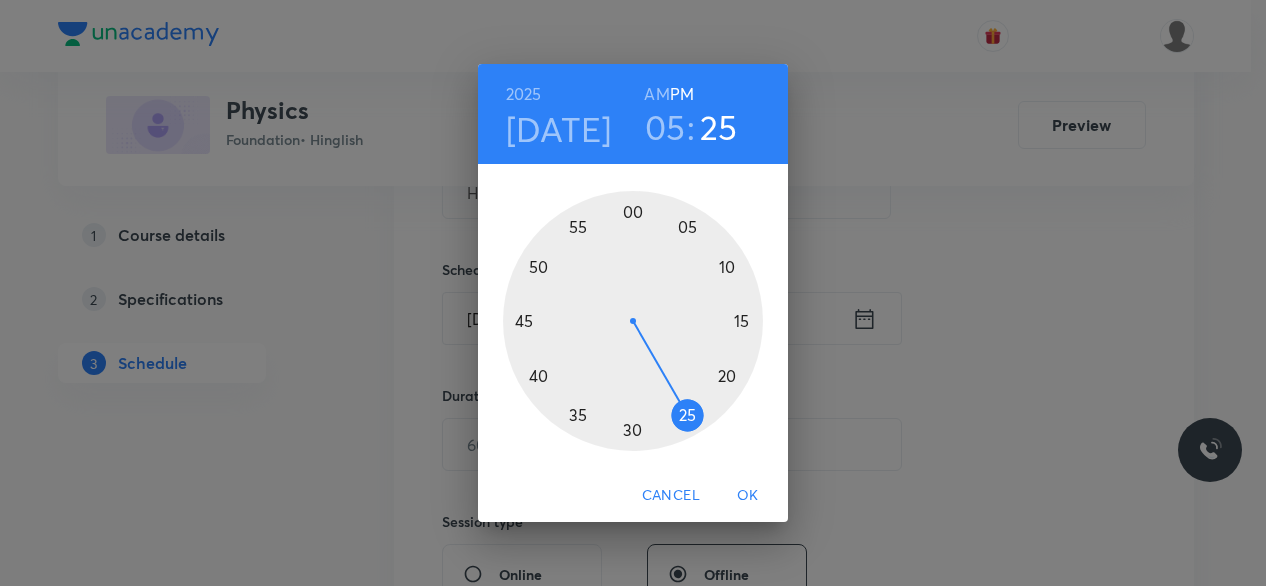 click at bounding box center [633, 321] 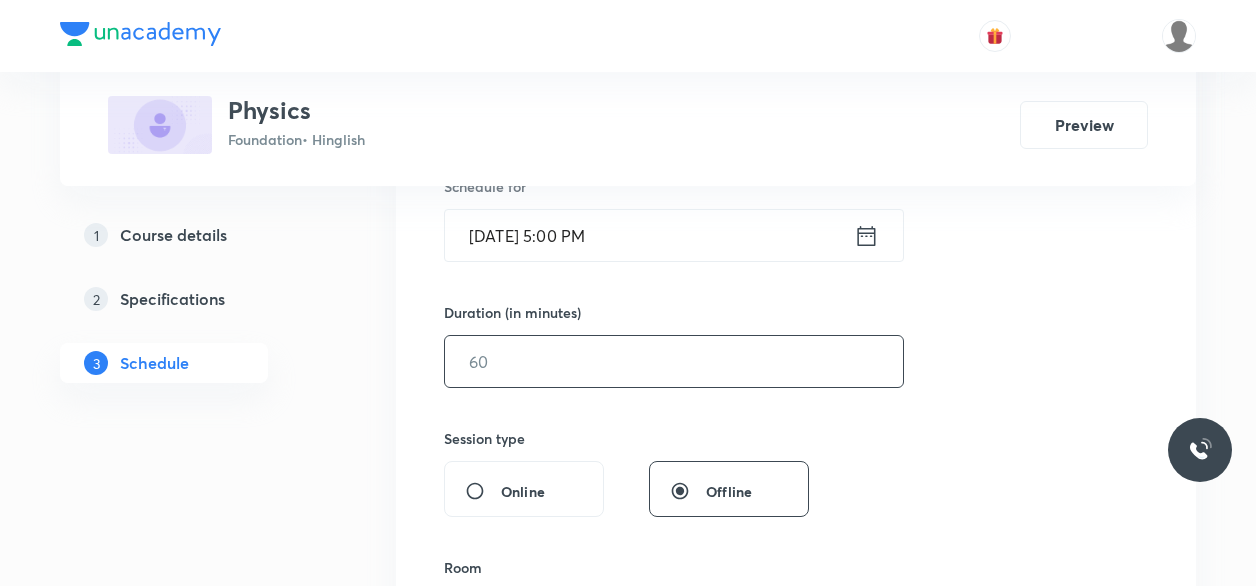 scroll, scrollTop: 518, scrollLeft: 0, axis: vertical 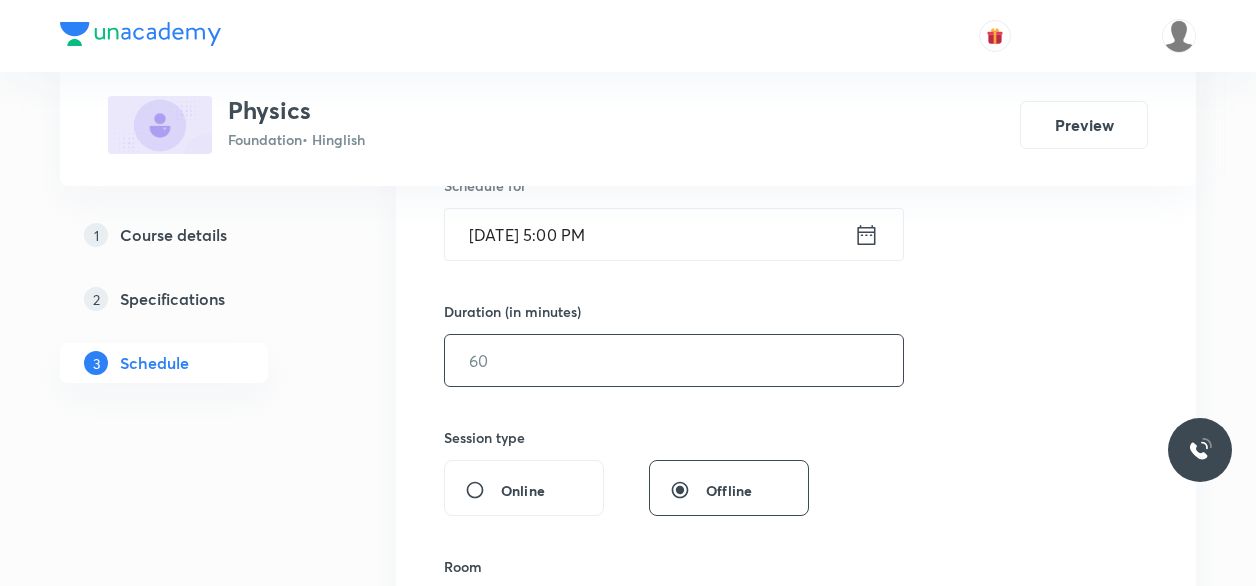 click at bounding box center [674, 360] 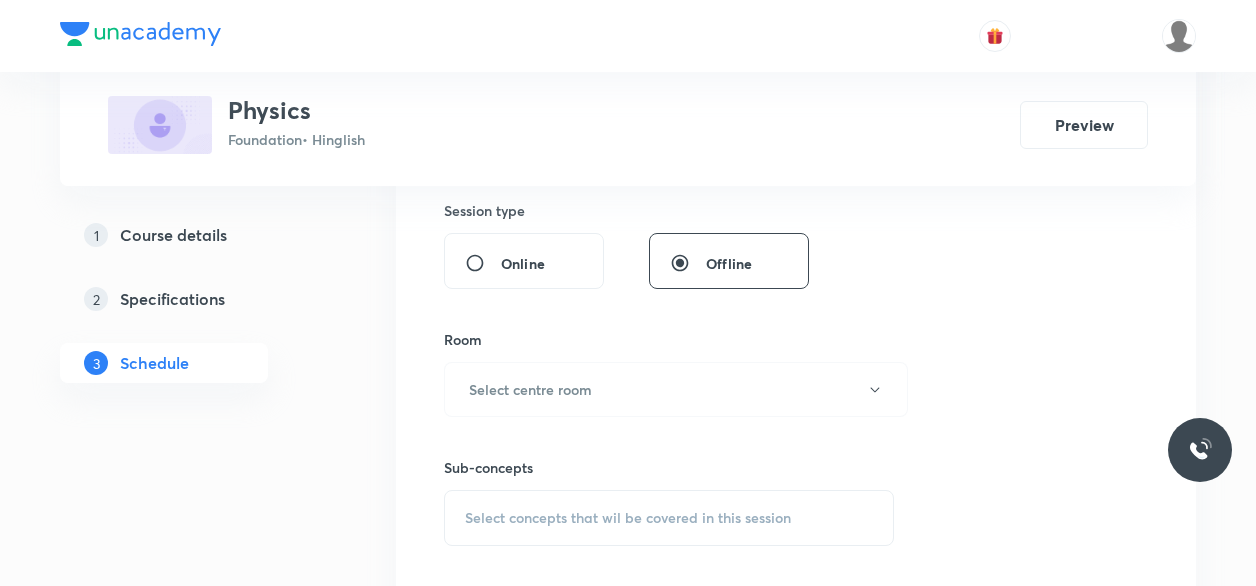 scroll, scrollTop: 747, scrollLeft: 0, axis: vertical 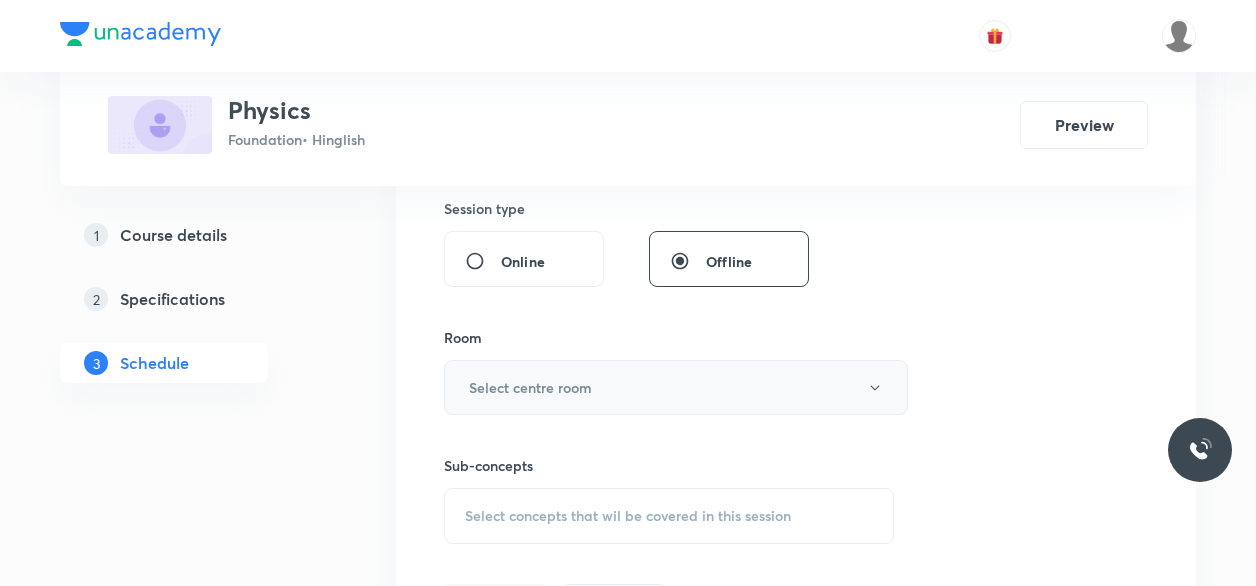 type on "45" 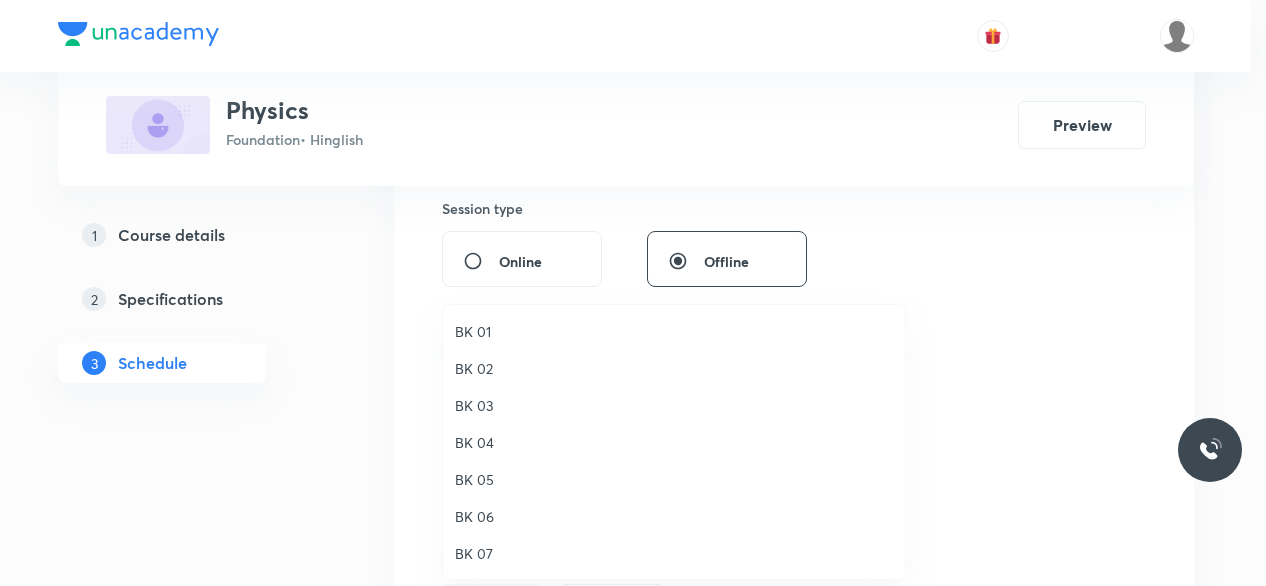 click on "BK 02" at bounding box center (674, 368) 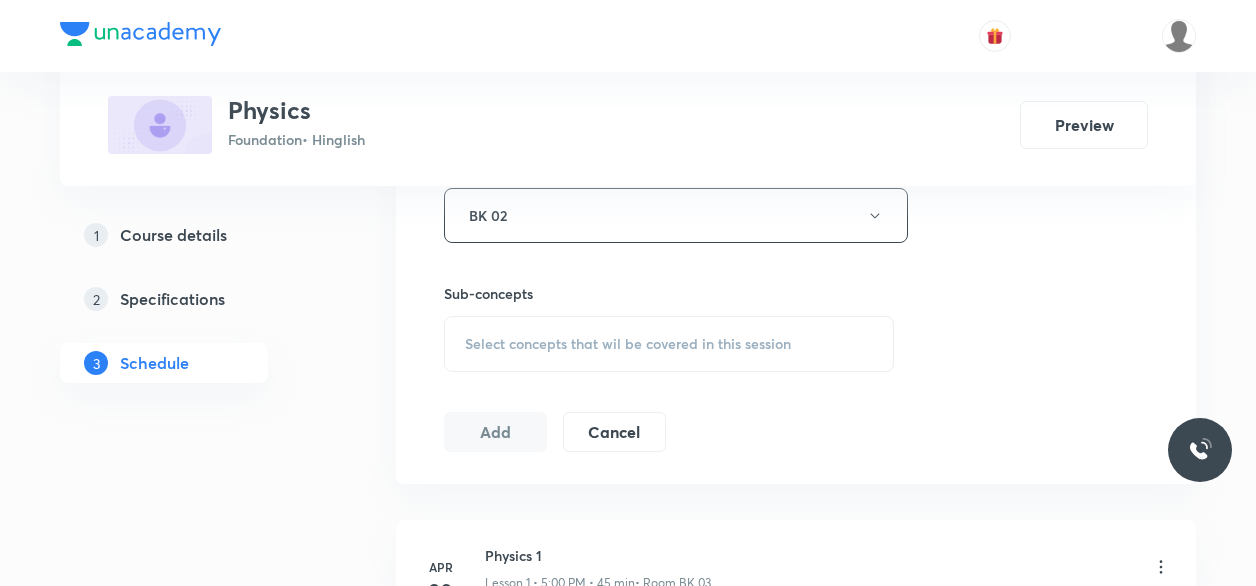 scroll, scrollTop: 936, scrollLeft: 0, axis: vertical 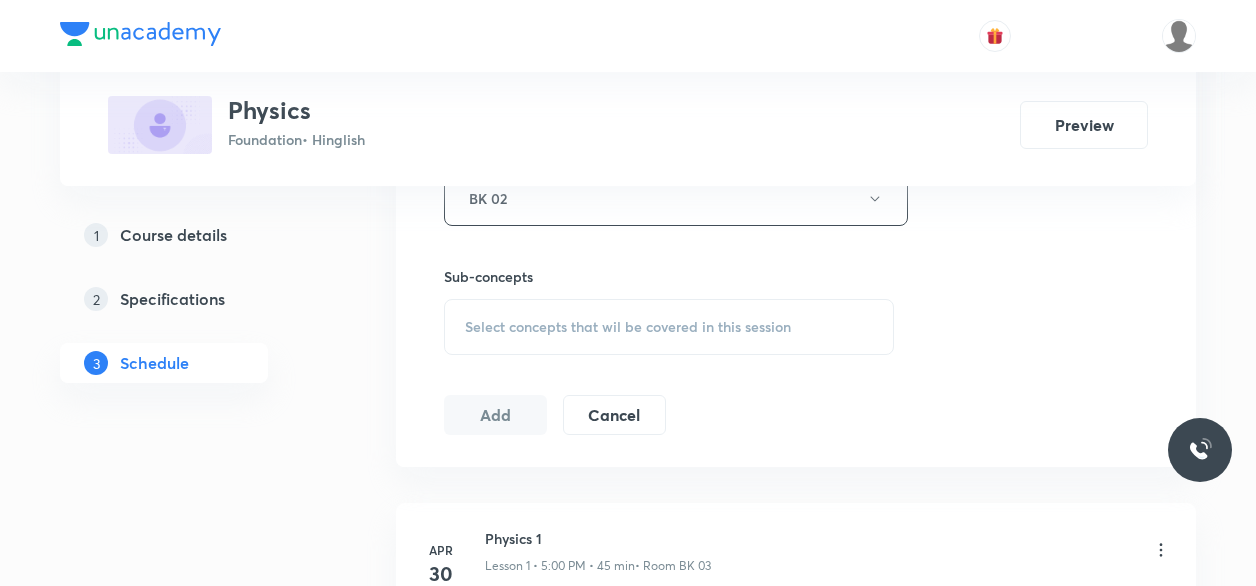 click on "Select concepts that wil be covered in this session" at bounding box center [669, 327] 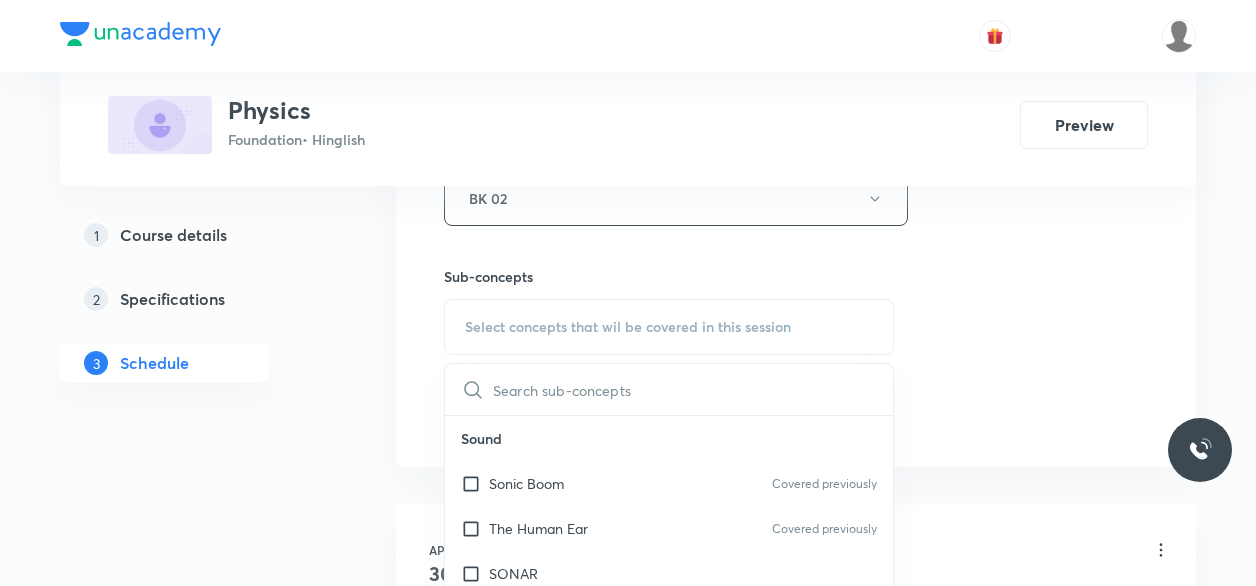 scroll, scrollTop: 969, scrollLeft: 0, axis: vertical 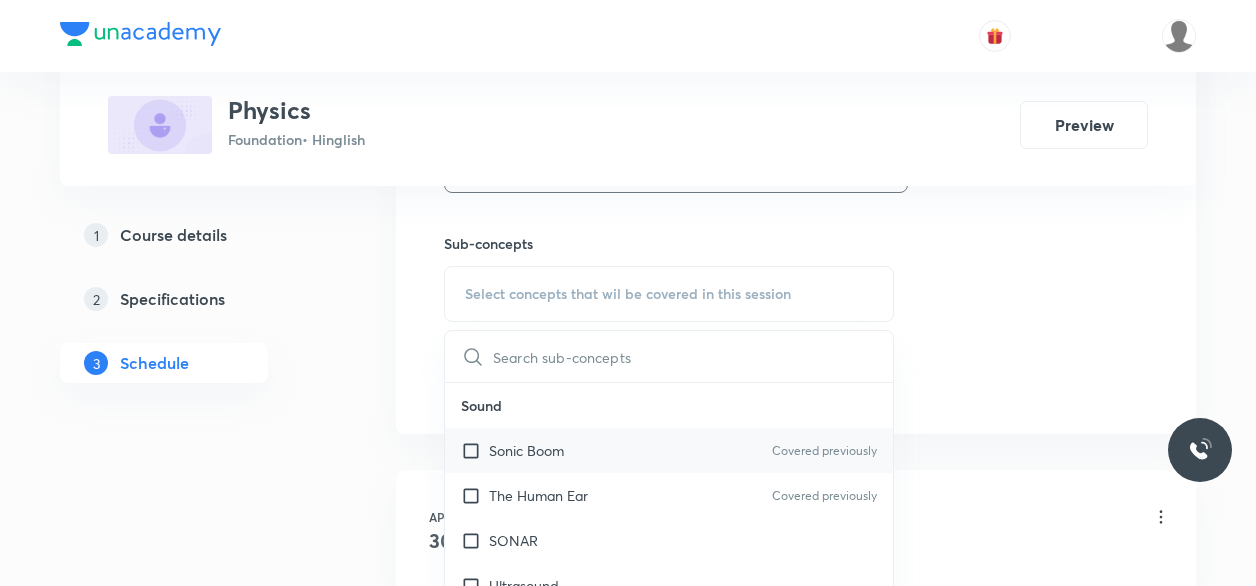 click on "Sonic Boom" at bounding box center (526, 450) 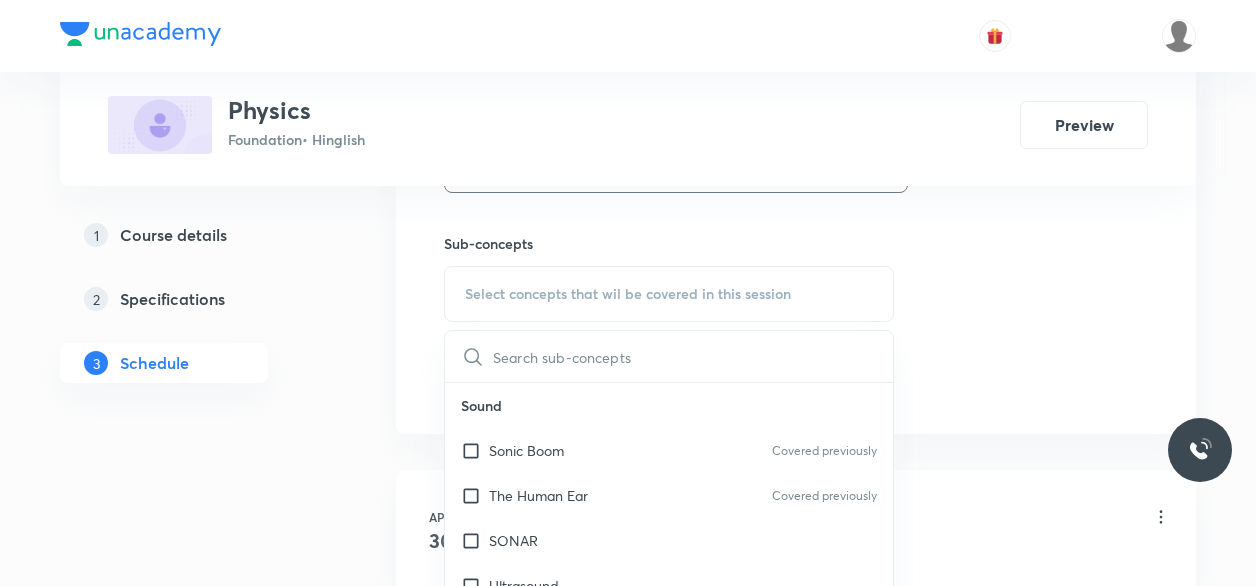 checkbox on "true" 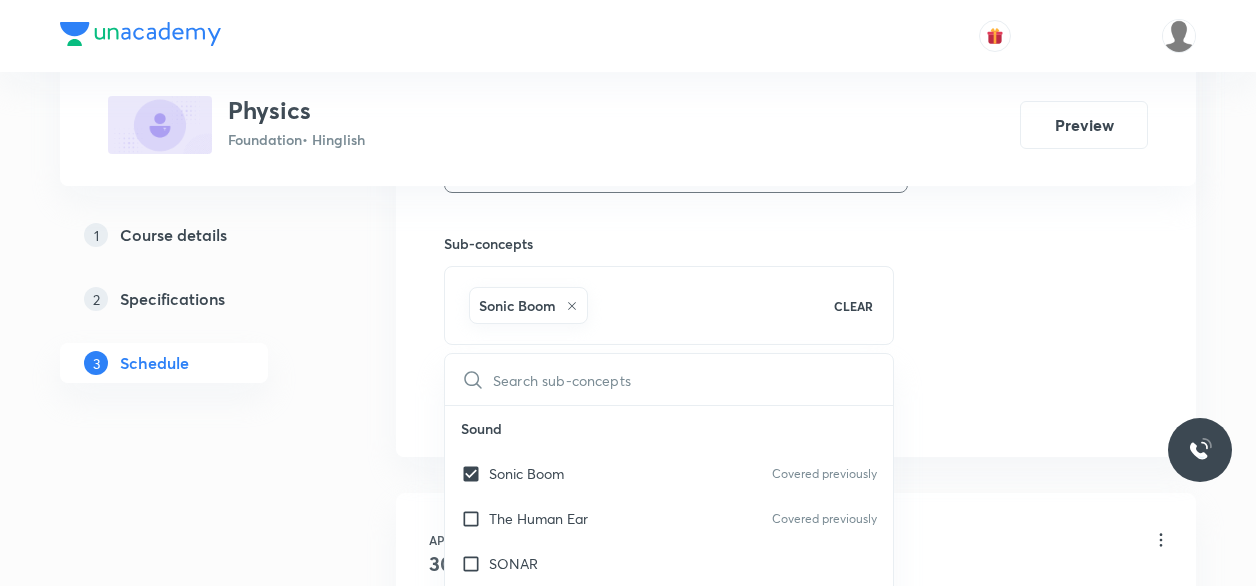 click on "Session  17 Live class Session title 30/99 Human eye and colorful world 7 ​ Schedule for Jul 30, 2025, 5:00 PM ​ Duration (in minutes) 45 ​   Session type Online Offline Room BK 02 Sub-concepts Sonic Boom CLEAR ​ Sound Sonic Boom Covered previously The Human Ear Covered previously SONAR Ultrasound Ultrasonic and Infrasonic Waves Audible Reverberation Echo Effect of Temperature on the Speed of Sound Speed of Sound in Different Medium Reflection of Sound Wave Motion Range of Hearing Characteristics of Sound Sound Needs a Material Medium for Its Propagation Propagation of Sound Production of Sound Waves Sound Wave Relation Between Frequency and Time Period Wave Terminology Classification of Waves Electricity Static and Current Electricity Colour Coding of Wires Earthing Hazards of Electricity Ring System Tree System Household Electrical Circuits Electric Fuse Applications of Heating Effect of Current Power - Voltage Rating of Electrical Appliances Electric Power Electric Energy Heating Effect of Current" at bounding box center (796, -56) 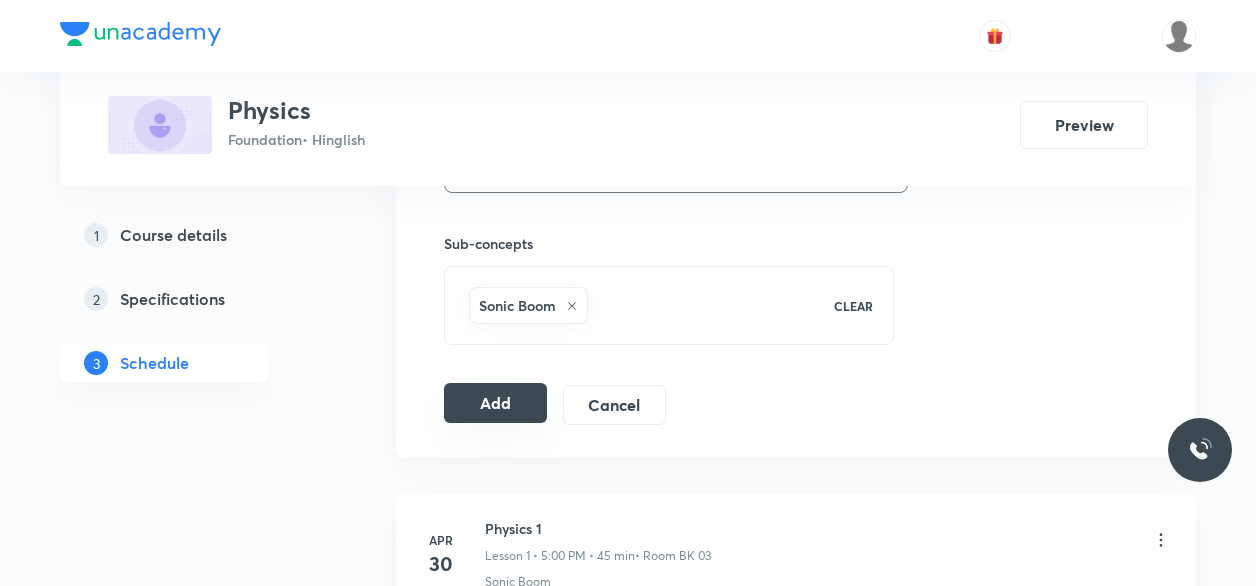 click on "Add" at bounding box center [495, 403] 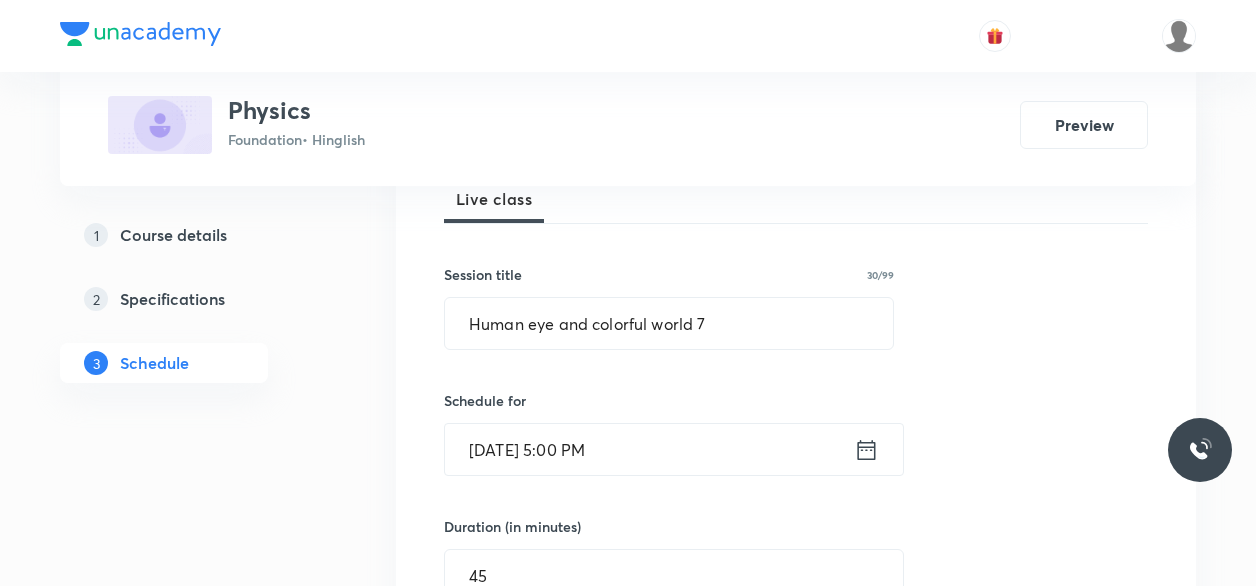 scroll, scrollTop: 286, scrollLeft: 0, axis: vertical 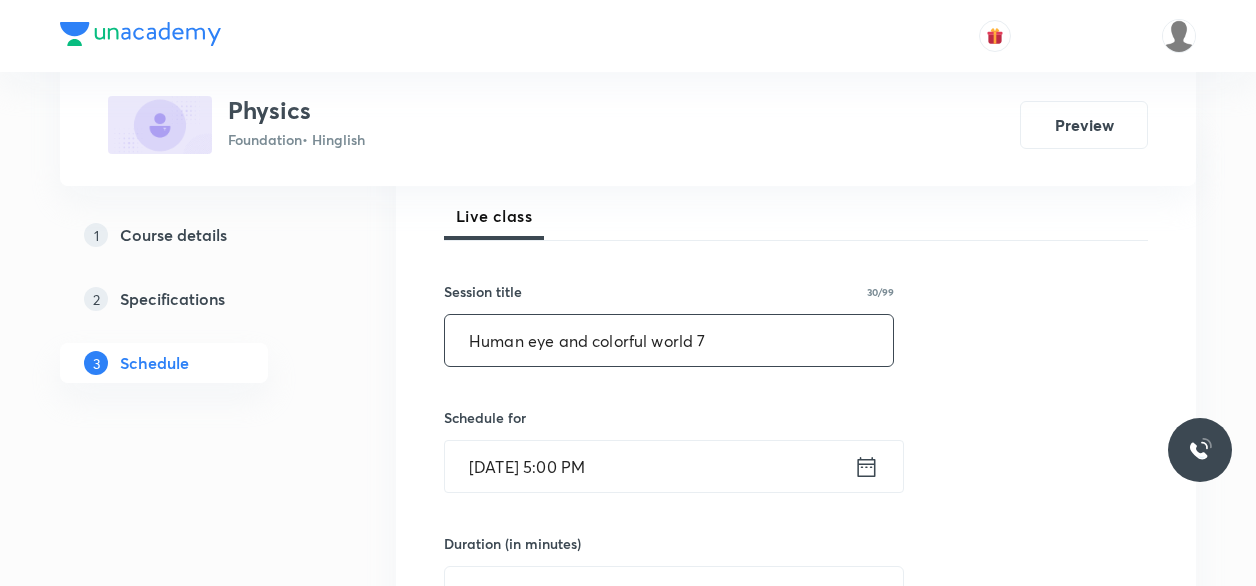 click on "Human eye and colorful world 7" at bounding box center [669, 340] 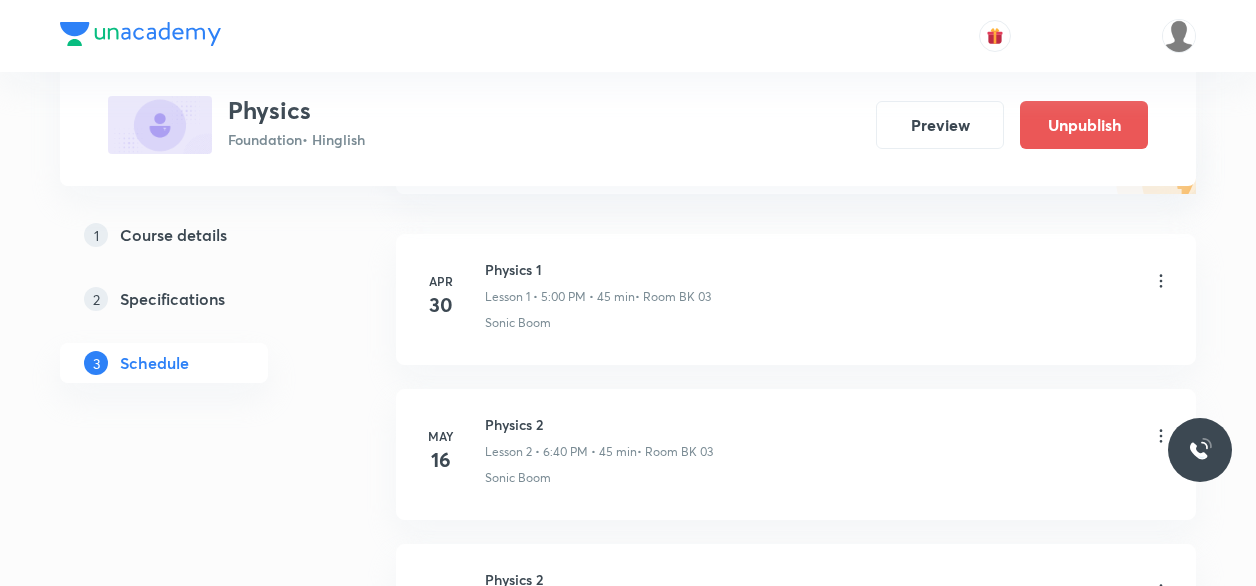 scroll, scrollTop: 0, scrollLeft: 0, axis: both 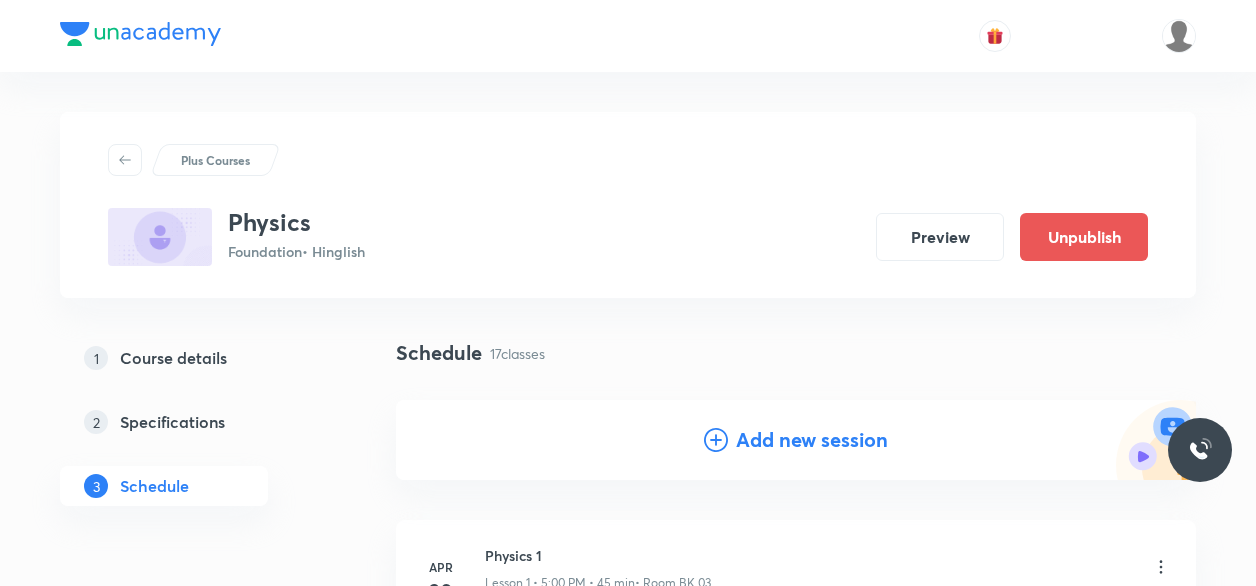 click 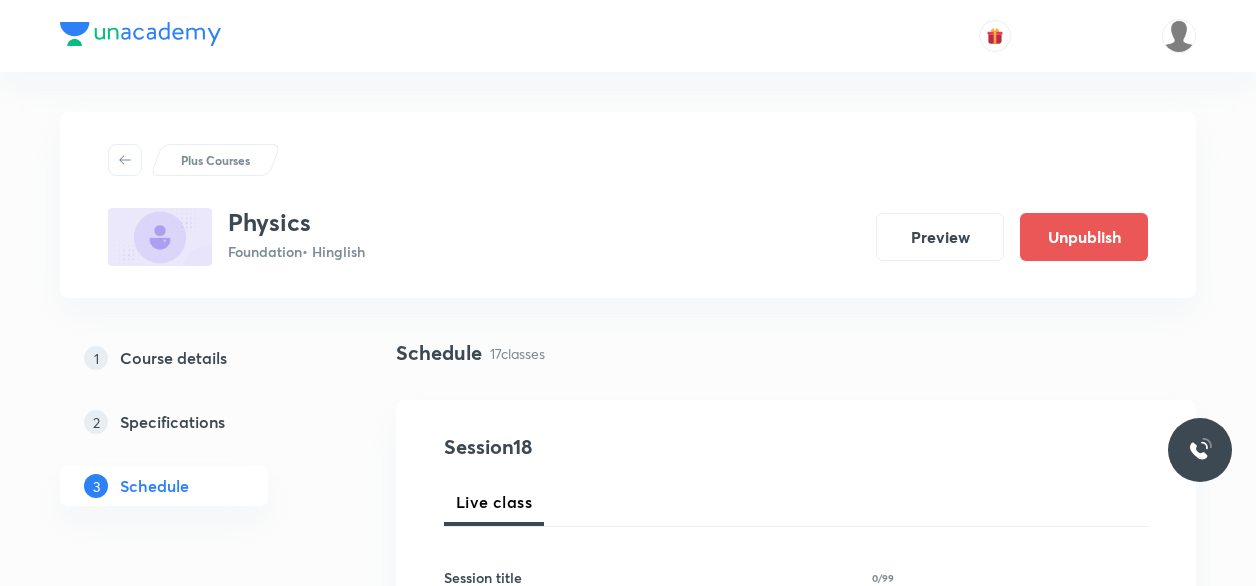 scroll, scrollTop: 199, scrollLeft: 0, axis: vertical 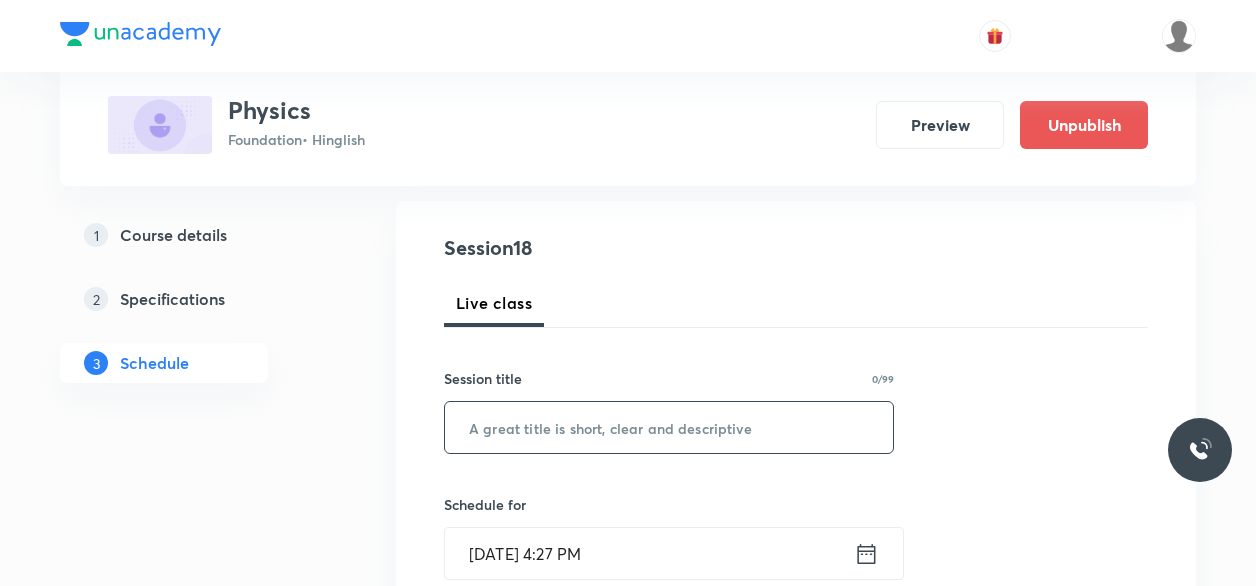 click at bounding box center [669, 427] 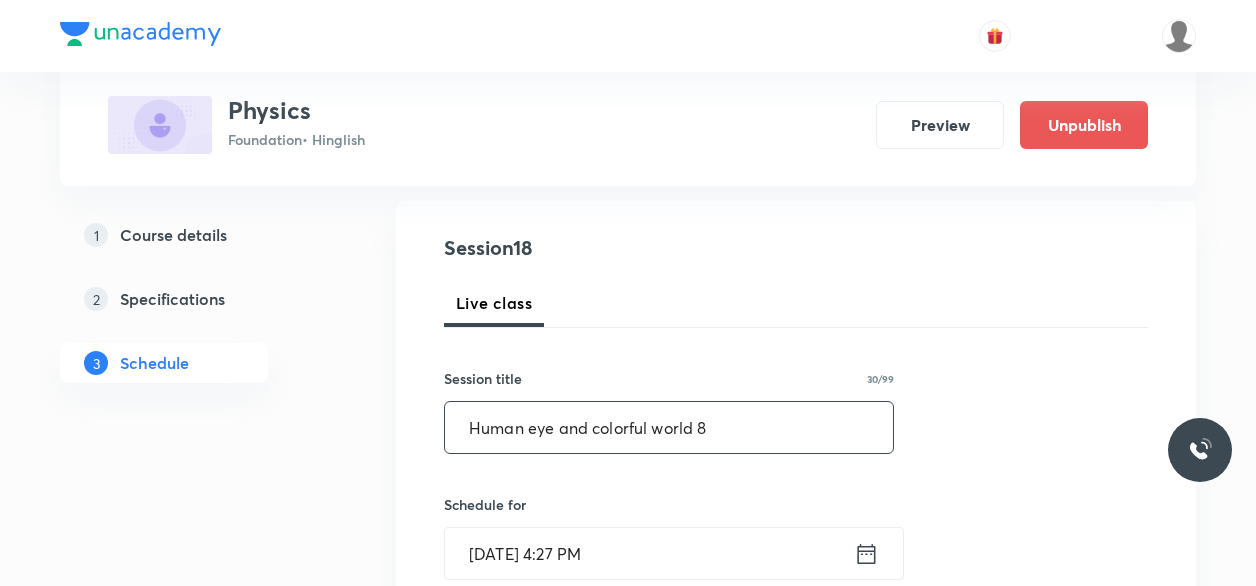 scroll, scrollTop: 293, scrollLeft: 0, axis: vertical 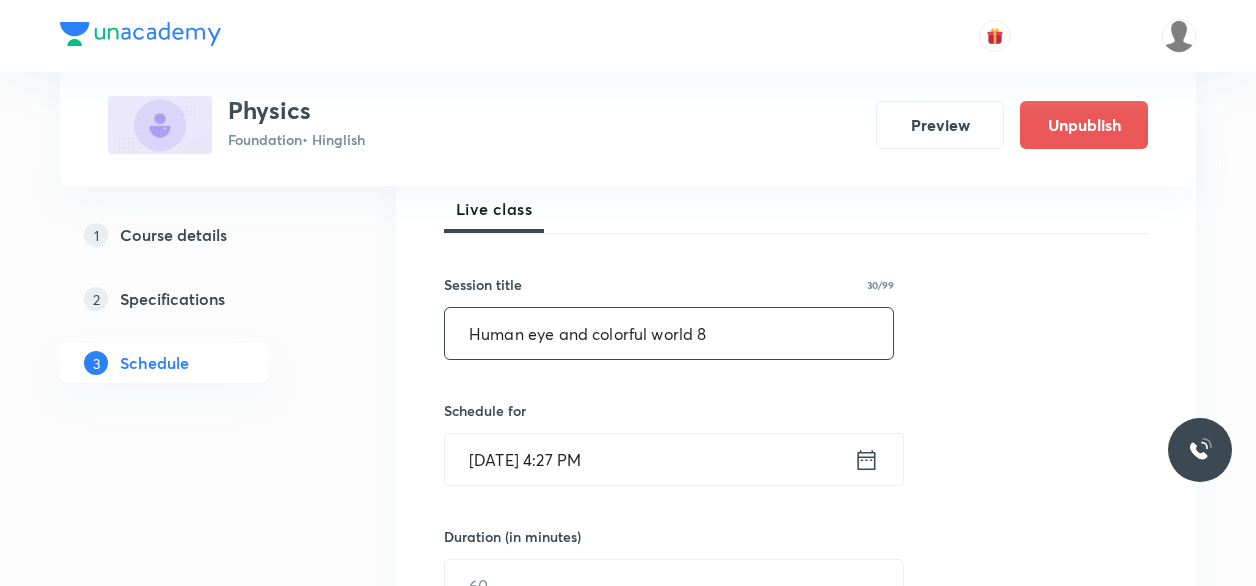 type on "Human eye and colorful world 8" 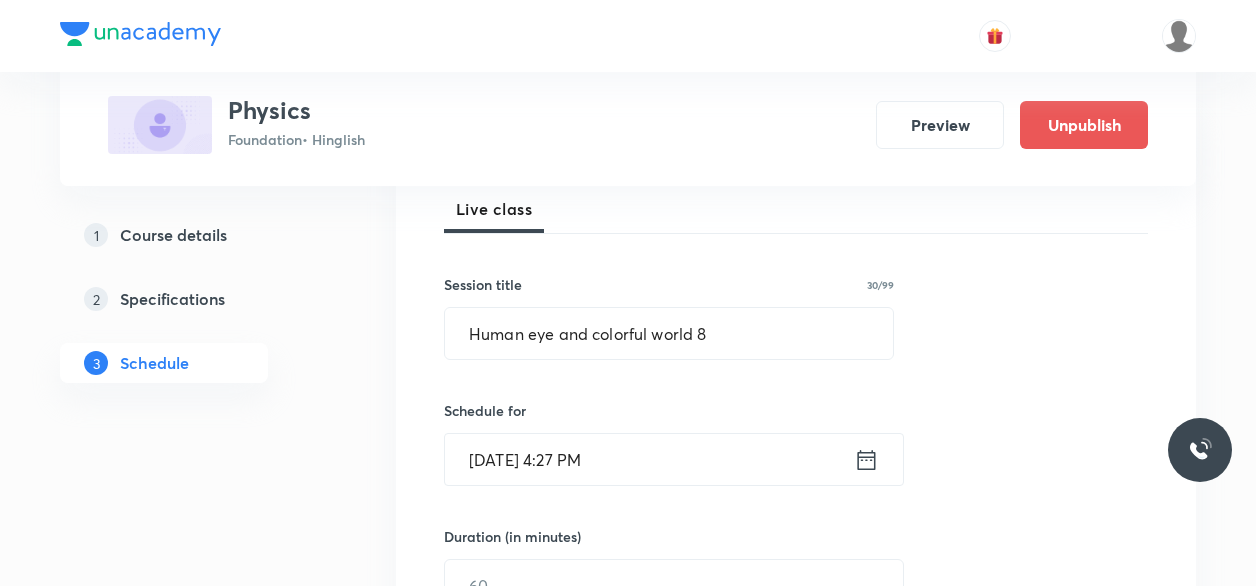click on "Jul 30, 2025, 4:27 PM" at bounding box center (649, 459) 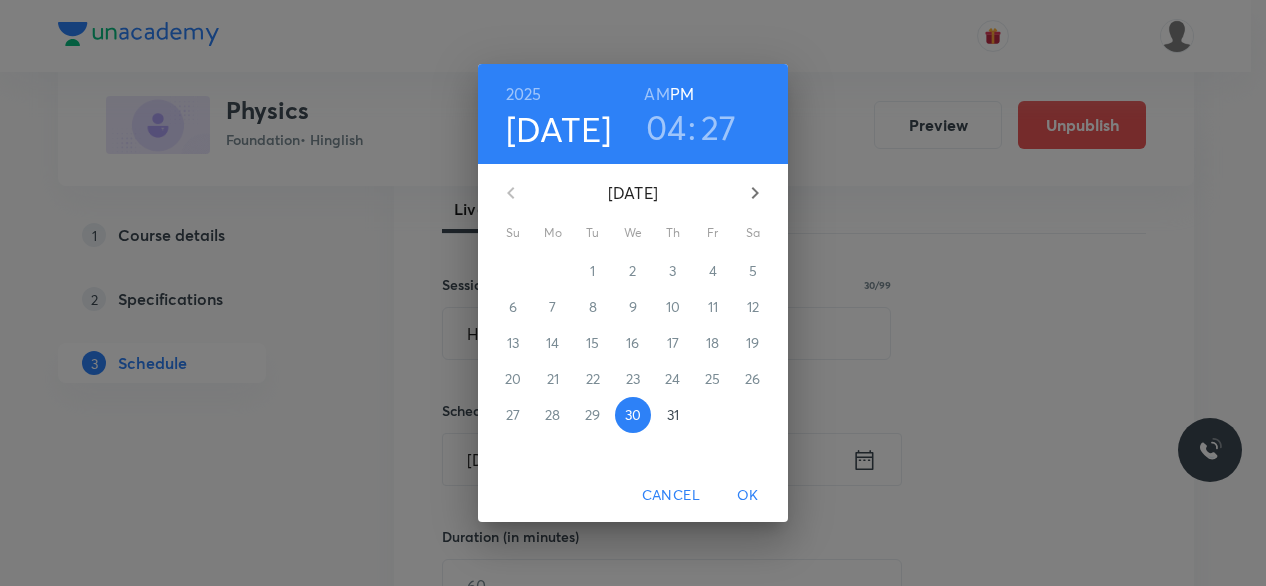 click on "04" at bounding box center [666, 127] 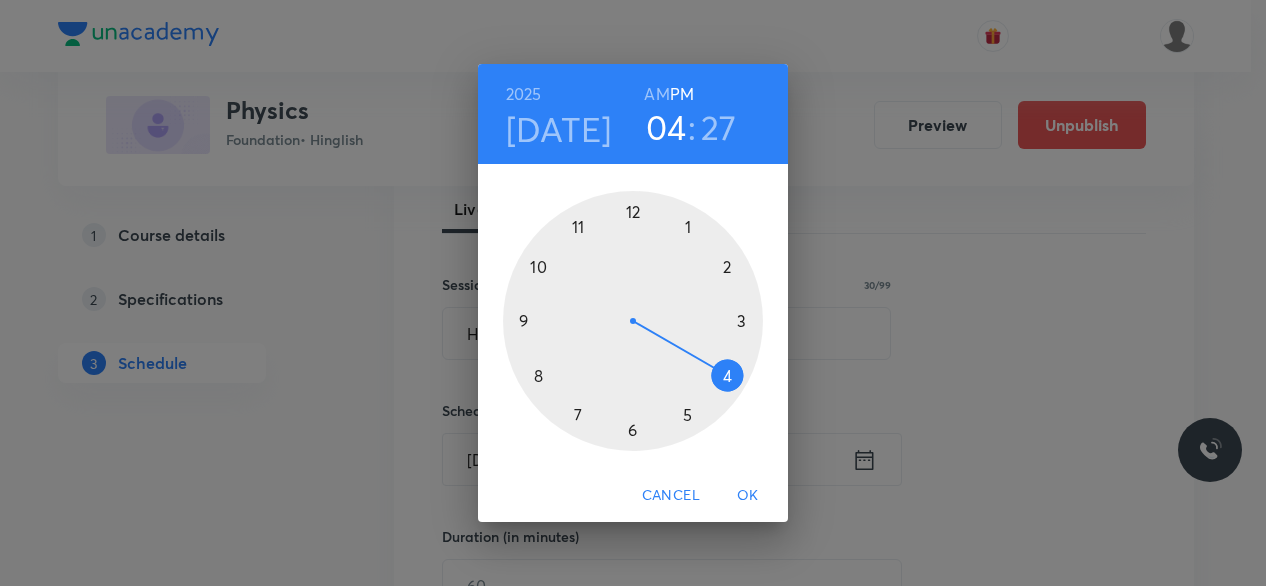 click at bounding box center (633, 321) 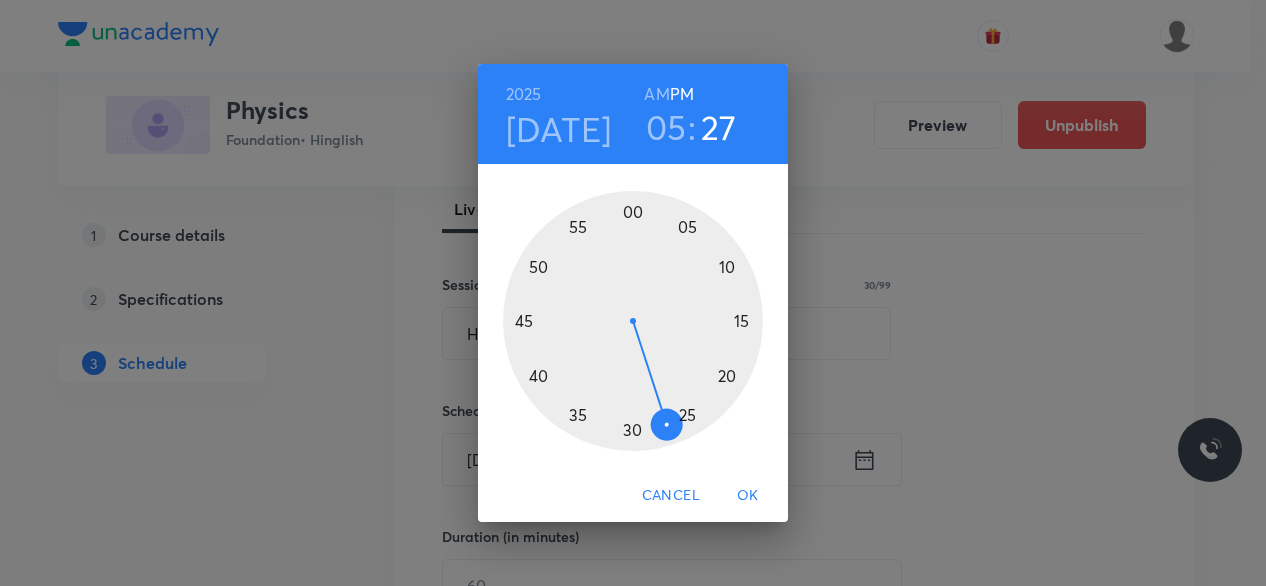 click at bounding box center [633, 321] 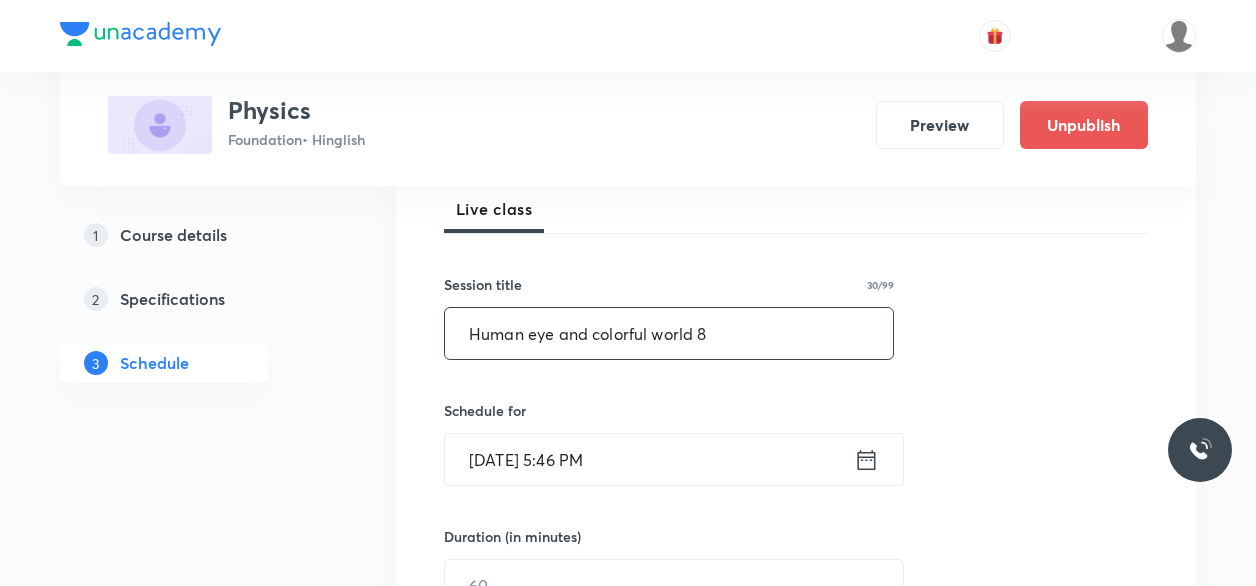 scroll, scrollTop: 373, scrollLeft: 0, axis: vertical 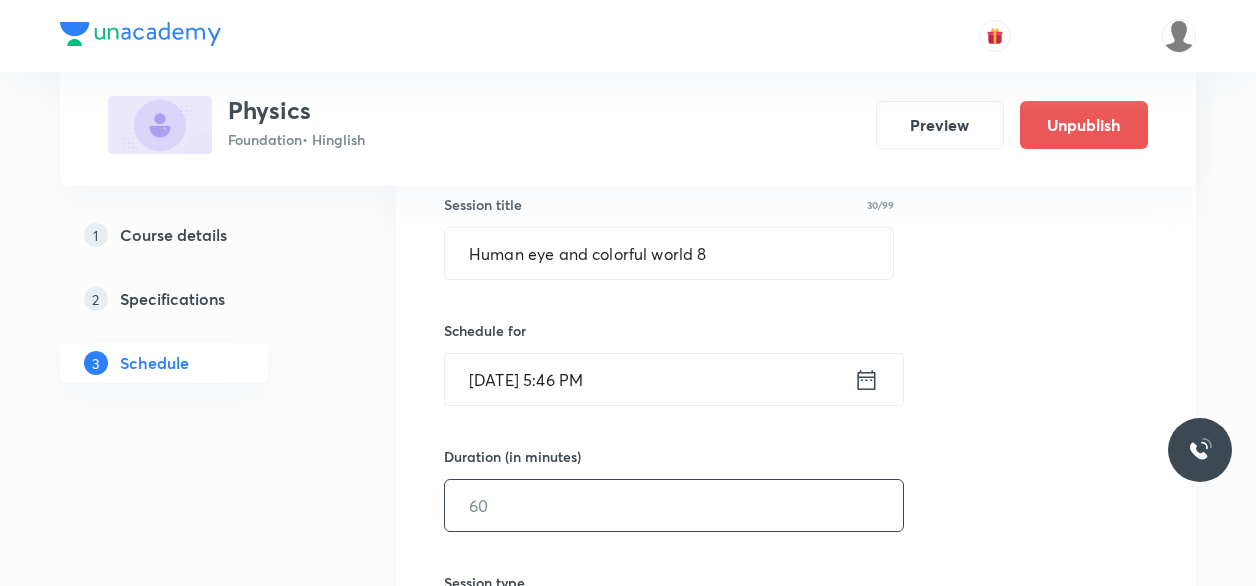 click at bounding box center (674, 505) 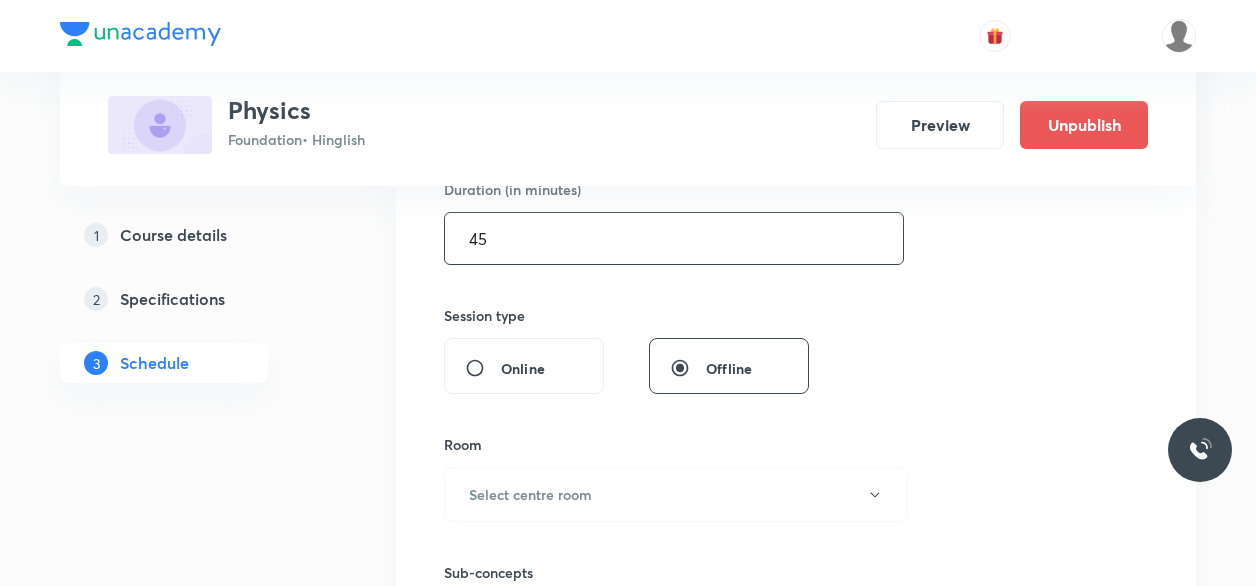 scroll, scrollTop: 646, scrollLeft: 0, axis: vertical 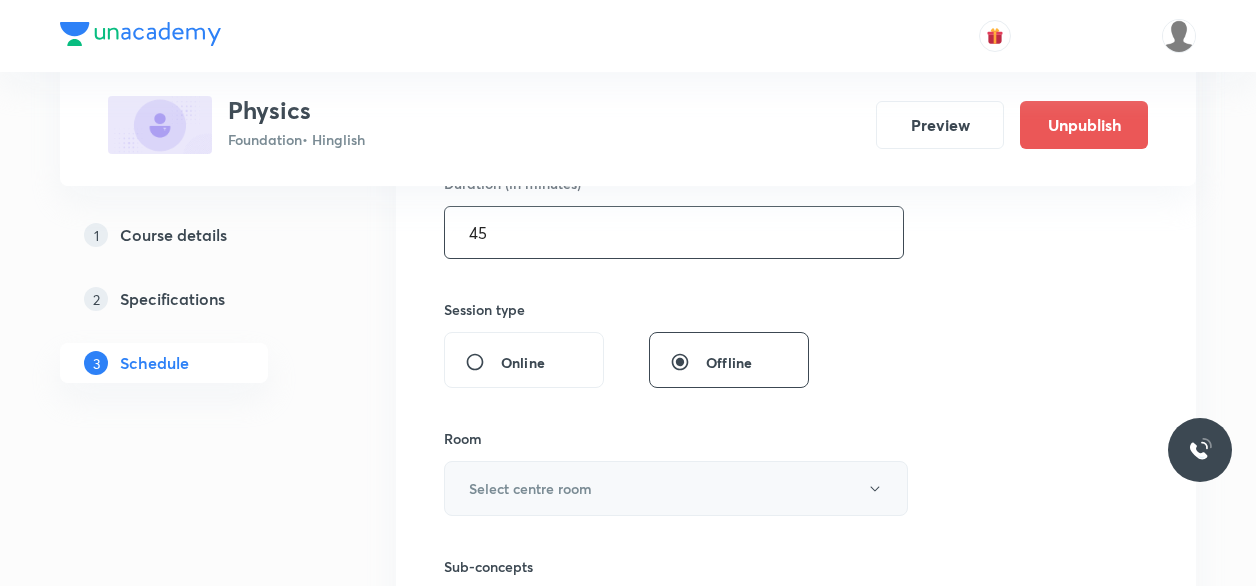 type on "45" 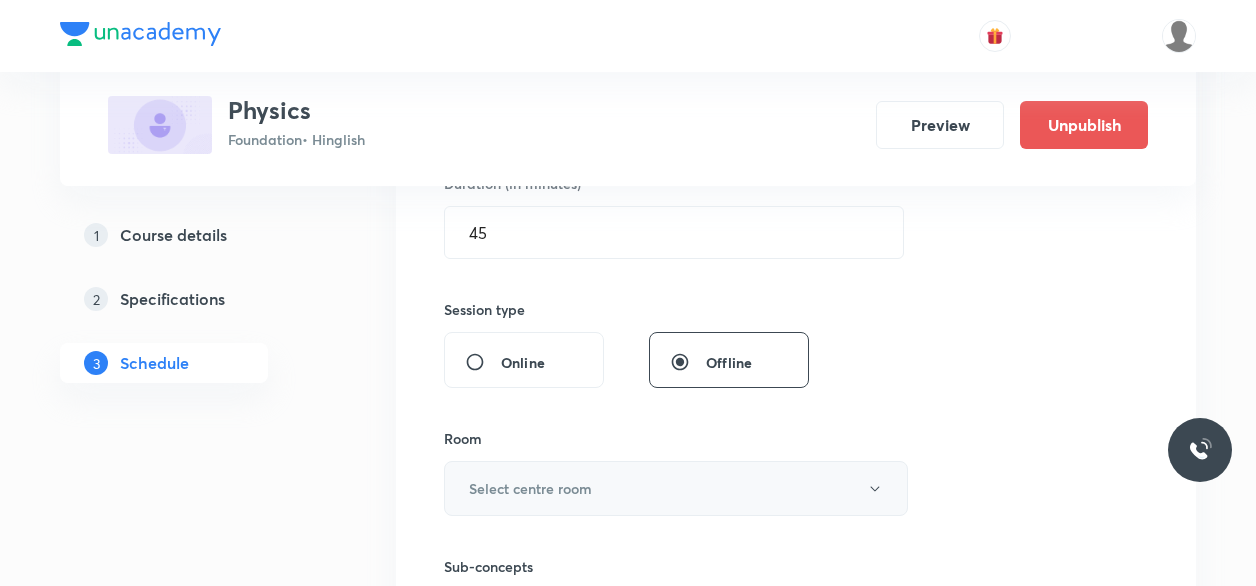 click on "Select centre room" at bounding box center (530, 488) 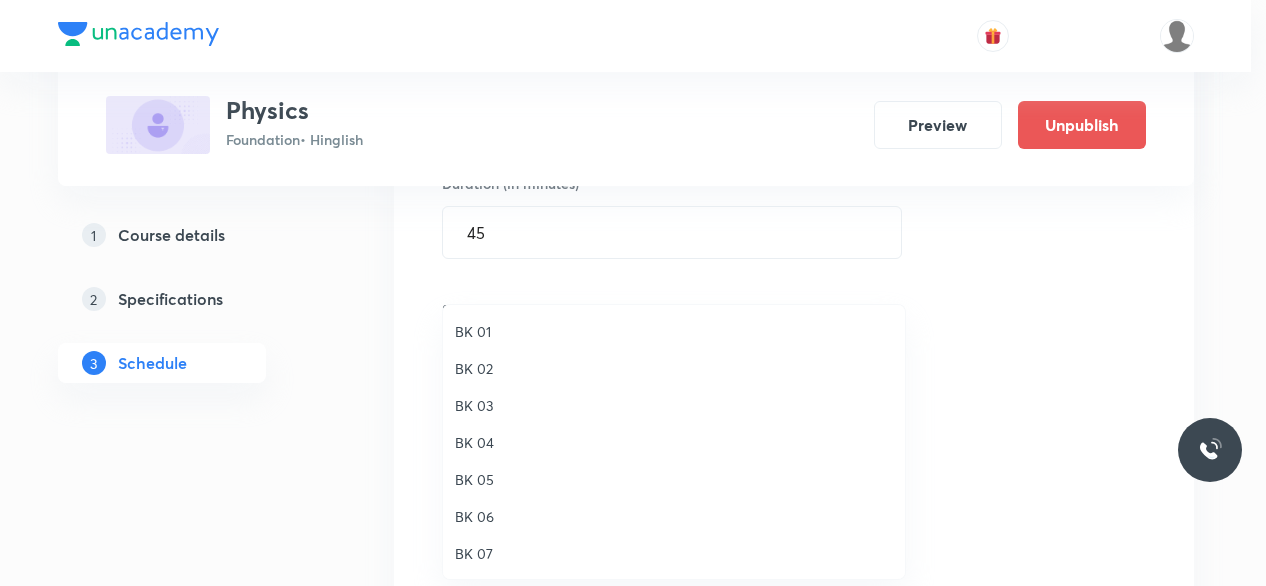 click on "BK 02" at bounding box center (674, 368) 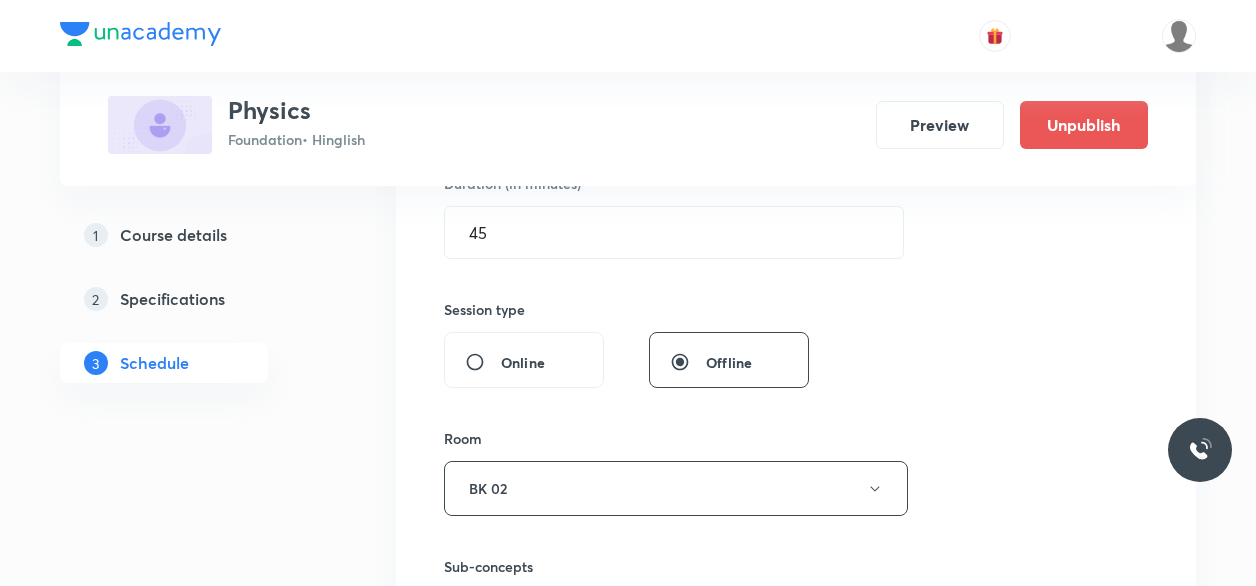scroll, scrollTop: 803, scrollLeft: 0, axis: vertical 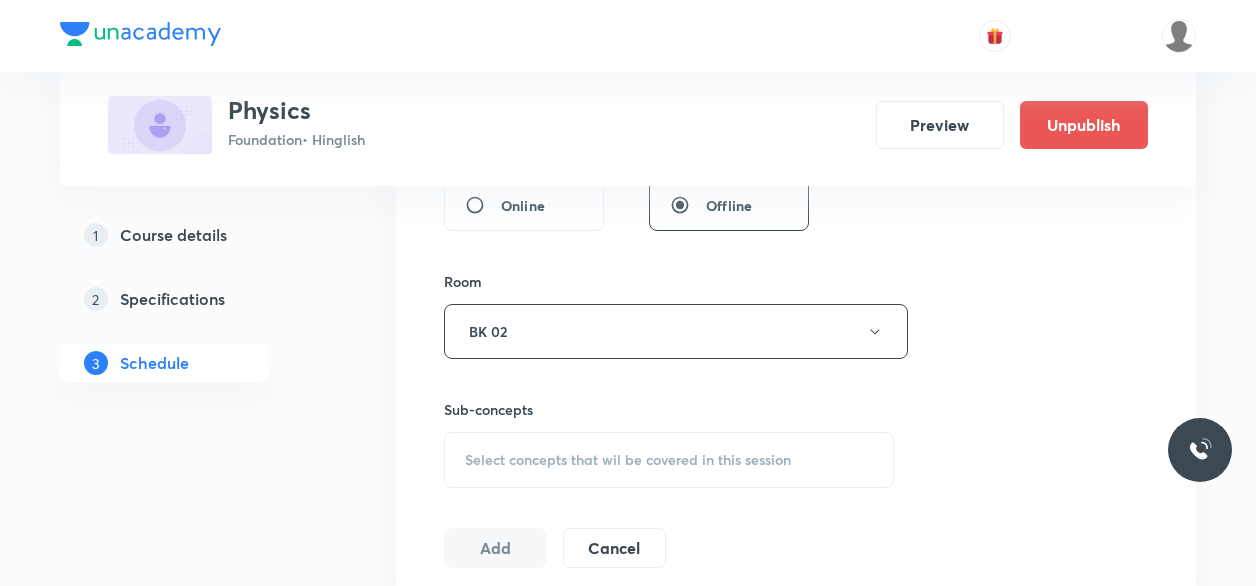 click on "Select concepts that wil be covered in this session" at bounding box center [628, 460] 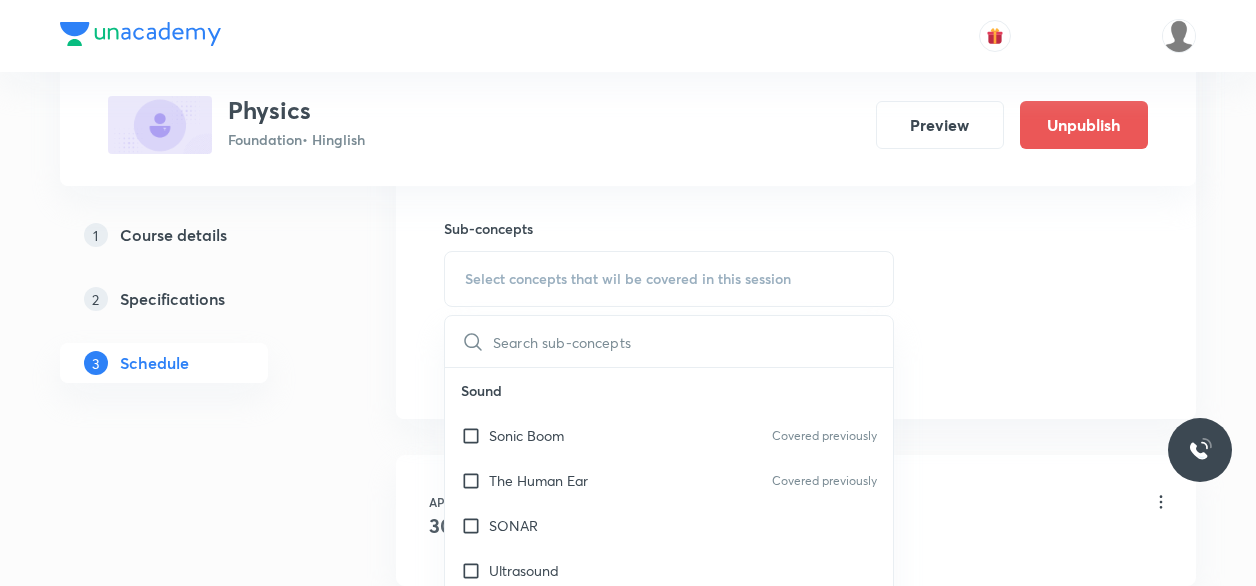 scroll, scrollTop: 985, scrollLeft: 0, axis: vertical 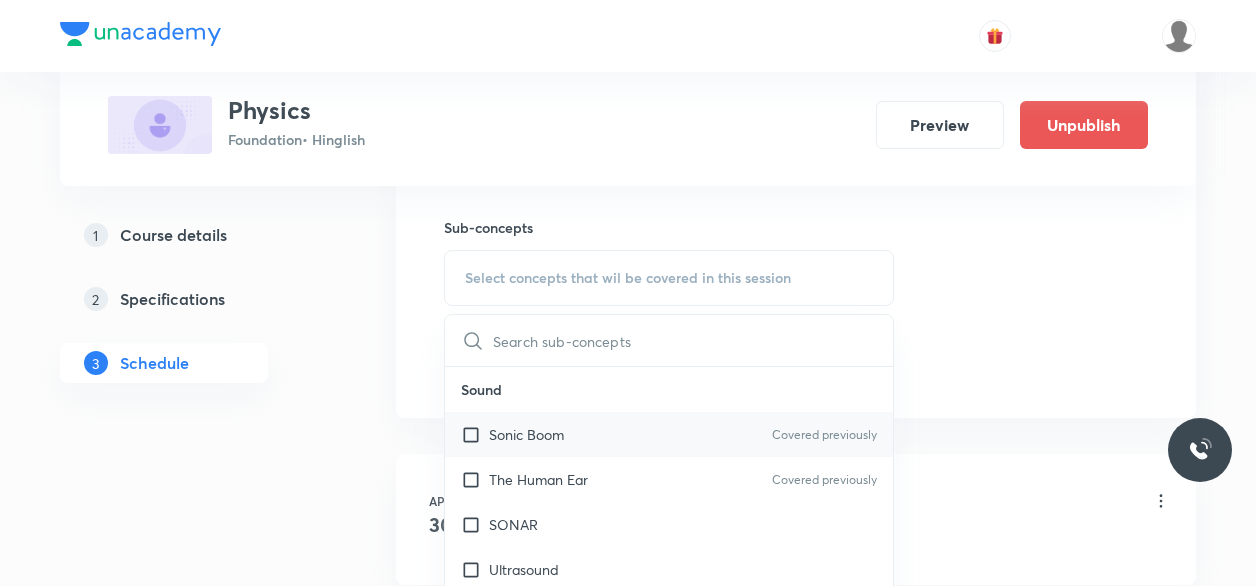 click on "Sonic Boom" at bounding box center (526, 434) 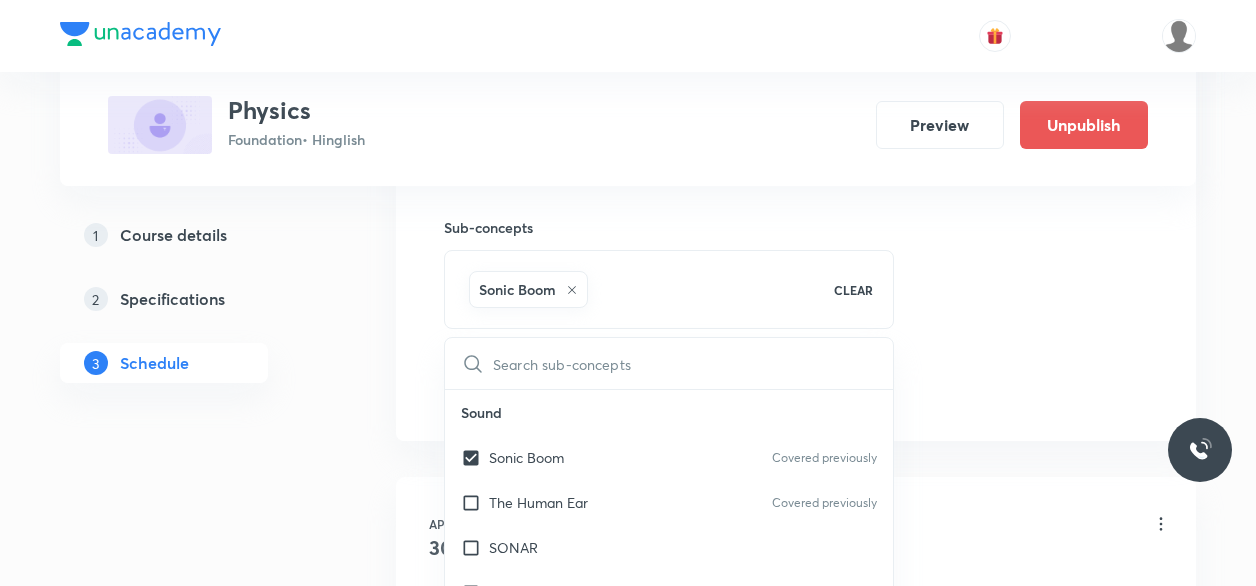 click on "Session  18 Live class Session title 30/99 Human eye and colorful world 8 ​ Schedule for Jul 30, 2025, 5:46 PM ​ Duration (in minutes) 45 ​   Session type Online Offline Room BK 02 Sub-concepts Sonic Boom CLEAR ​ Sound Sonic Boom Covered previously The Human Ear Covered previously SONAR Ultrasound Ultrasonic and Infrasonic Waves Audible Reverberation Echo Effect of Temperature on the Speed of Sound Speed of Sound in Different Medium Reflection of Sound Wave Motion Range of Hearing Characteristics of Sound Sound Needs a Material Medium for Its Propagation Propagation of Sound Production of Sound Waves Sound Wave Relation Between Frequency and Time Period Wave Terminology Classification of Waves Electricity Static and Current Electricity Colour Coding of Wires Earthing Hazards of Electricity Ring System Tree System Household Electrical Circuits Electric Fuse Applications of Heating Effect of Current Power - Voltage Rating of Electrical Appliances Electric Power Electric Energy Heating Effect of Current" at bounding box center (796, -72) 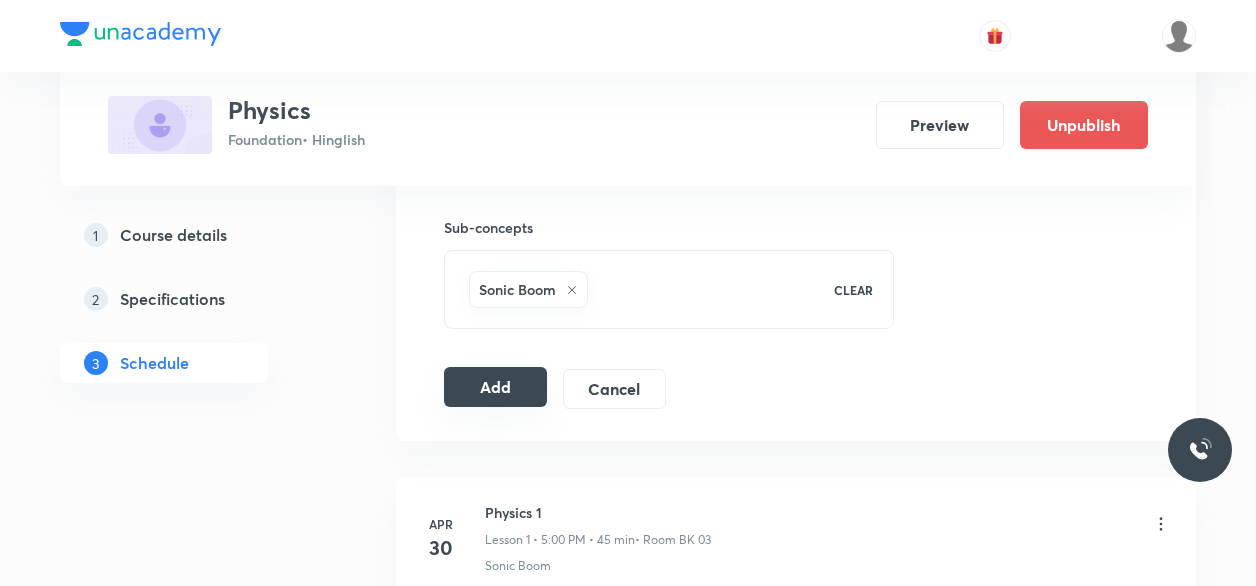 click on "Add" at bounding box center [495, 387] 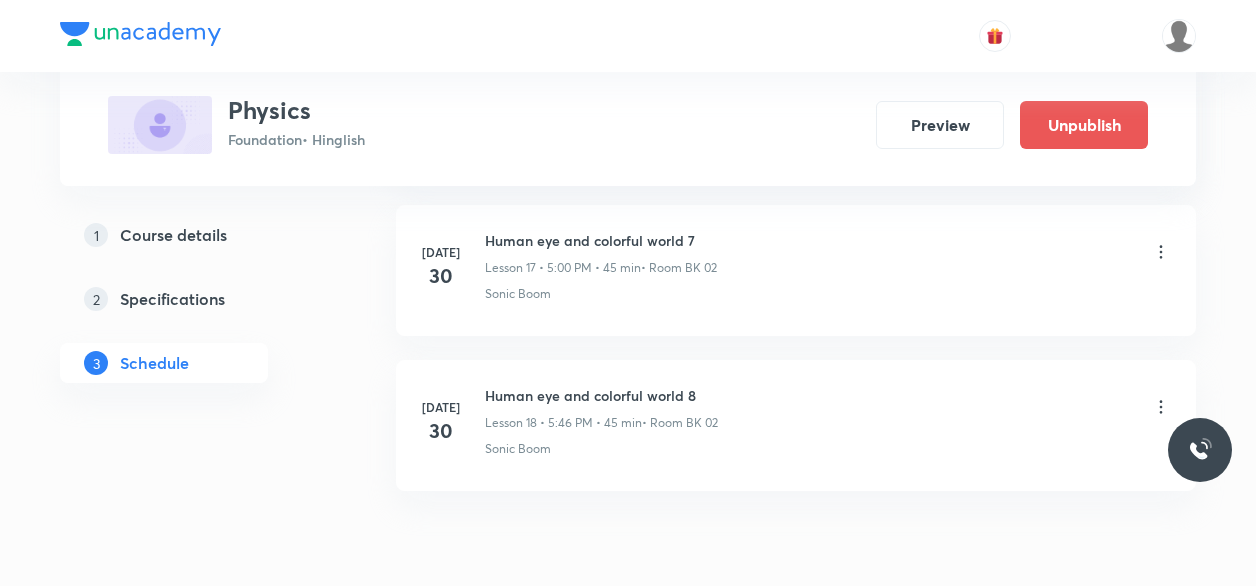 scroll, scrollTop: 2794, scrollLeft: 0, axis: vertical 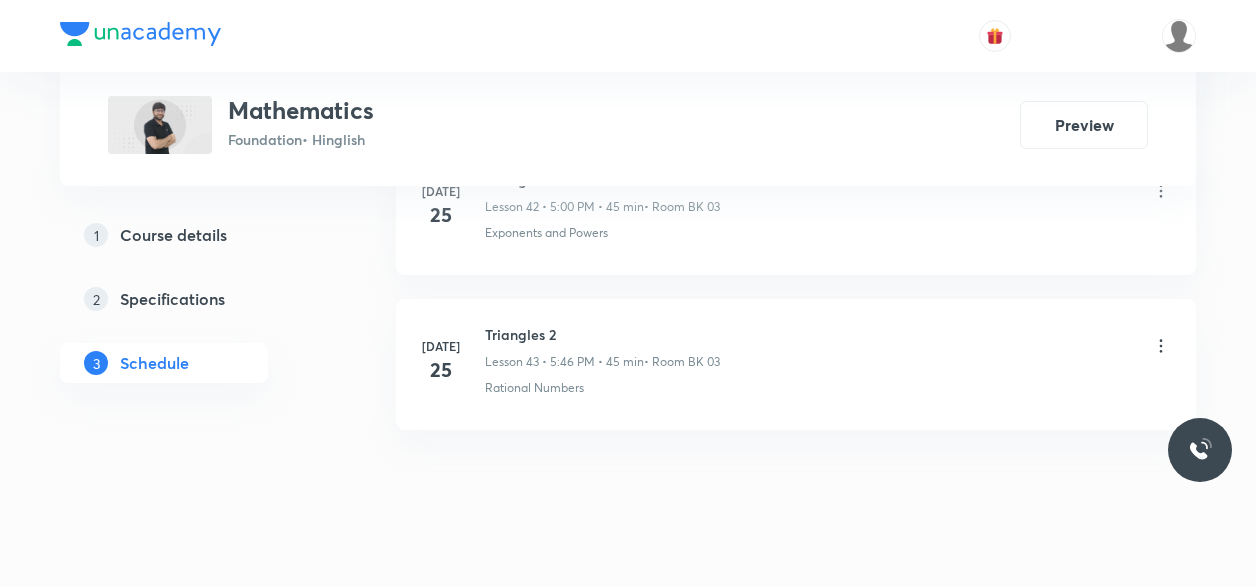 click on "[DATE] Triangles 2 Lesson 43 • 5:46 PM • 45 min  • Room BK 03 Rational Numbers" at bounding box center [796, 364] 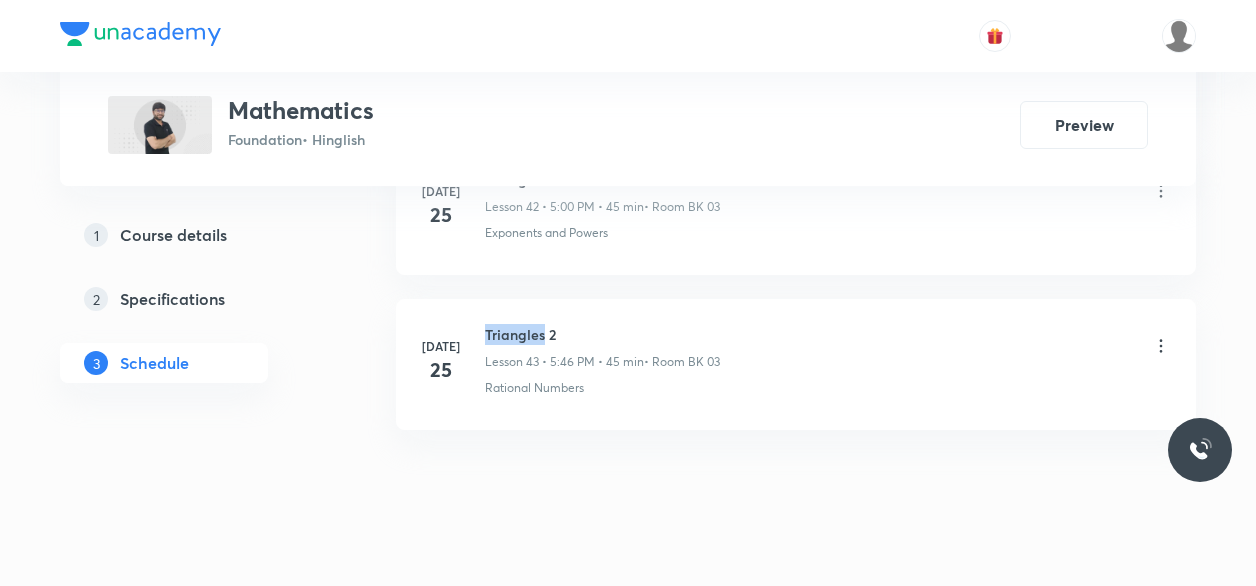 click on "[DATE] Triangles 2 Lesson 43 • 5:46 PM • 45 min  • Room BK 03 Rational Numbers" at bounding box center [796, 364] 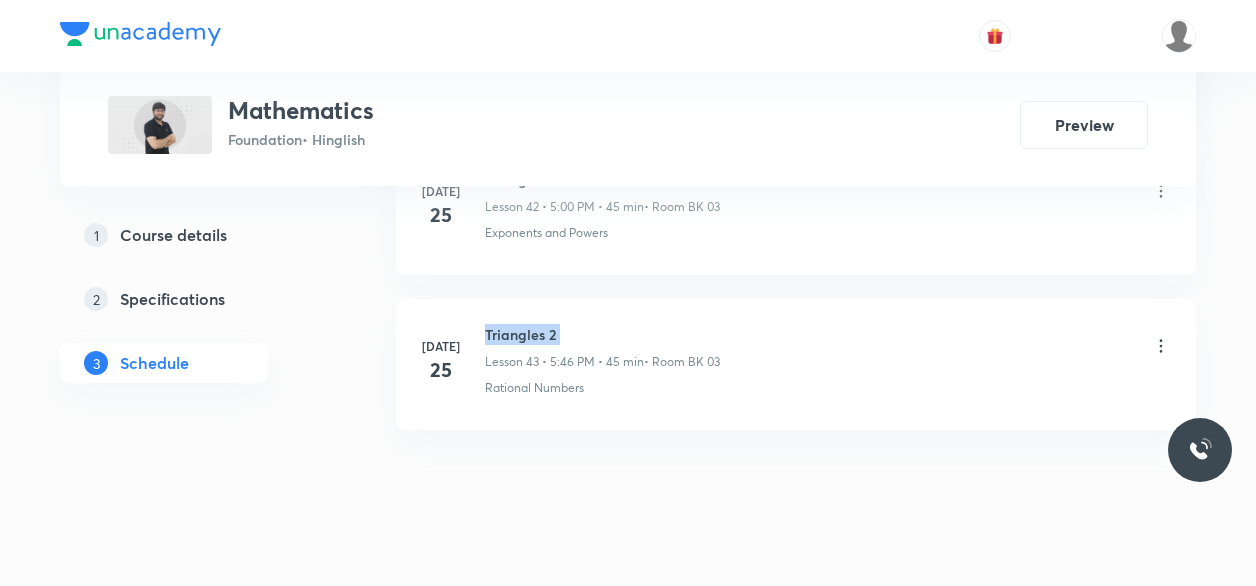 click on "[DATE] Triangles 2 Lesson 43 • 5:46 PM • 45 min  • Room BK 03 Rational Numbers" at bounding box center (796, 364) 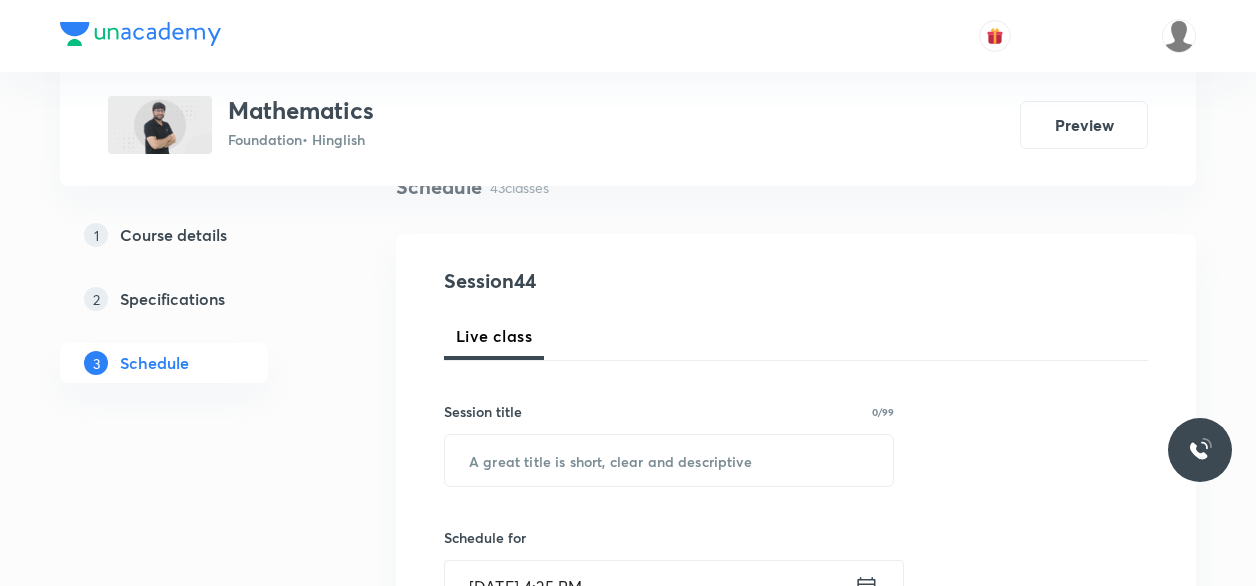 scroll, scrollTop: 168, scrollLeft: 0, axis: vertical 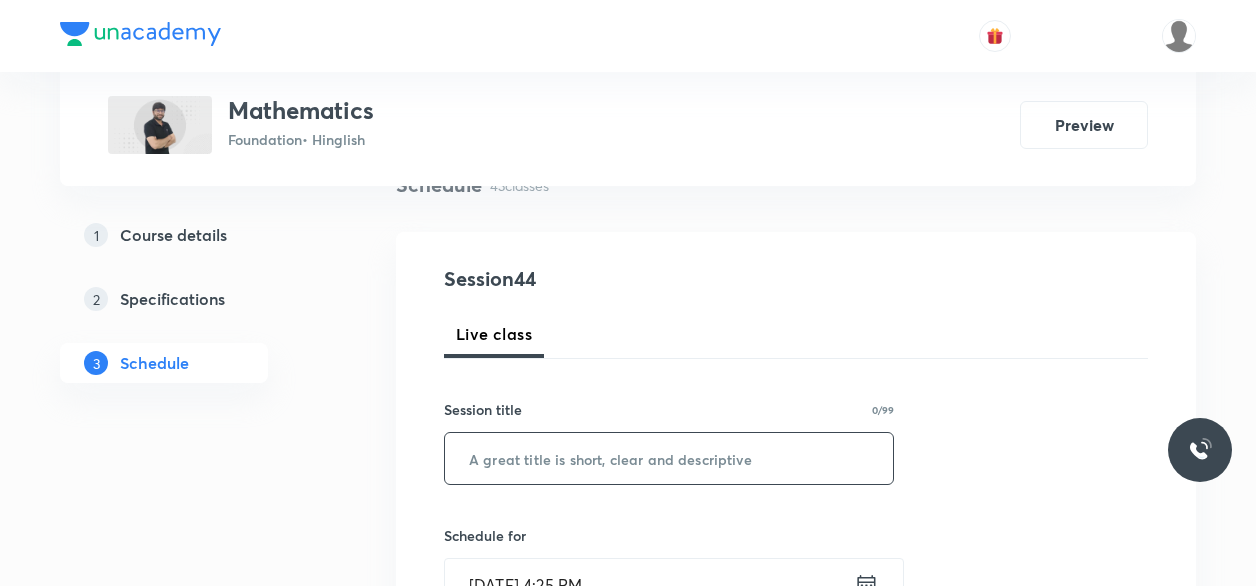 click on "​" at bounding box center (669, 458) 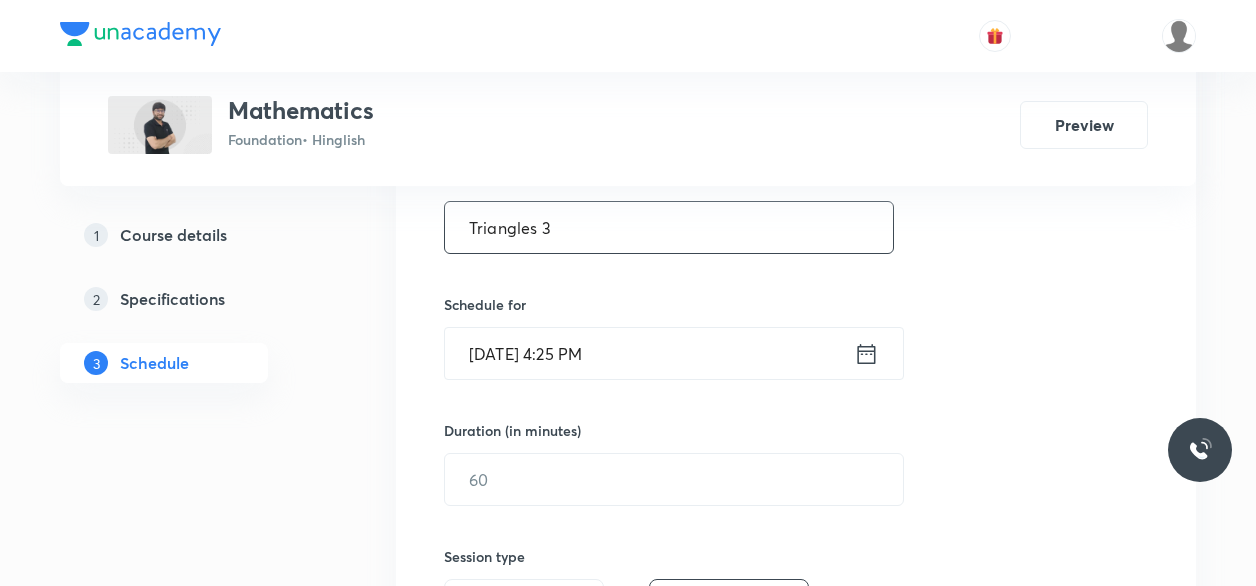 scroll, scrollTop: 400, scrollLeft: 0, axis: vertical 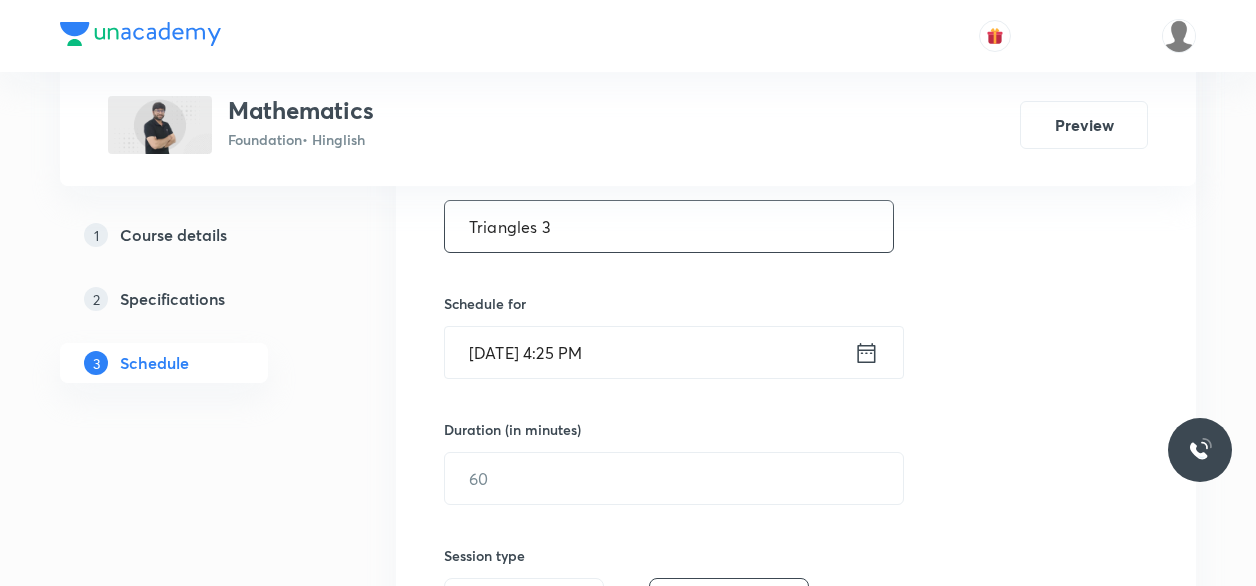 type on "Triangles 3" 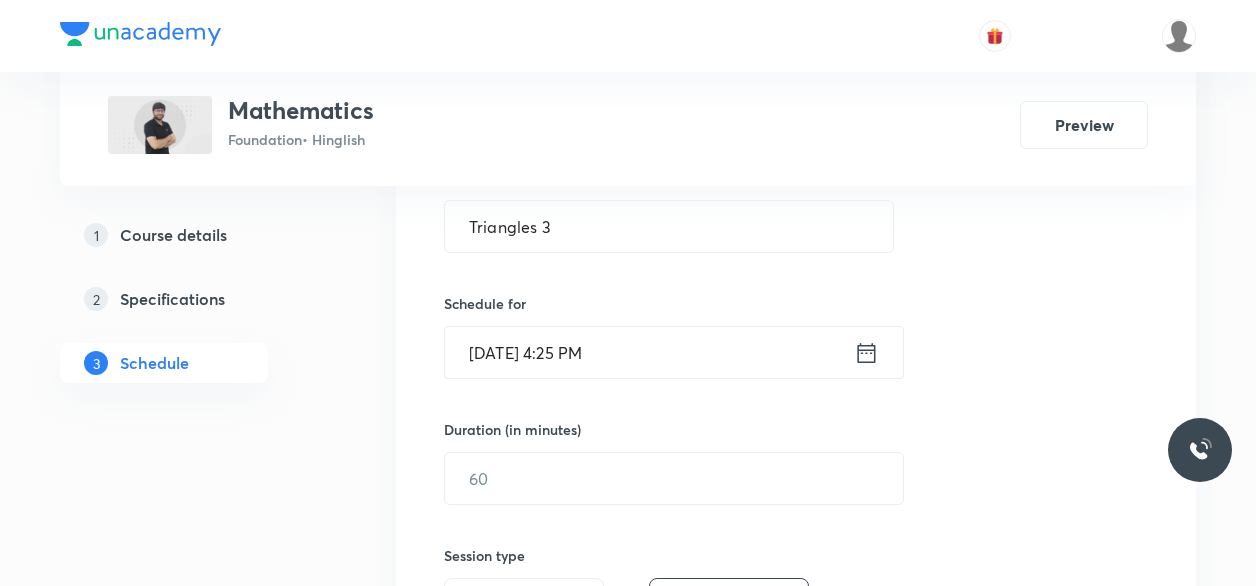 click on "Jul 30, 2025, 4:25 PM" at bounding box center (649, 352) 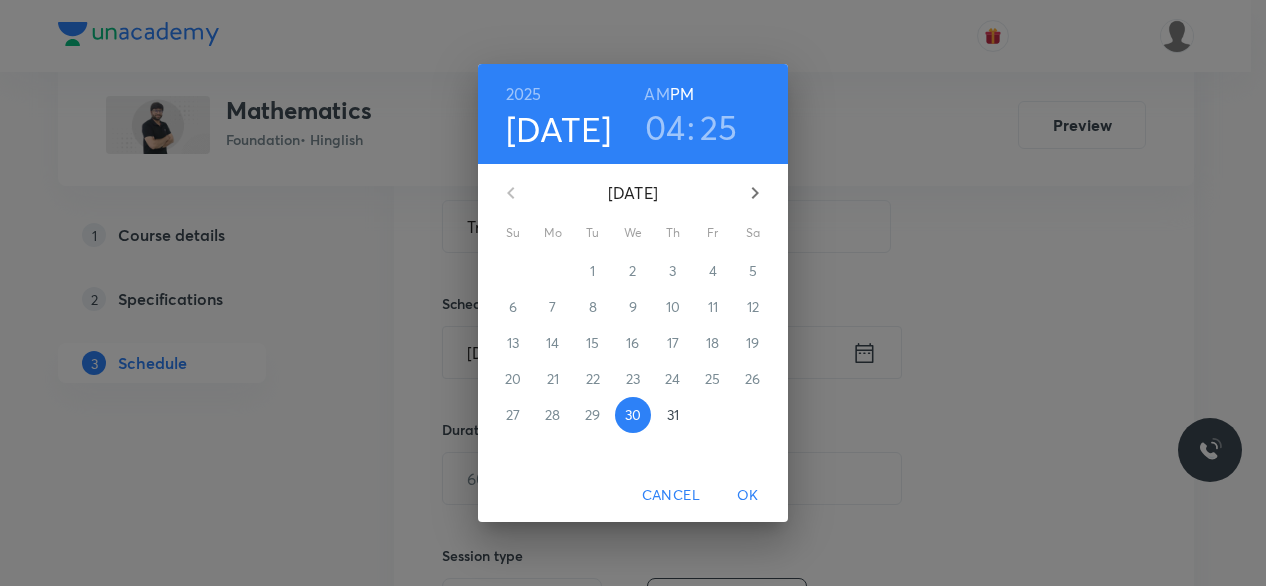 click on "04" at bounding box center (665, 127) 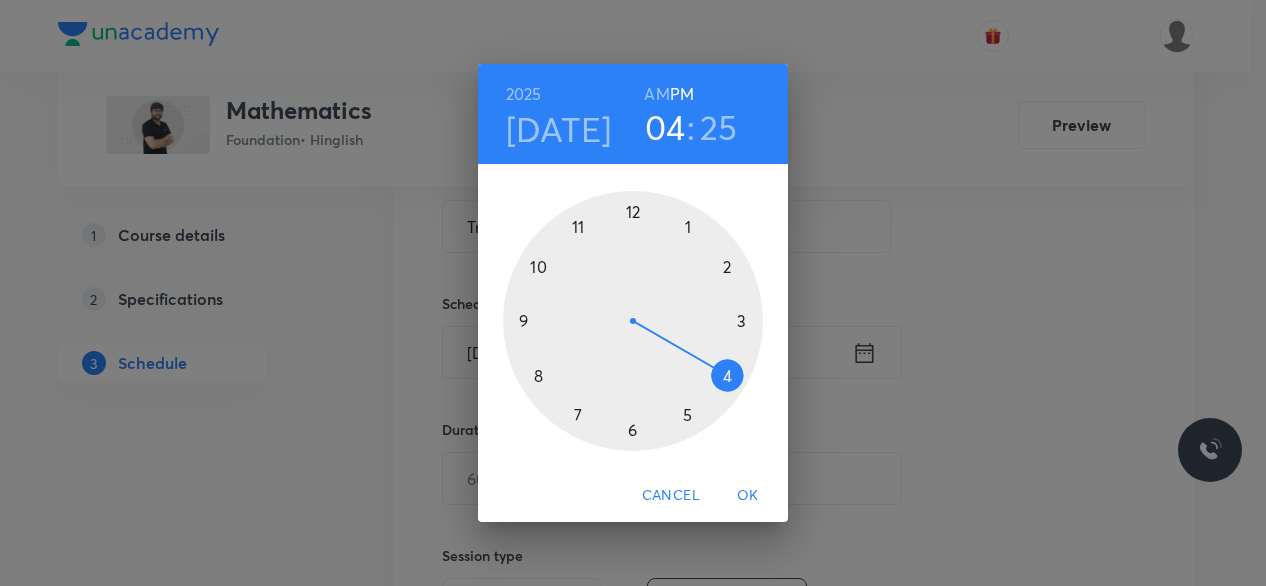 click at bounding box center [633, 321] 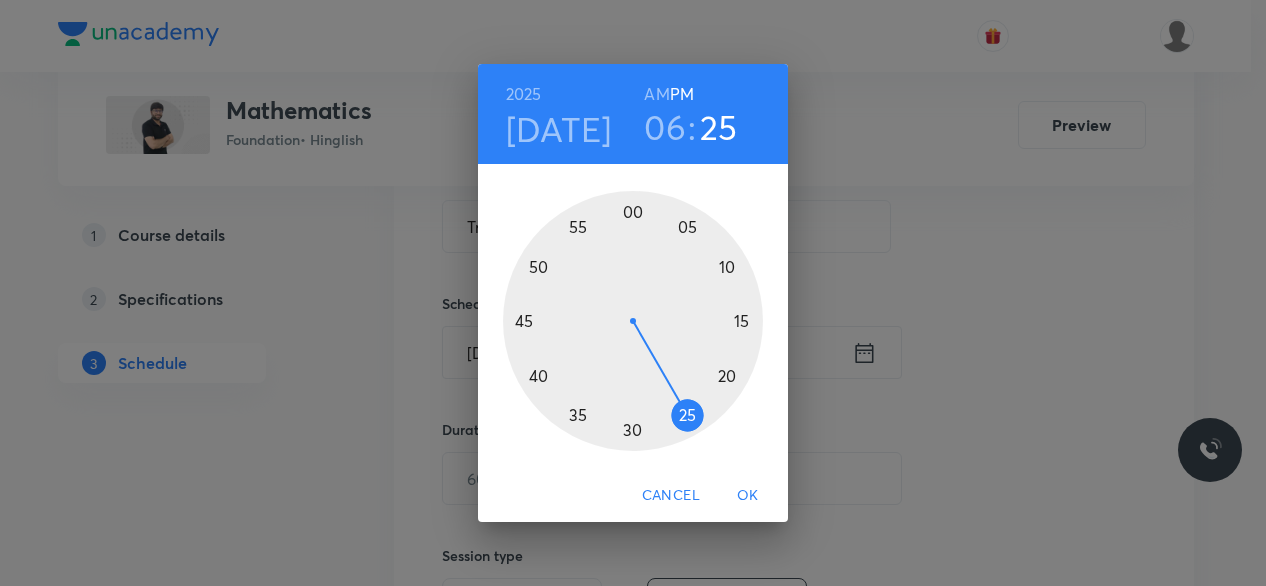 click at bounding box center (633, 321) 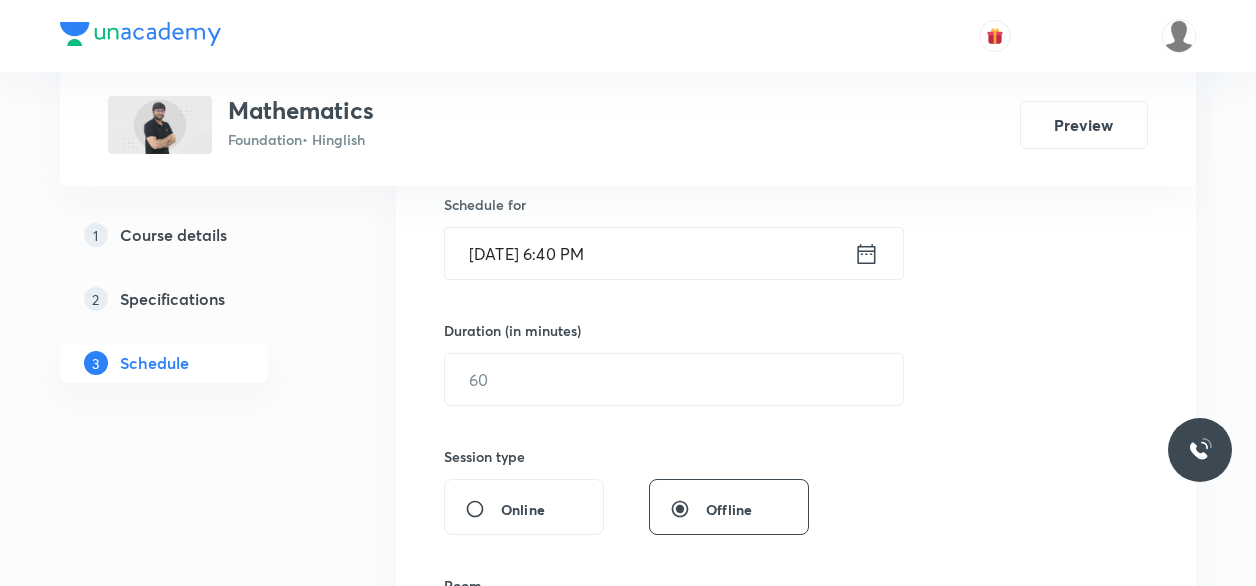 scroll, scrollTop: 500, scrollLeft: 0, axis: vertical 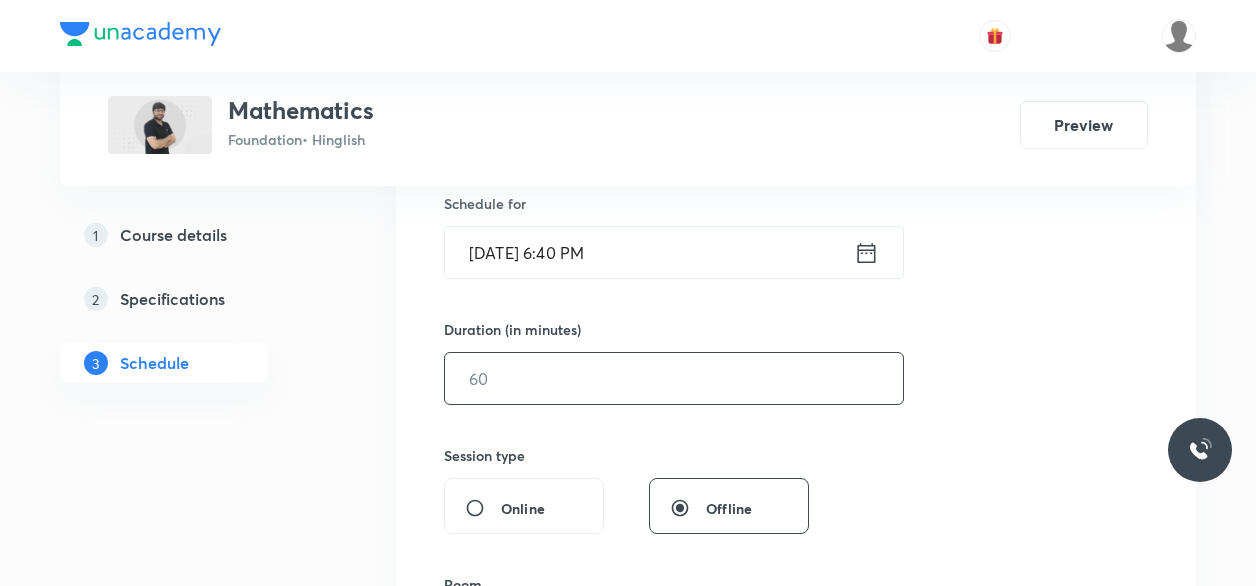 click at bounding box center (674, 378) 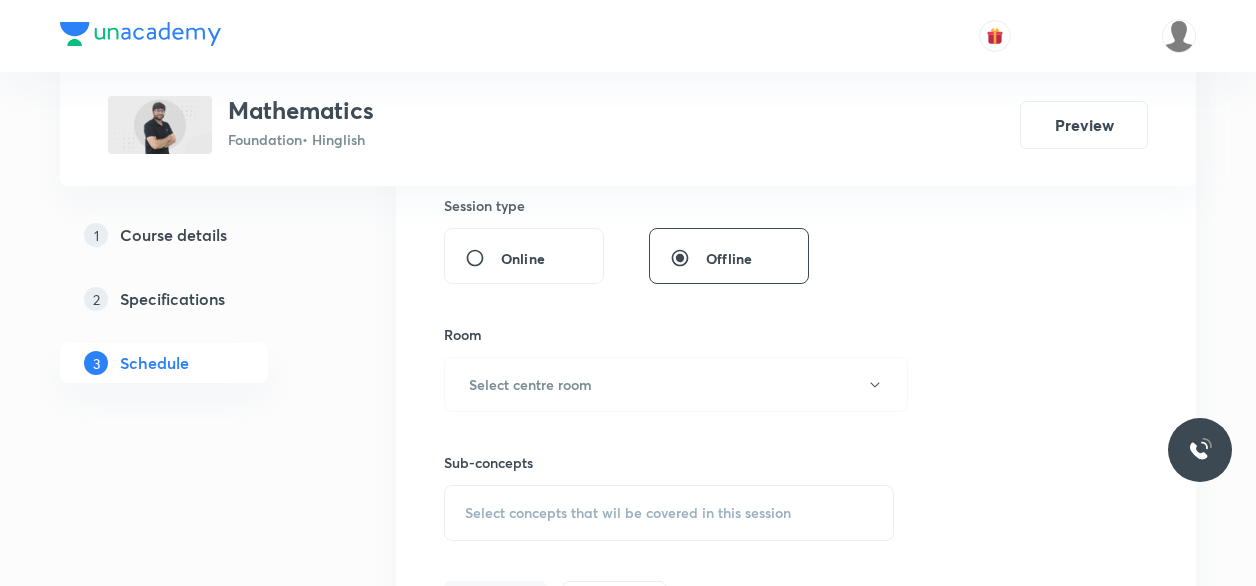 scroll, scrollTop: 779, scrollLeft: 0, axis: vertical 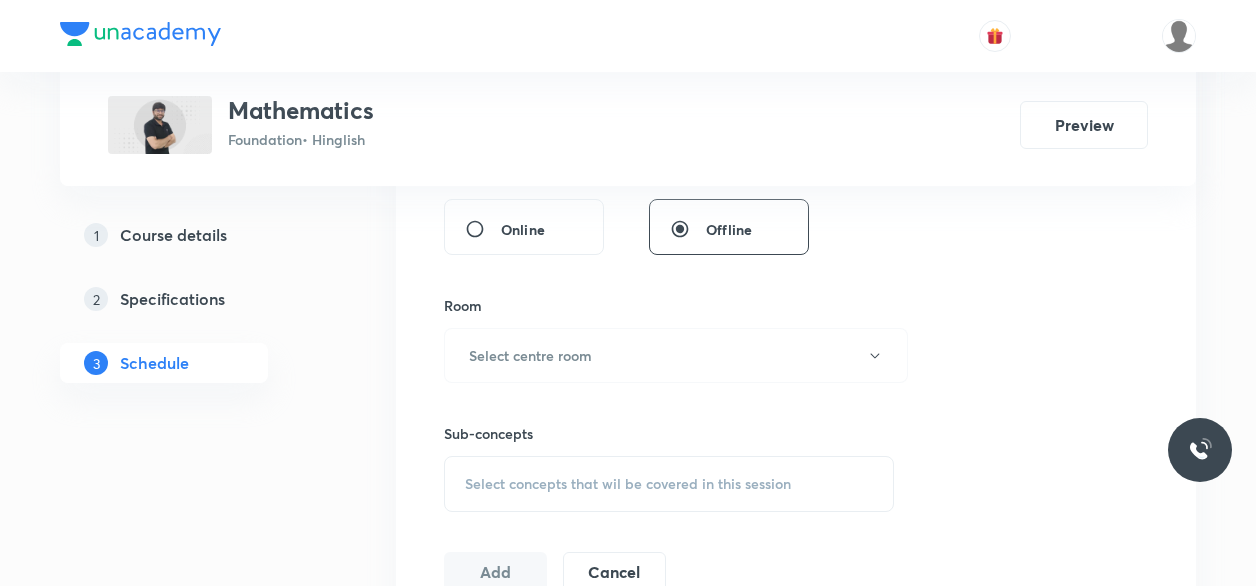 type on "45" 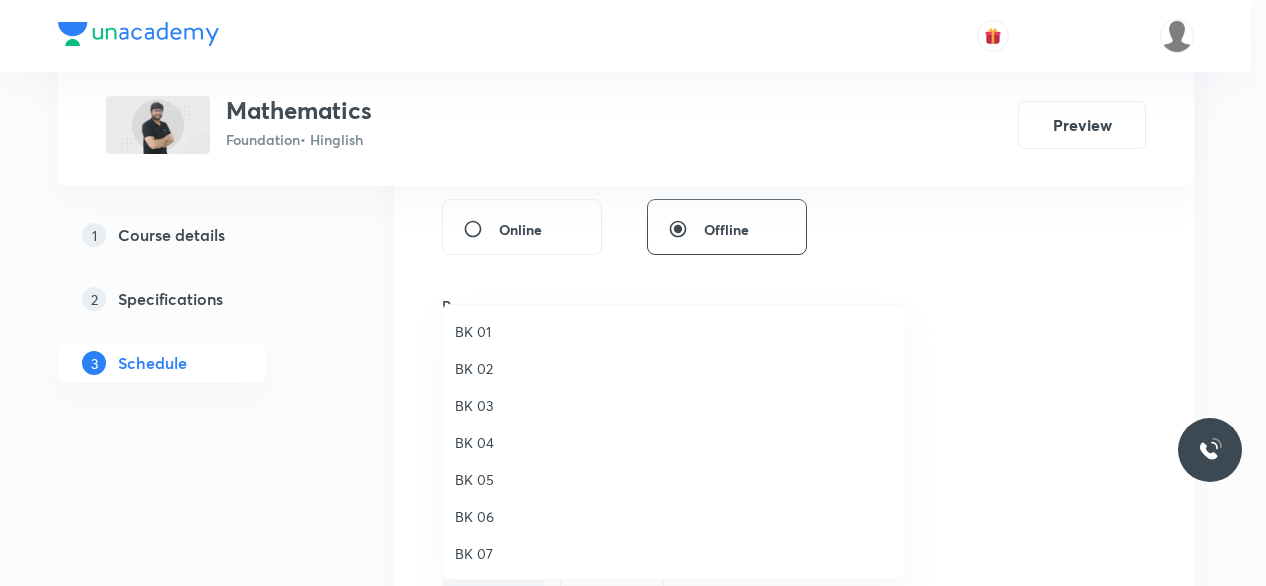 click on "BK 02" at bounding box center (674, 368) 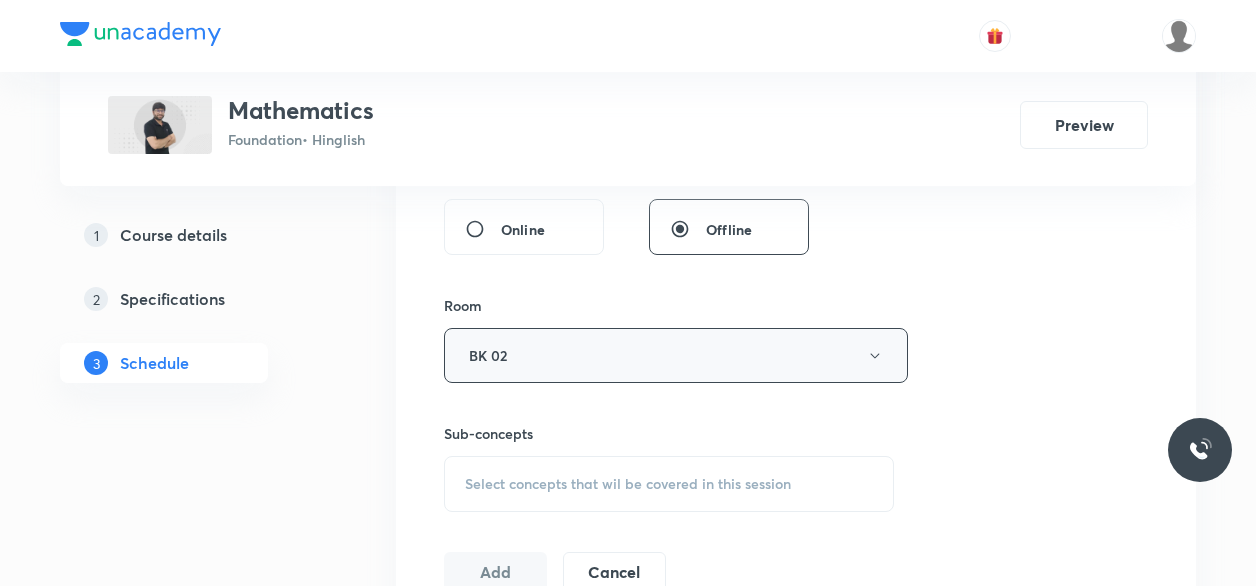 scroll, scrollTop: 942, scrollLeft: 0, axis: vertical 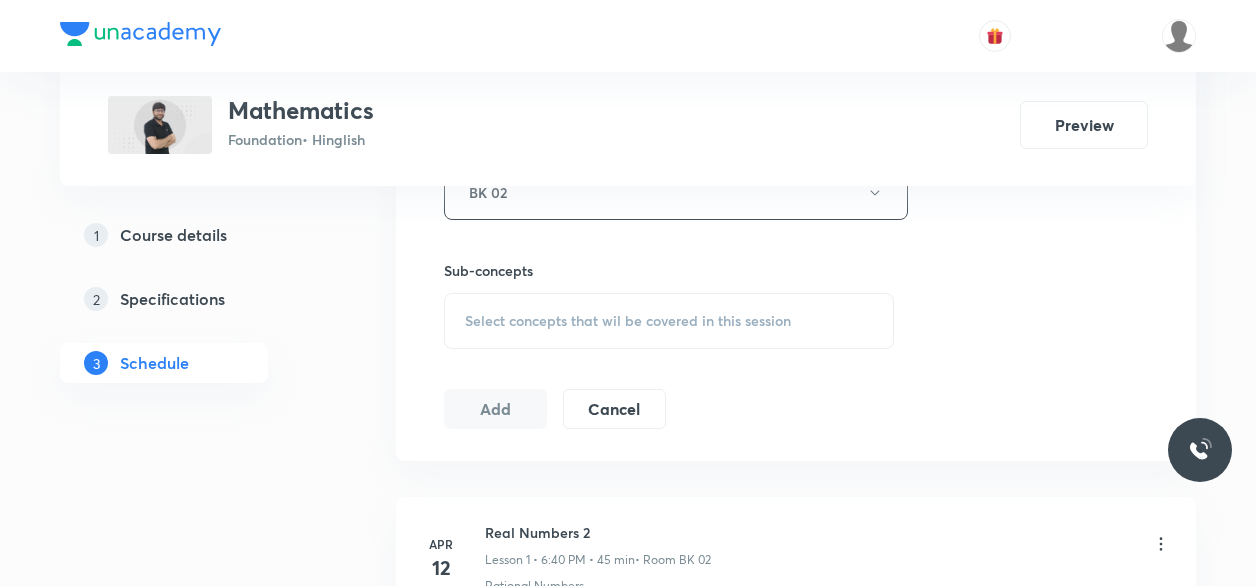 click on "Select concepts that wil be covered in this session" at bounding box center [669, 321] 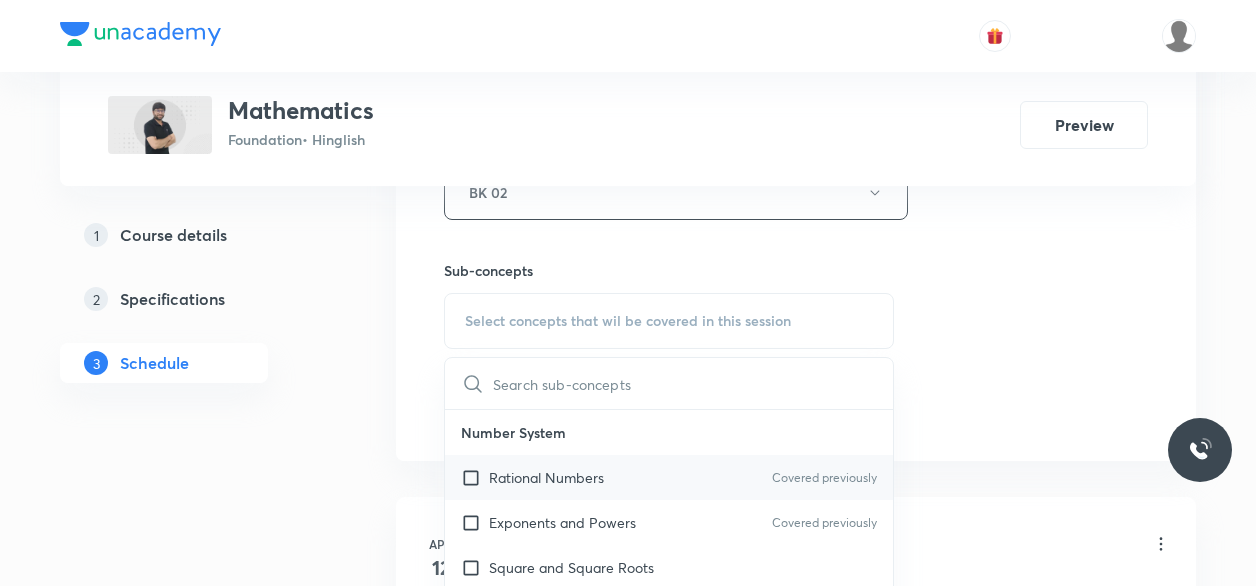 click on "Rational Numbers" at bounding box center [546, 477] 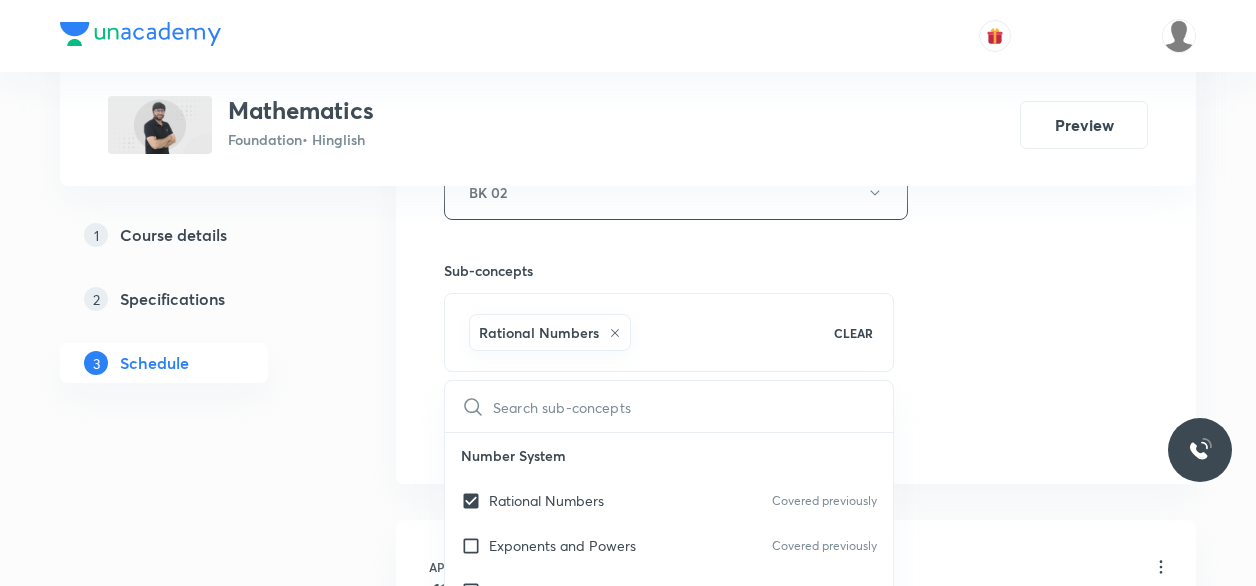 click on "Session  44 Live class Session title 11/99 Triangles 3 ​ Schedule for Jul 30, 2025, 6:40 PM ​ Duration (in minutes) 45 ​   Session type Online Offline Room BK 02 Sub-concepts Rational Numbers CLEAR ​ Number System Rational Numbers Covered previously Exponents and Powers Covered previously Square and Square Roots Cube and Cube Roots Playing With Numbers Number System Algebra Linear Equation in One Variables Algebraic Expression Factorization Direct and Inverse Proportion Direct Proportion Inverse Proportion Proportional Increase or Decrease of Given Quantities Geometry Understanding Quadrilaterals Practical Geometry Visualizing Solid Shapes Volume and Surface Area Area of Trapezium and Polygon Concept of Surface Area Concept of Volume Commercial Mathematics Ratio Proportion Percentage Sale Tax/Value added Tax Unitary Method Profit and Loss Data Handling What Is Data Presentation of Data Visual Representation of Various Data Reading Learning Probability Introduction to Graph Axis Cartesian Plane Add" at bounding box center (796, -29) 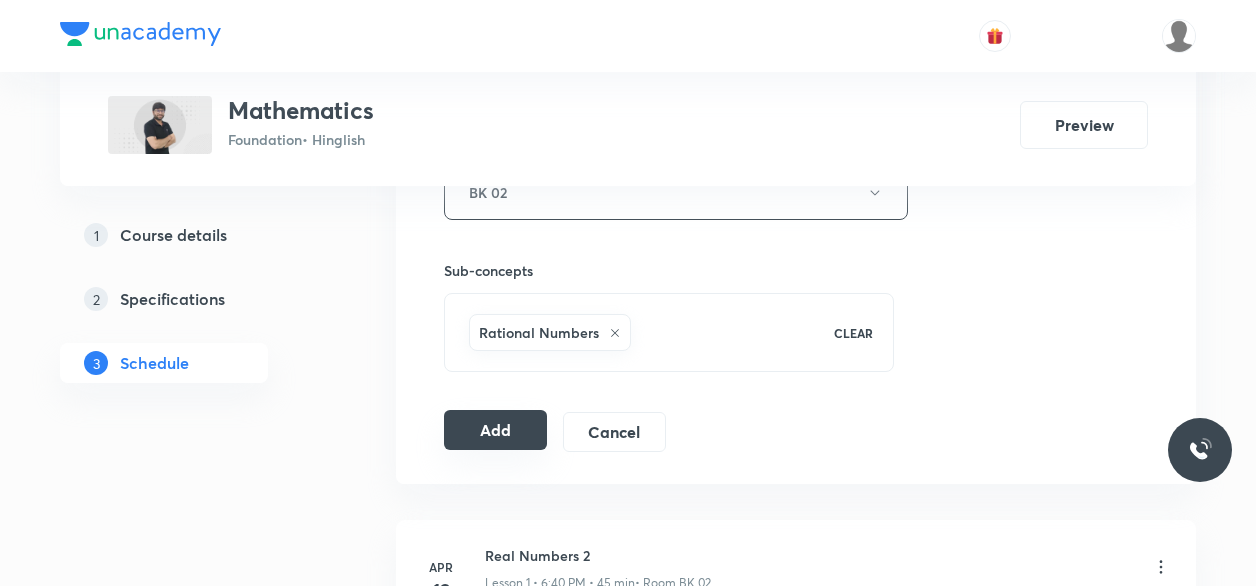 click on "Add" at bounding box center (495, 430) 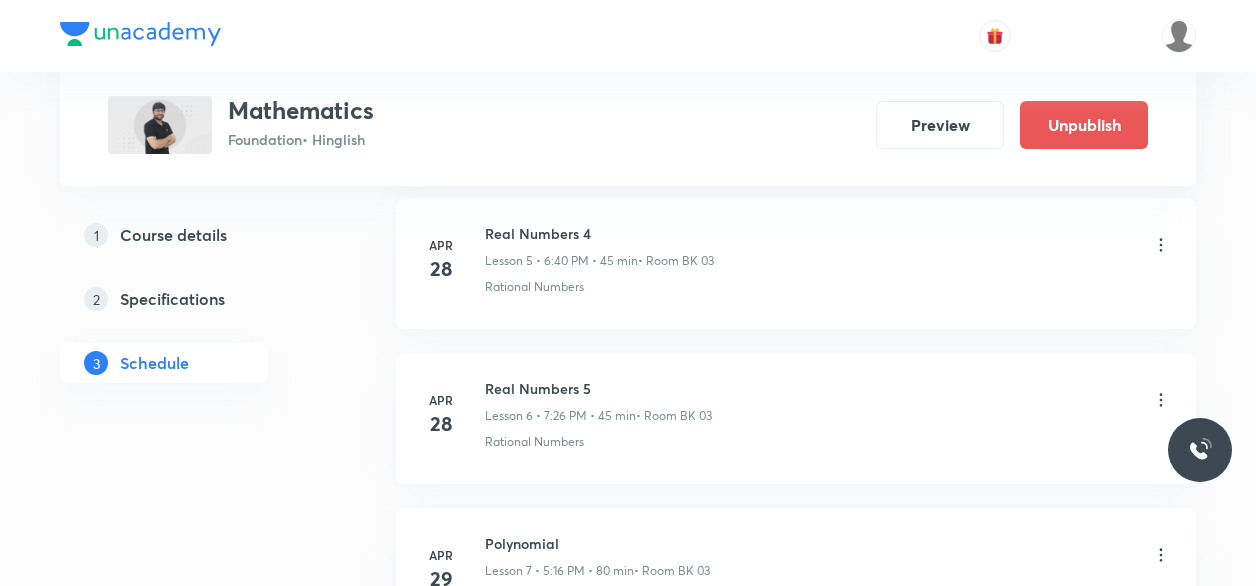 click on "Foundation  • Hinglish" at bounding box center (301, 139) 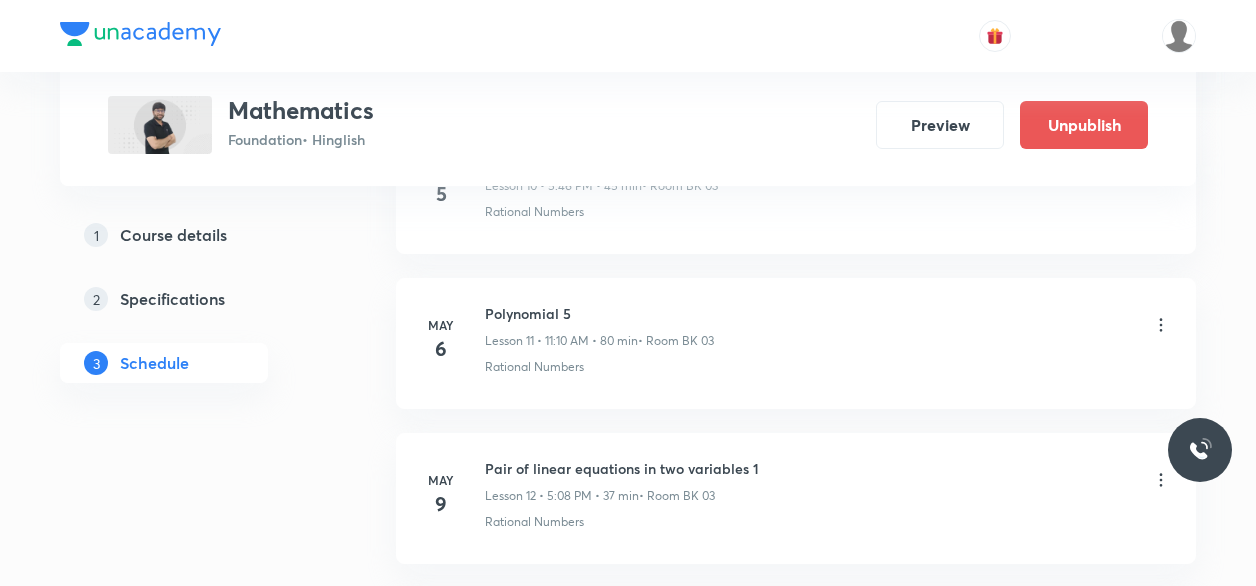 scroll, scrollTop: 2159, scrollLeft: 0, axis: vertical 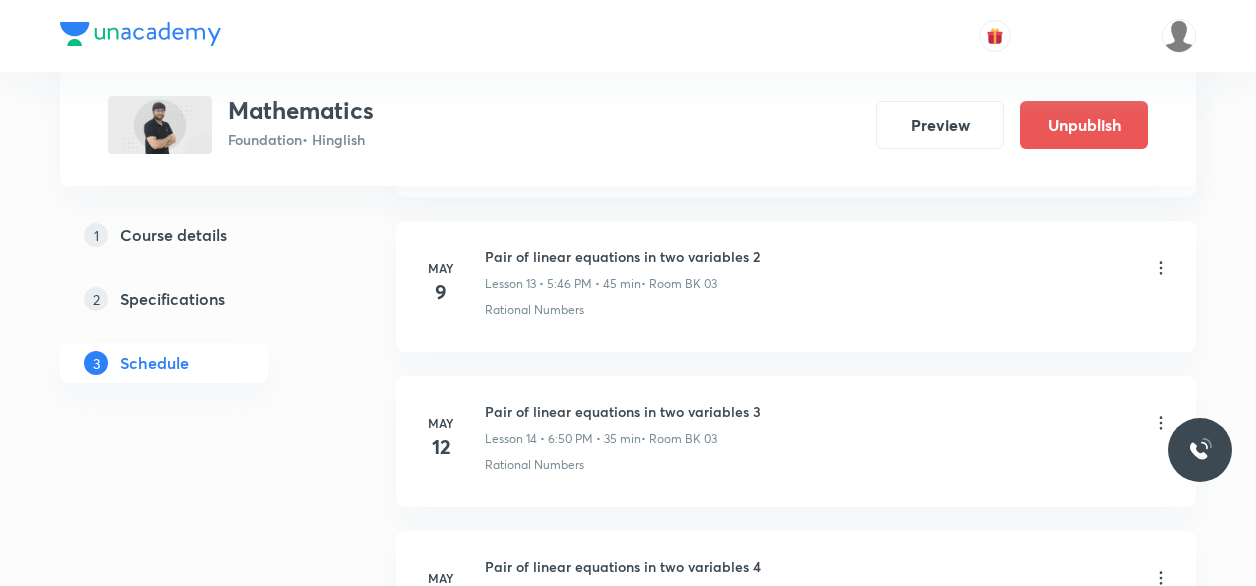 drag, startPoint x: 522, startPoint y: 403, endPoint x: 404, endPoint y: 395, distance: 118.270874 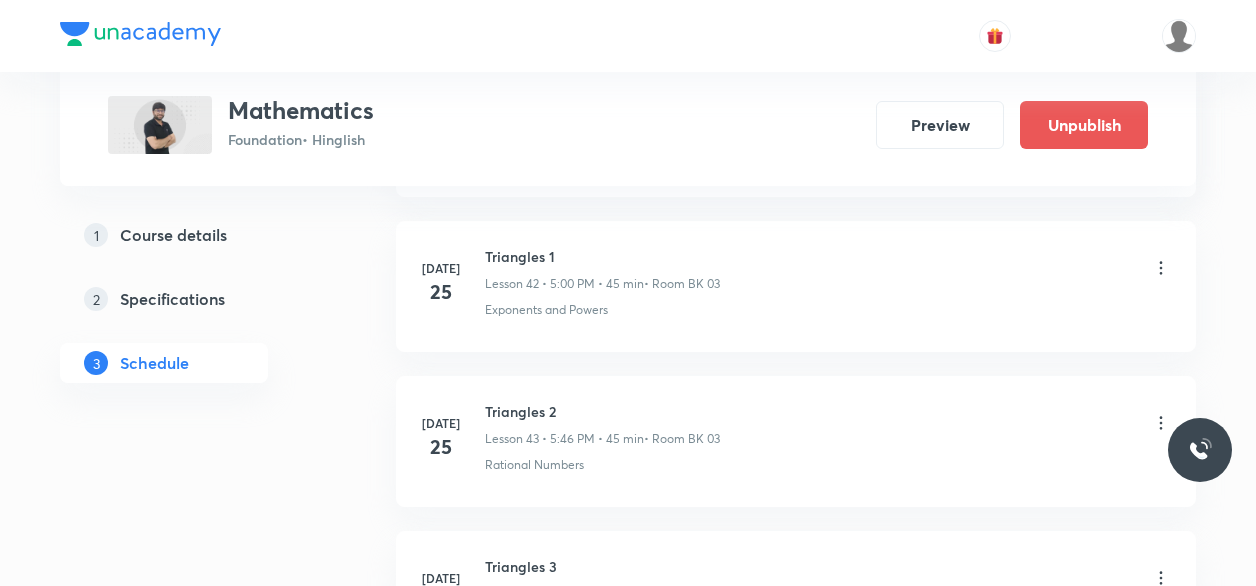 scroll, scrollTop: 6888, scrollLeft: 0, axis: vertical 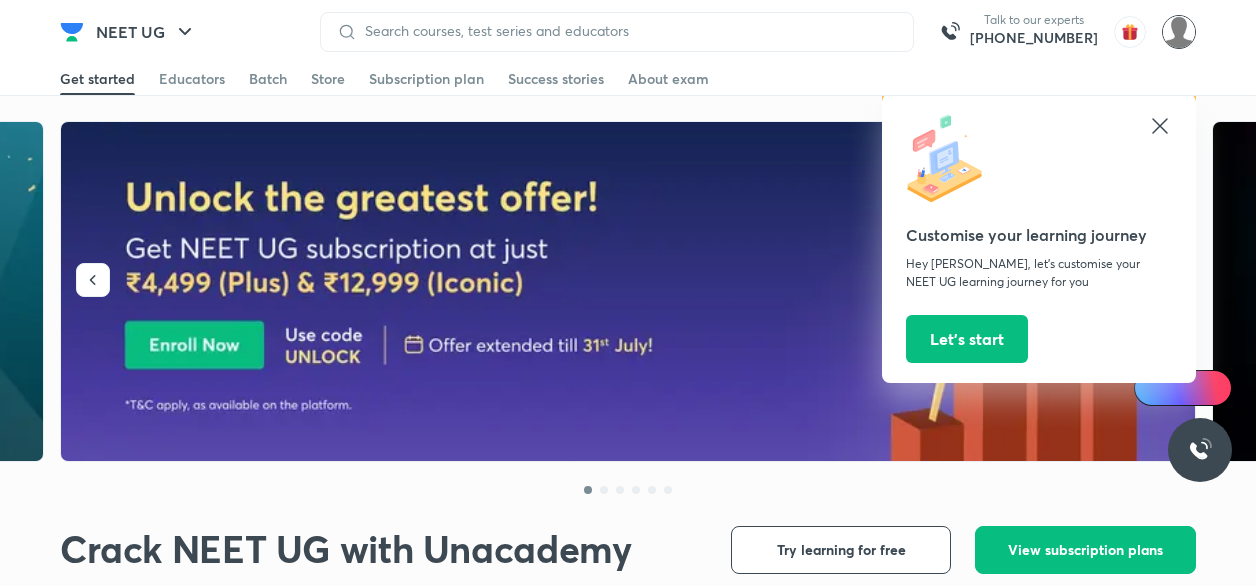 click at bounding box center [1179, 32] 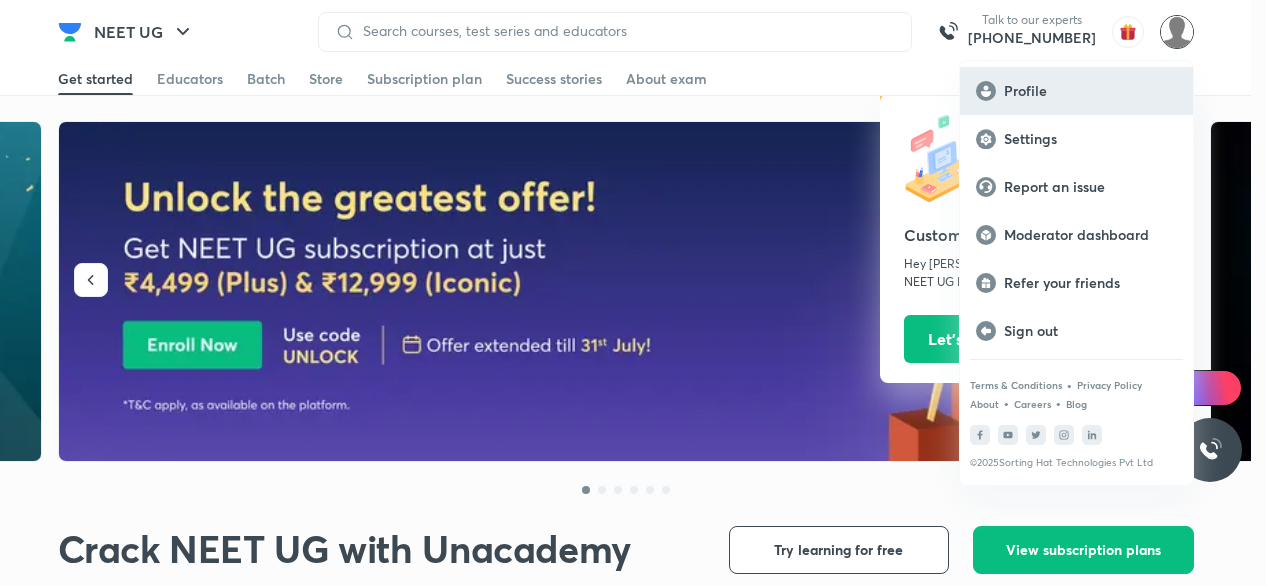 click on "Profile" at bounding box center [1090, 91] 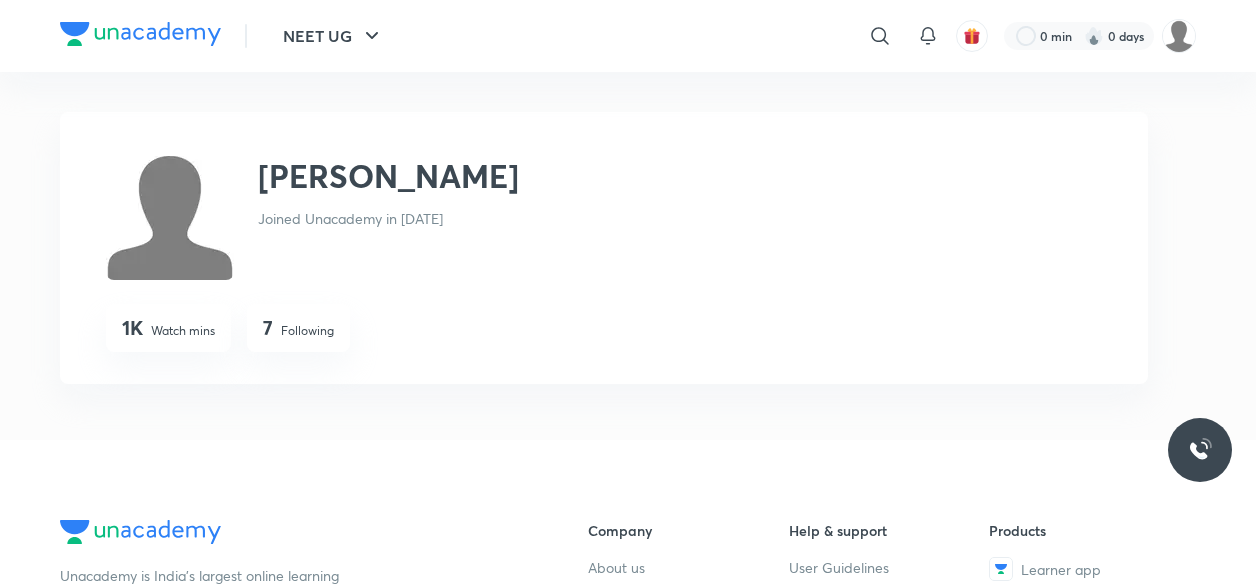 click at bounding box center (1179, 36) 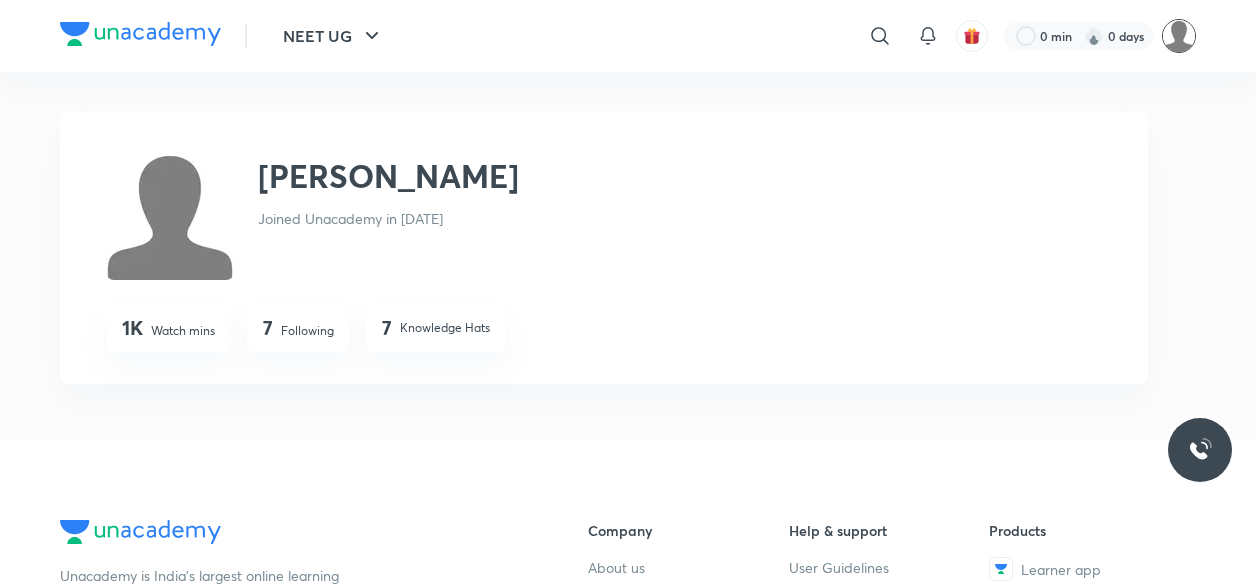click at bounding box center [1179, 36] 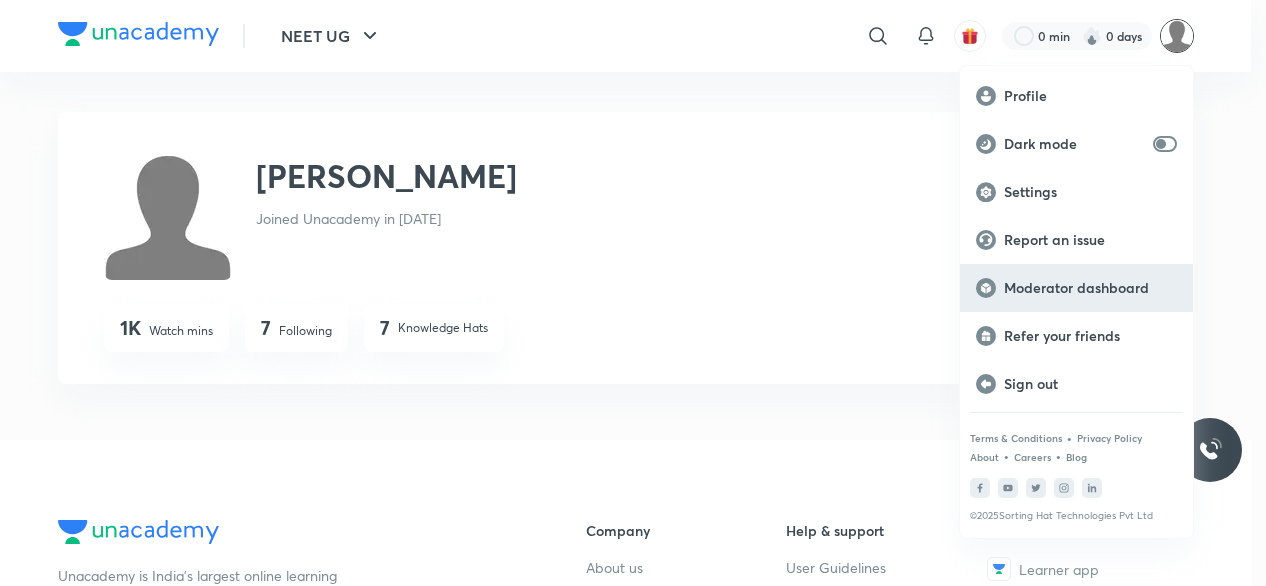 click on "Moderator dashboard" at bounding box center (1076, 288) 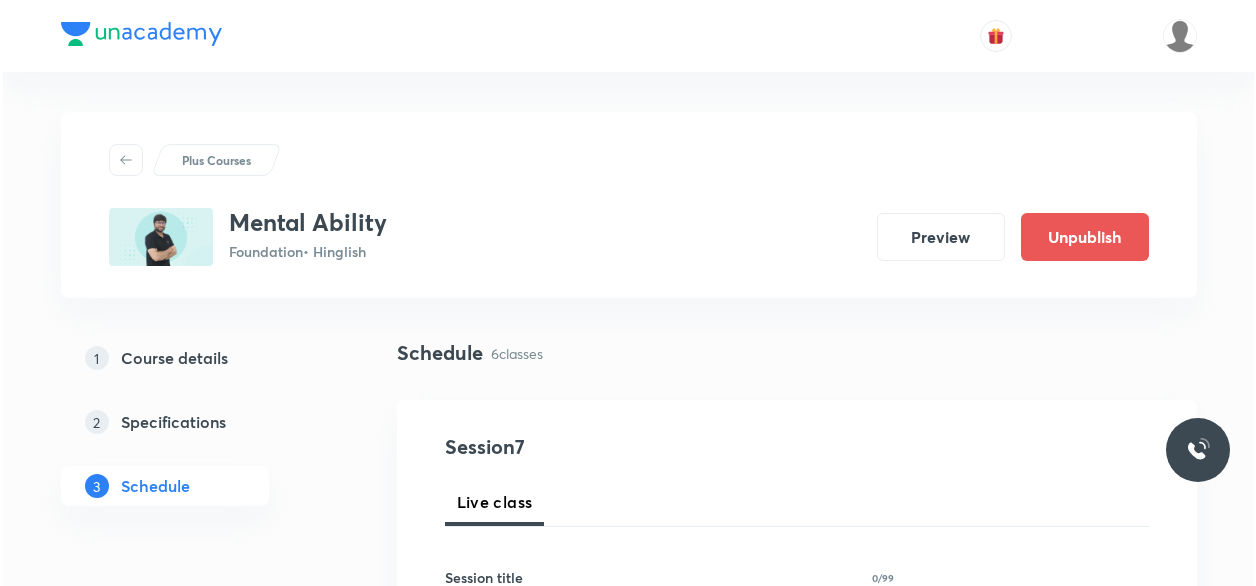 scroll, scrollTop: 0, scrollLeft: 0, axis: both 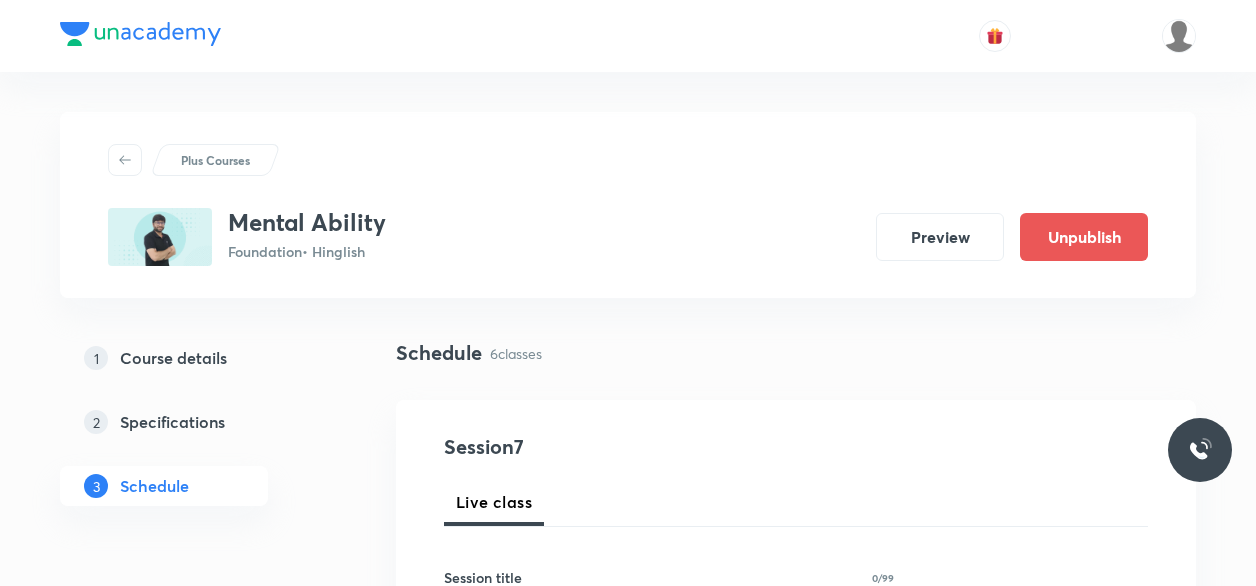 click on "Course details" at bounding box center [173, 358] 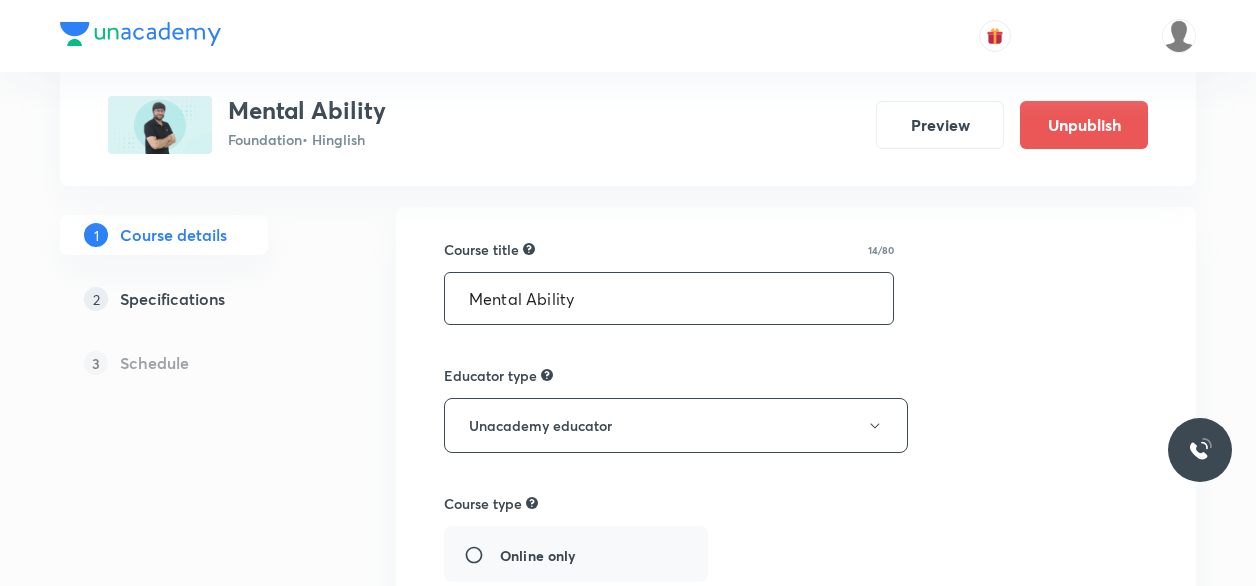 scroll, scrollTop: 109, scrollLeft: 0, axis: vertical 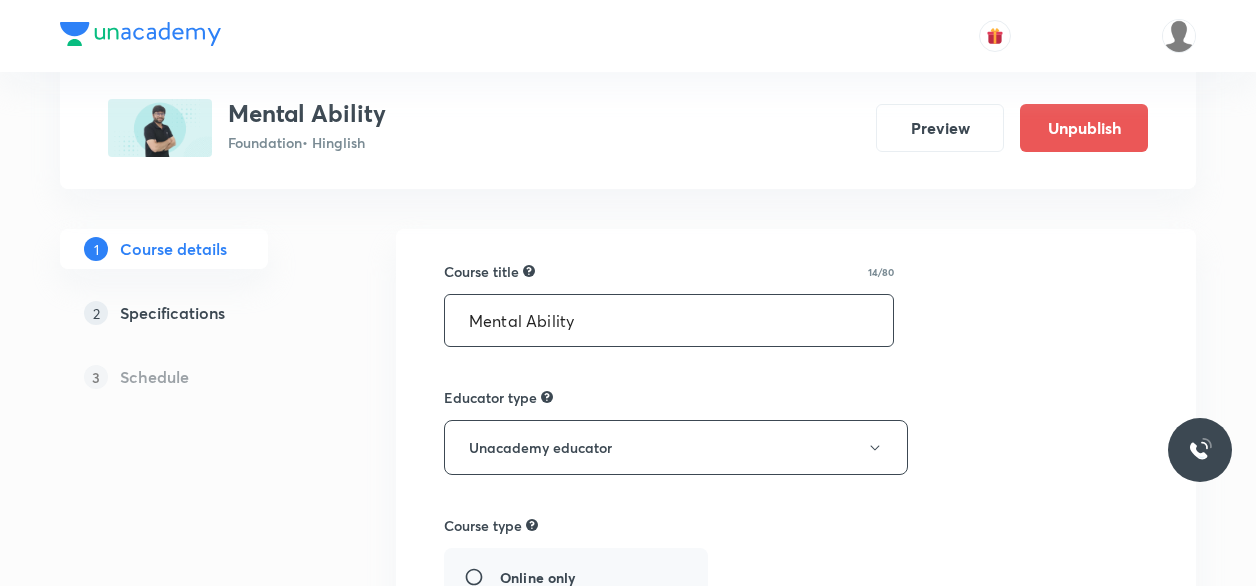 click on "Mental Ability" at bounding box center (669, 320) 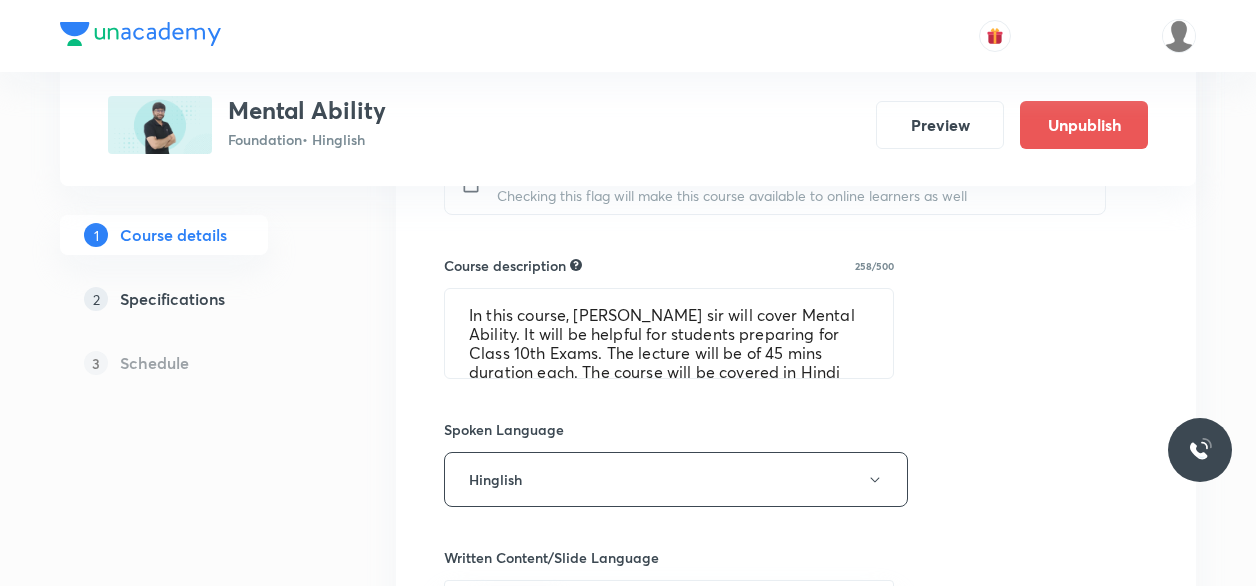 scroll, scrollTop: 921, scrollLeft: 0, axis: vertical 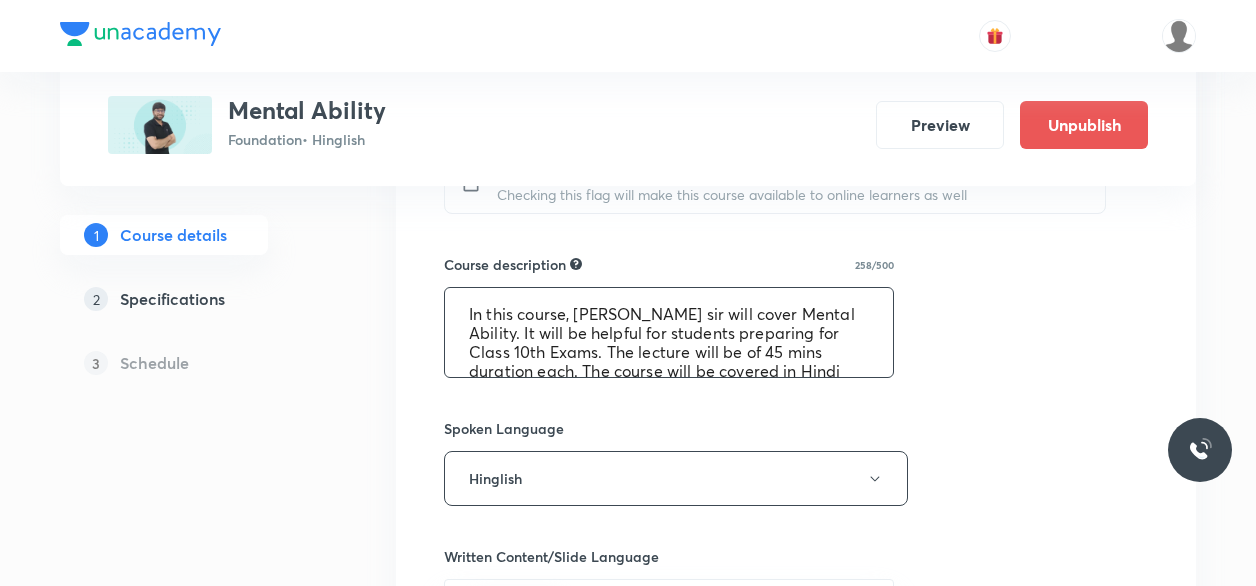 click on "In this course, [PERSON_NAME] sir will cover Mental Ability. It will be helpful for students preparing for Class 10th Exams. The lecture will be of 45 mins duration each. The course will be covered in Hindi and English, and notes will be covered in English." at bounding box center (669, 332) 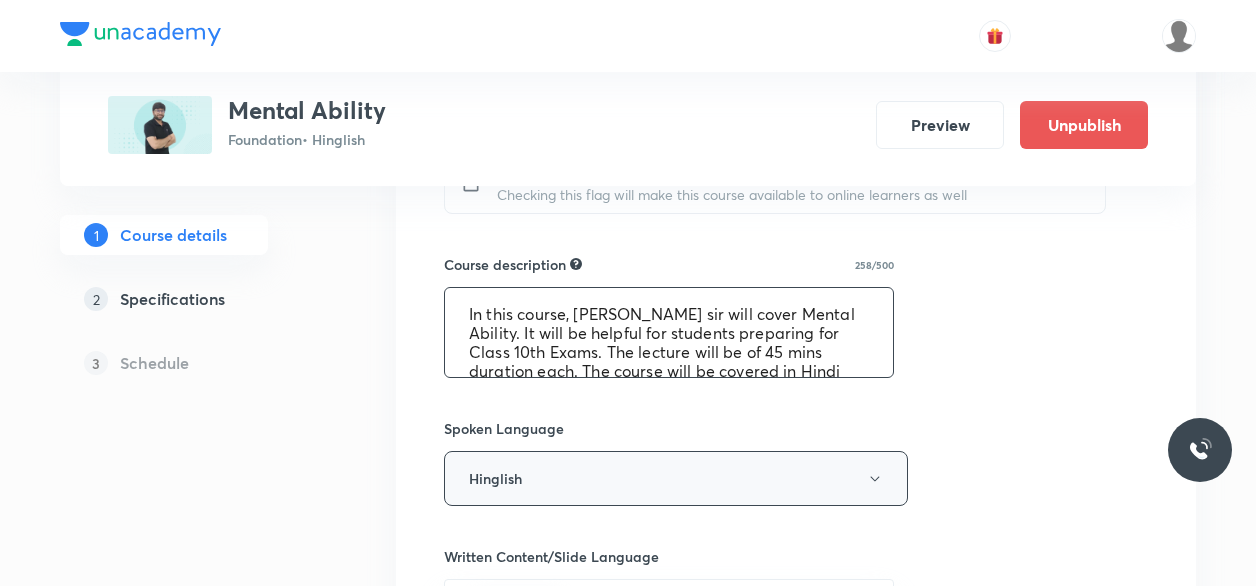scroll, scrollTop: 1387, scrollLeft: 0, axis: vertical 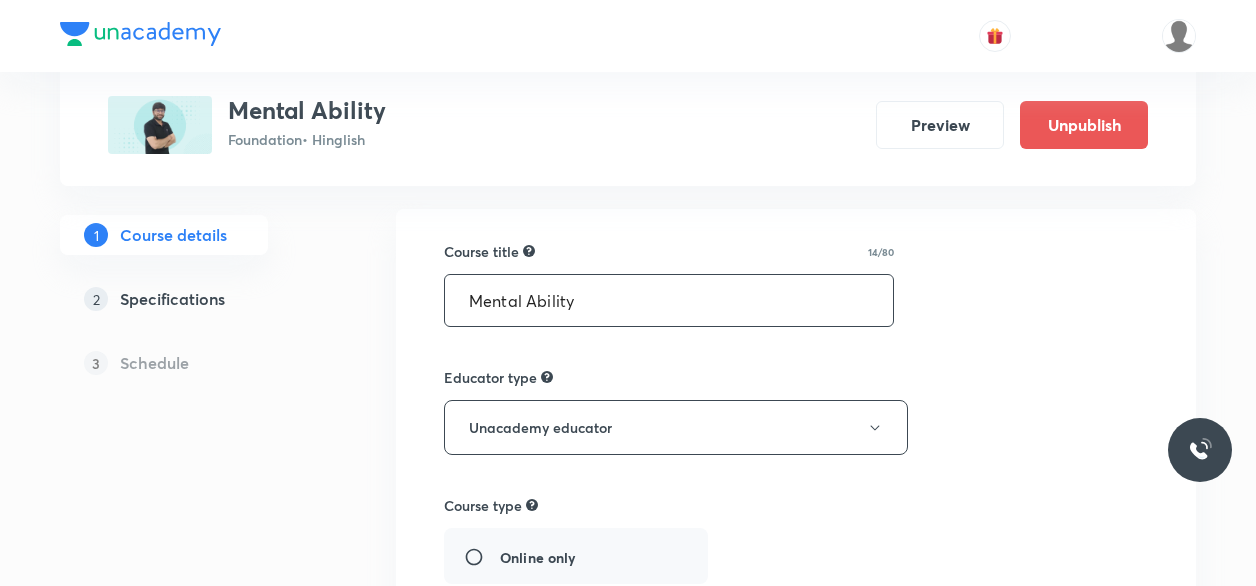 click on "Mental Ability" at bounding box center [669, 300] 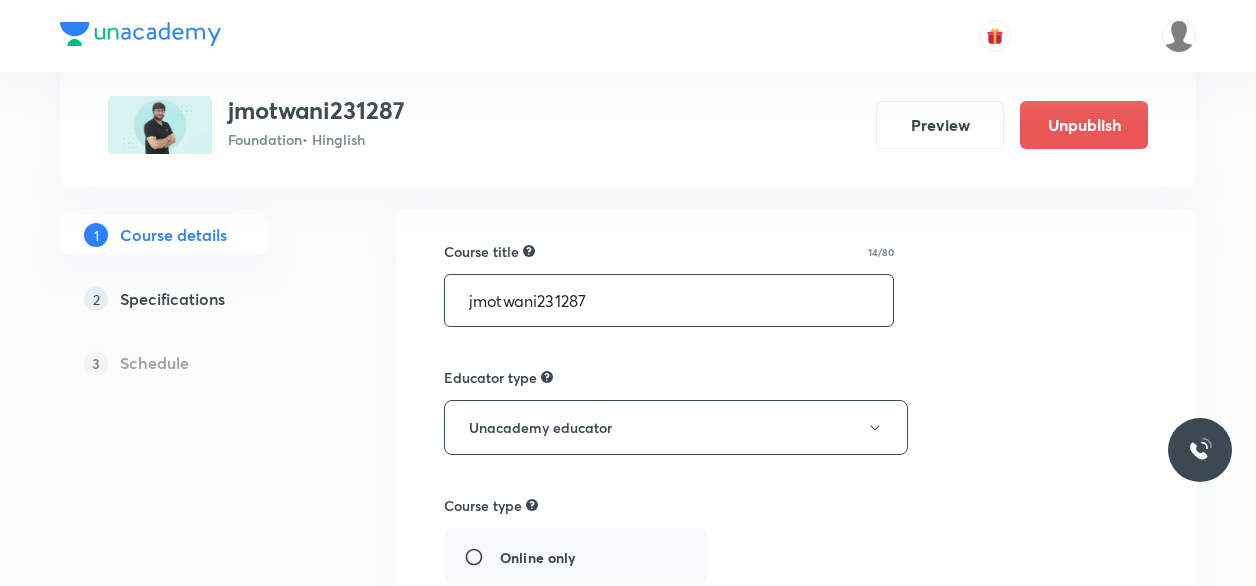 type on "Mental Ability" 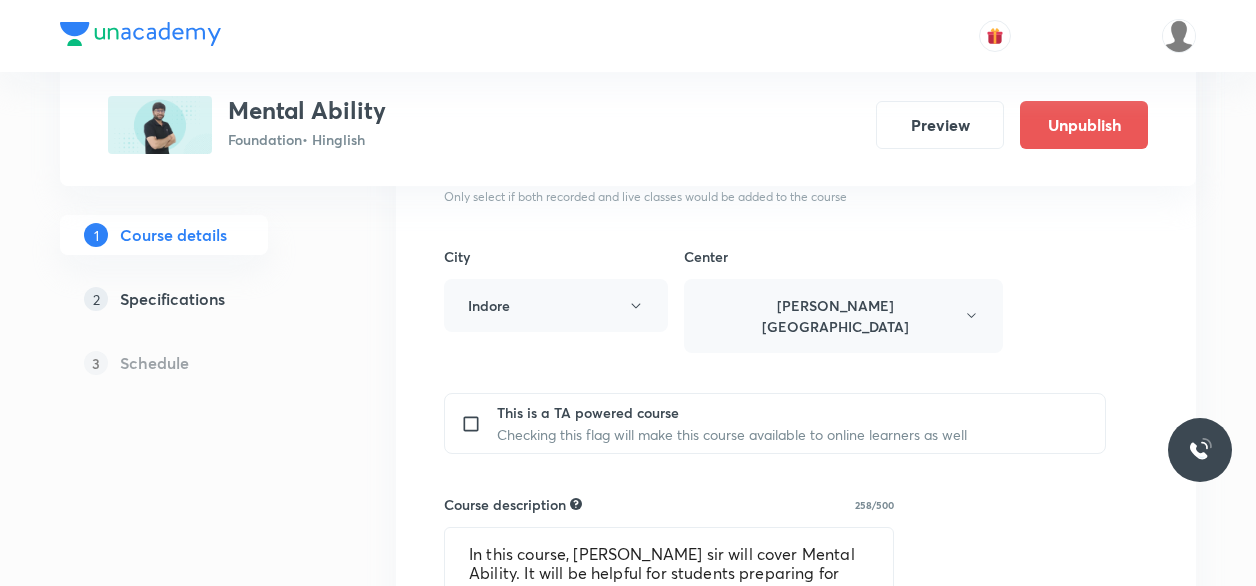 scroll, scrollTop: 933, scrollLeft: 0, axis: vertical 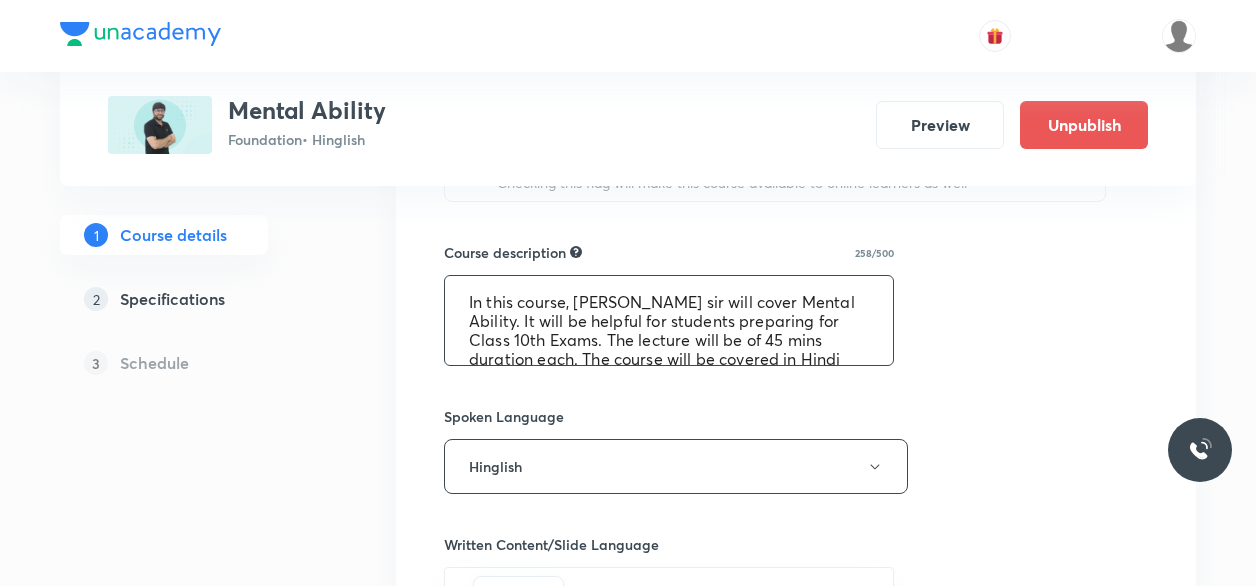click on "In this course, [PERSON_NAME] sir will cover Mental Ability. It will be helpful for students preparing for Class 10th Exams. The lecture will be of 45 mins duration each. The course will be covered in Hindi and English, and notes will be covered in English." at bounding box center (669, 320) 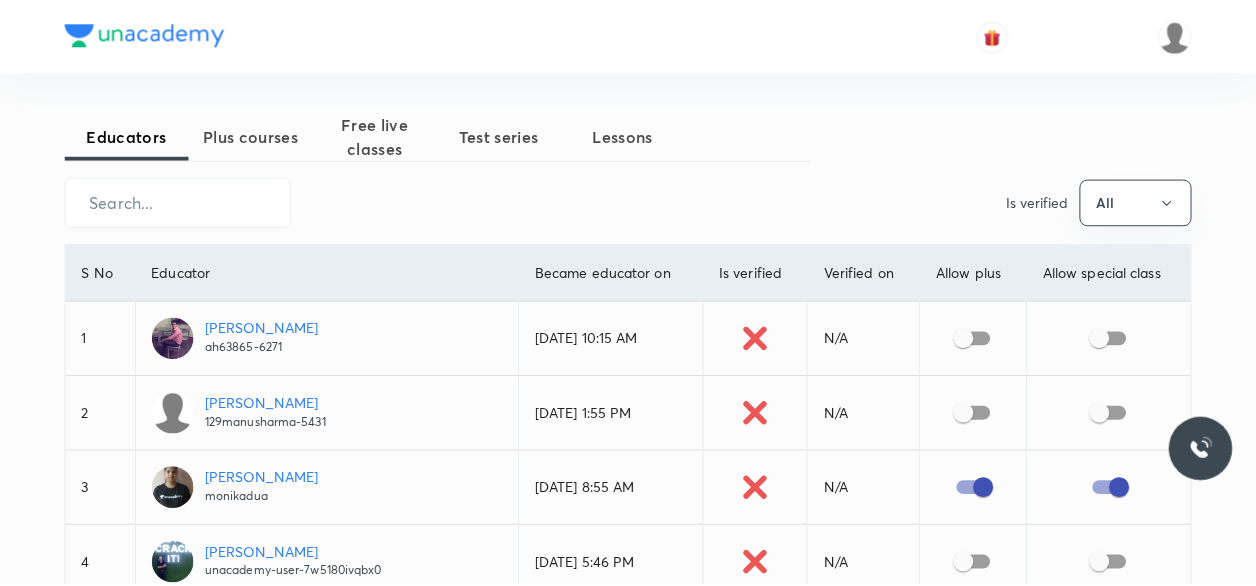 scroll, scrollTop: 0, scrollLeft: 0, axis: both 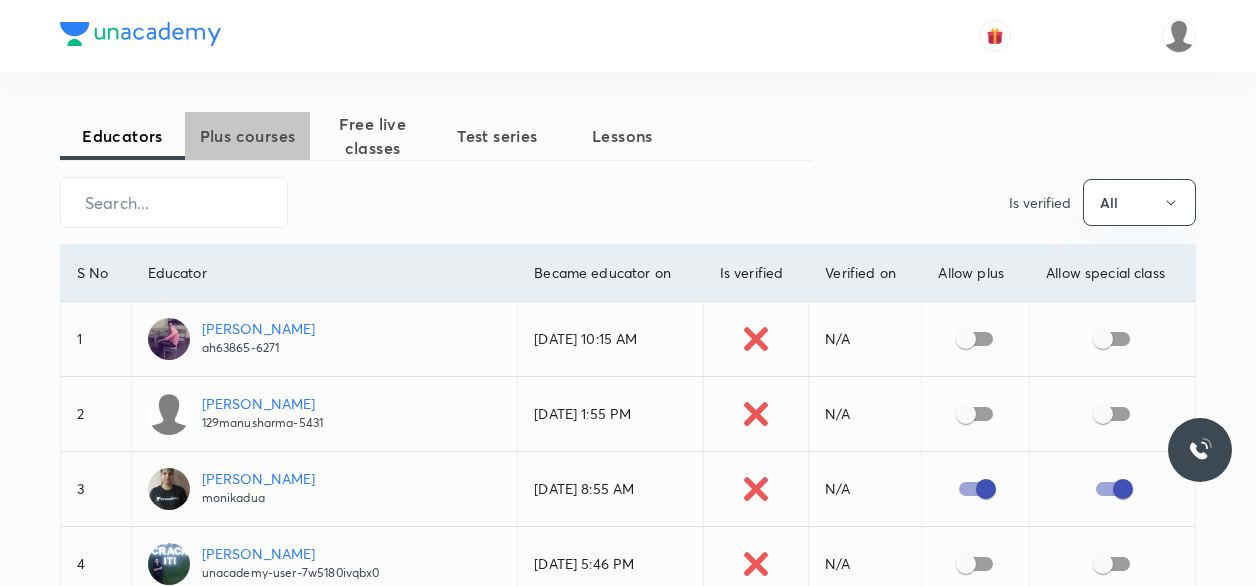 click on "Plus courses" at bounding box center (247, 136) 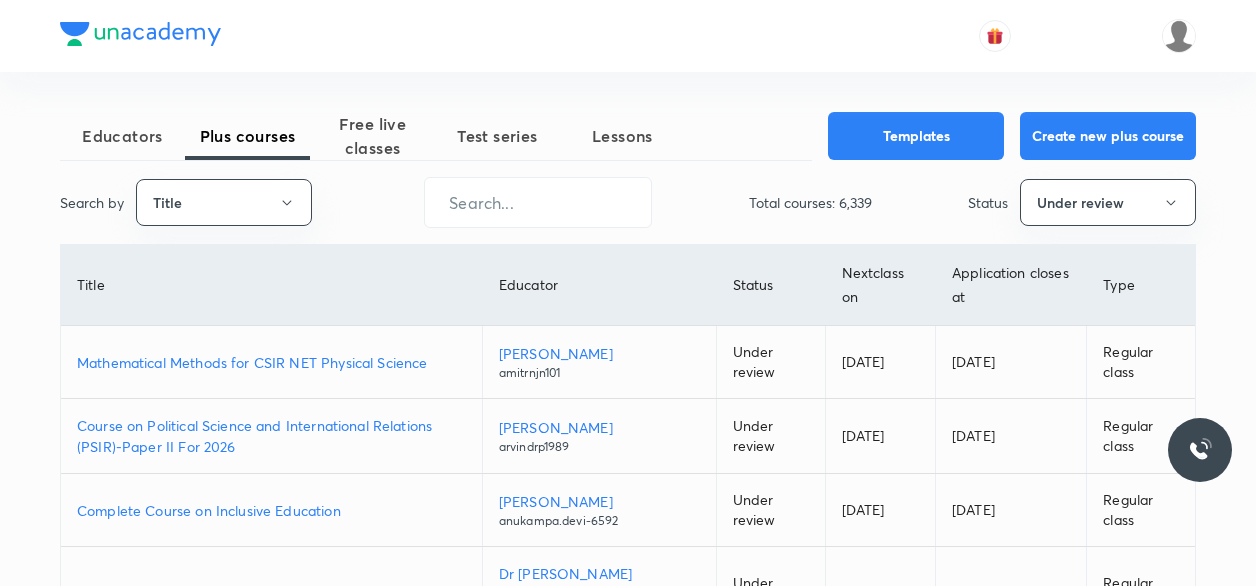 click on "Mathematical Methods for CSIR NET Physical Science" at bounding box center (271, 362) 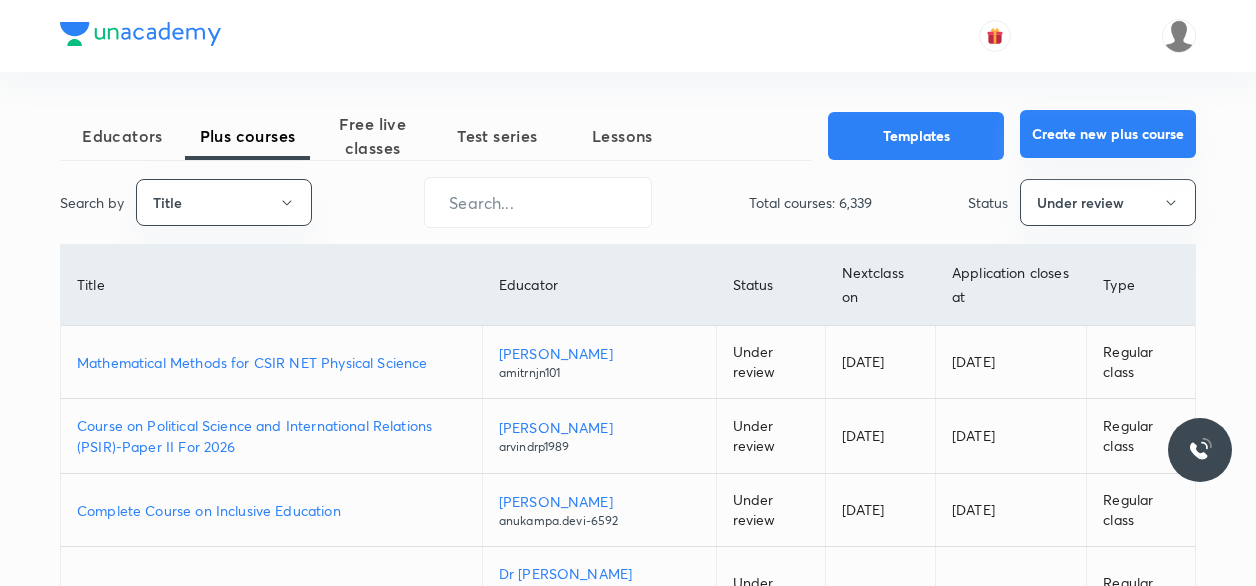 click on "Create new plus course" at bounding box center [1108, 134] 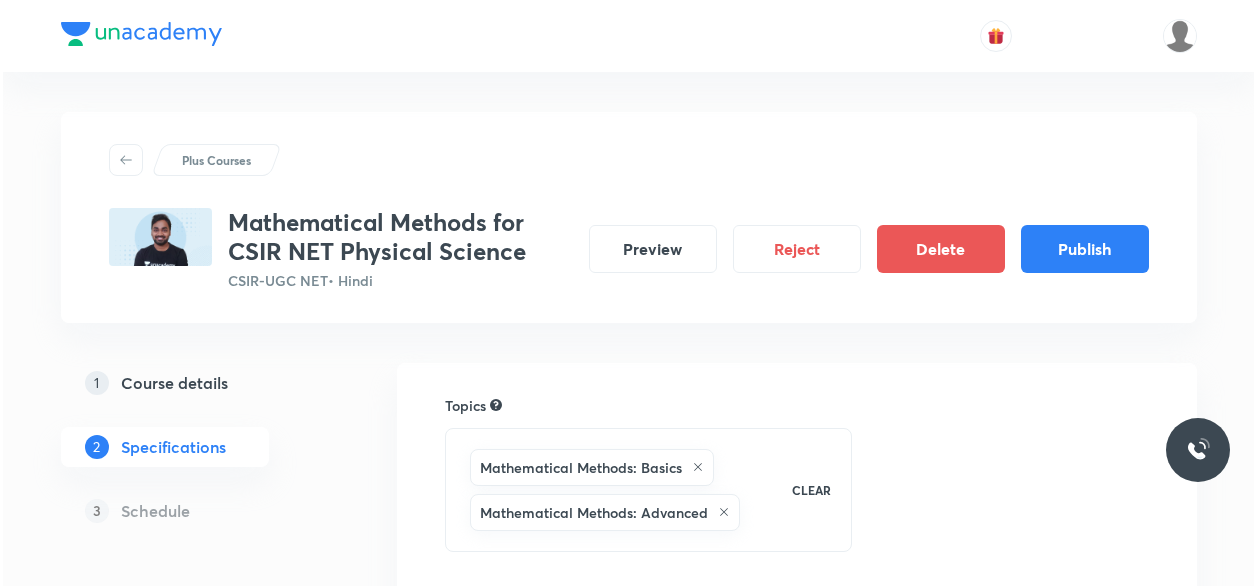 scroll, scrollTop: 0, scrollLeft: 0, axis: both 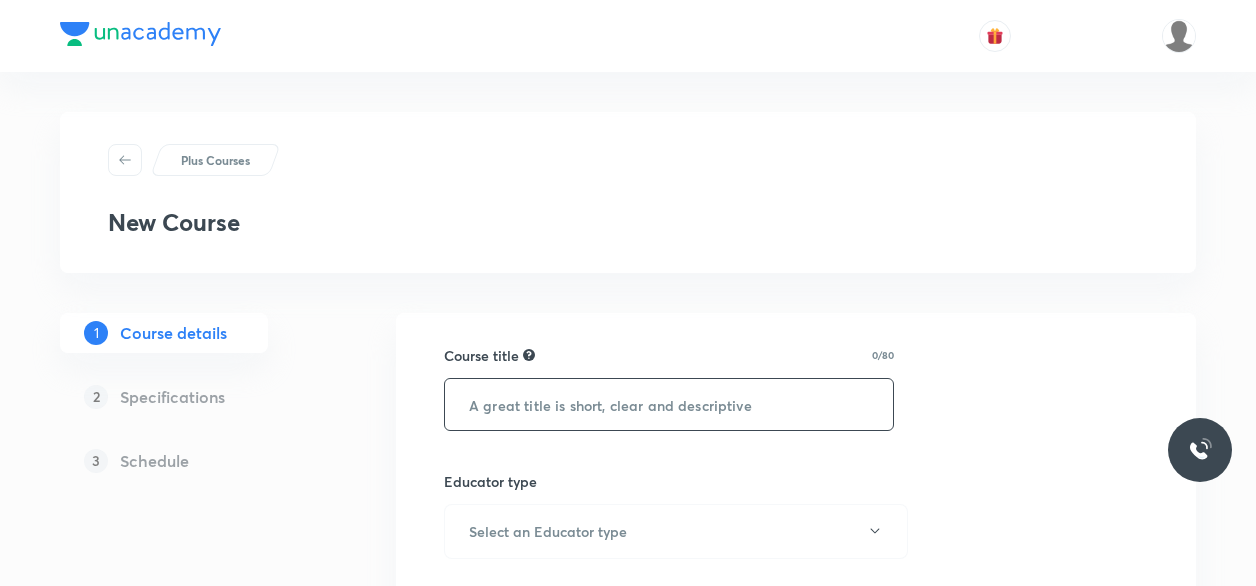 click at bounding box center (669, 404) 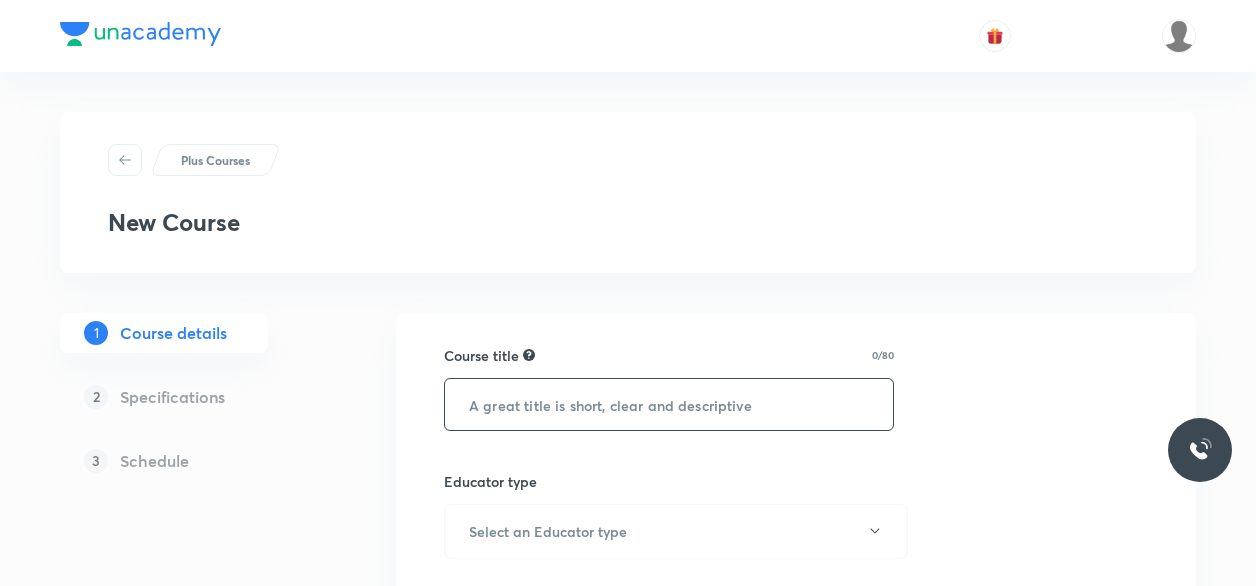 paste on "AXM36FUR" 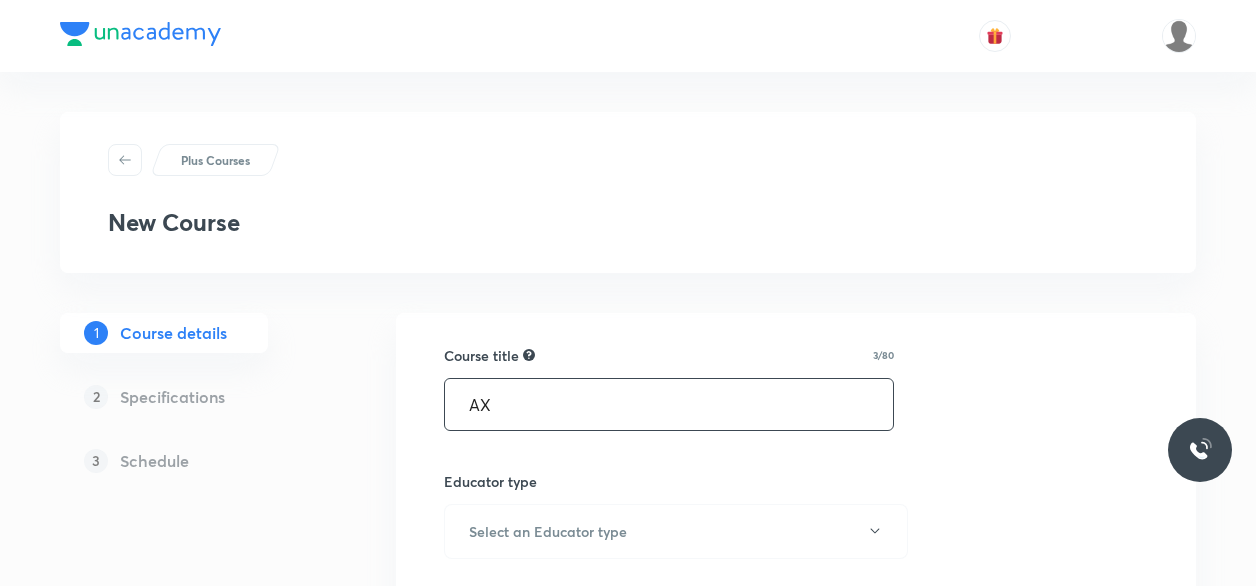 type on "A" 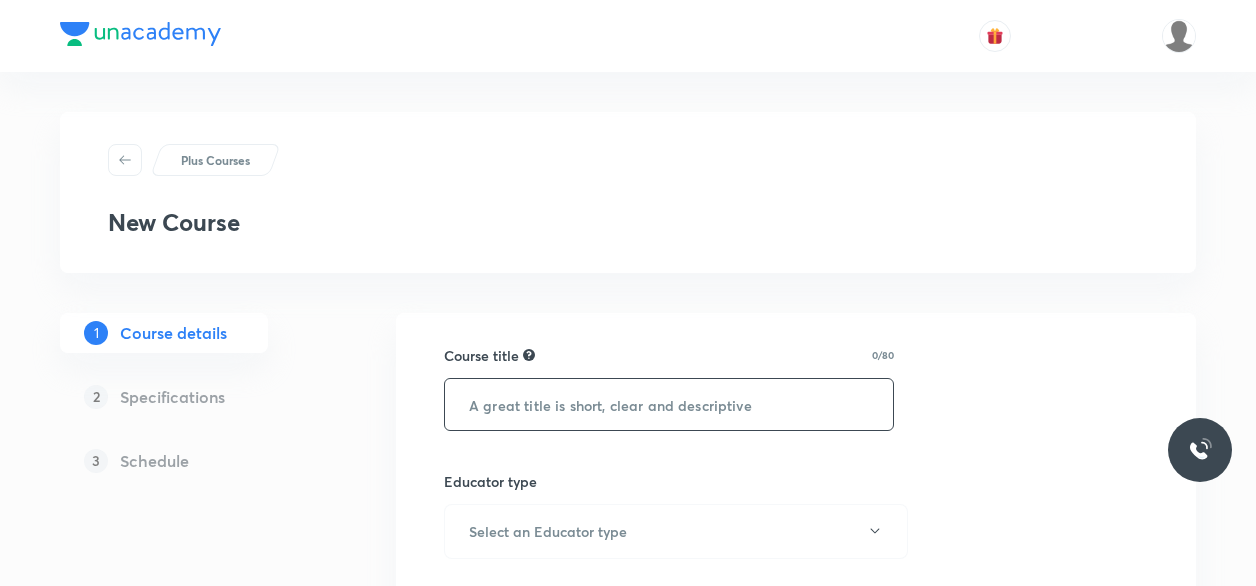 paste on "Mental Ability" 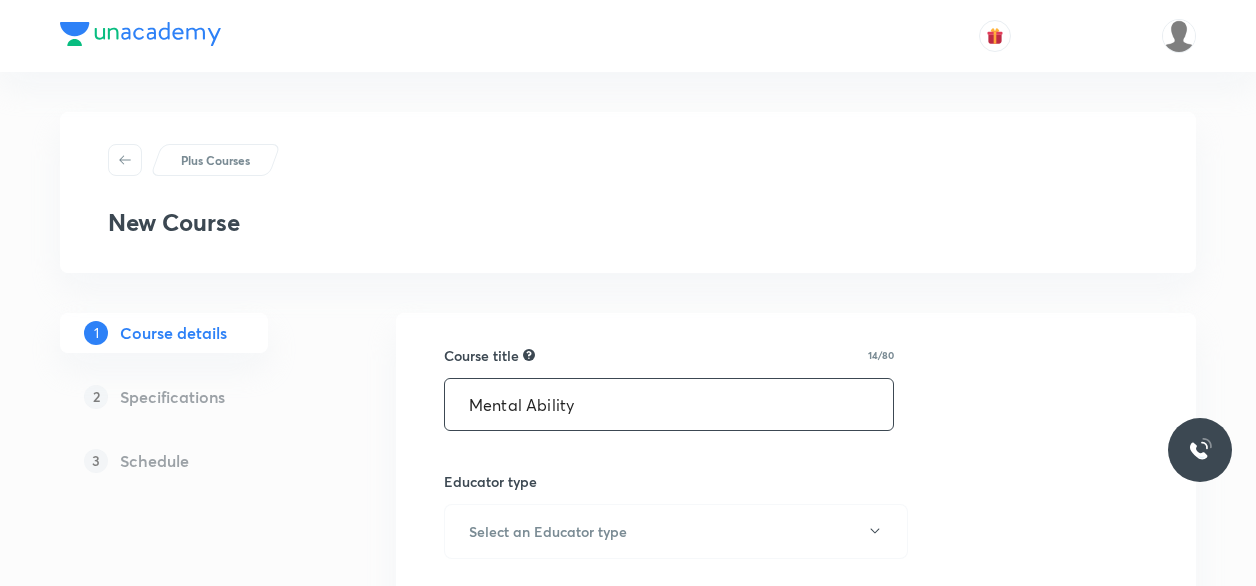 scroll, scrollTop: 166, scrollLeft: 0, axis: vertical 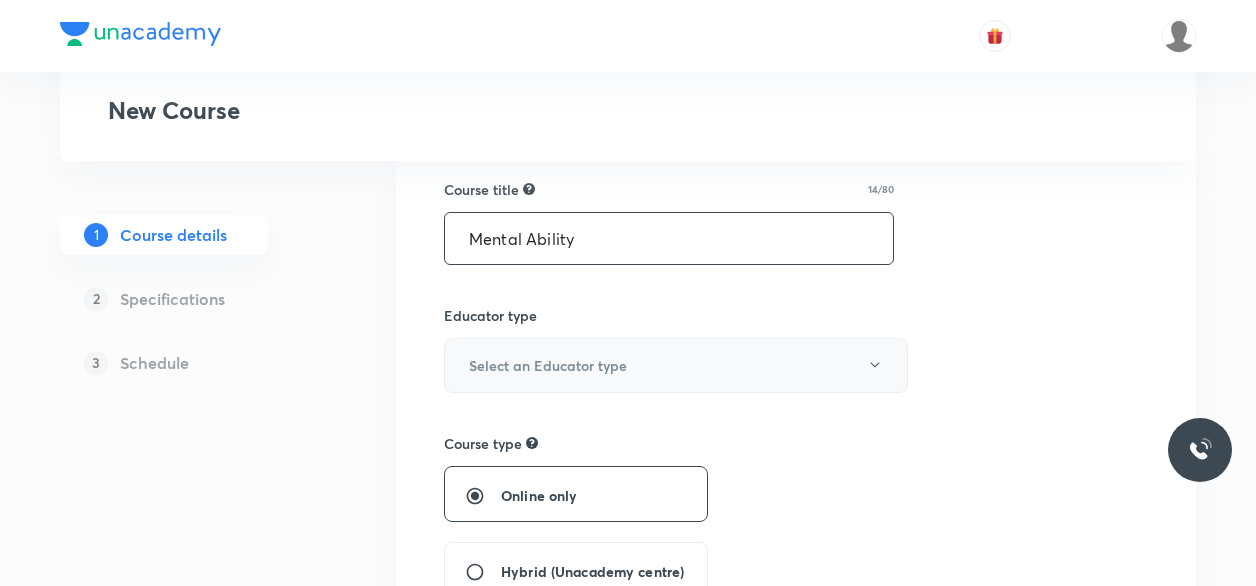 type on "Mental Ability" 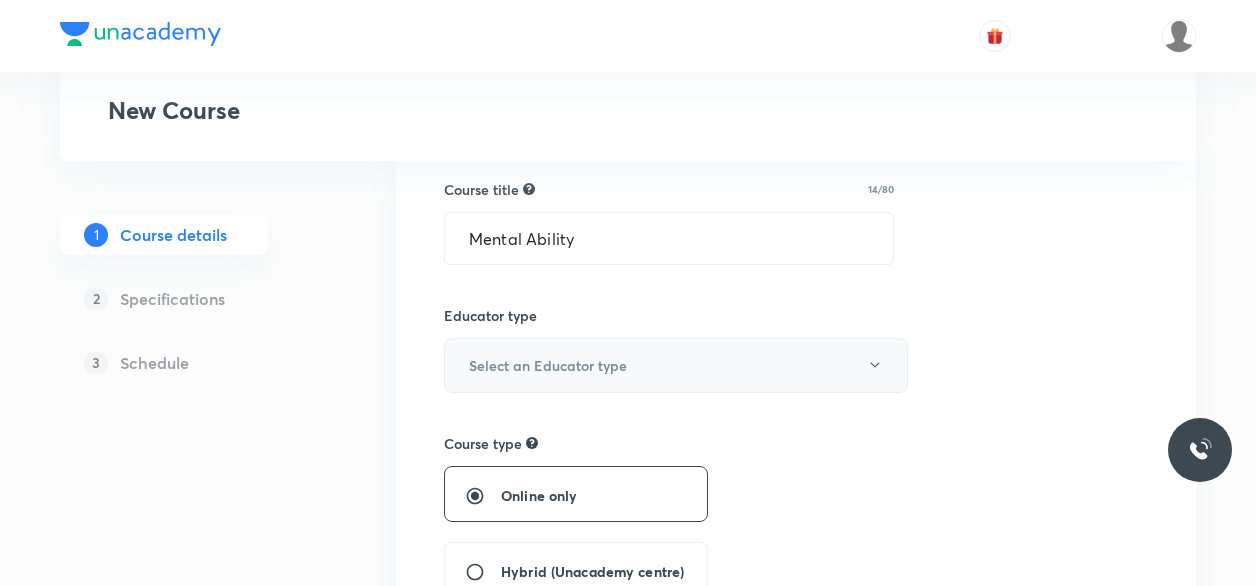 click on "Select an Educator type" at bounding box center [676, 365] 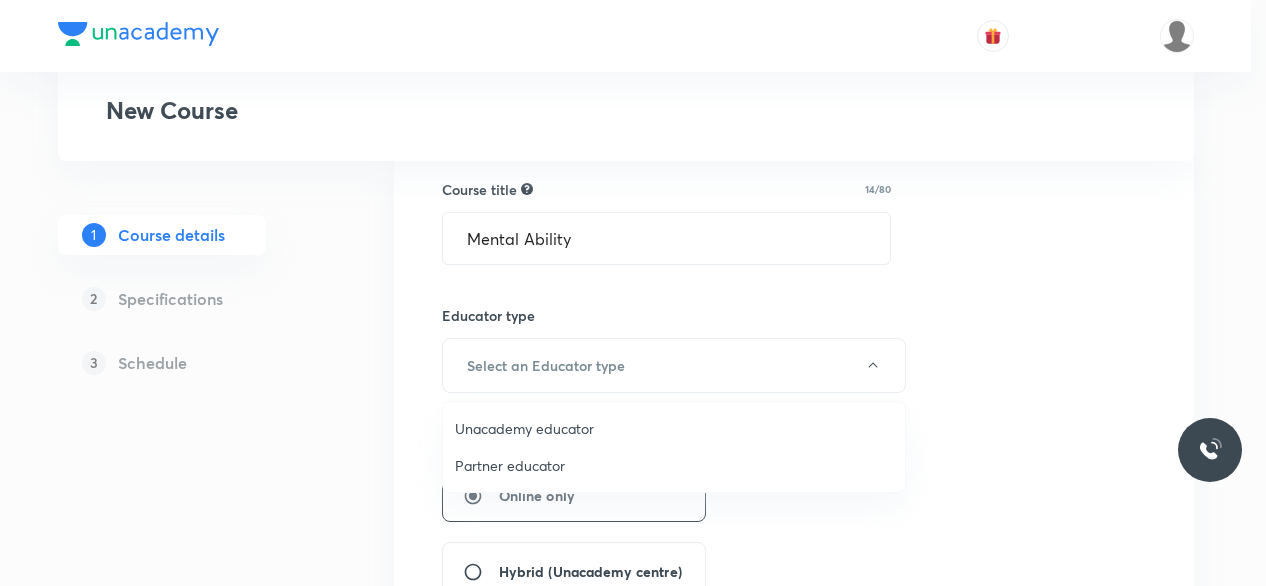 click on "Unacademy educator" at bounding box center (674, 428) 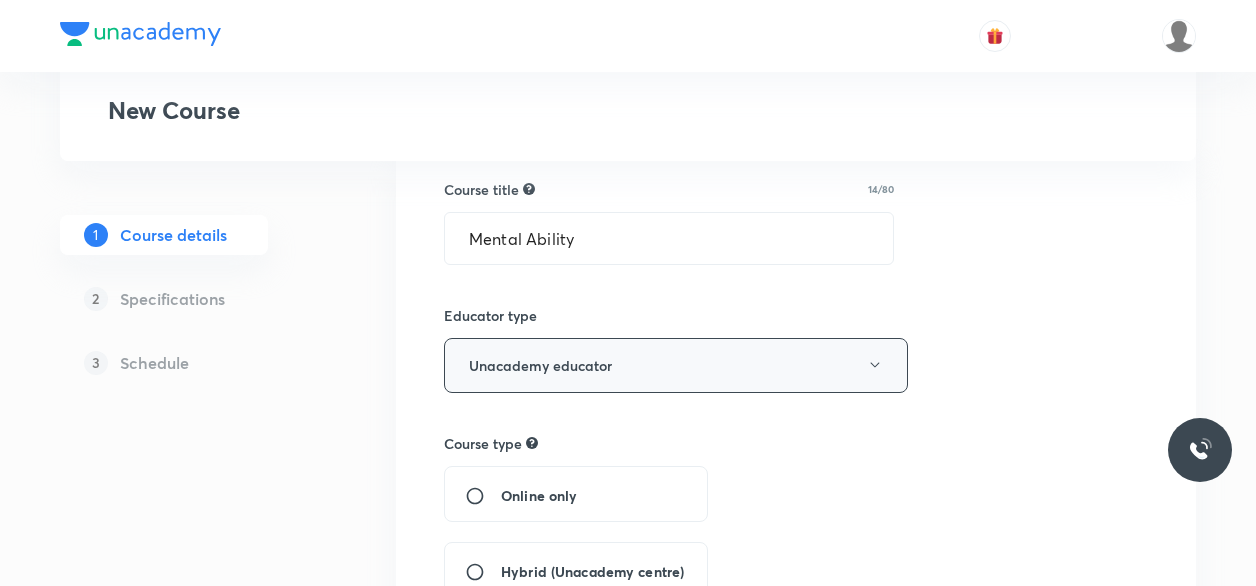 scroll, scrollTop: 353, scrollLeft: 0, axis: vertical 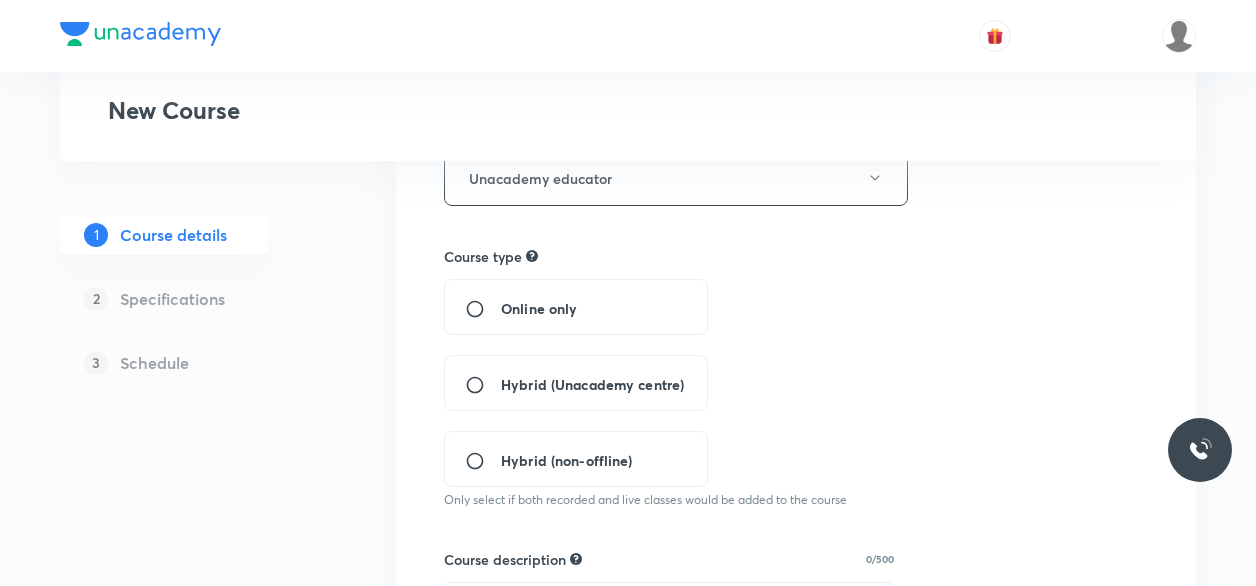click on "Hybrid (Unacademy centre)" at bounding box center (592, 384) 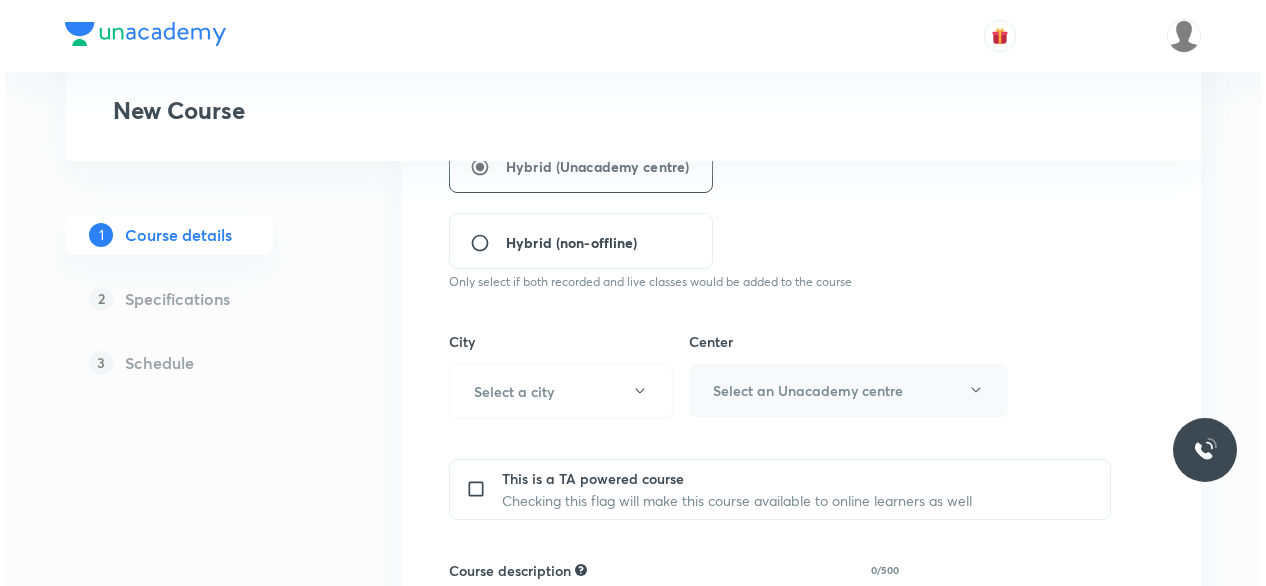 scroll, scrollTop: 572, scrollLeft: 0, axis: vertical 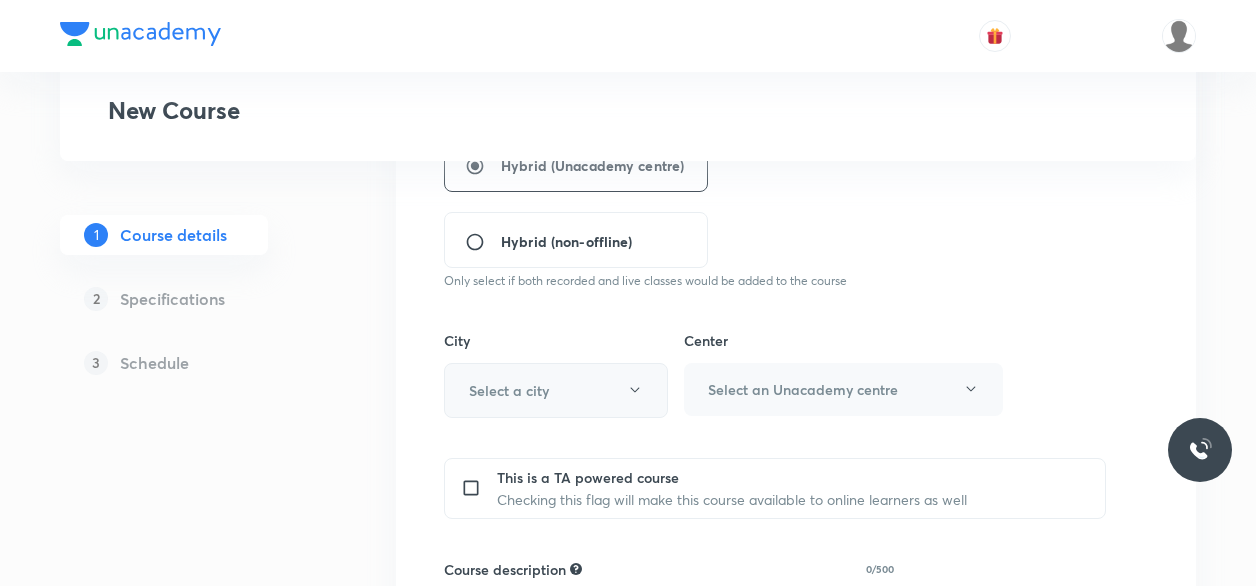 click on "Select a city" at bounding box center (556, 390) 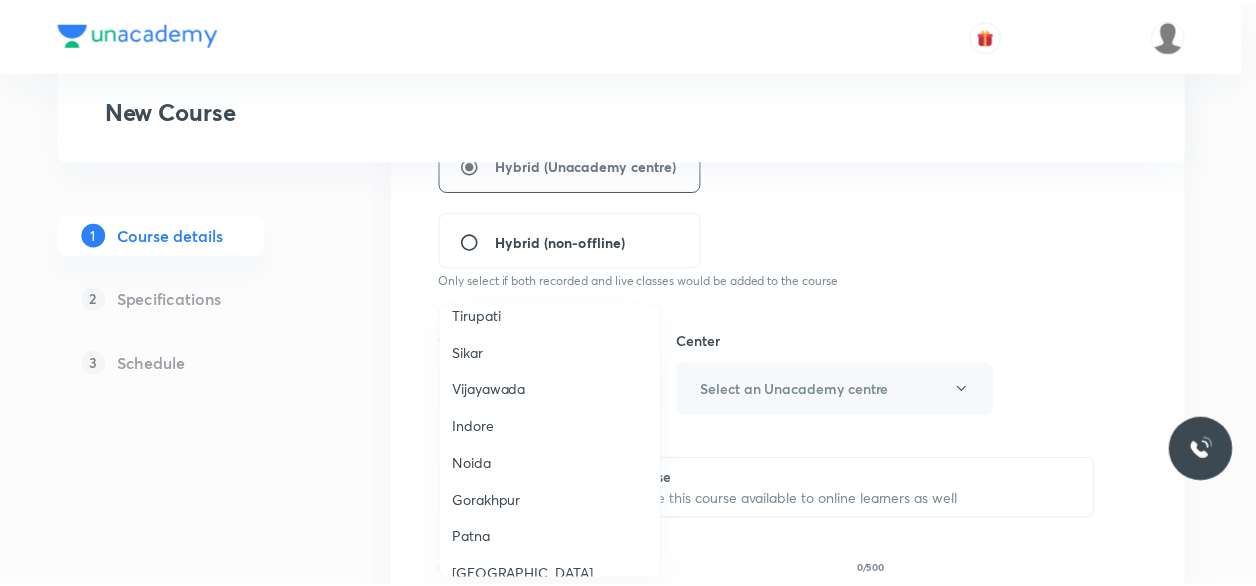 scroll, scrollTop: 1369, scrollLeft: 0, axis: vertical 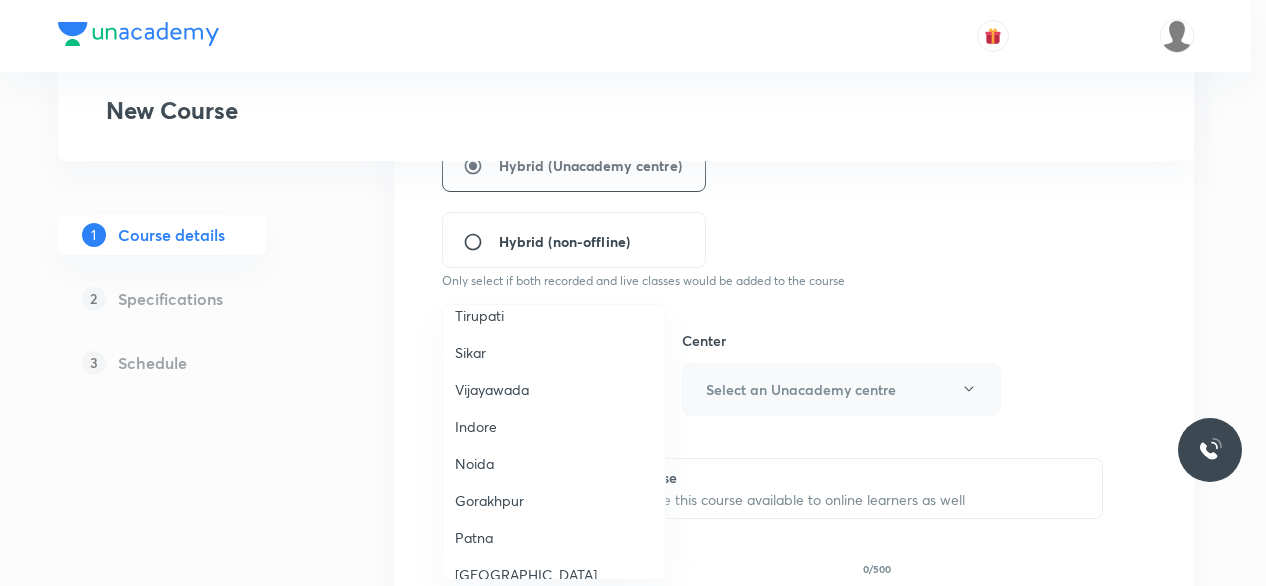 click on "Indore" at bounding box center (554, 426) 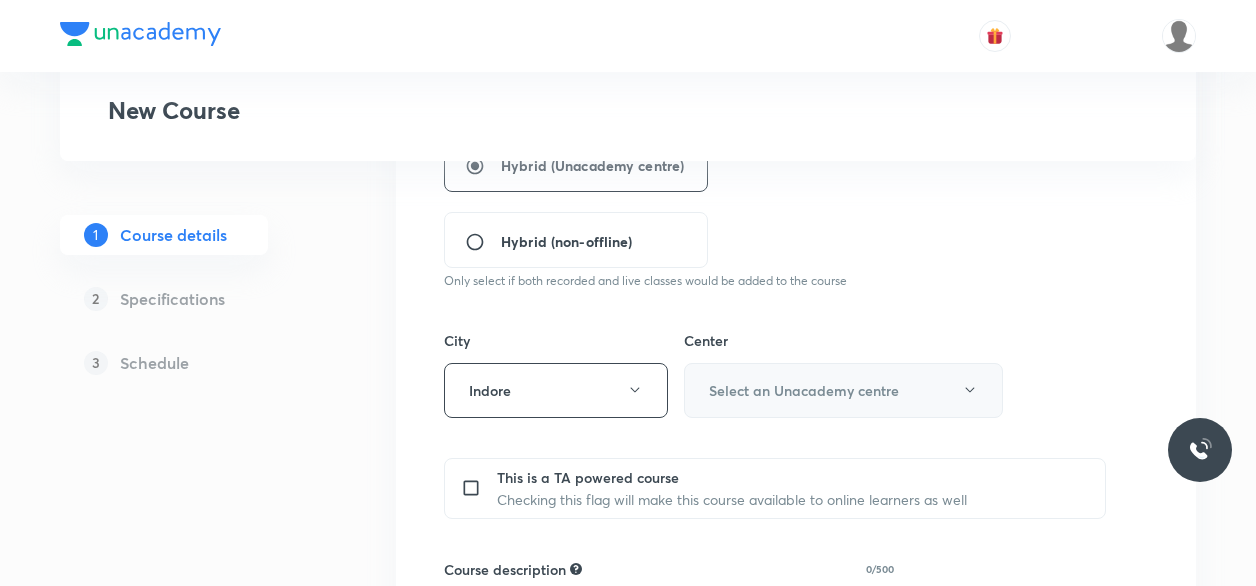 click on "Select an Unacademy centre" at bounding box center [843, 390] 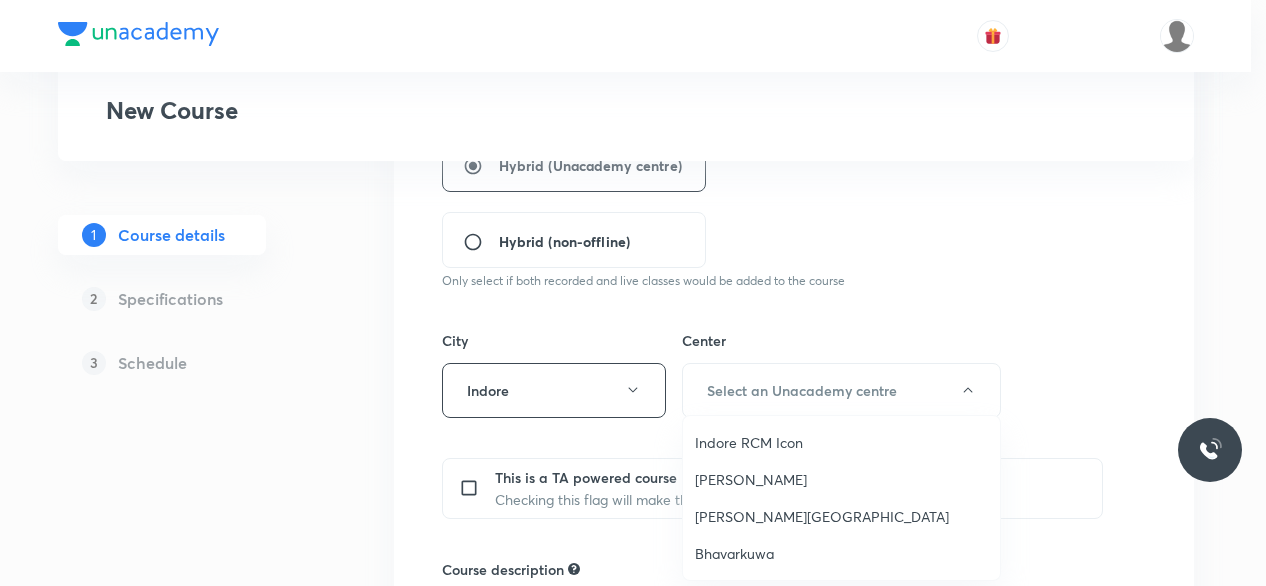 click on "Vijay Nagar" at bounding box center (841, 479) 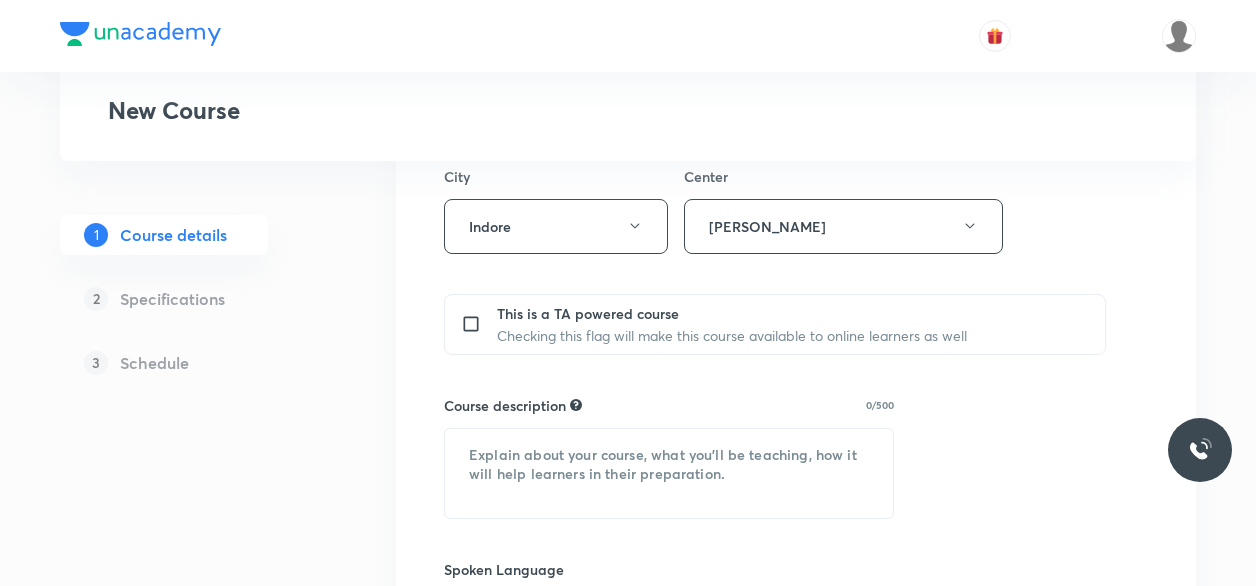 scroll, scrollTop: 748, scrollLeft: 0, axis: vertical 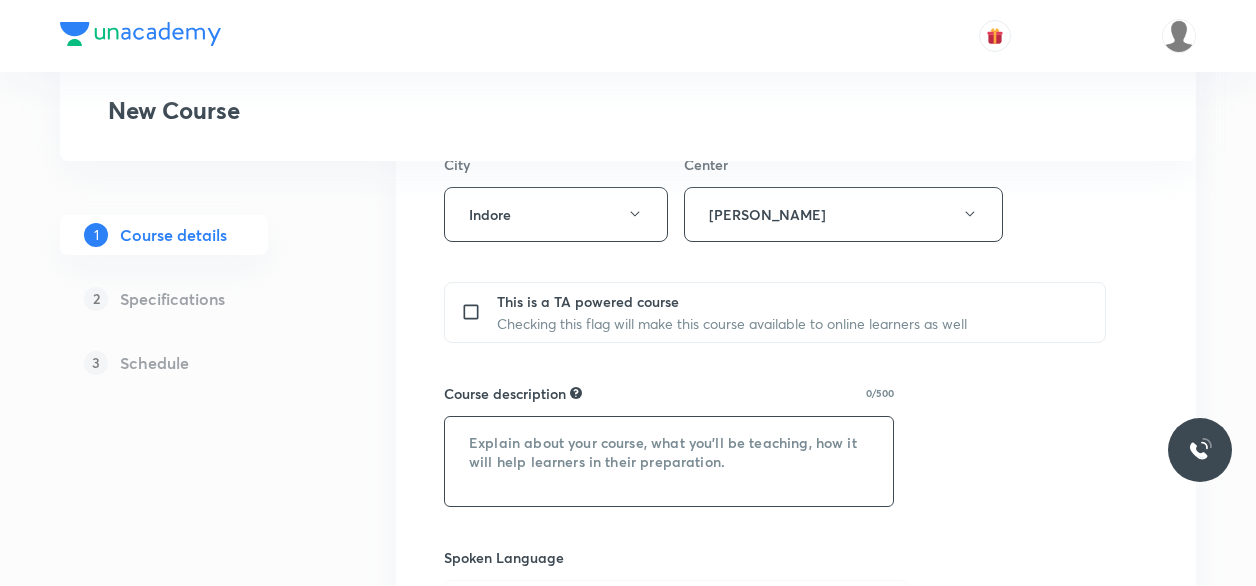 click at bounding box center [669, 461] 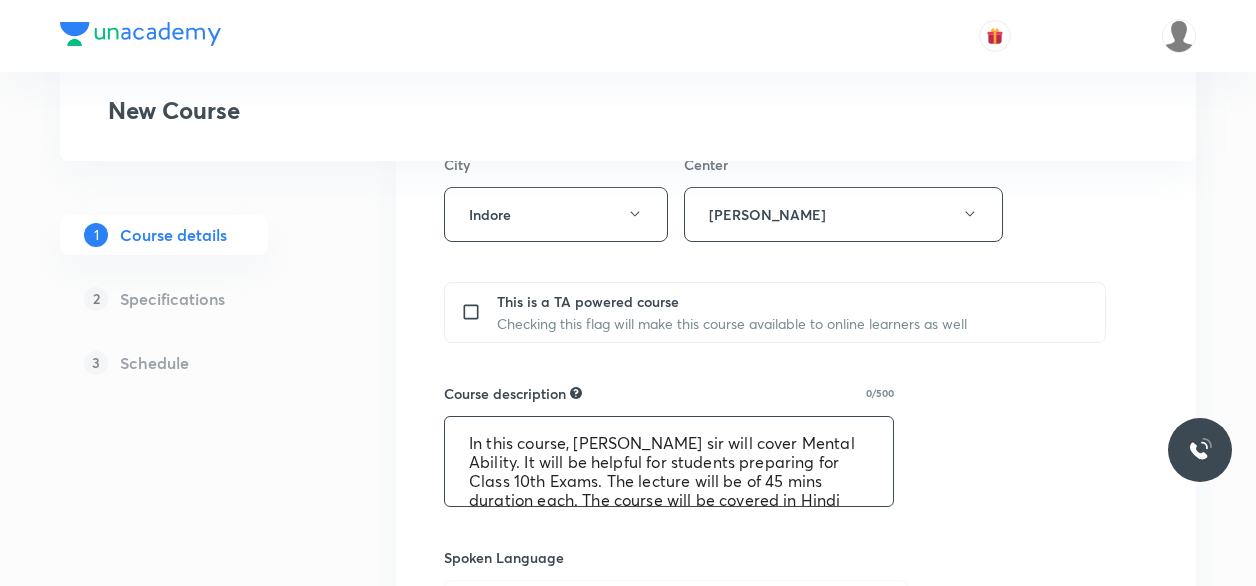 scroll, scrollTop: 23, scrollLeft: 0, axis: vertical 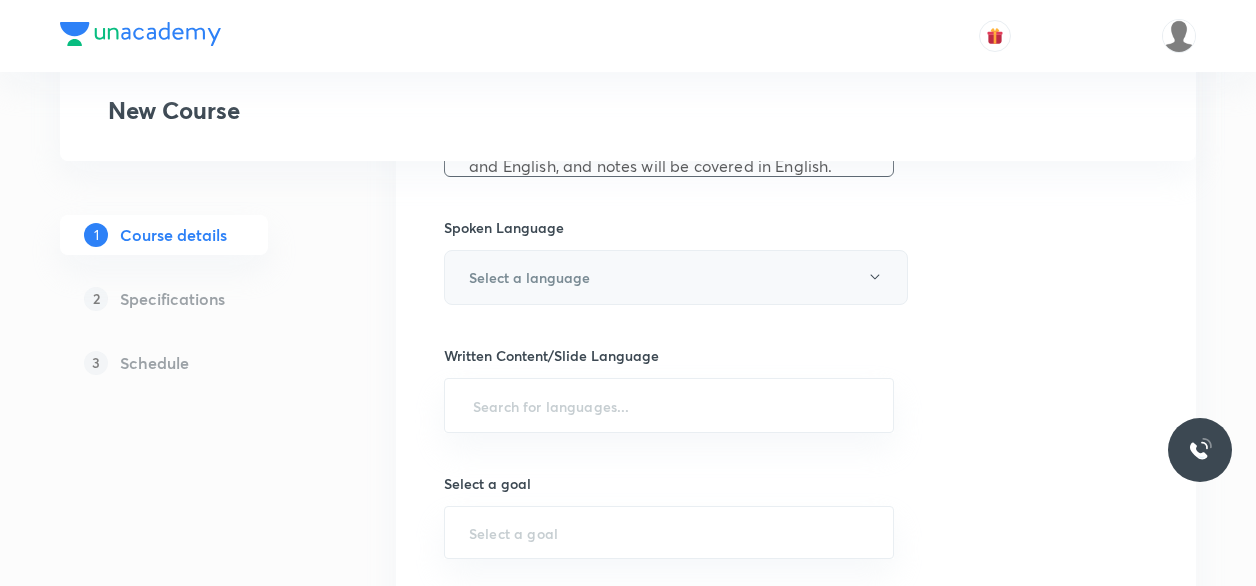 type on "In this course, Jitesh Motwani sir will cover Mental Ability. It will be helpful for students preparing for Class 10th Exams. The lecture will be of 45 mins duration each. The course will be covered in Hindi and English, and notes will be covered in English." 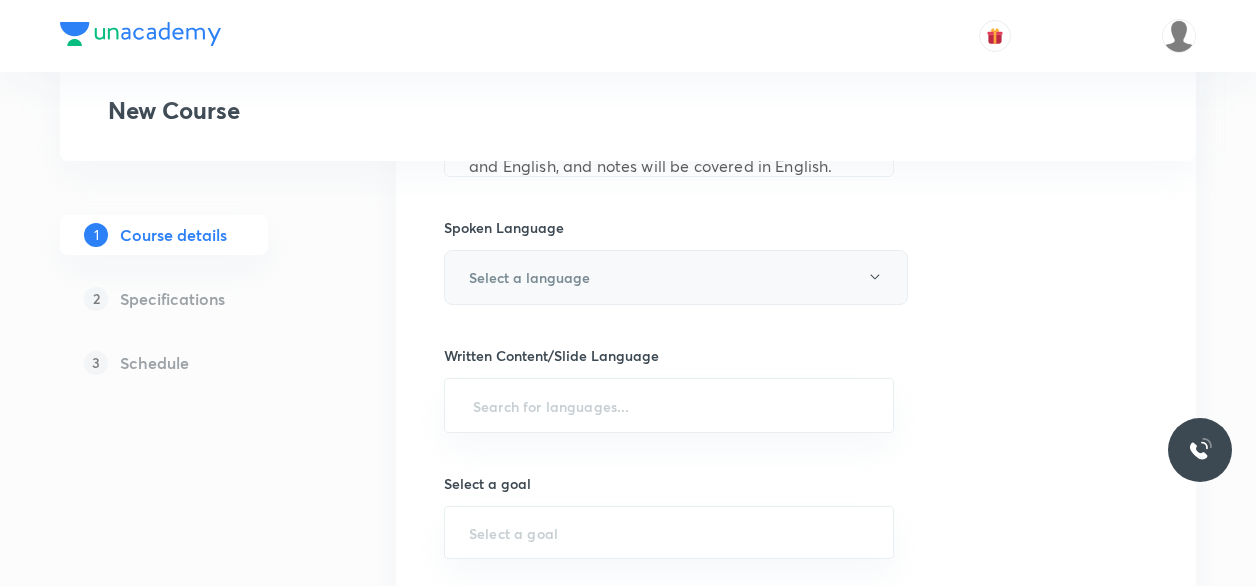click on "Select a language" at bounding box center [676, 277] 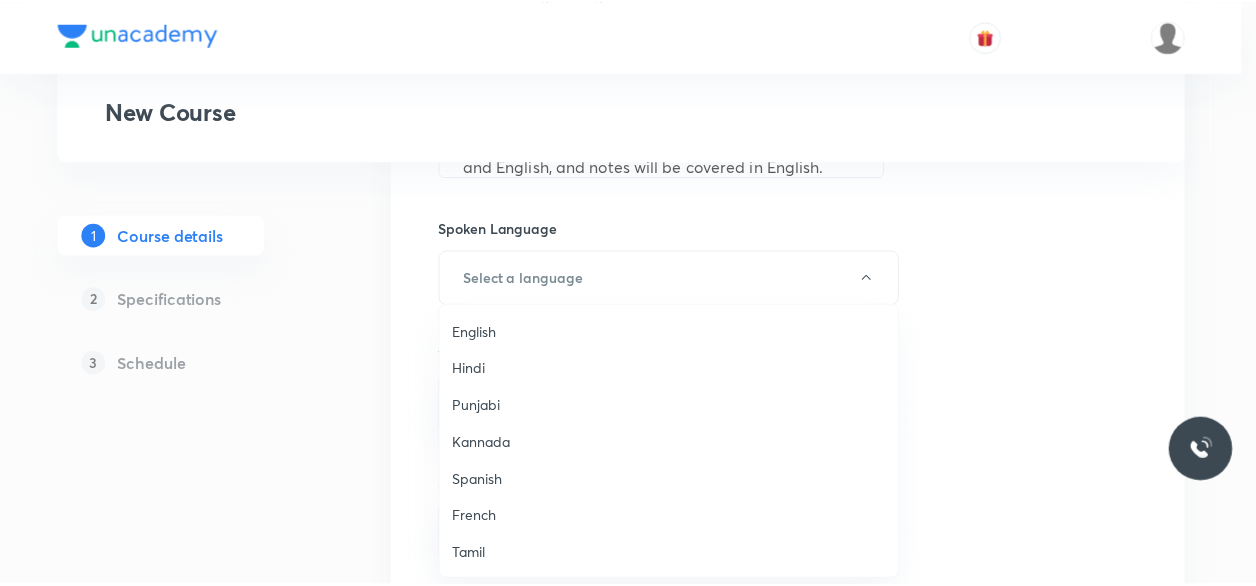 scroll, scrollTop: 592, scrollLeft: 0, axis: vertical 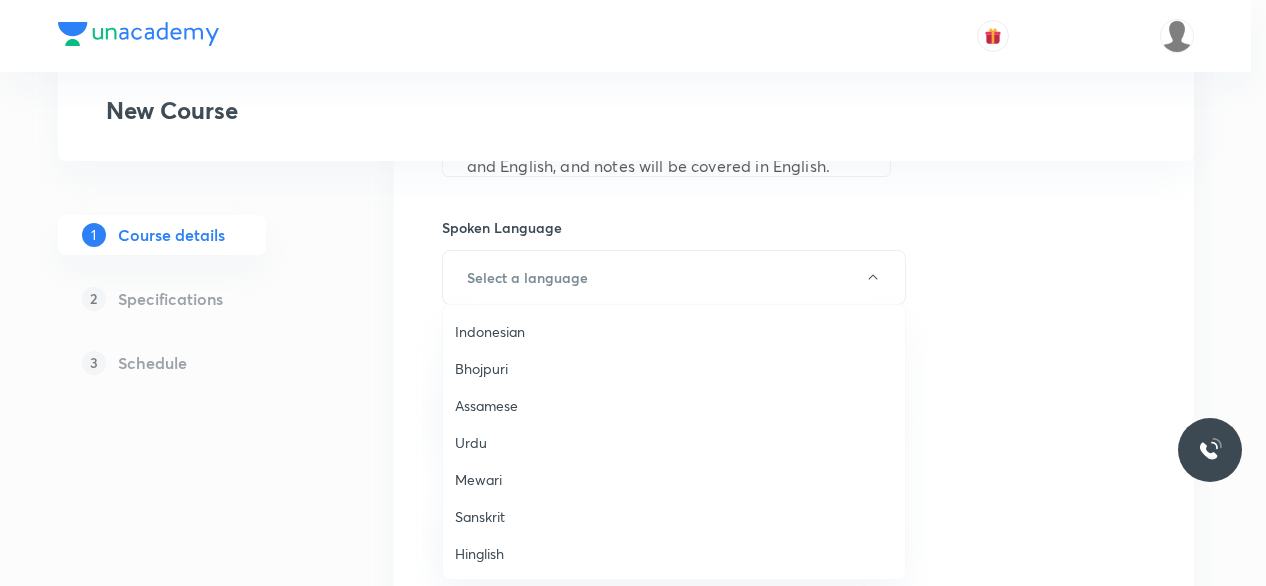 click on "Hinglish" at bounding box center [674, 553] 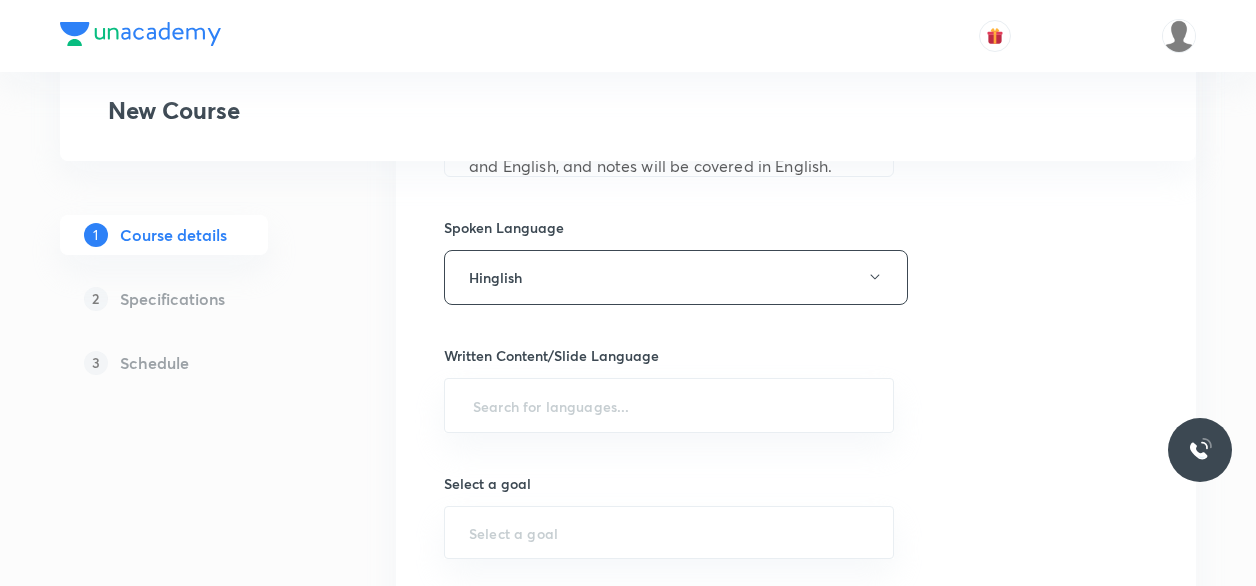 scroll, scrollTop: 1114, scrollLeft: 0, axis: vertical 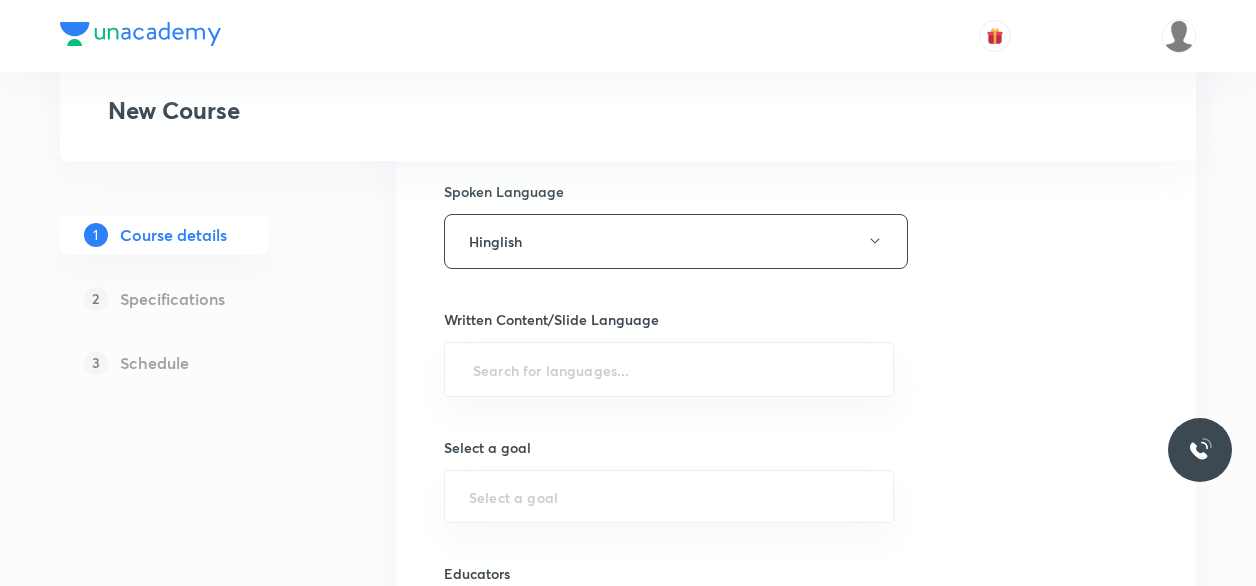 click on "Written Content/Slide Language" at bounding box center (669, 319) 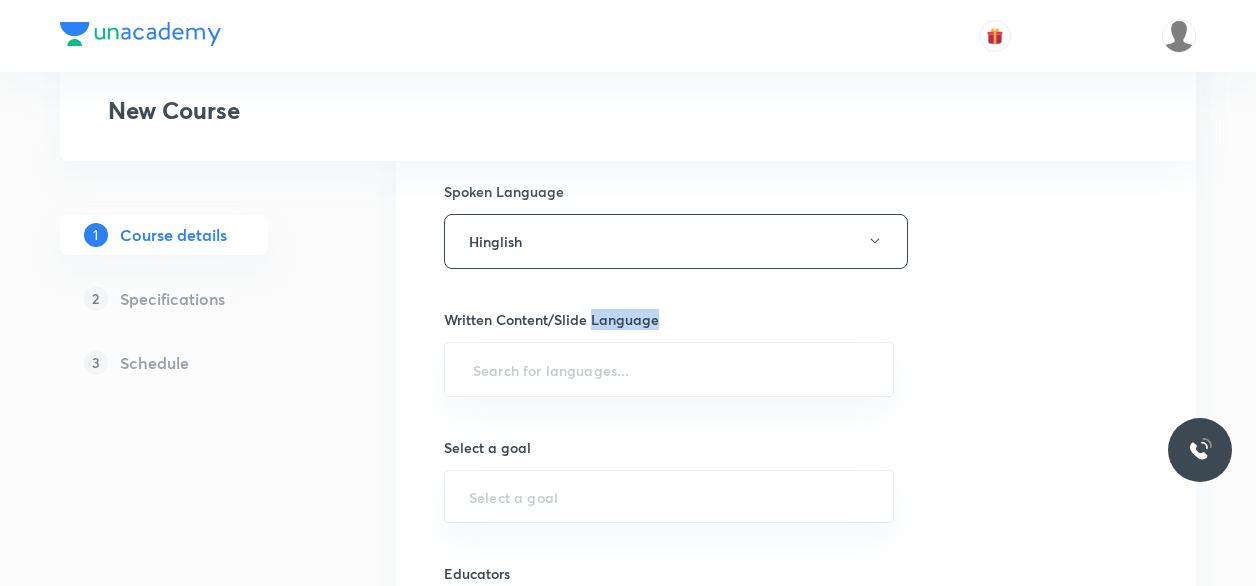 click on "Written Content/Slide Language" at bounding box center [669, 319] 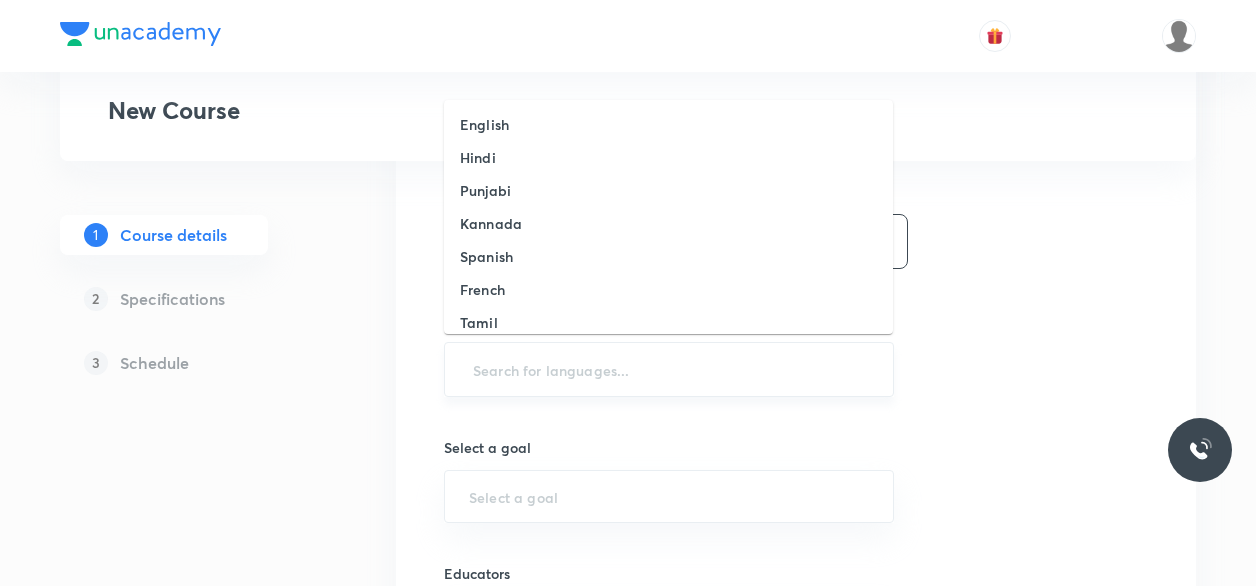 click at bounding box center (669, 369) 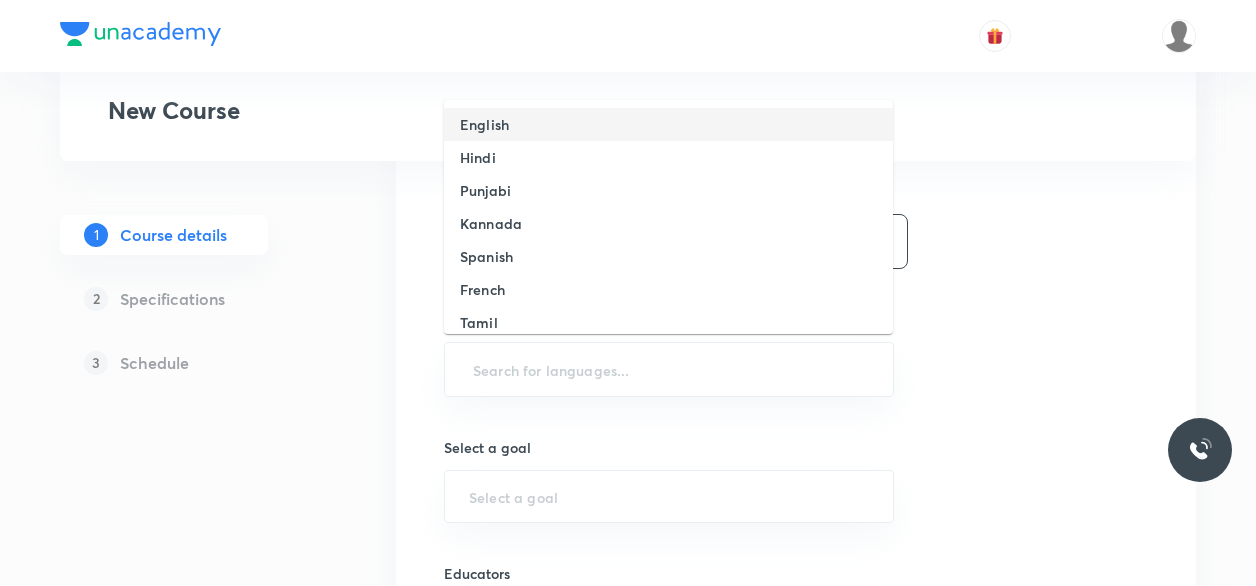 click on "English" at bounding box center (484, 124) 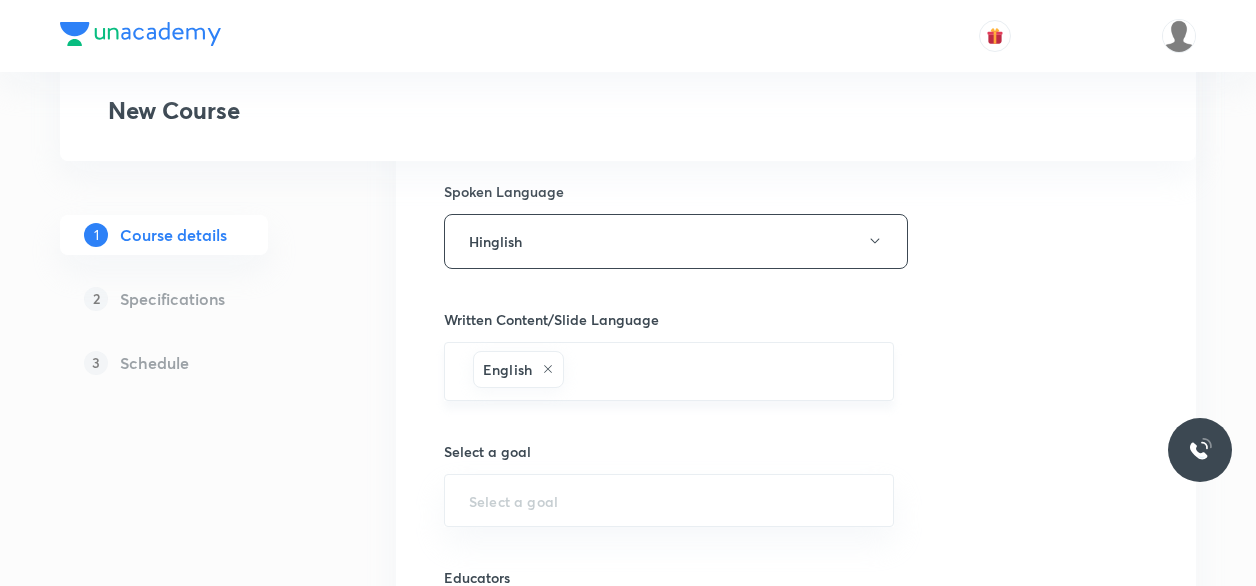 scroll, scrollTop: 1293, scrollLeft: 0, axis: vertical 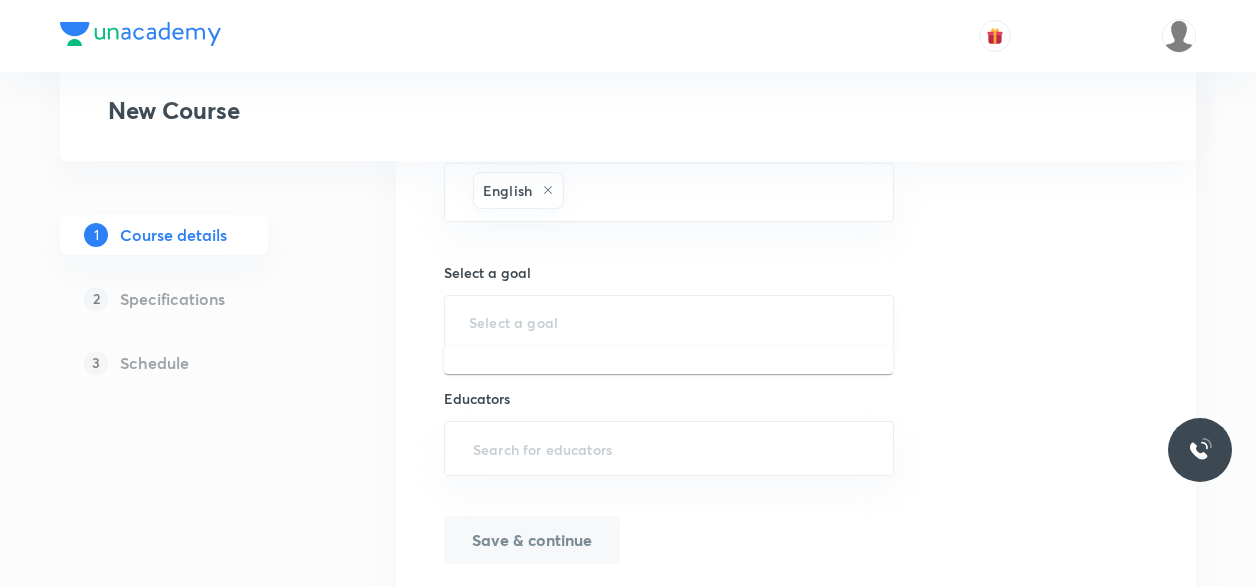 click at bounding box center (669, 321) 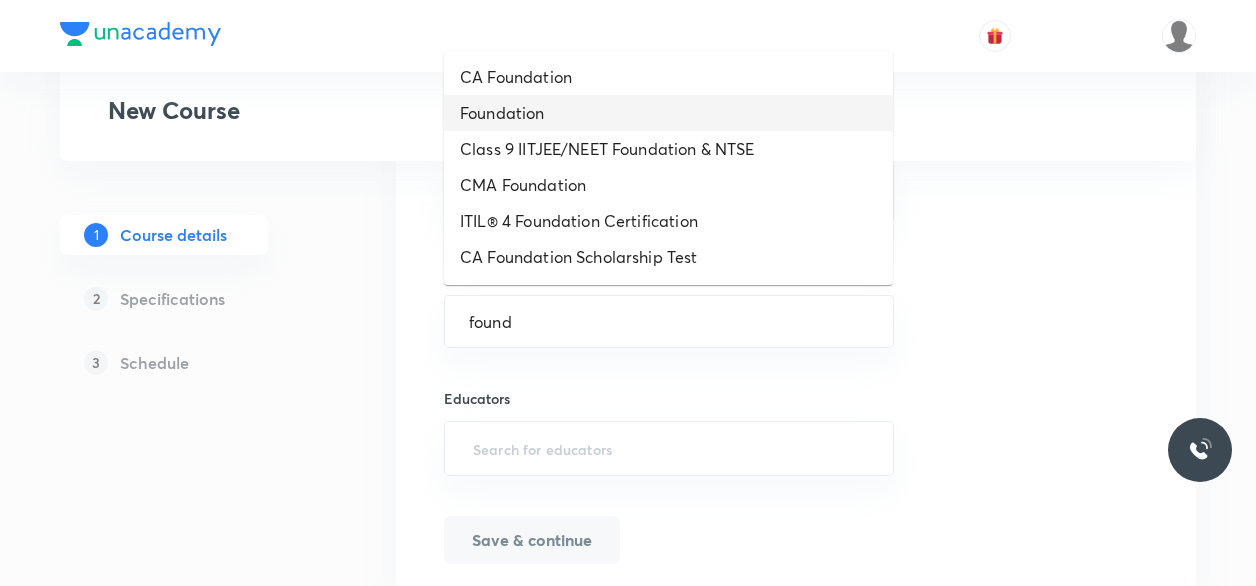 click on "Foundation" at bounding box center [668, 113] 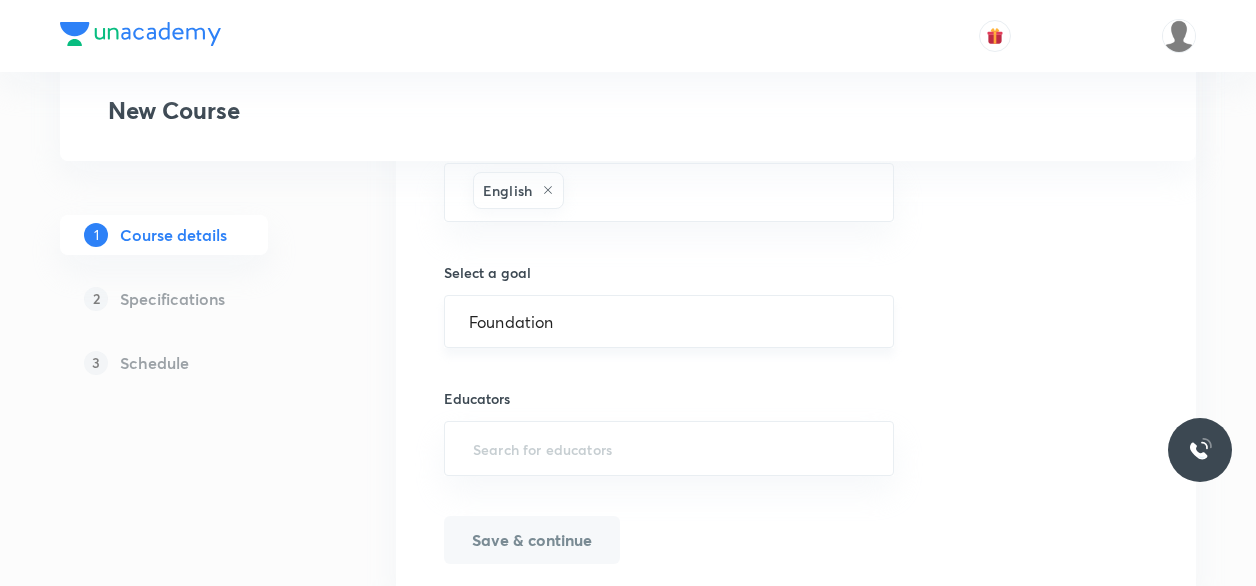 scroll, scrollTop: 1360, scrollLeft: 0, axis: vertical 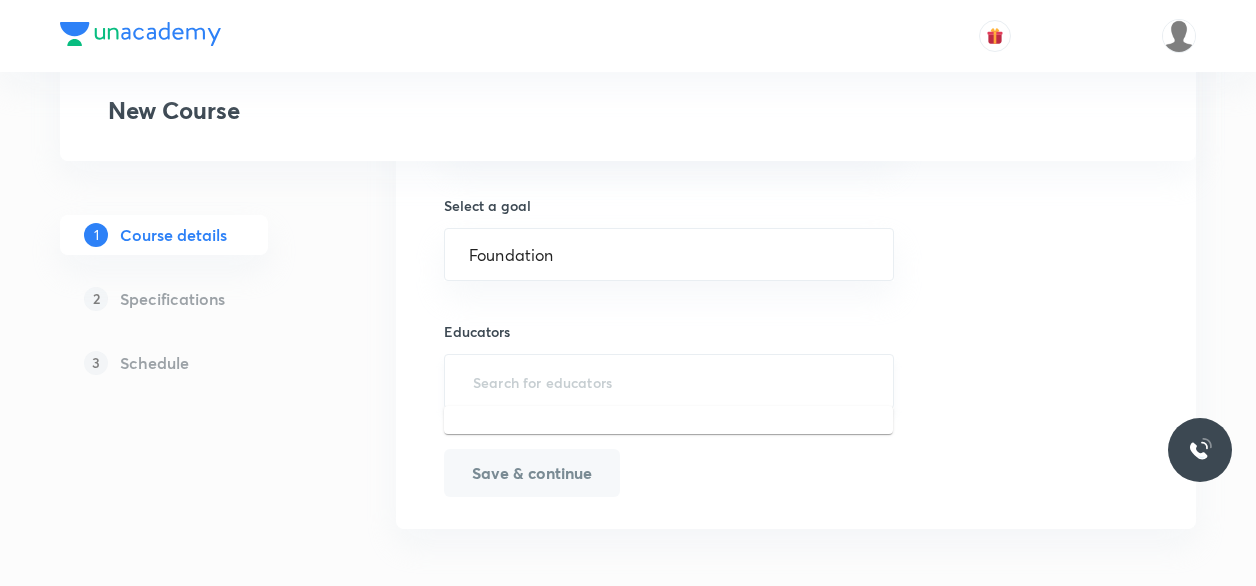 click at bounding box center (669, 381) 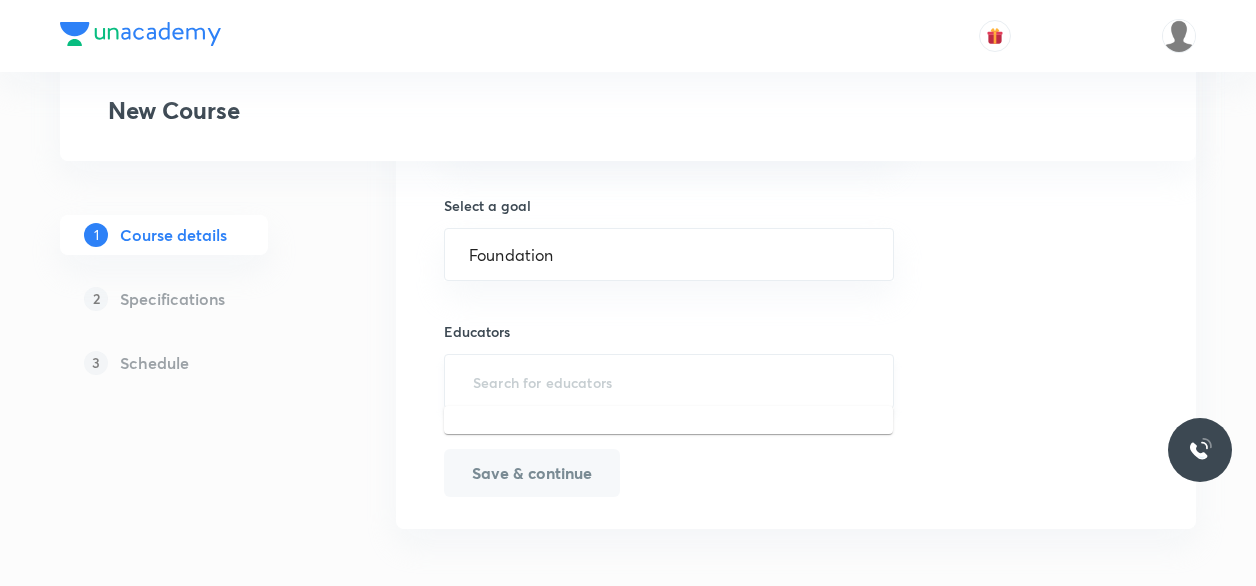 type on "m" 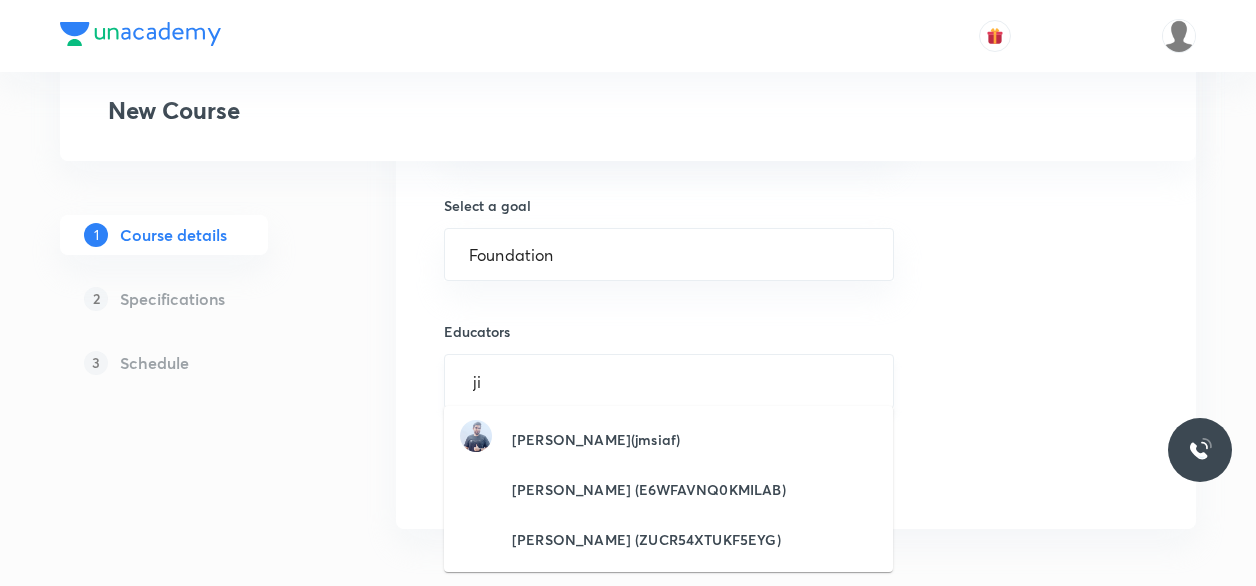 type on "j" 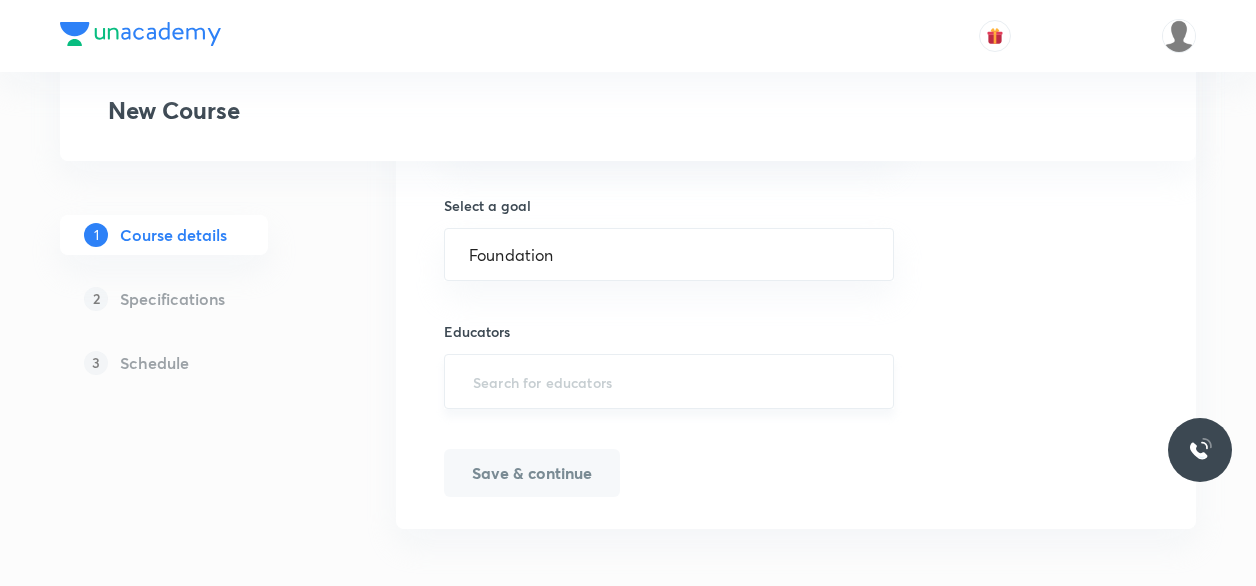 paste on "jmotwani231287" 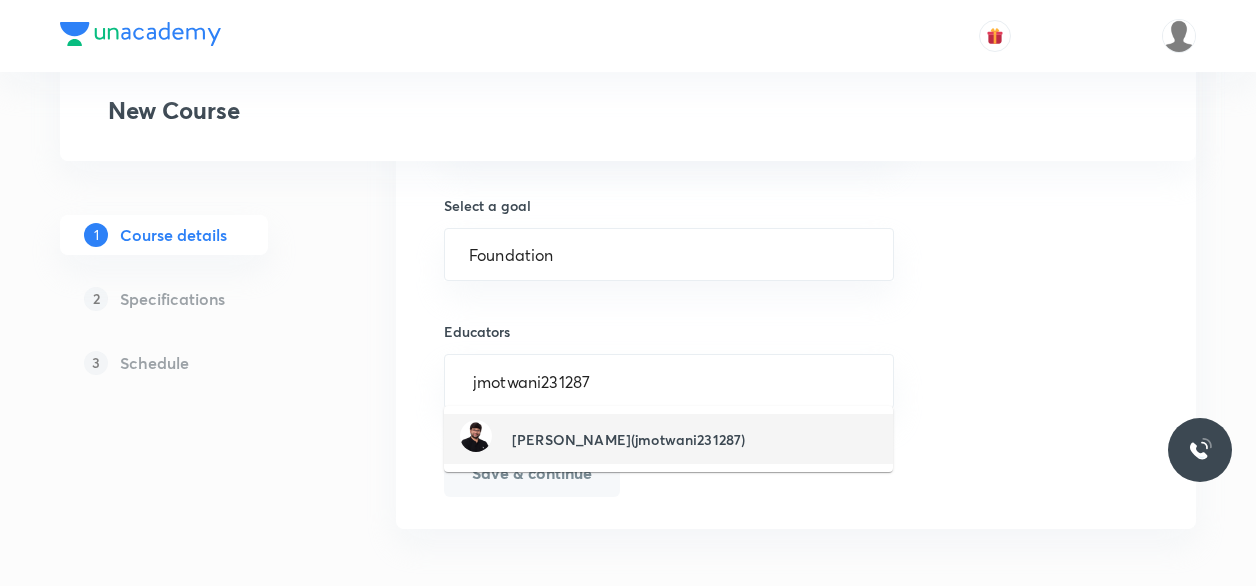 click on "Jitesh Motwani(jmotwani231287)" at bounding box center [628, 439] 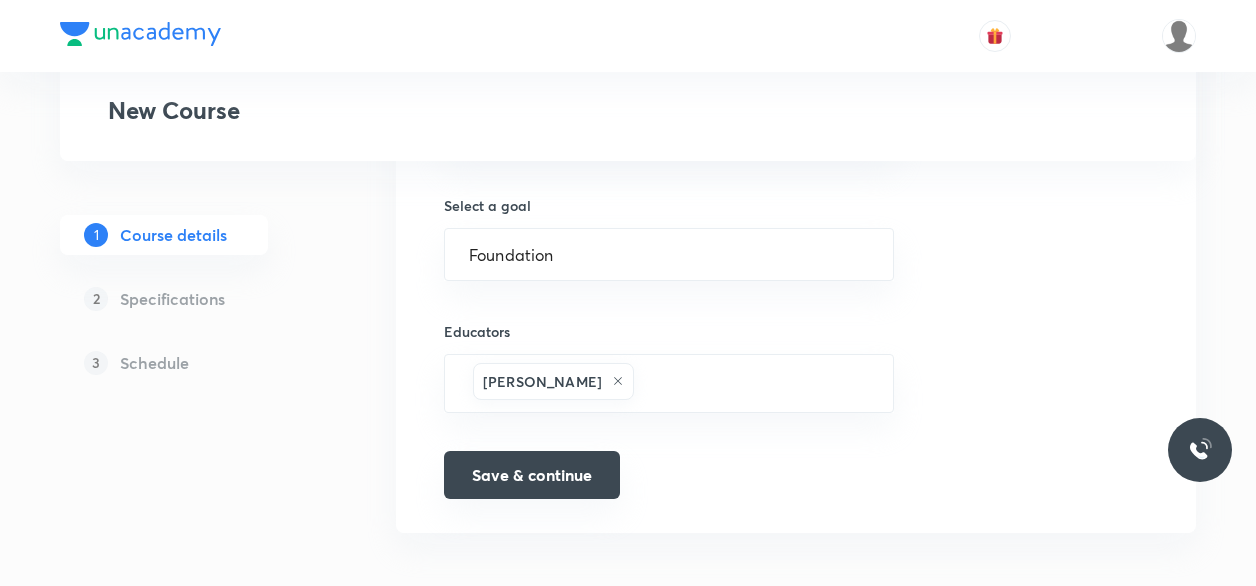 click on "Save & continue" at bounding box center (532, 475) 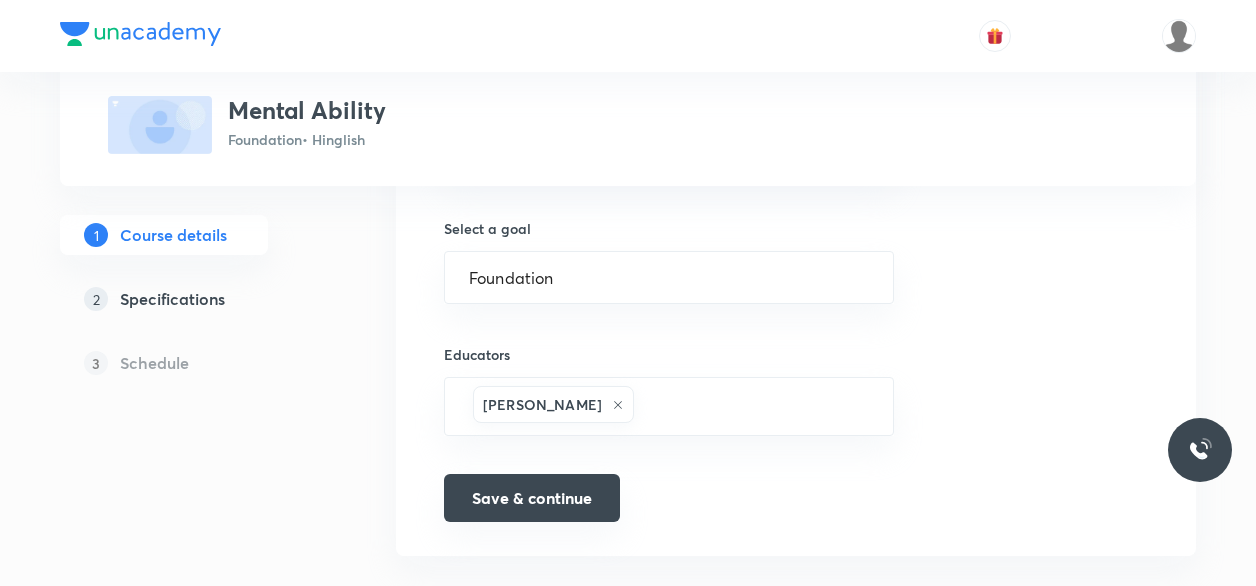 scroll, scrollTop: 1385, scrollLeft: 0, axis: vertical 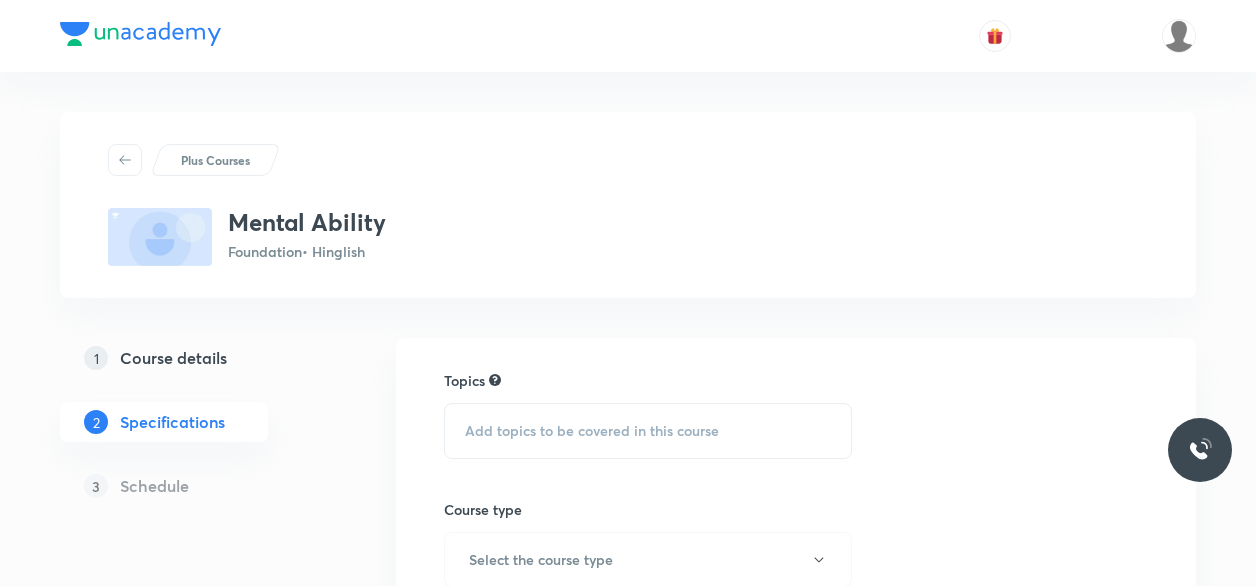 click on "Topics Add topics to be covered in this course Course type Select the course type Target exams ​ Preview video ​ Thumbnail Format: 500x300 · Max size: 1MB Upload custom thumbnail Save & continue" at bounding box center [648, 701] 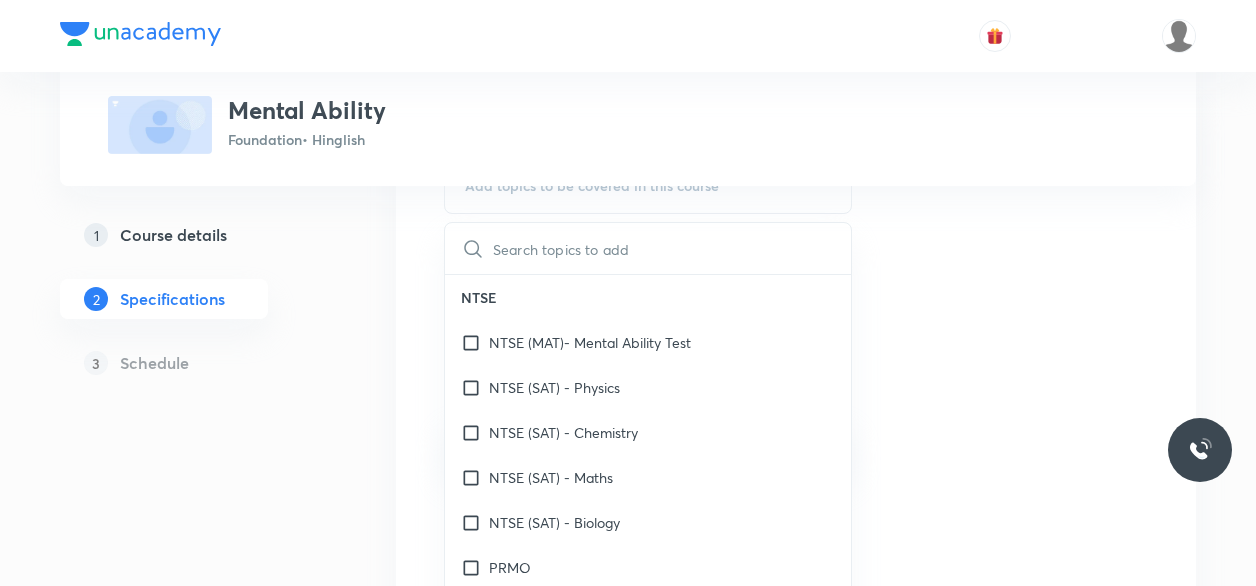 scroll, scrollTop: 246, scrollLeft: 0, axis: vertical 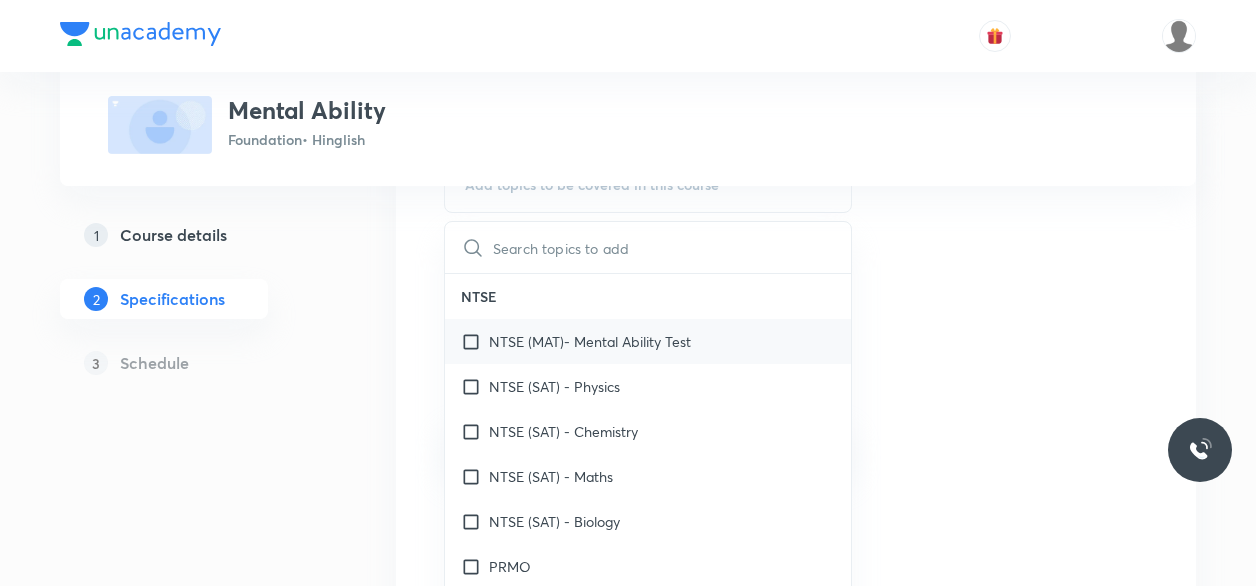 click on "NTSE (MAT)- Mental Ability Test" at bounding box center [648, 341] 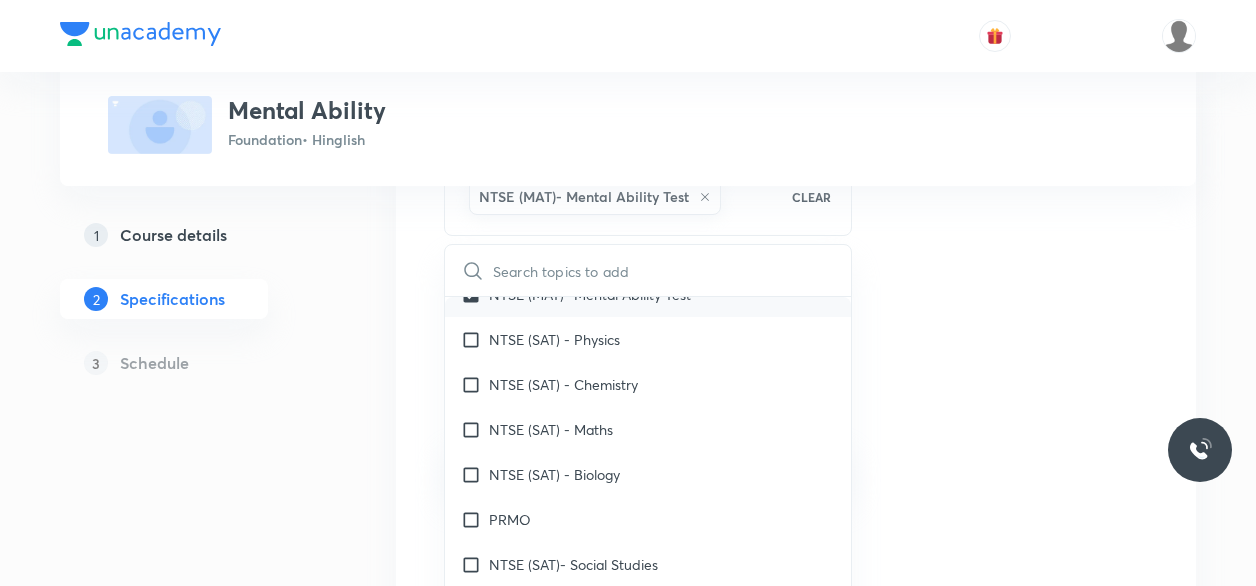 scroll, scrollTop: 90, scrollLeft: 0, axis: vertical 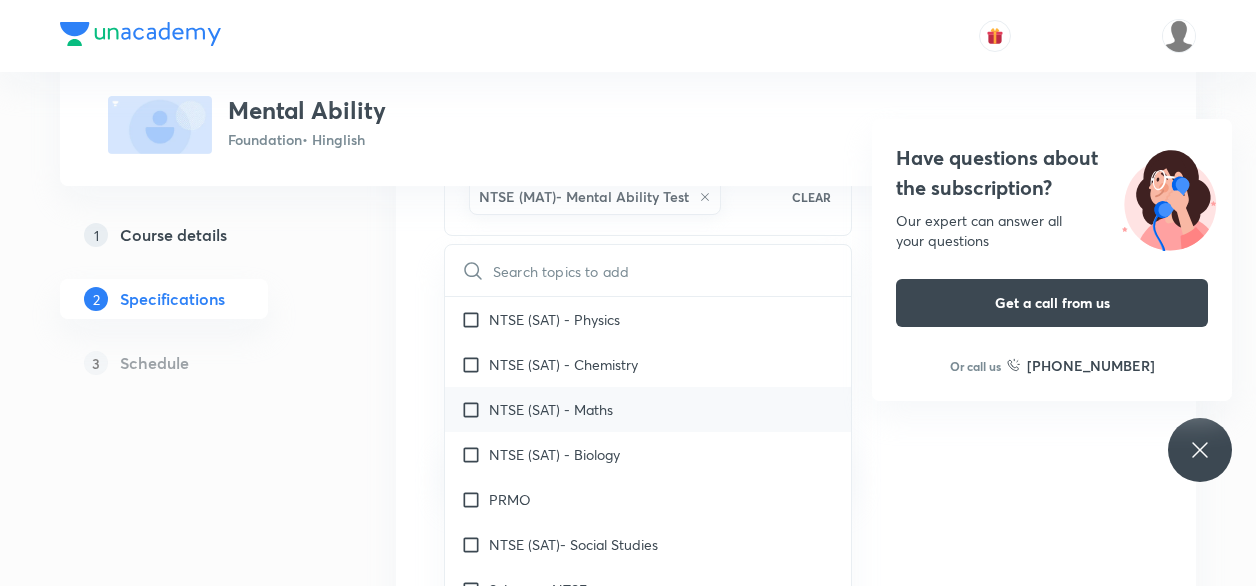 click at bounding box center (475, 409) 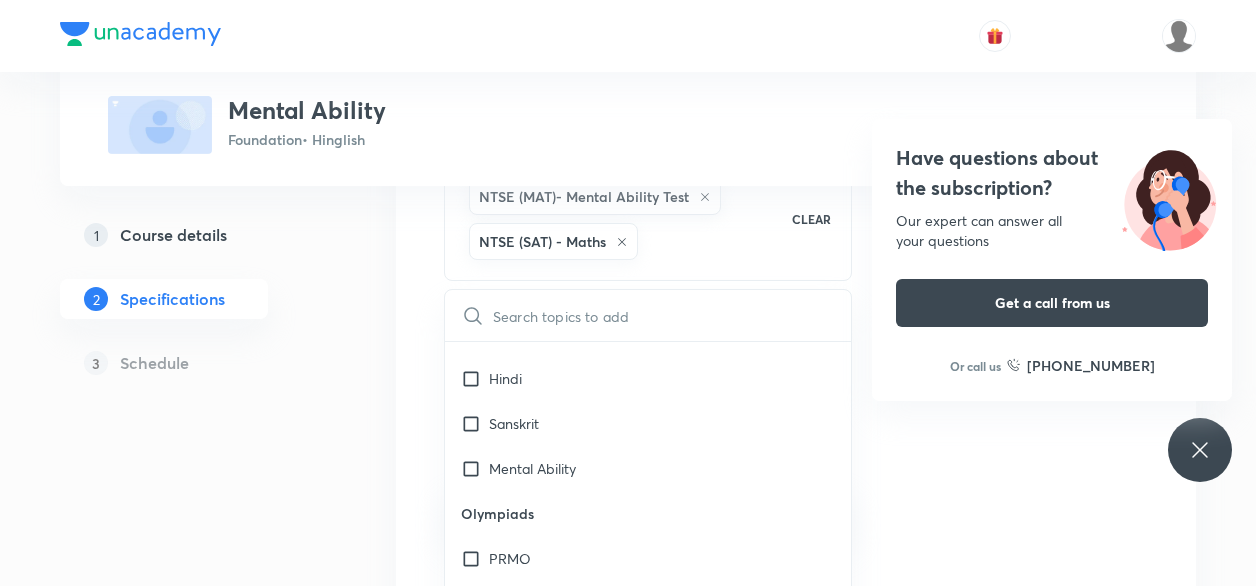 scroll, scrollTop: 1202, scrollLeft: 0, axis: vertical 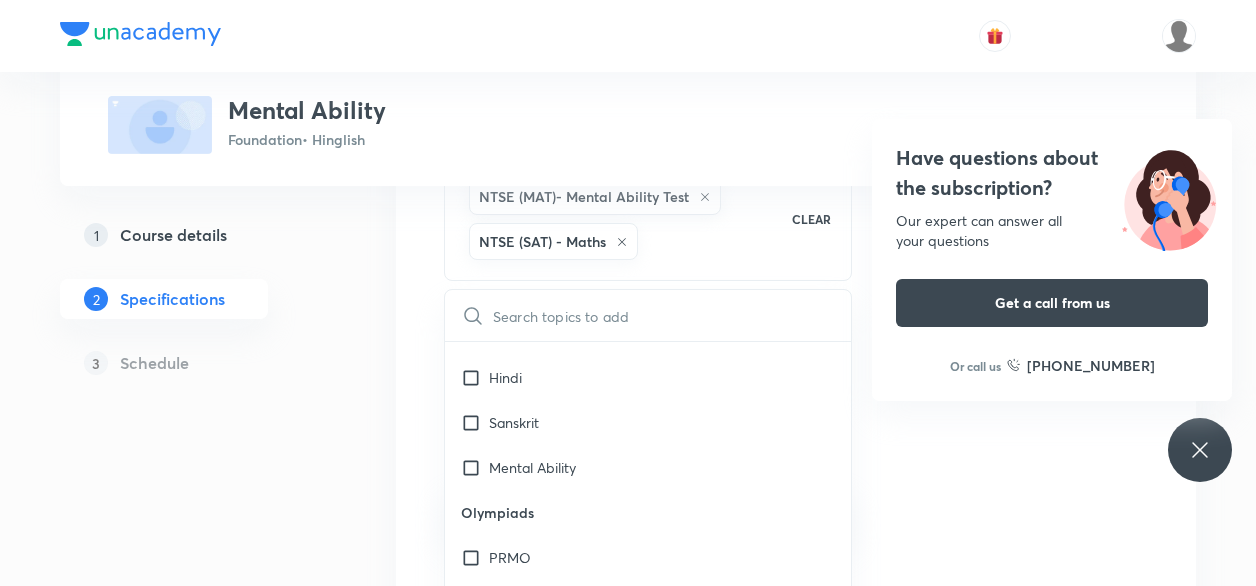 click on "Mental Ability" at bounding box center (648, 467) 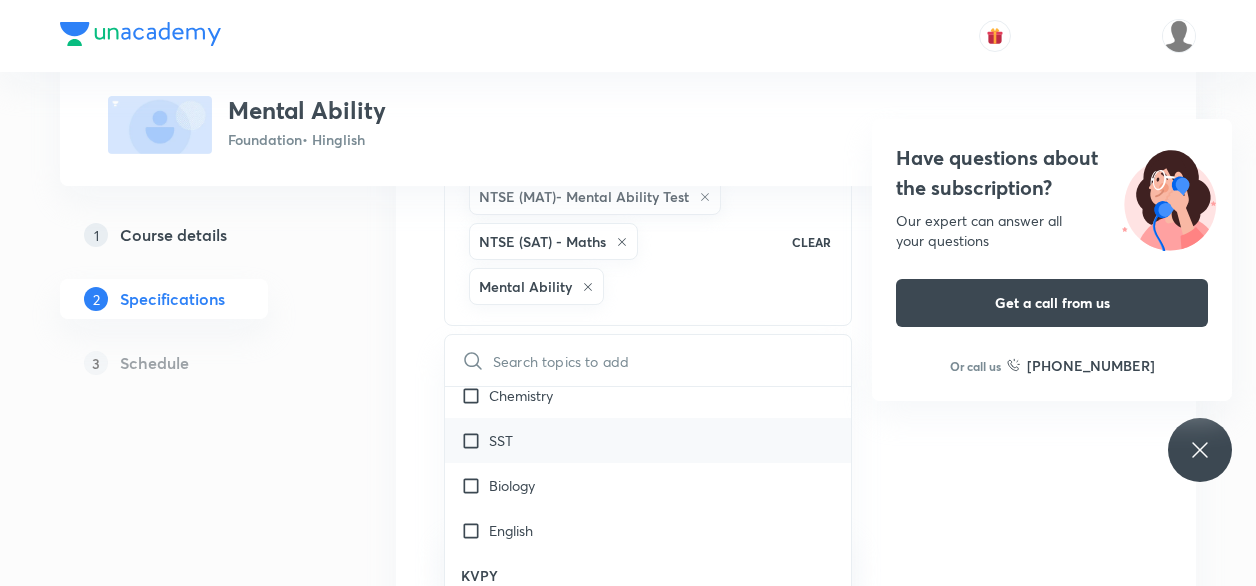 scroll, scrollTop: 3044, scrollLeft: 0, axis: vertical 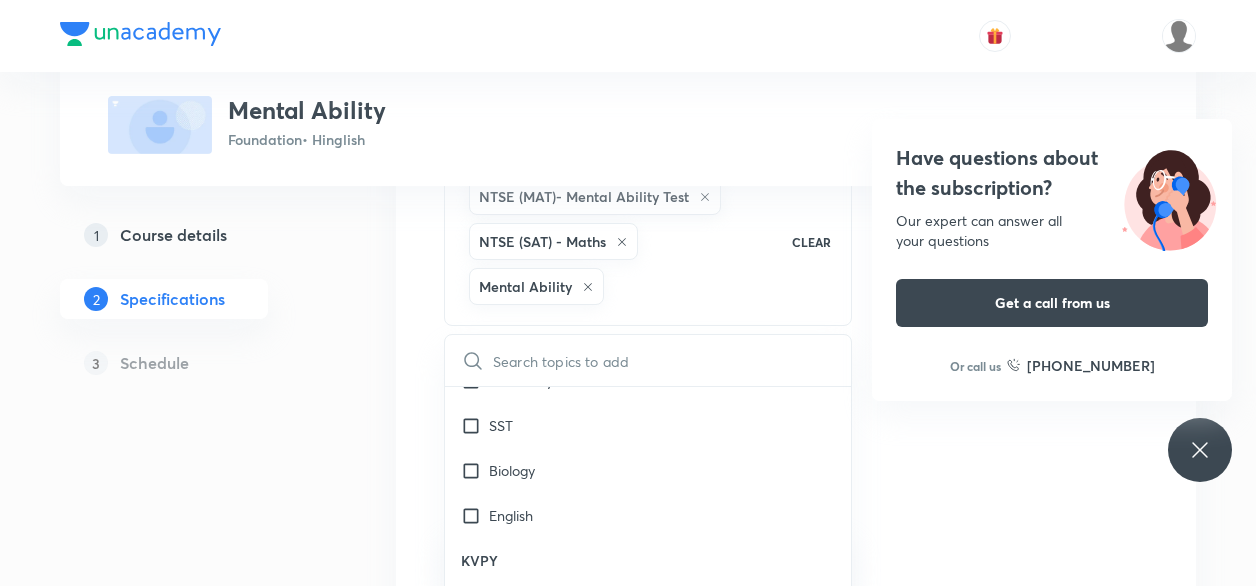 click on "Plus Courses Mental Ability Foundation  • Hinglish 1 Course details 2 Specifications 3 Schedule Topics NTSE (MAT)- Mental Ability Test NTSE (SAT) - Maths Mental Ability CLEAR ​ NTSE NTSE (MAT)- Mental Ability Test NTSE (SAT) - Physics NTSE (SAT) - Chemistry NTSE (SAT) - Maths NTSE (SAT) - Biology PRMO NTSE (SAT)- Social Studies Science - NTSE Maths - NTSE MAT - NTSE Language Test (LT) English - NTSE SAT - History SAT - Geography Verbal and Non Verbal Analogy Arithmetic Aptitude SAT - Civics Foundation Class 8 Mathematics Geography Civics Physics English Biology Chemistry History Hindi Sanskrit Mental Ability Olympiads PRMO NSEJS -Chemistry NSEJS -Biology NSEJS -Physics IMO NSE - Biology NSE - Chemistry NSE - Physics Foundation Class X Mathematics Social Sciences English Biology Chemistry Physics Science Science - Class X Hindi Mathematics all chapter Mathematics - Class X Aptitude Foundation Class IX Mathematics Chemistry Physics English Social Sciences Biology Science - Class IX Science Hindi Physics SST" at bounding box center [628, 412] 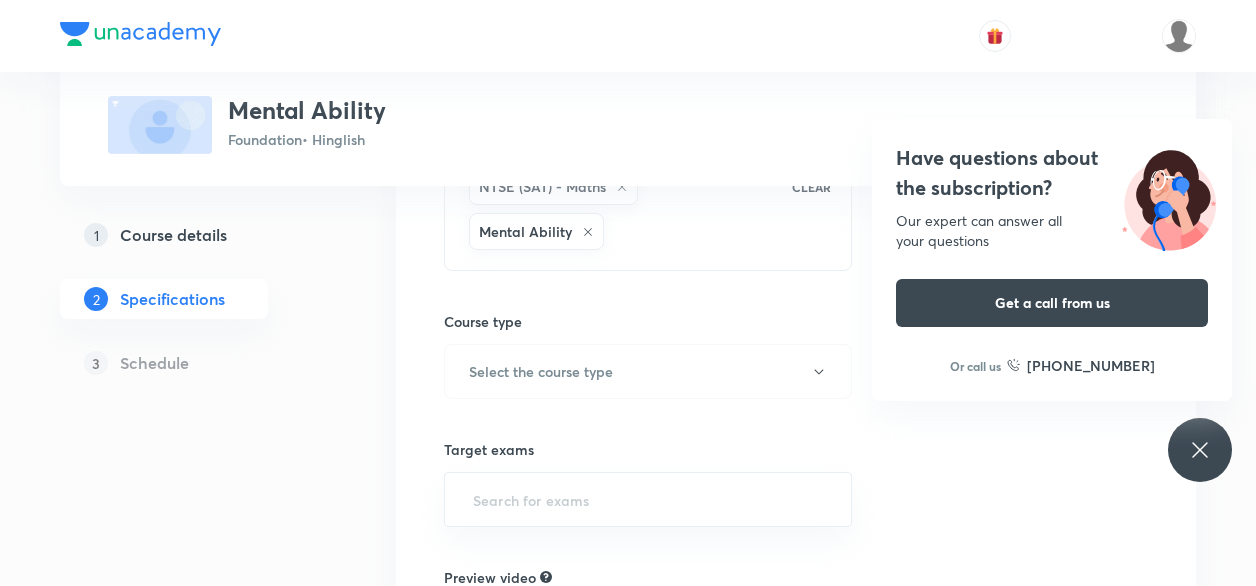 scroll, scrollTop: 302, scrollLeft: 0, axis: vertical 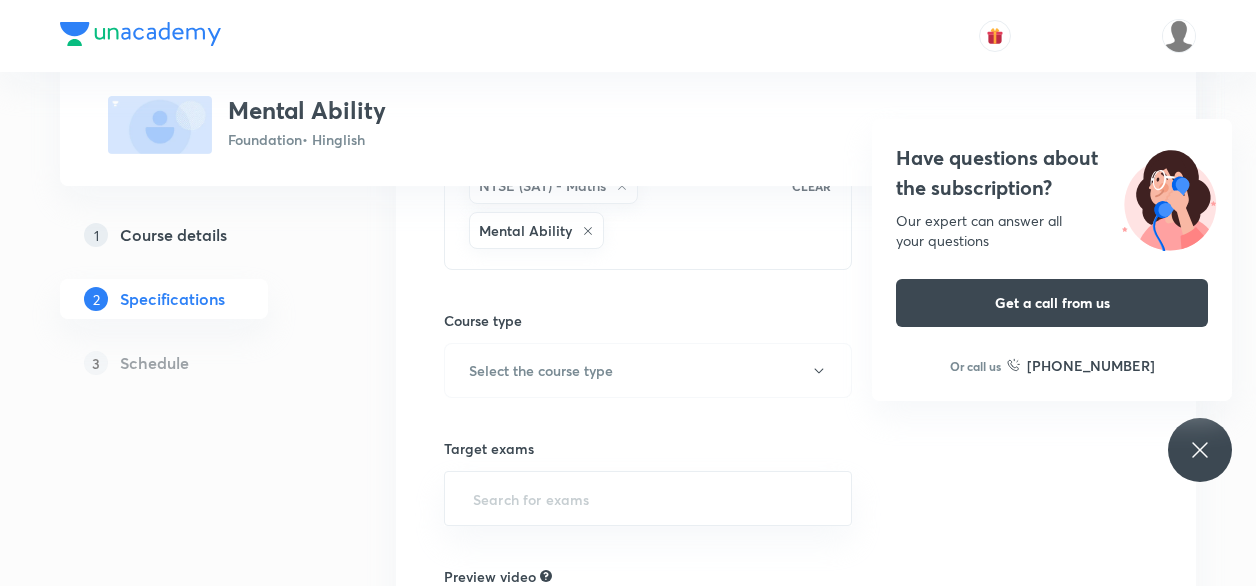 click on "Select the course type" at bounding box center [648, 370] 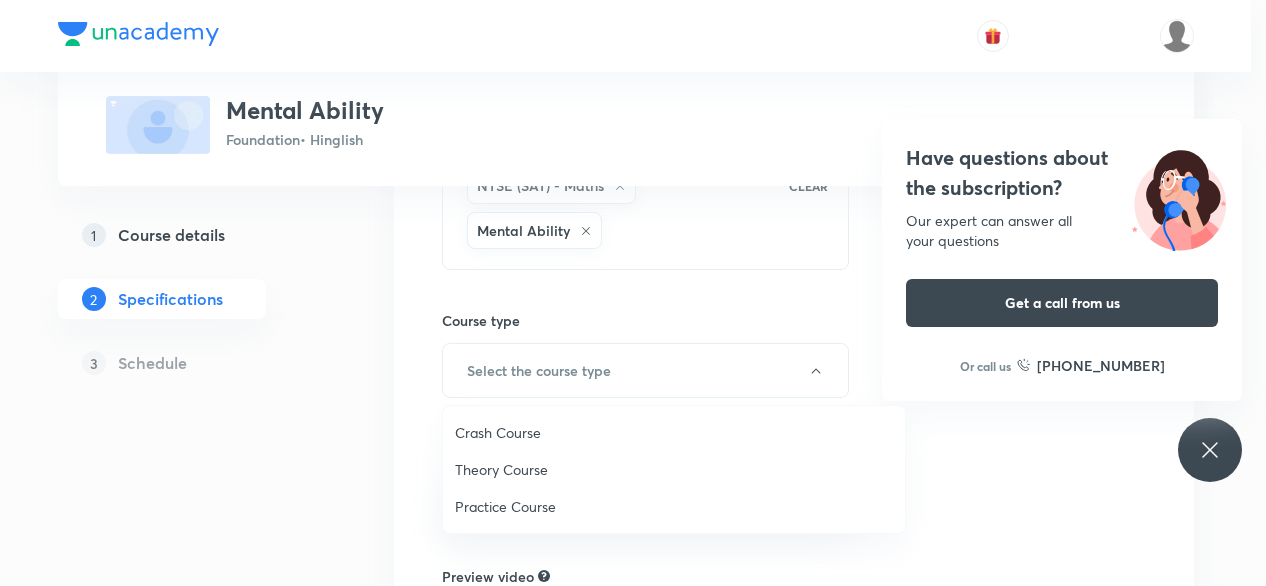 click on "Theory Course" at bounding box center [674, 469] 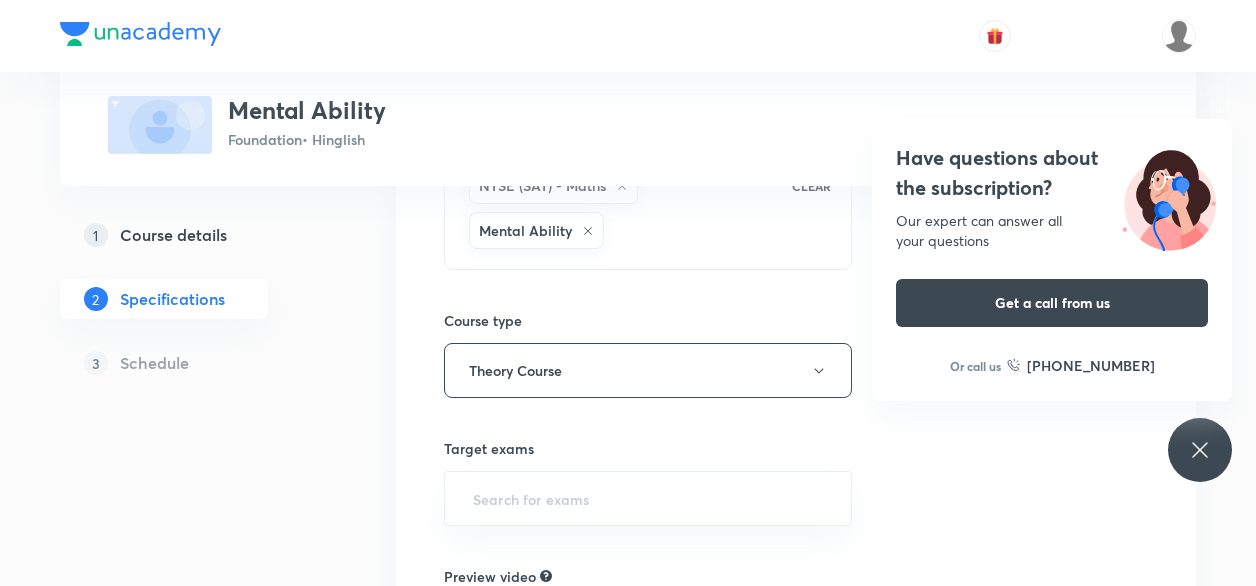 scroll, scrollTop: 472, scrollLeft: 0, axis: vertical 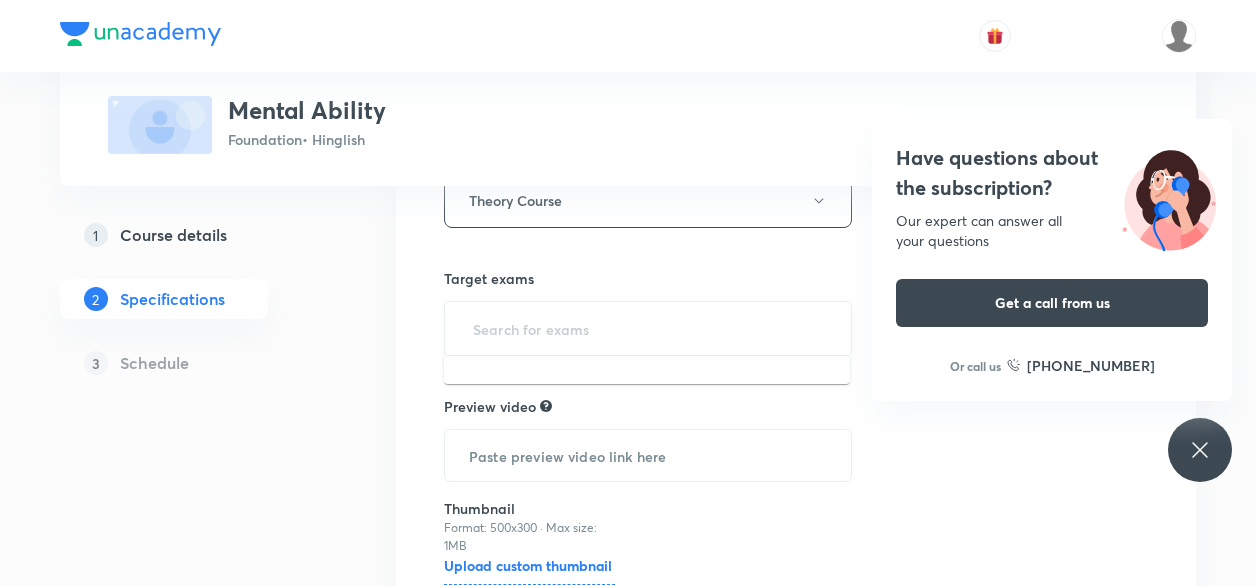 click at bounding box center (648, 328) 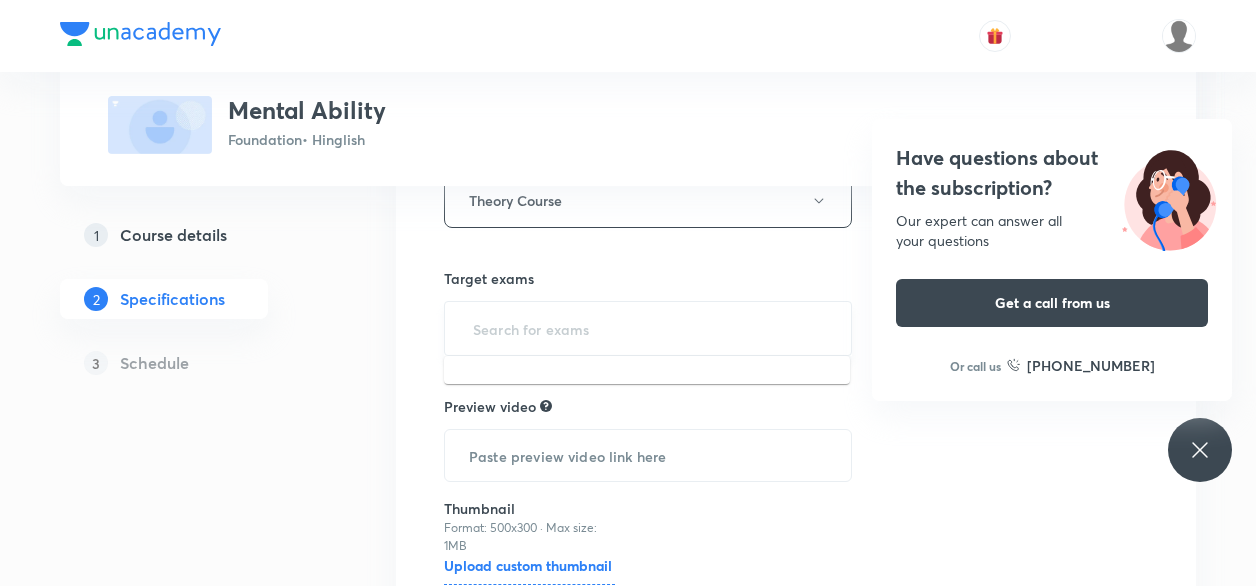 type on "f" 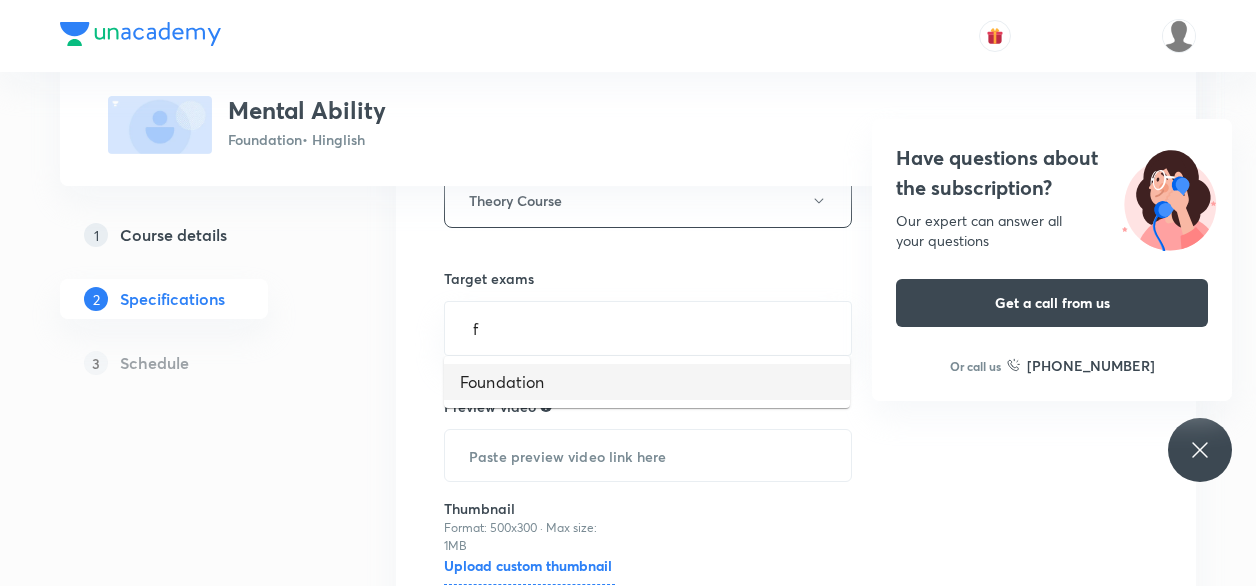 click on "Foundation" at bounding box center [647, 382] 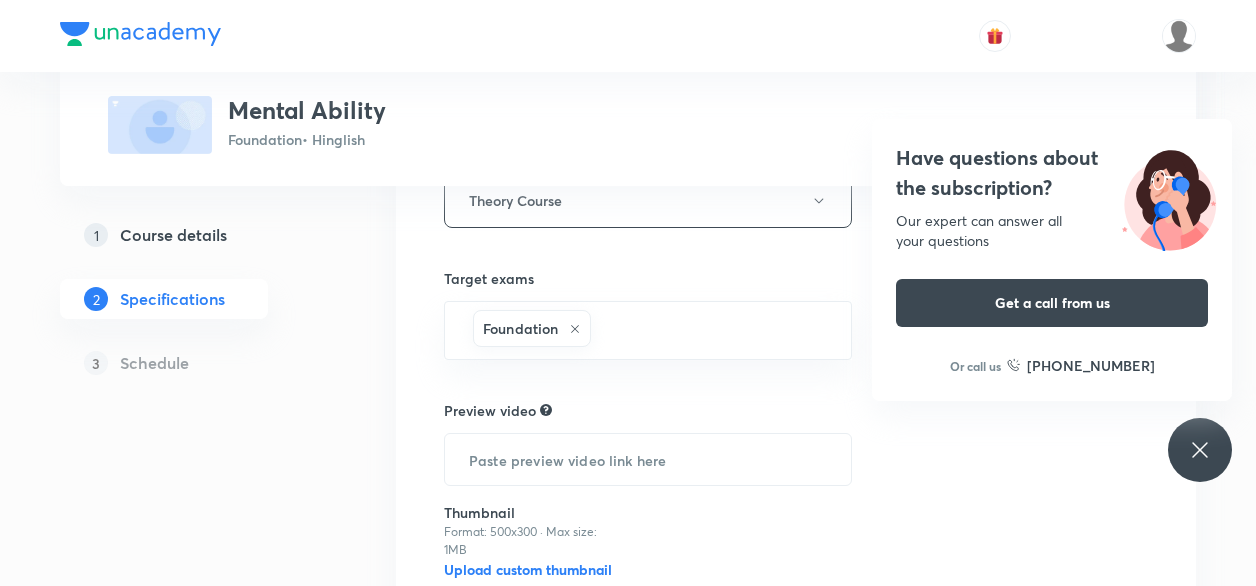 type on "1" 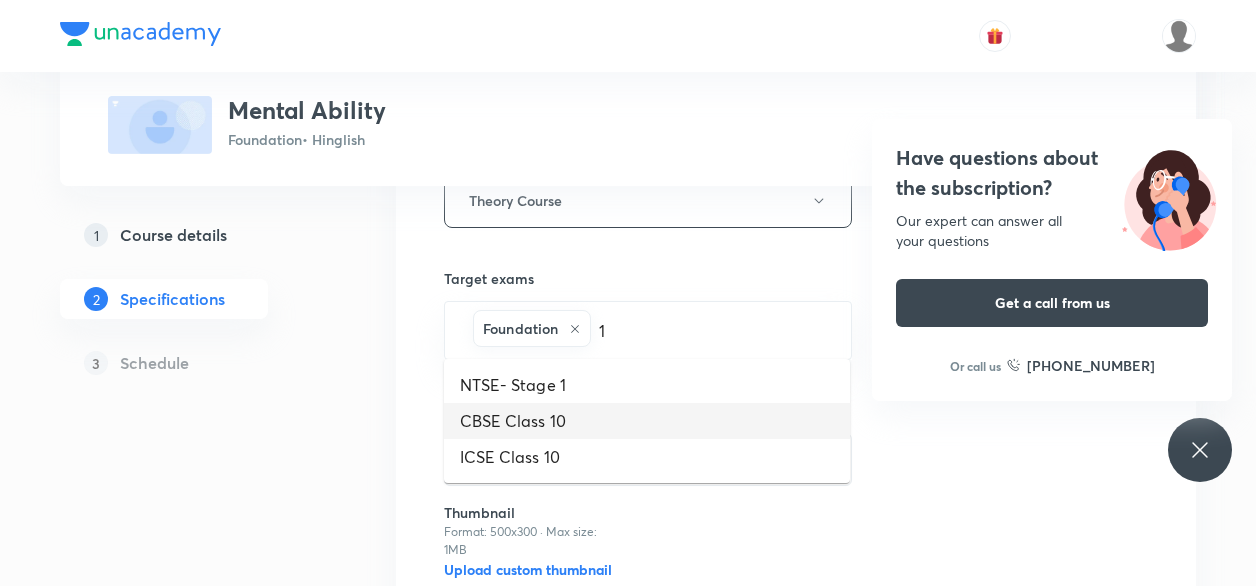 click on "CBSE Class 10" at bounding box center [647, 421] 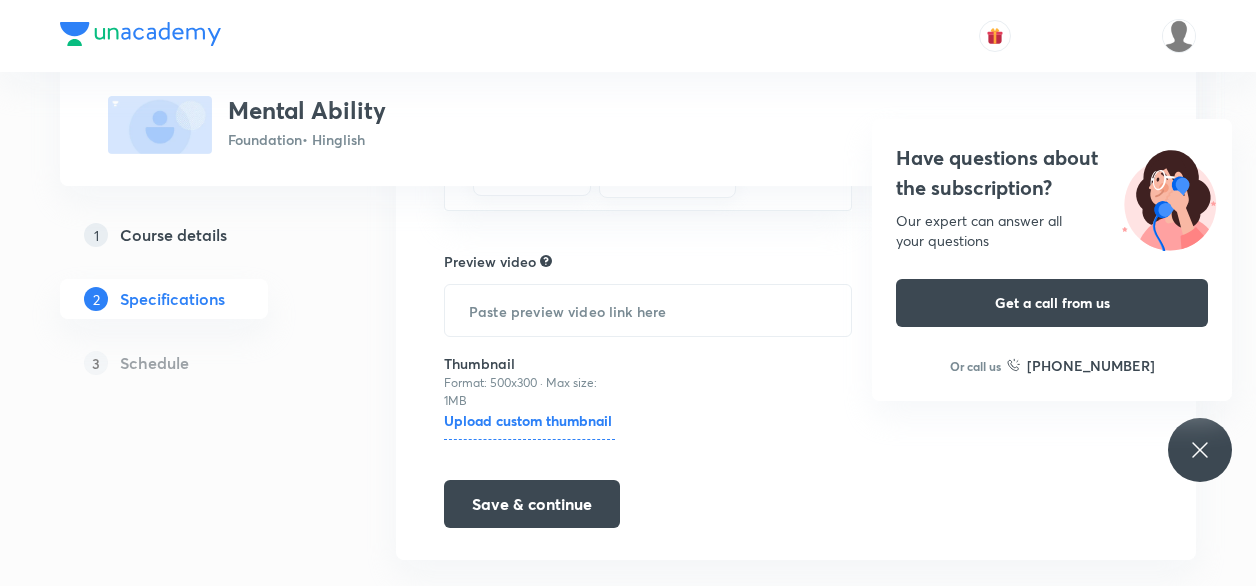 scroll, scrollTop: 657, scrollLeft: 0, axis: vertical 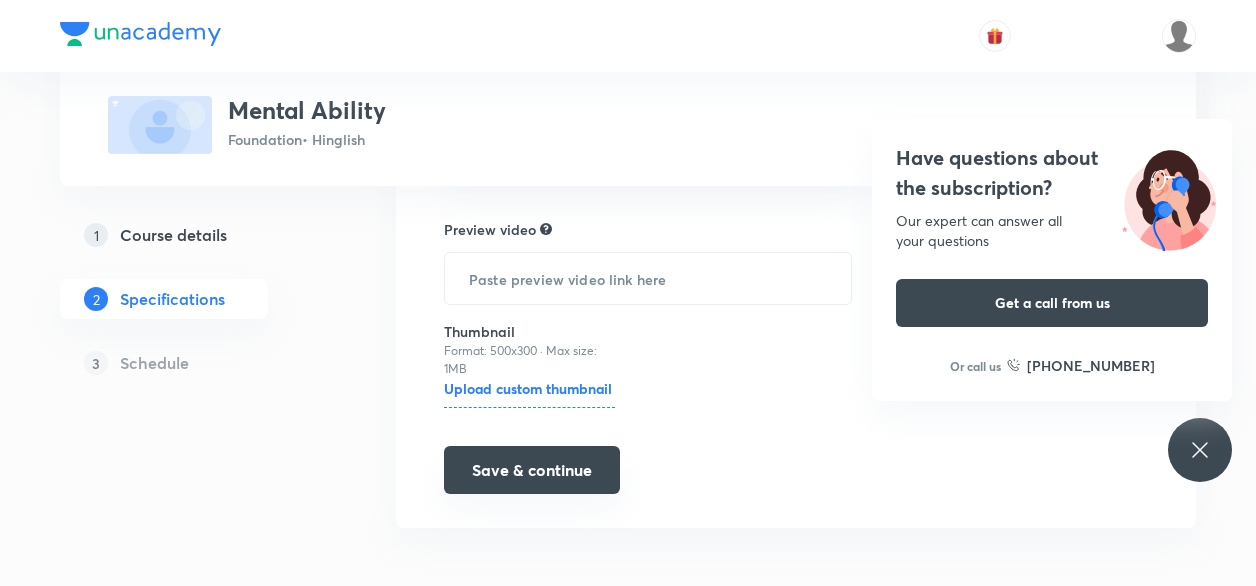 click on "Save & continue" at bounding box center (532, 470) 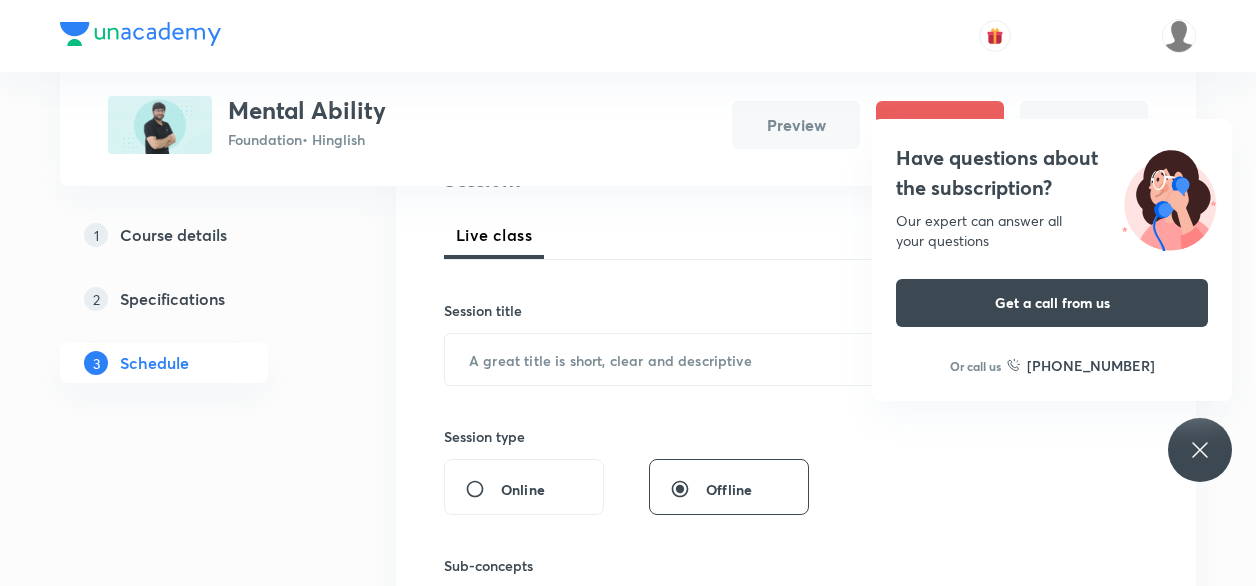 scroll, scrollTop: 268, scrollLeft: 0, axis: vertical 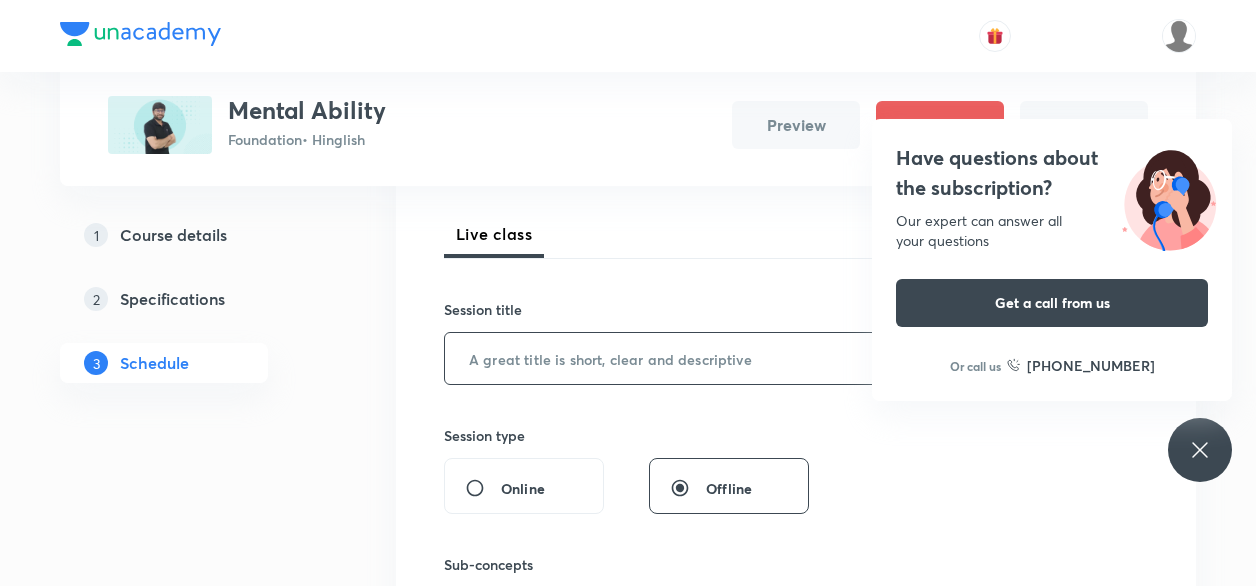 click at bounding box center (669, 358) 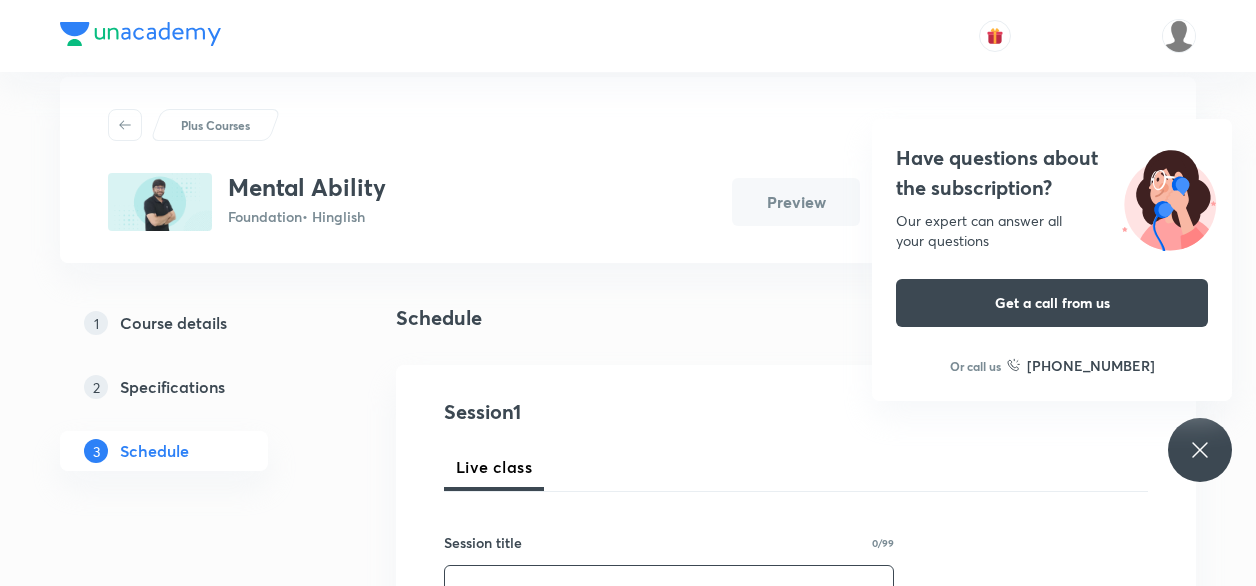 scroll, scrollTop: 34, scrollLeft: 0, axis: vertical 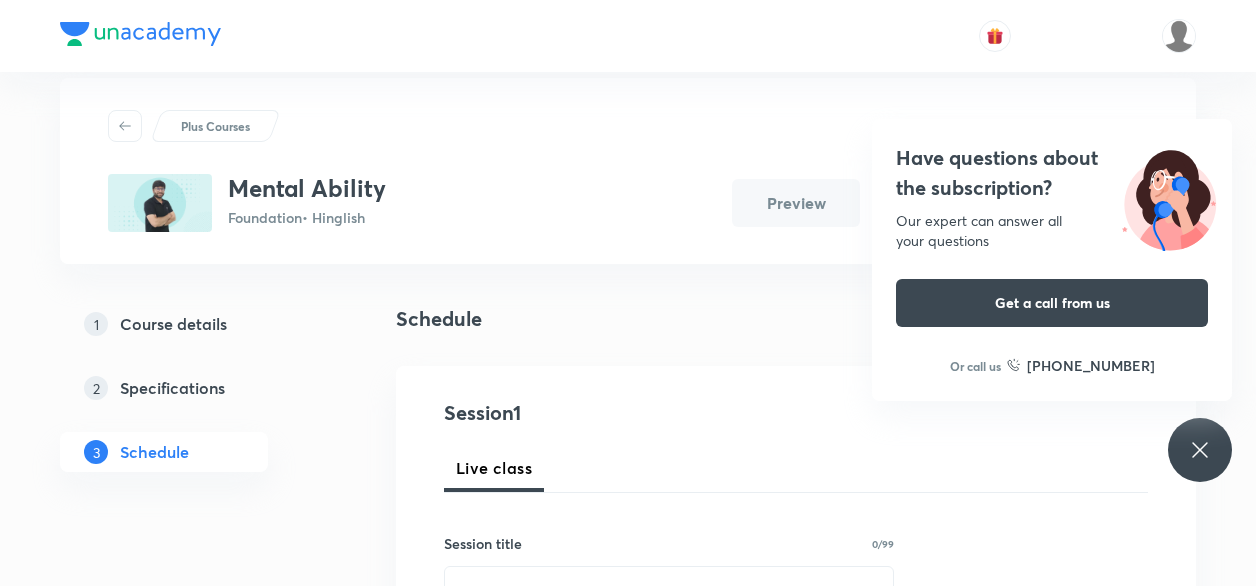 click on "Specifications" at bounding box center (172, 388) 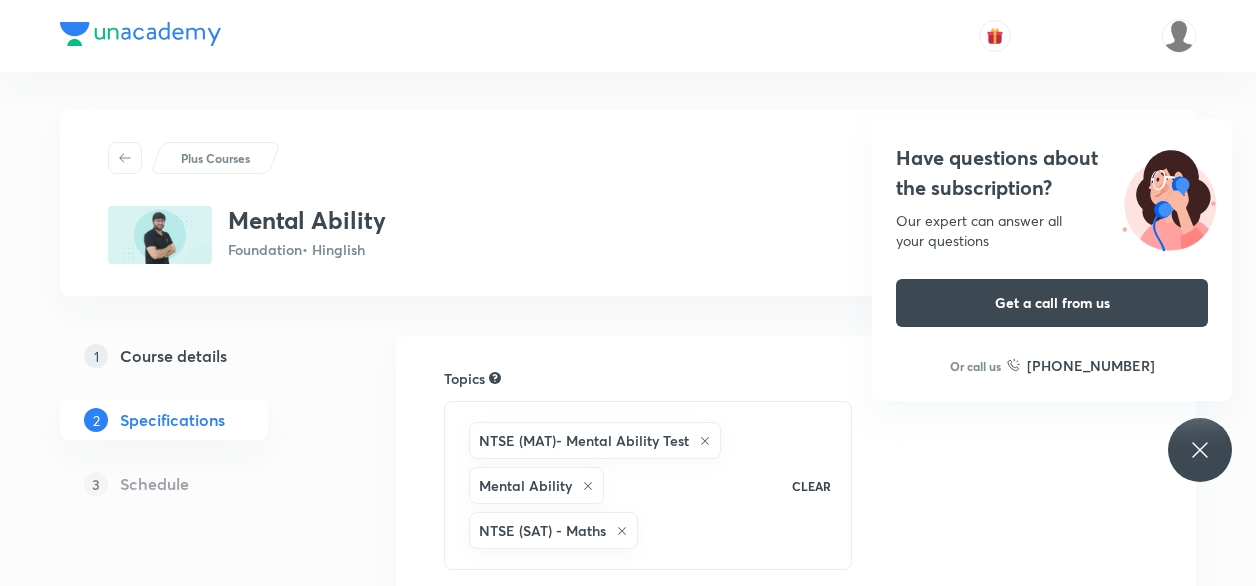 scroll, scrollTop: 0, scrollLeft: 0, axis: both 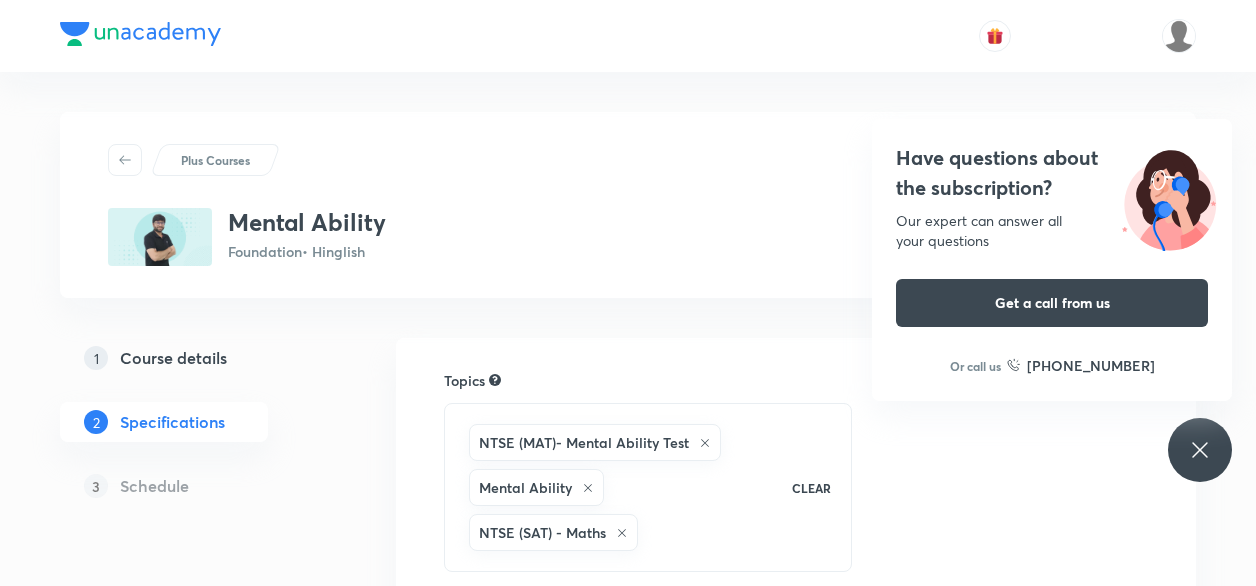 click on "Course details" at bounding box center (173, 358) 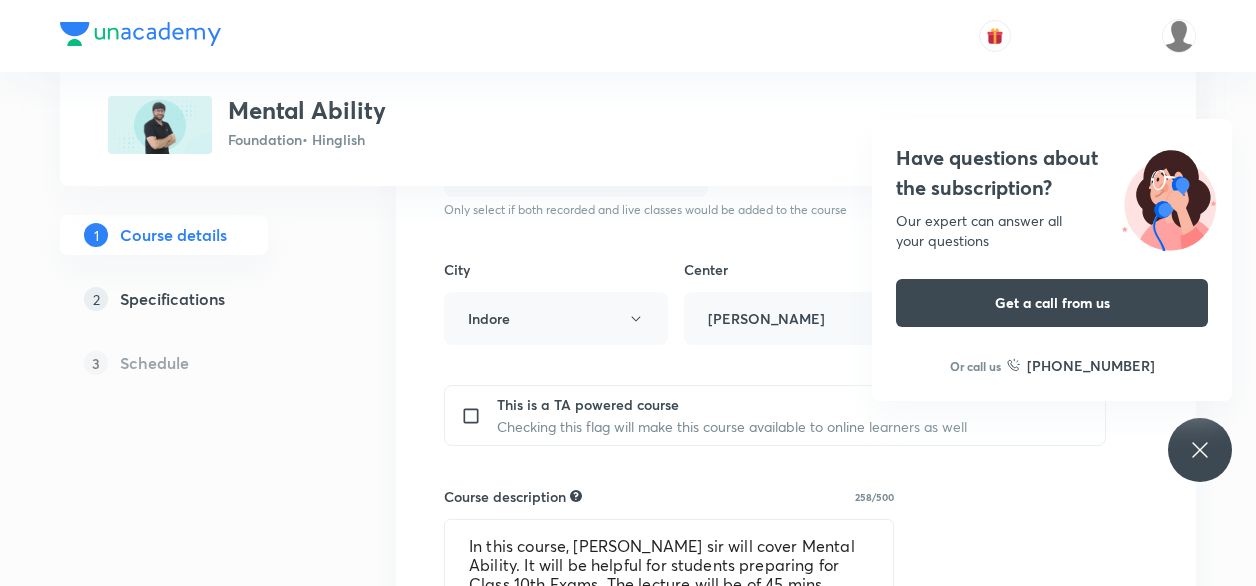 scroll, scrollTop: 725, scrollLeft: 0, axis: vertical 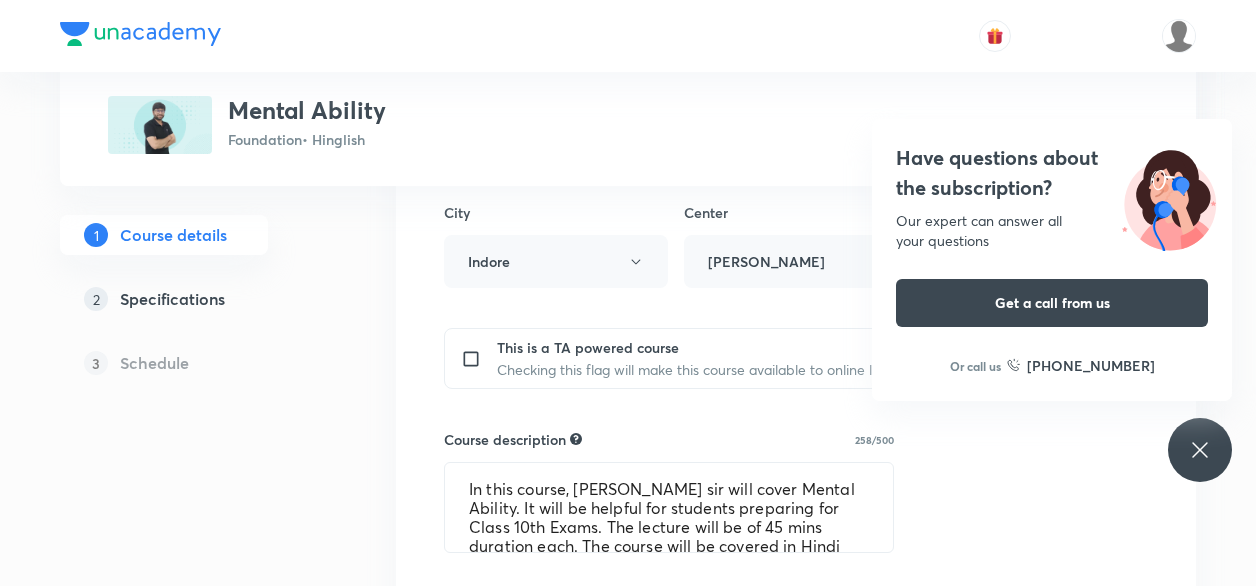 click on "Center Vijay Nagar" at bounding box center [843, 245] 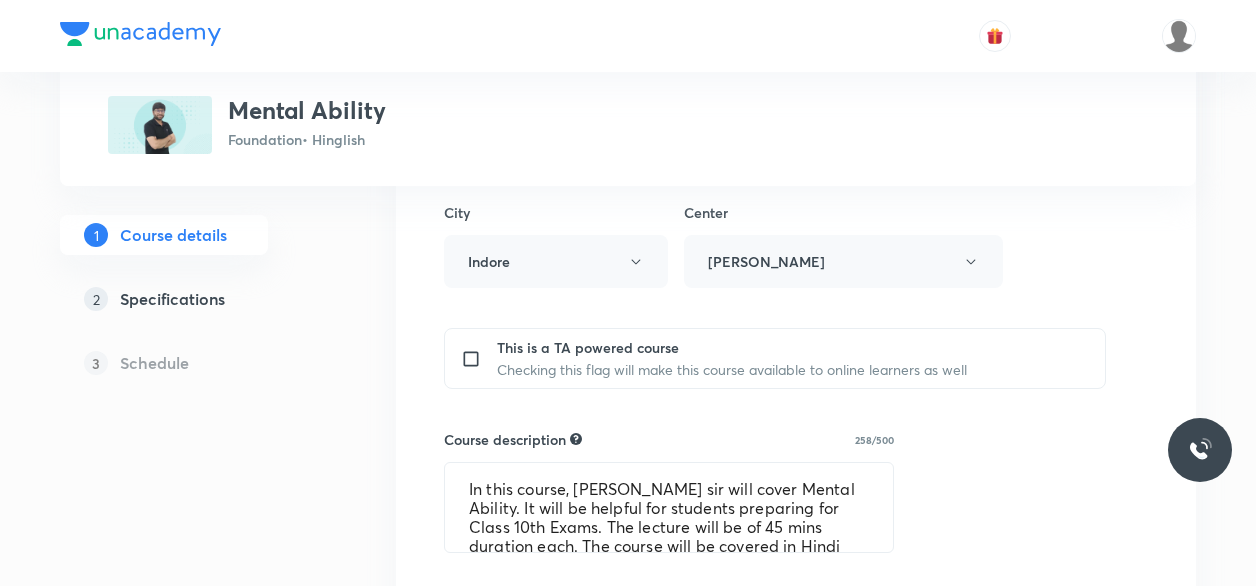 click on "Center Vijay Nagar" at bounding box center (843, 245) 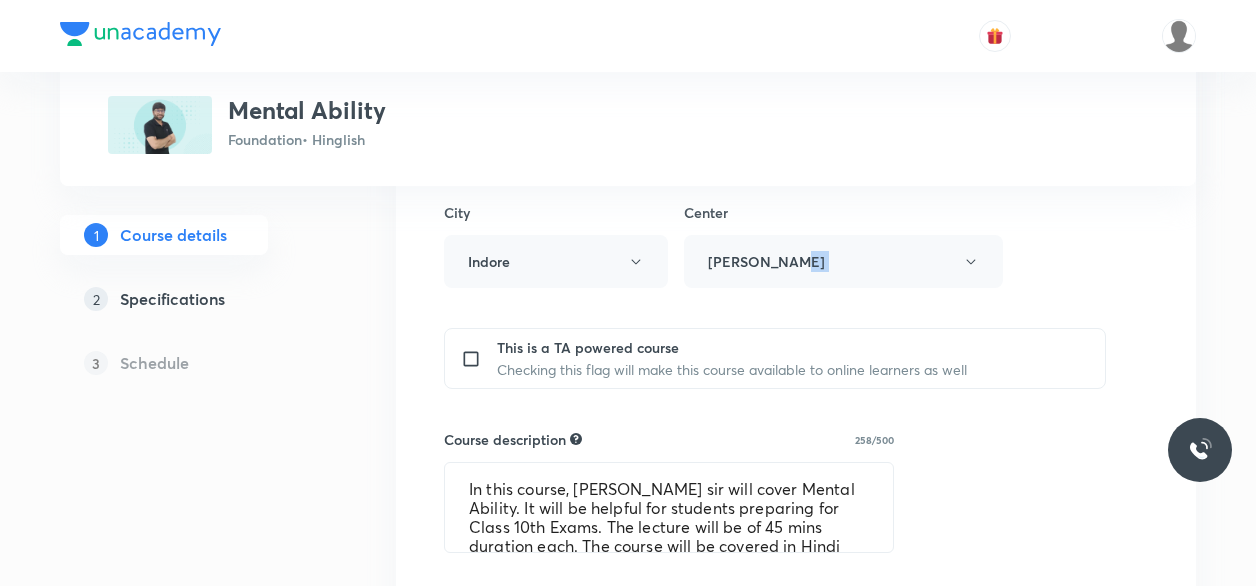 click on "Center Vijay Nagar" at bounding box center (843, 245) 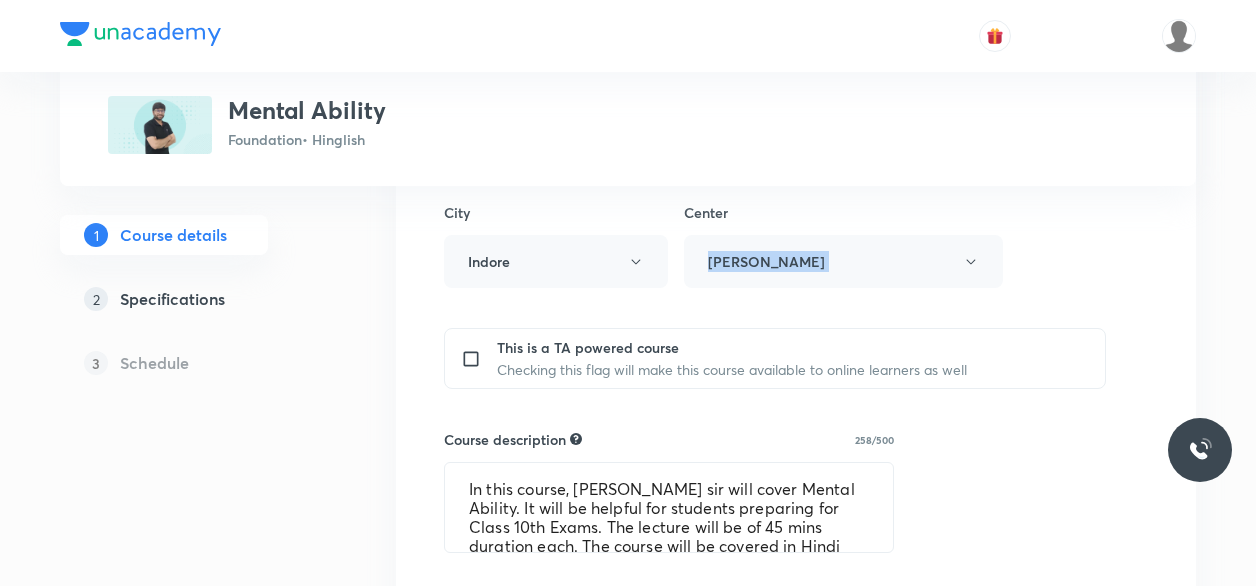 click on "Center Vijay Nagar" at bounding box center [843, 245] 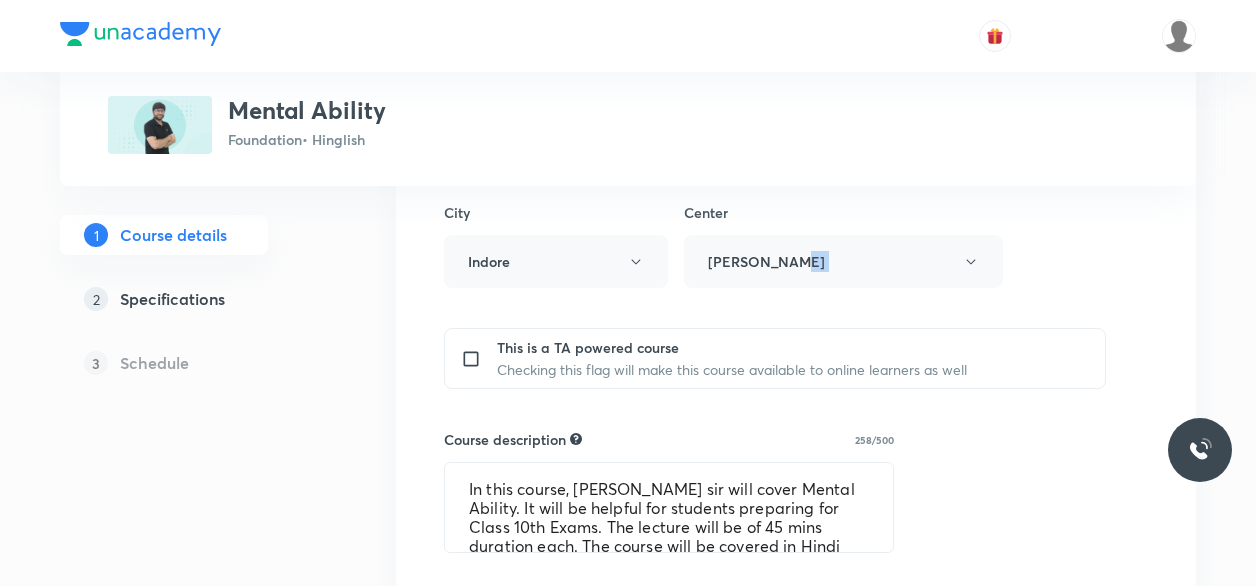 click on "Center Vijay Nagar" at bounding box center [843, 245] 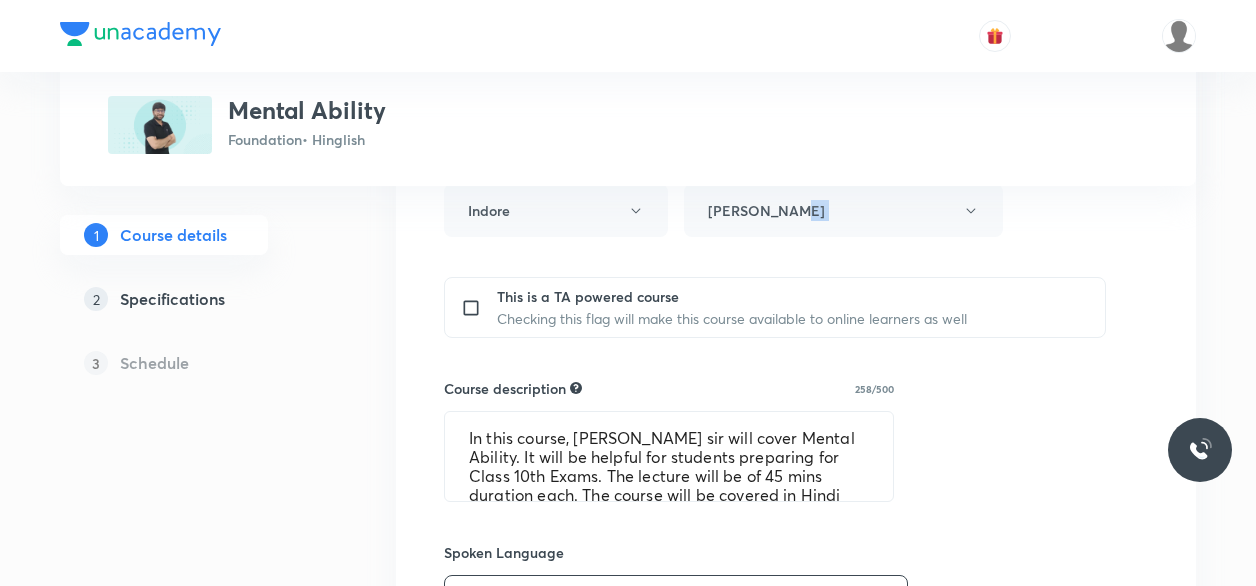 scroll, scrollTop: 777, scrollLeft: 0, axis: vertical 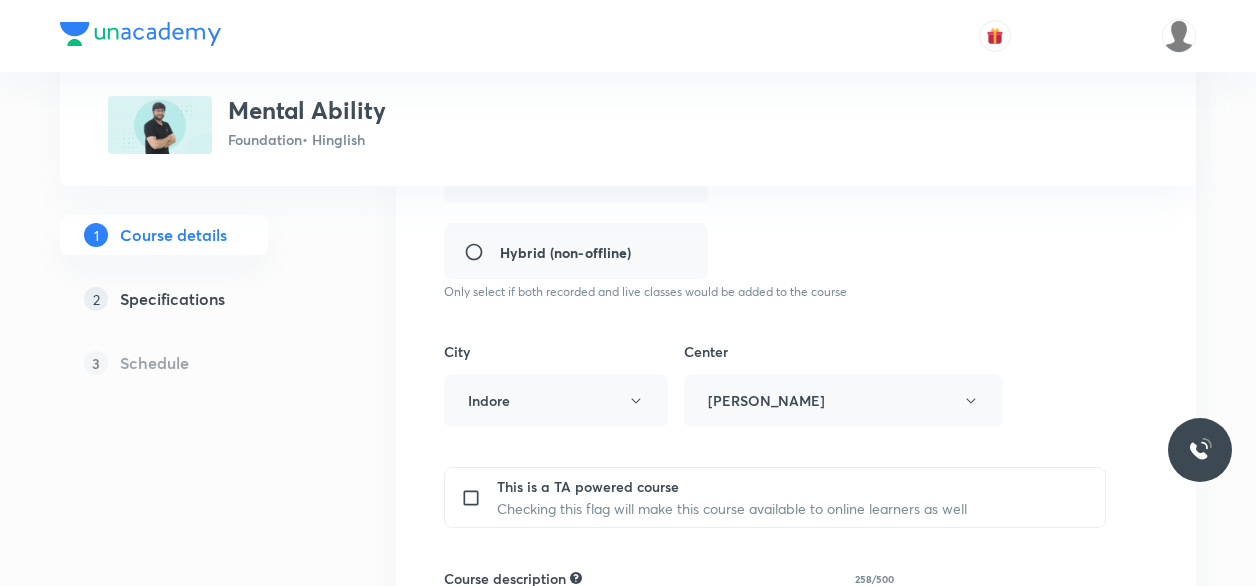 click on "Center [PERSON_NAME]" at bounding box center [843, 384] 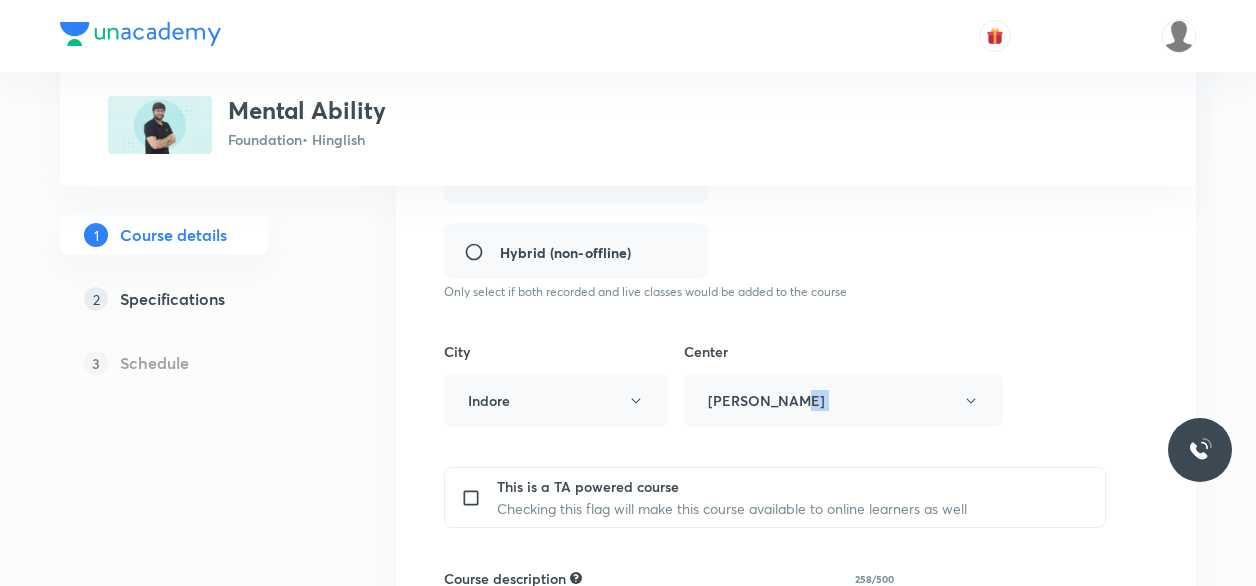 click on "Center [PERSON_NAME]" at bounding box center (843, 384) 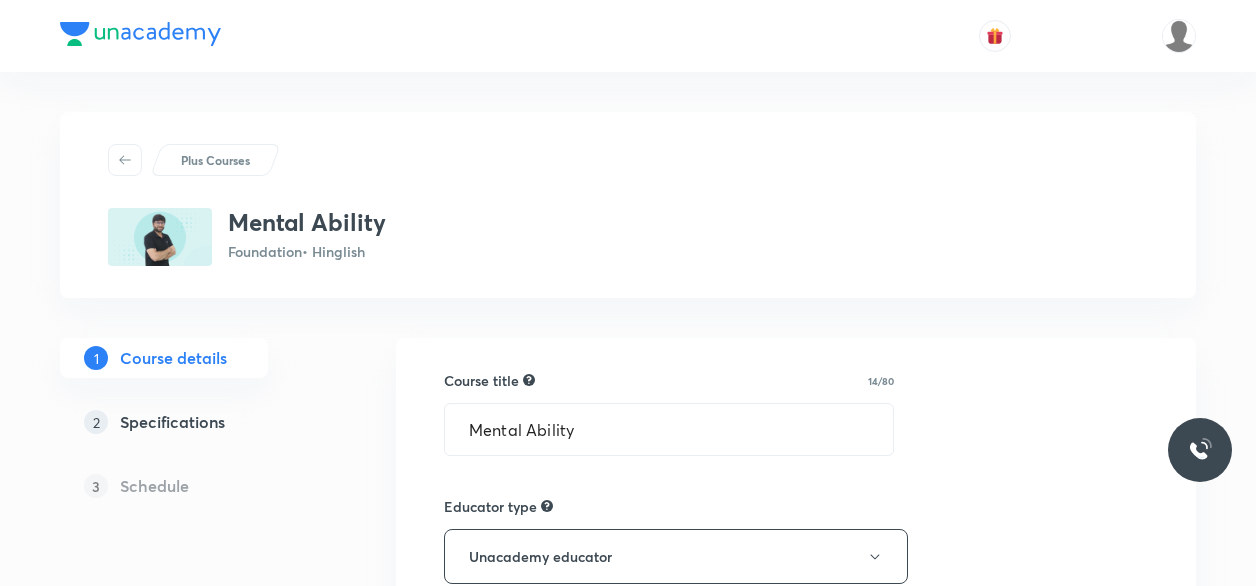 scroll, scrollTop: 586, scrollLeft: 0, axis: vertical 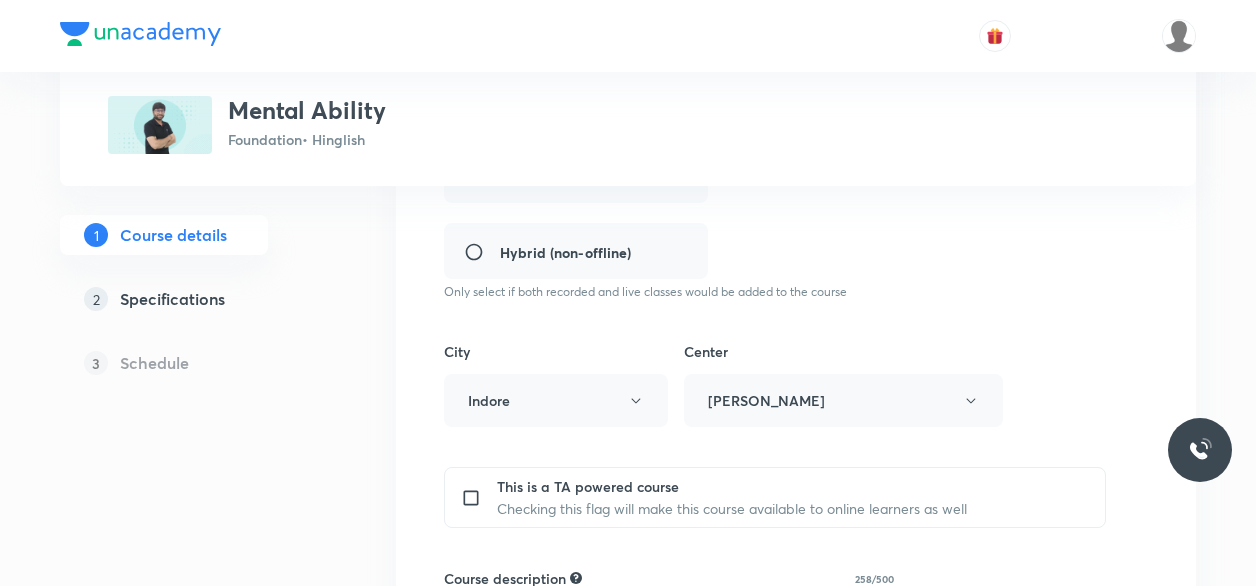 click on "Center [PERSON_NAME]" at bounding box center (843, 384) 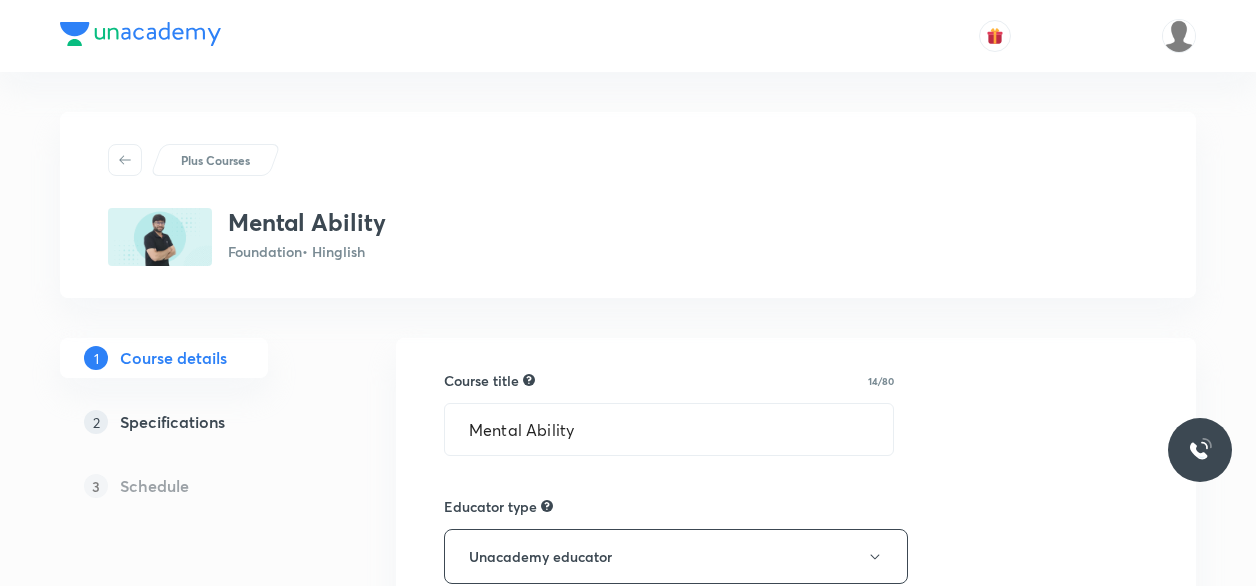 scroll, scrollTop: 586, scrollLeft: 0, axis: vertical 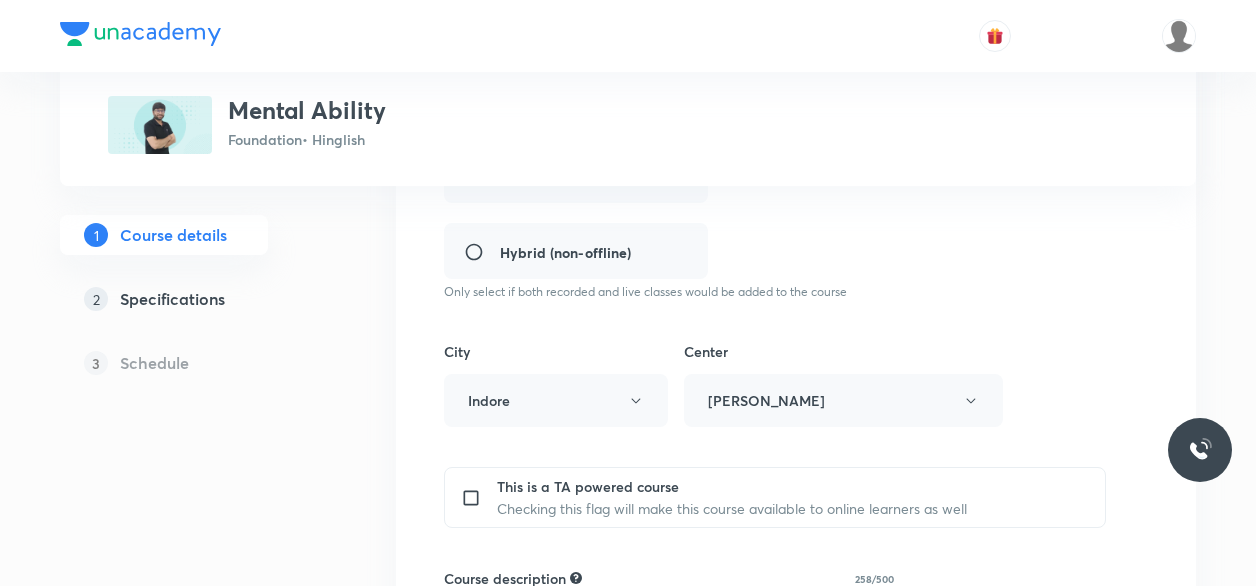 click on "Center [PERSON_NAME]" at bounding box center (843, 384) 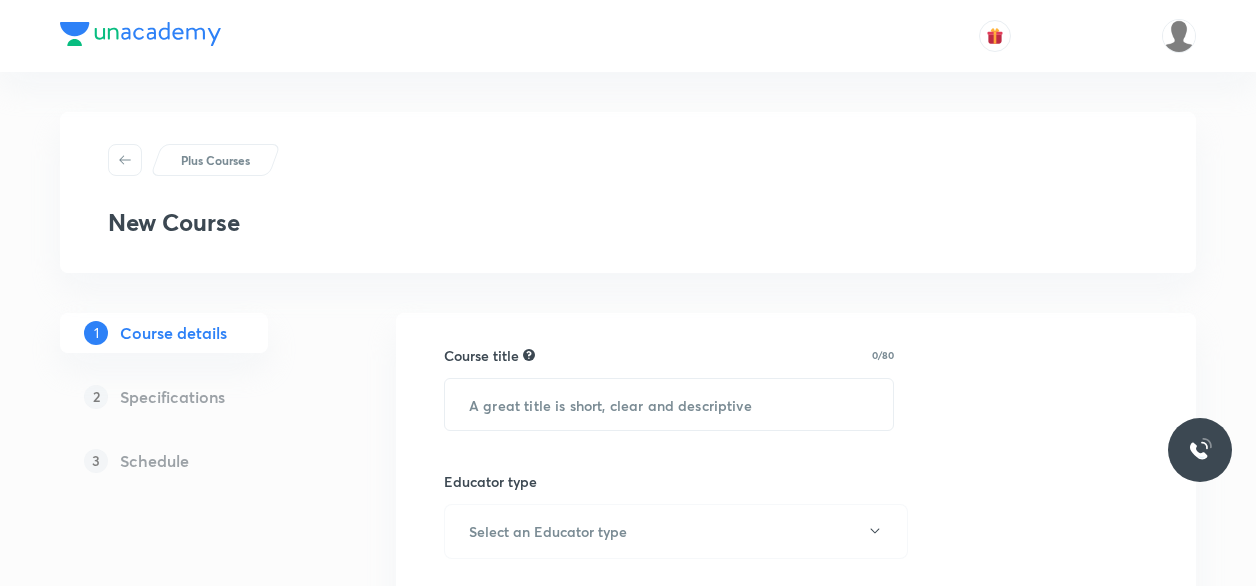 scroll, scrollTop: 0, scrollLeft: 0, axis: both 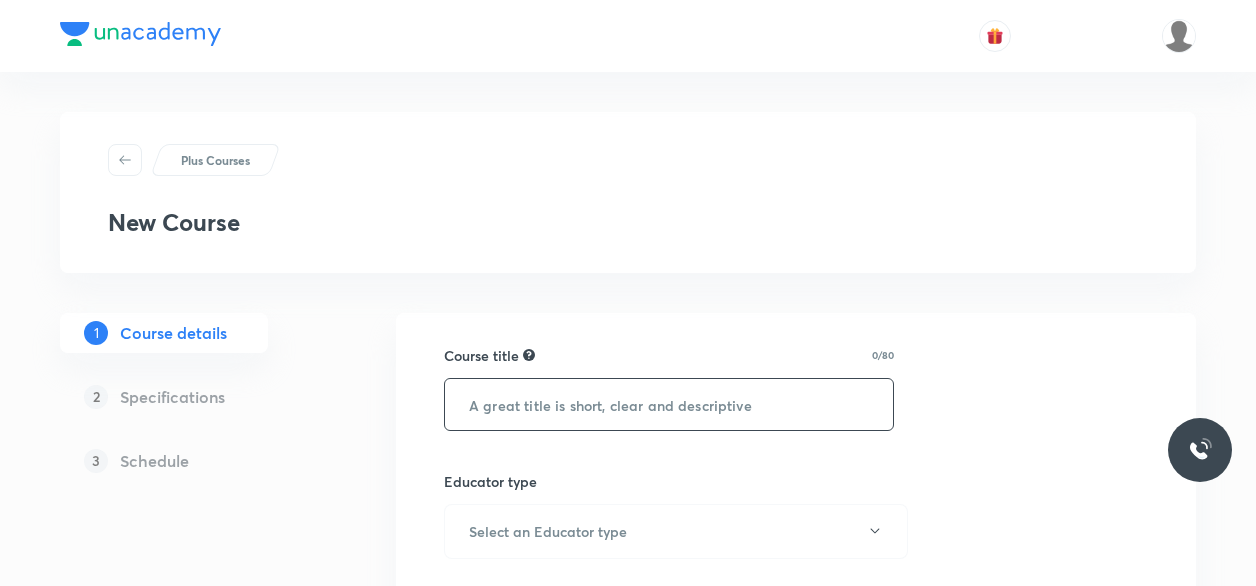 paste on "Mental Ability" 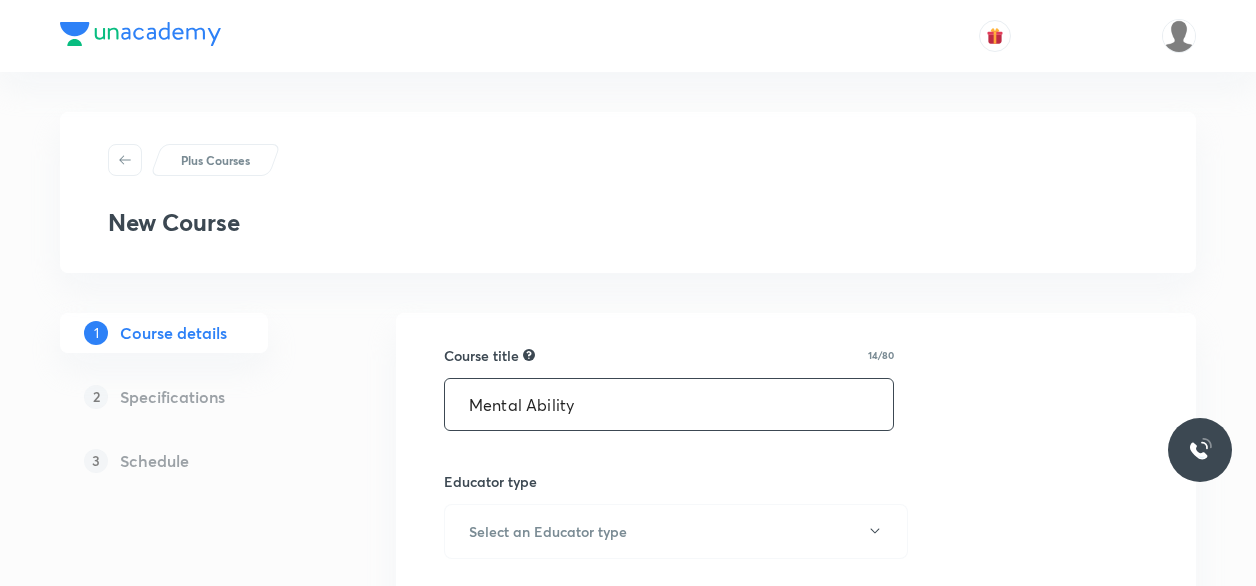scroll, scrollTop: 176, scrollLeft: 0, axis: vertical 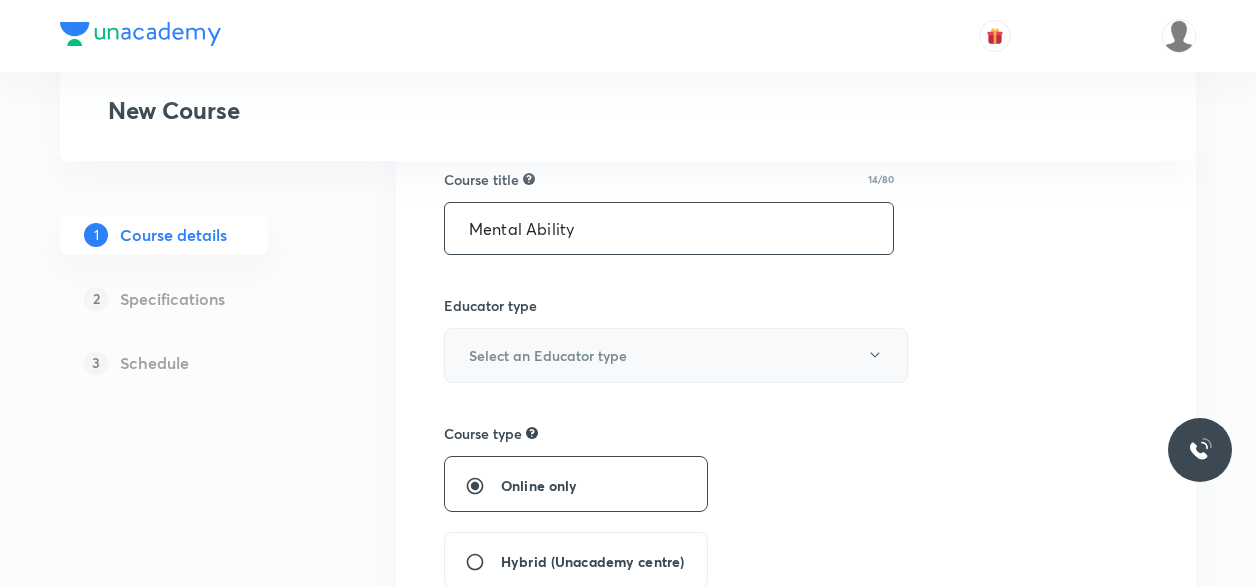 type on "Mental Ability" 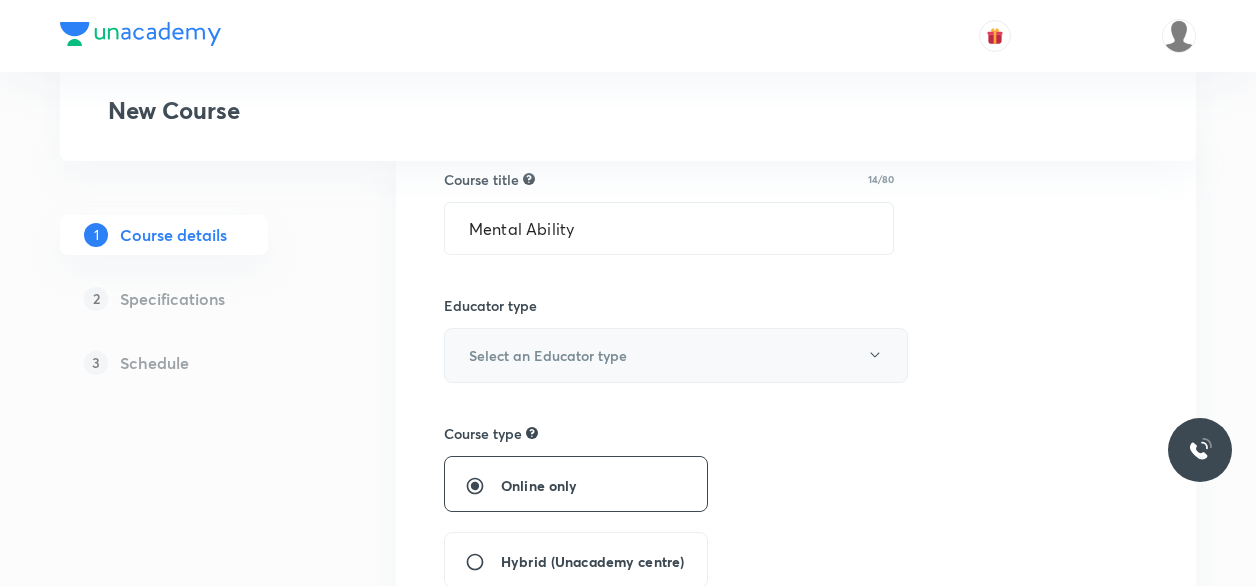 click on "Select an Educator type" at bounding box center [548, 355] 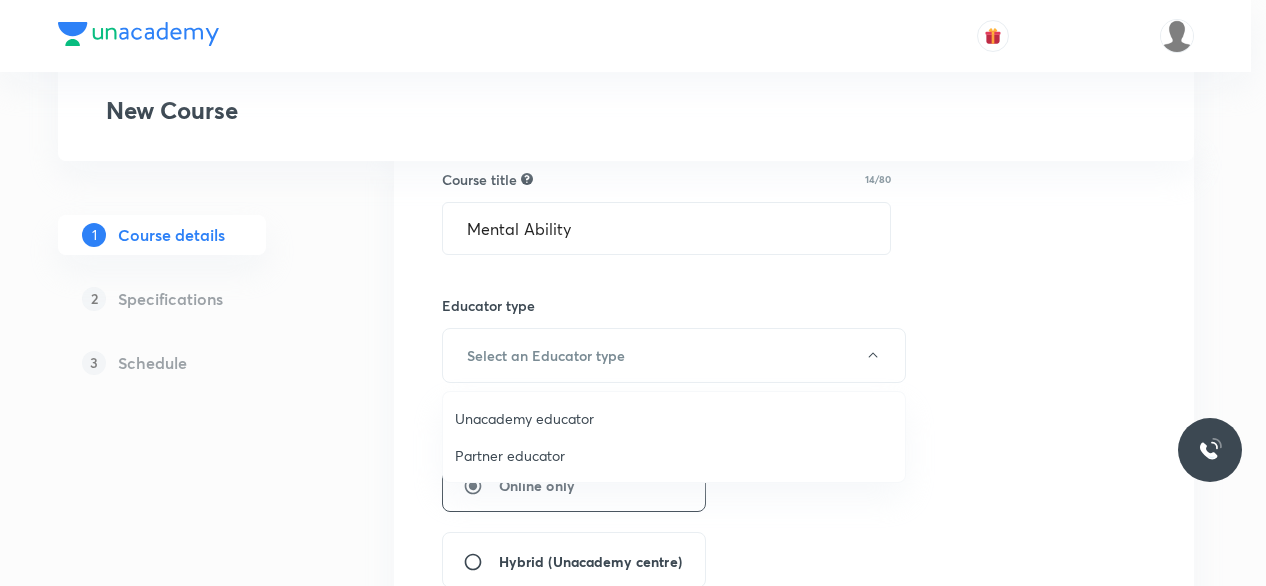 click on "Unacademy educator" at bounding box center (674, 418) 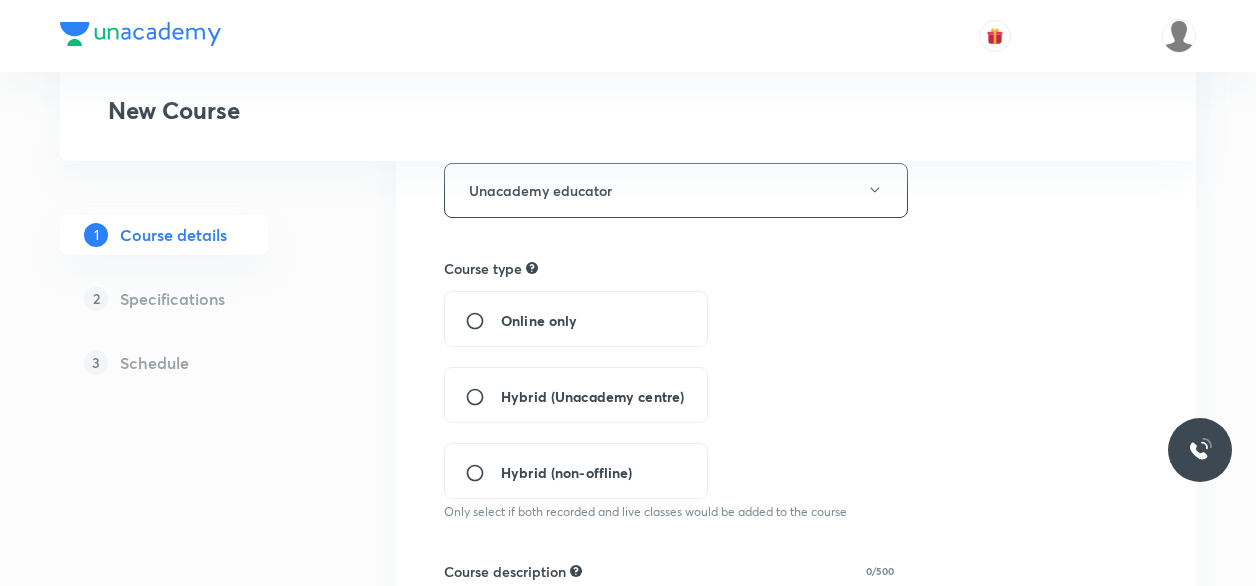 scroll, scrollTop: 342, scrollLeft: 0, axis: vertical 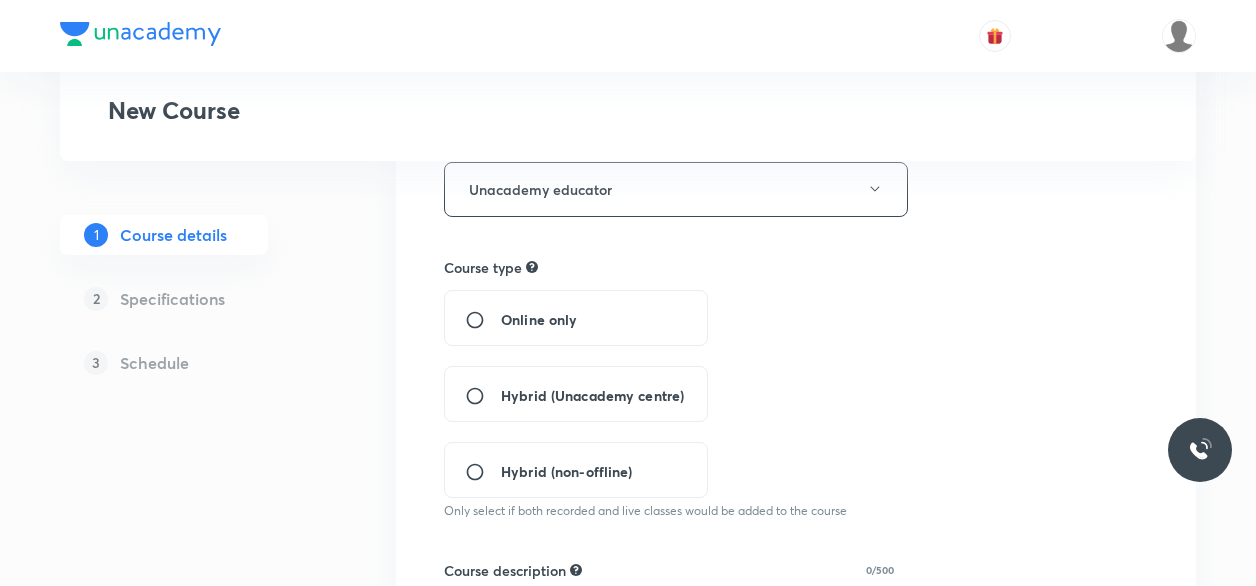 click on "Hybrid (Unacademy centre)" at bounding box center (576, 394) 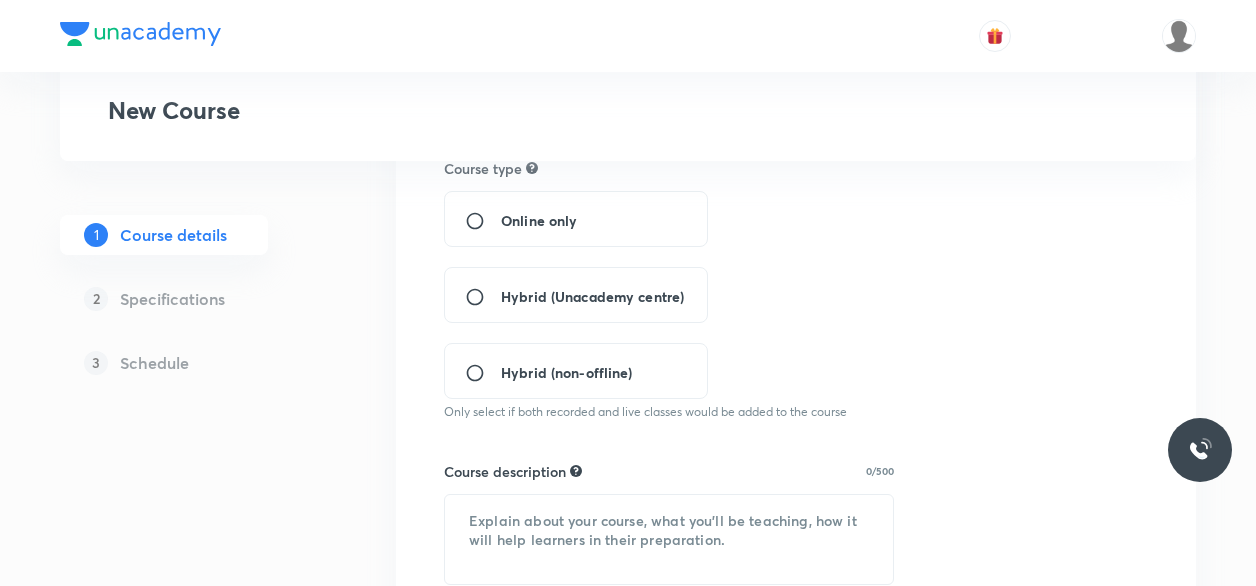 scroll, scrollTop: 448, scrollLeft: 0, axis: vertical 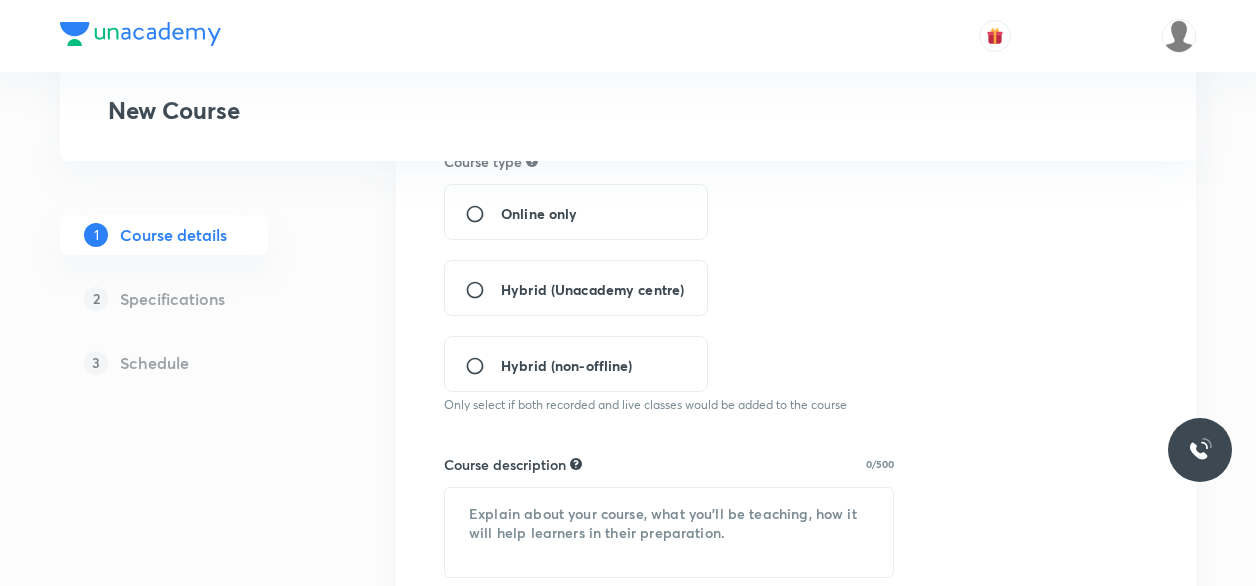 click on "Hybrid (Unacademy centre)" at bounding box center (483, 290) 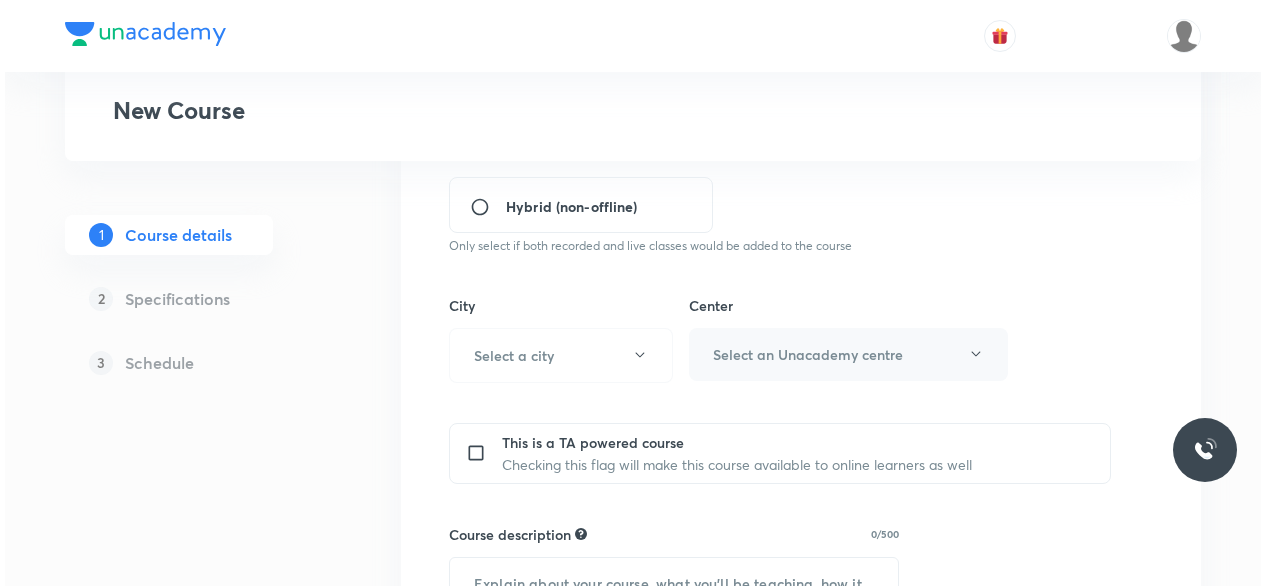 scroll, scrollTop: 608, scrollLeft: 0, axis: vertical 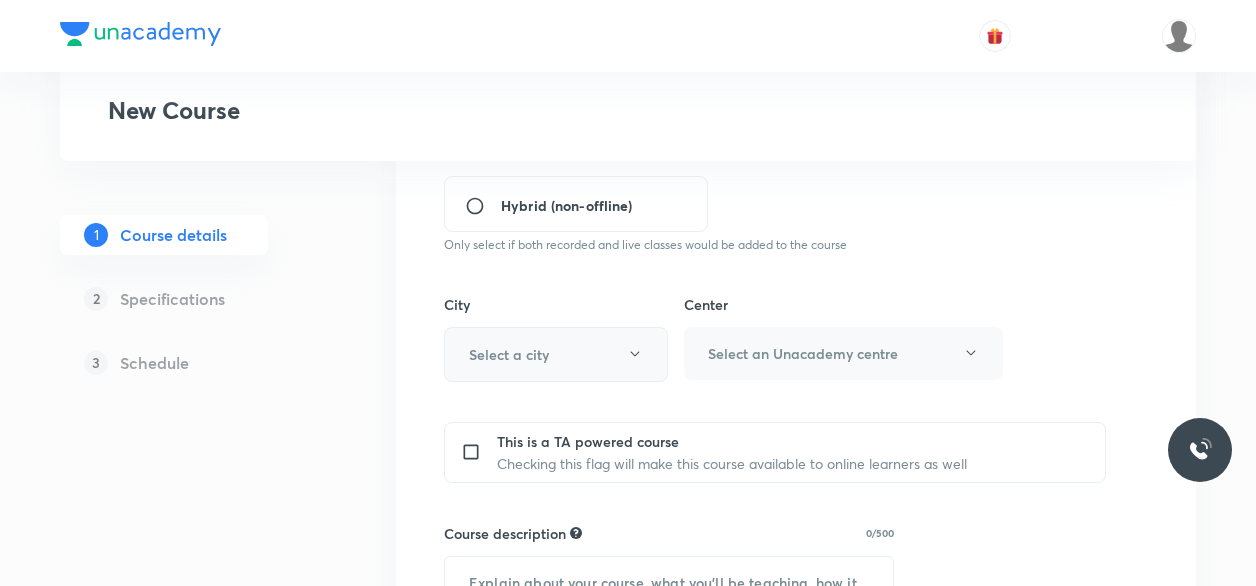 click 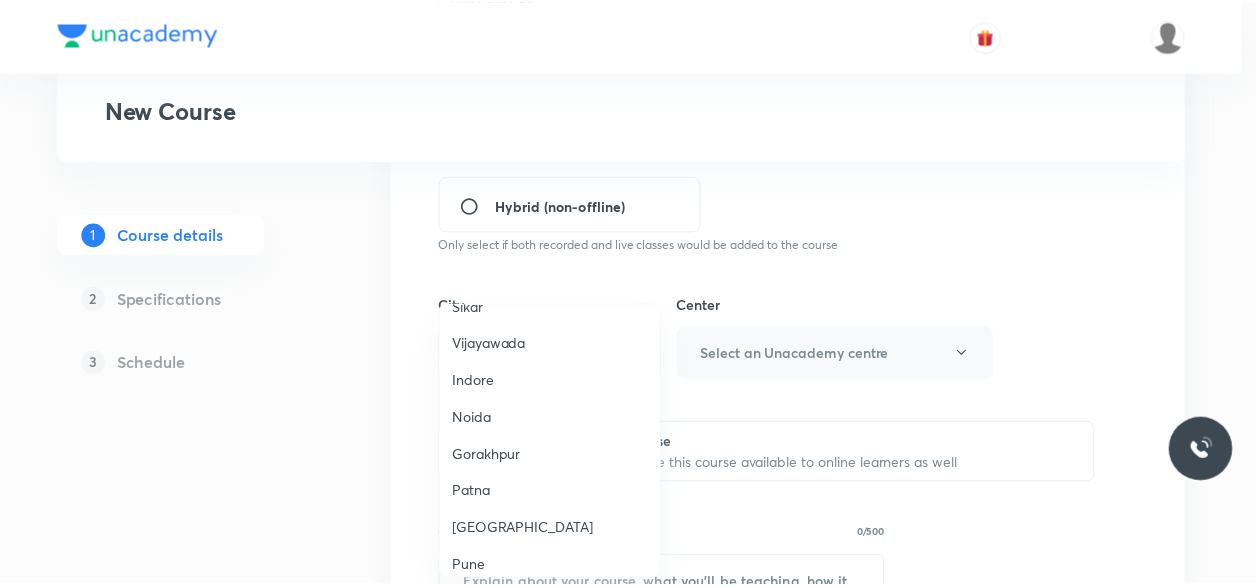 scroll, scrollTop: 1416, scrollLeft: 0, axis: vertical 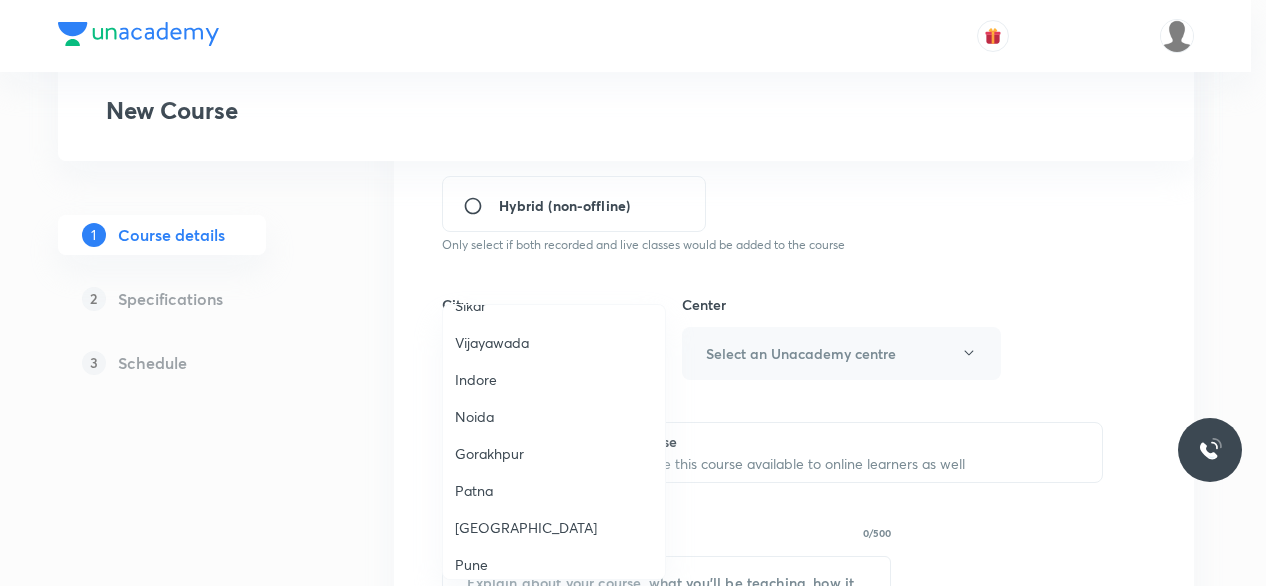 click on "Indore" at bounding box center [554, 379] 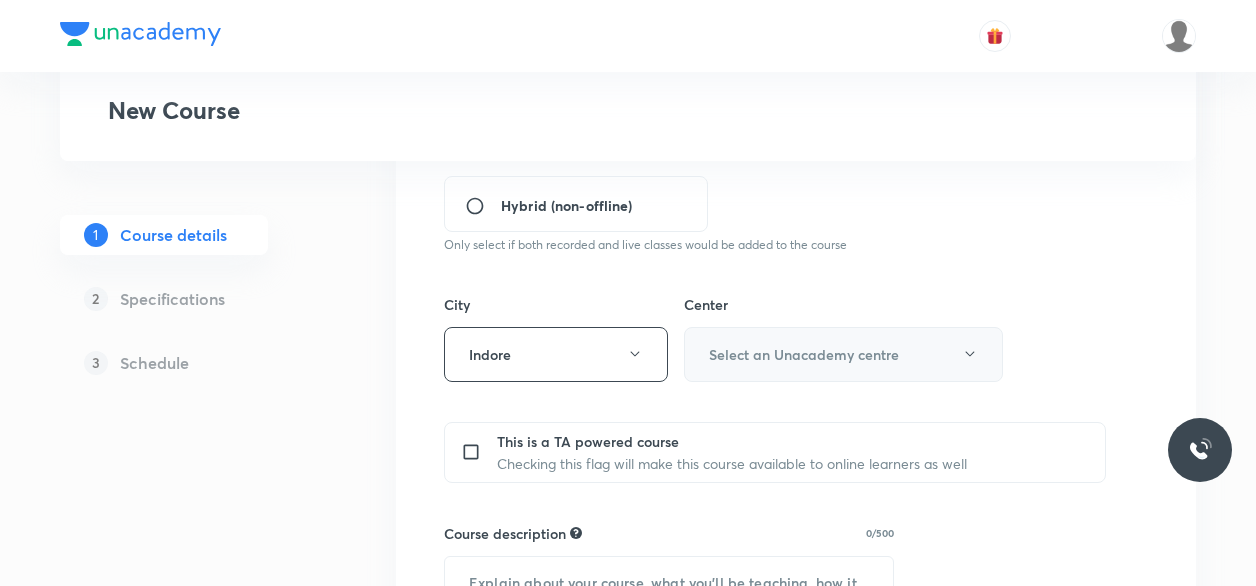 click on "Select an Unacademy centre" at bounding box center [843, 354] 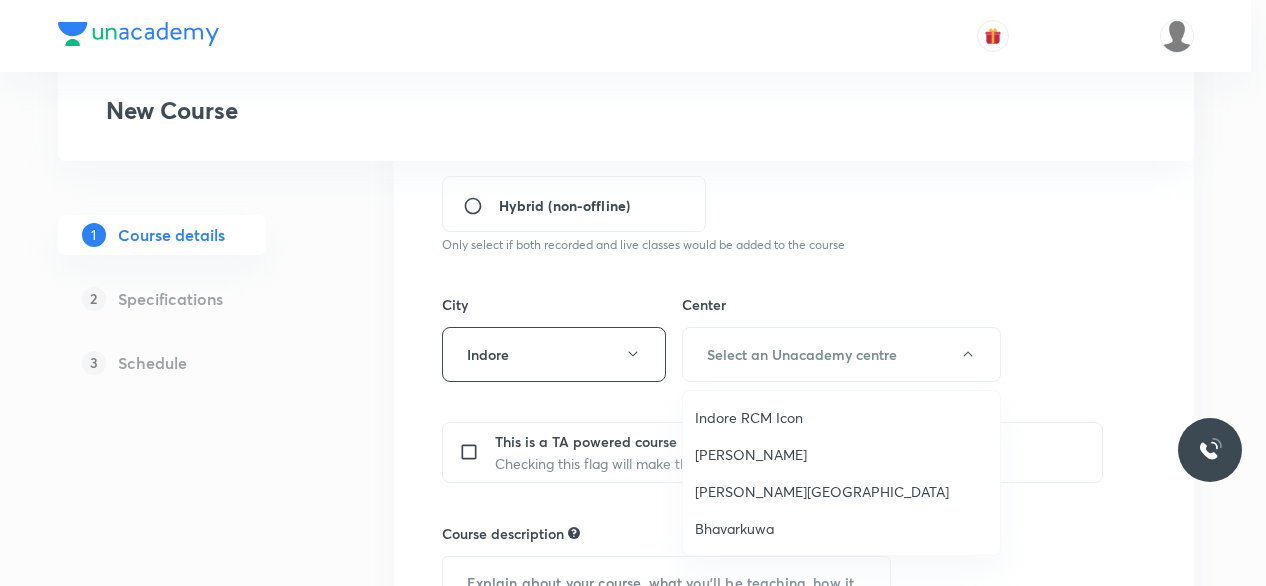 click on "Bhavarkuwa" at bounding box center [841, 528] 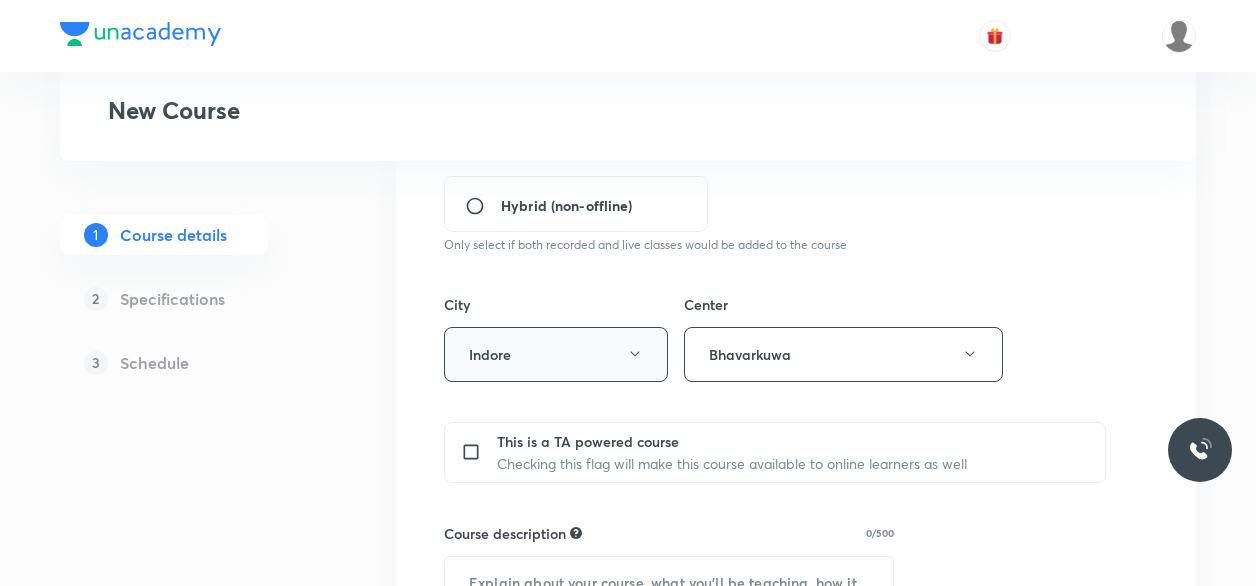 scroll, scrollTop: 814, scrollLeft: 0, axis: vertical 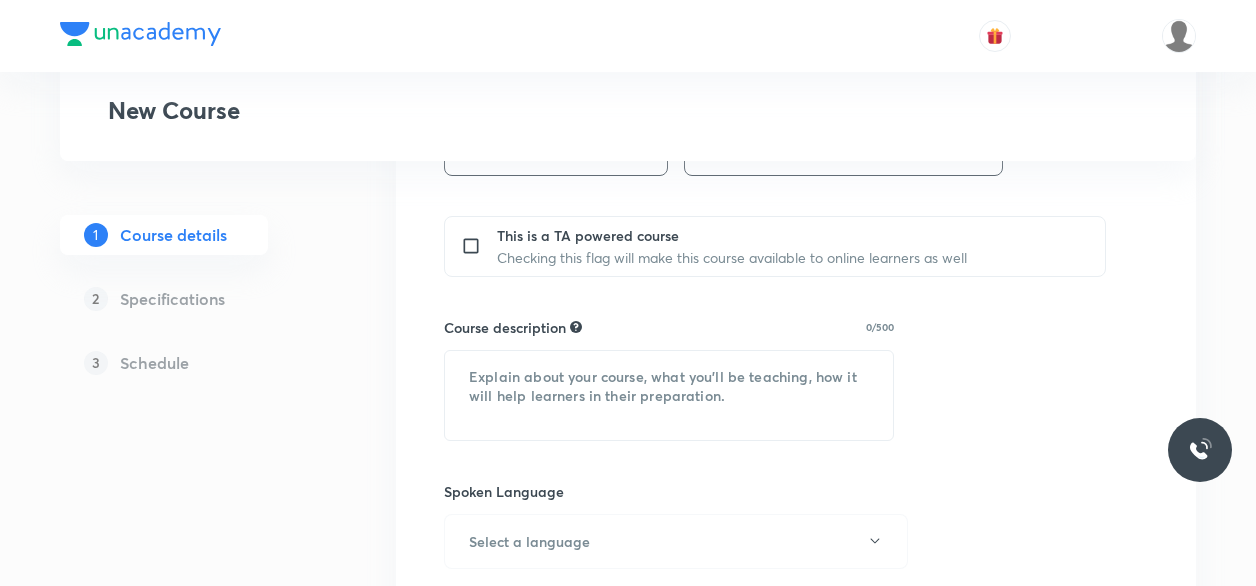 click at bounding box center (669, 395) 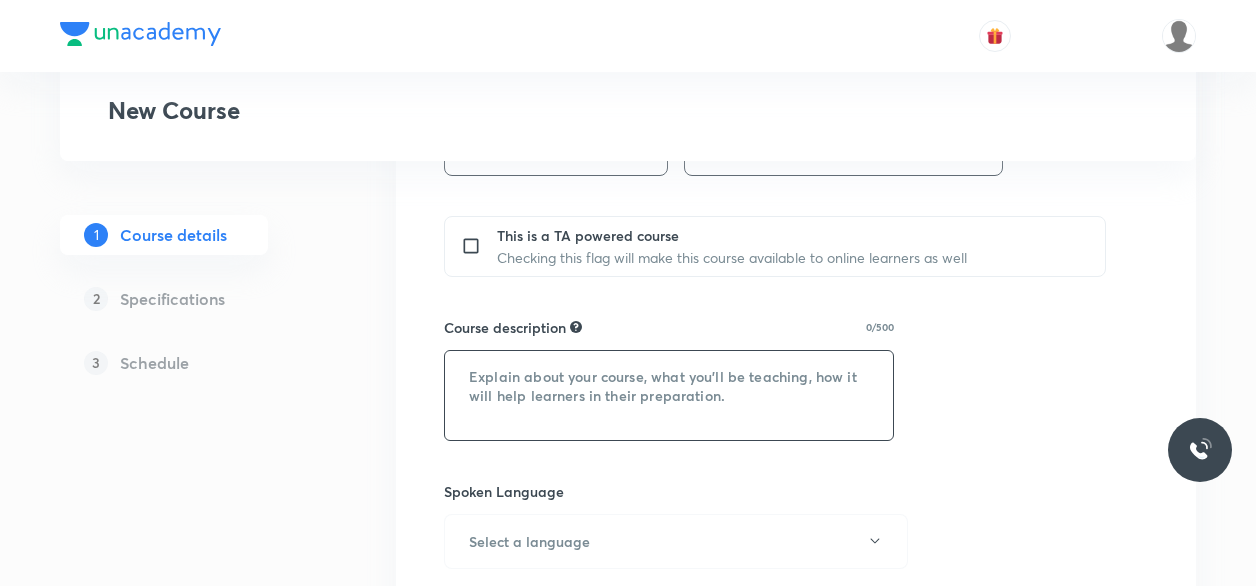 paste on "In this course, Jitesh Motwani sir will cover Mental Ability. It will be helpful for students preparing for Class 10th Exams. The lecture will be of 45 mins duration each. The course will be covered in Hindi and English, and notes will be covered in English." 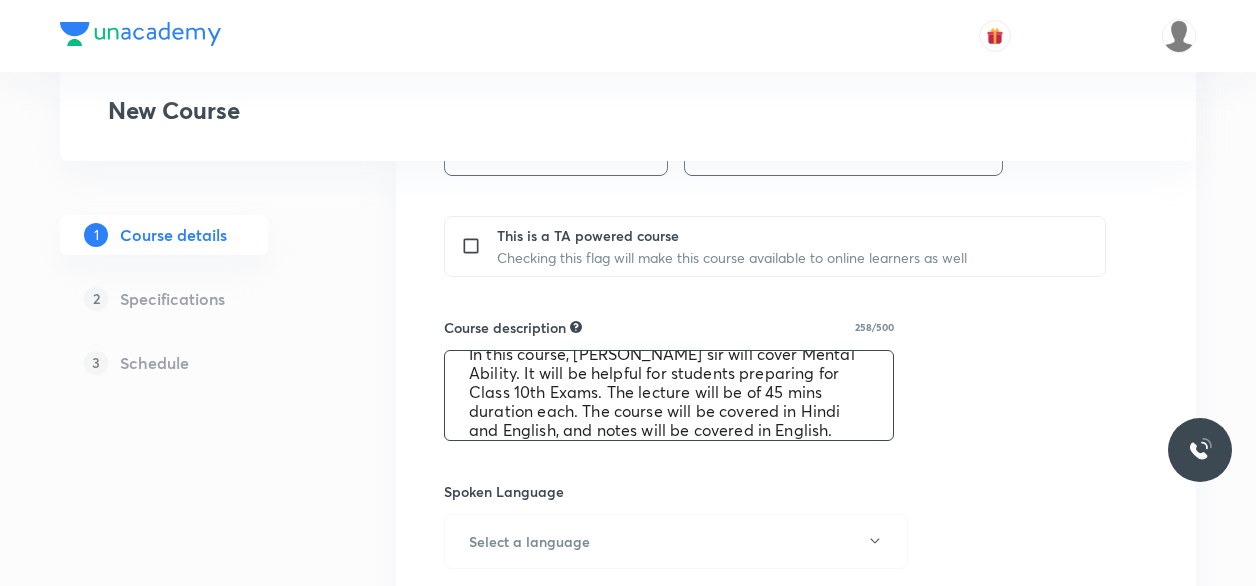scroll, scrollTop: 38, scrollLeft: 0, axis: vertical 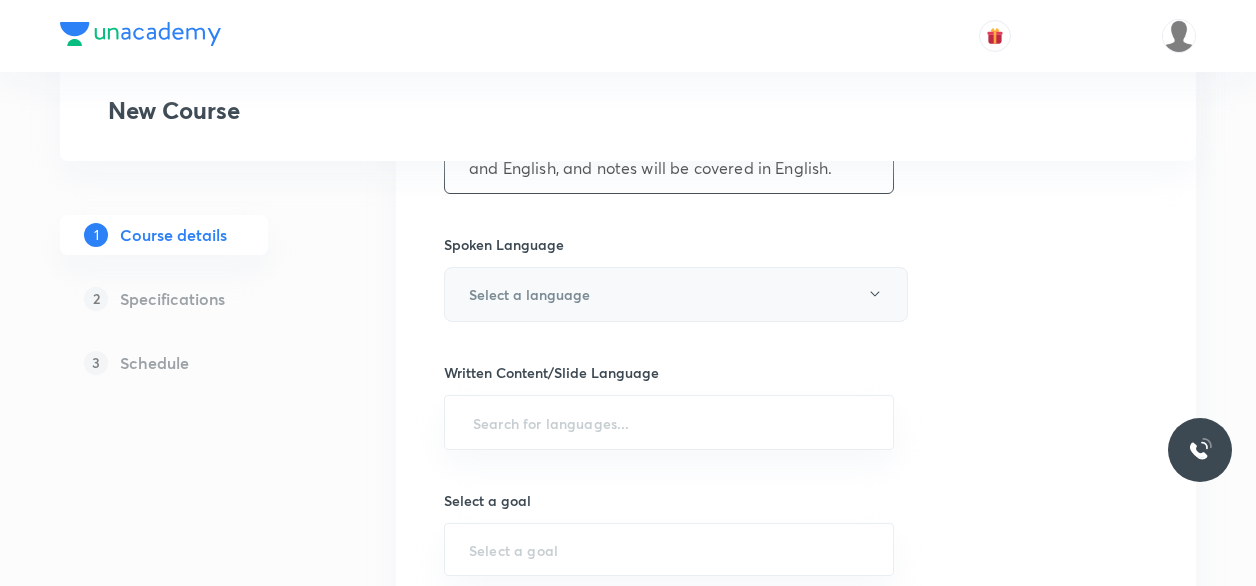 type on "In this course, Jitesh Motwani sir will cover Mental Ability. It will be helpful for students preparing for Class 10th Exams. The lecture will be of 45 mins duration each. The course will be covered in Hindi and English, and notes will be covered in English." 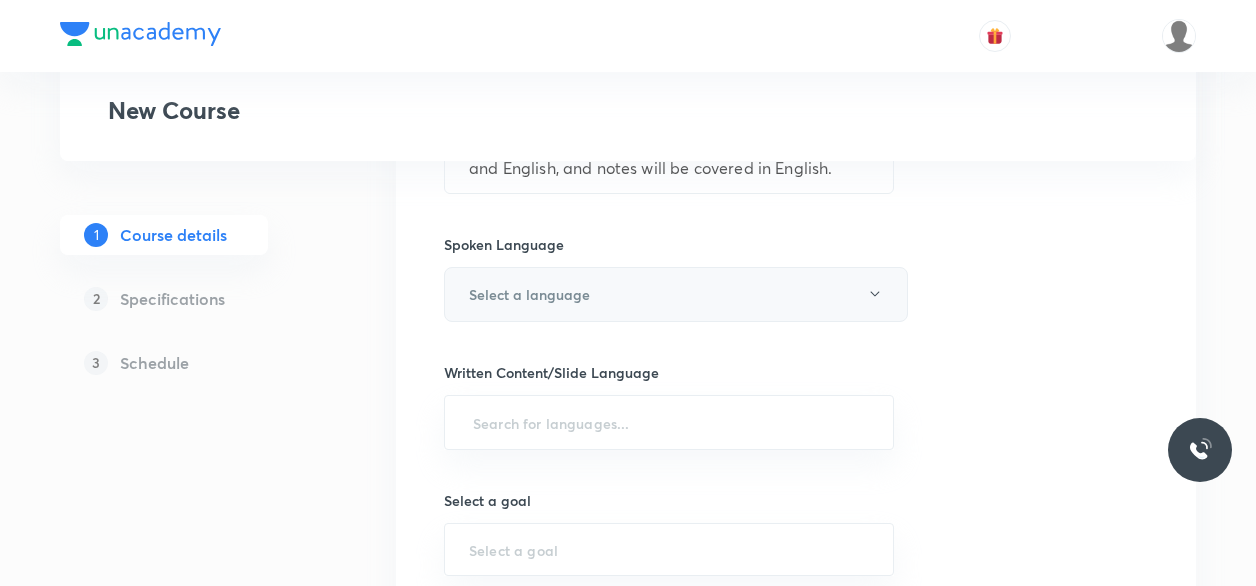 click on "Select a language" at bounding box center (676, 294) 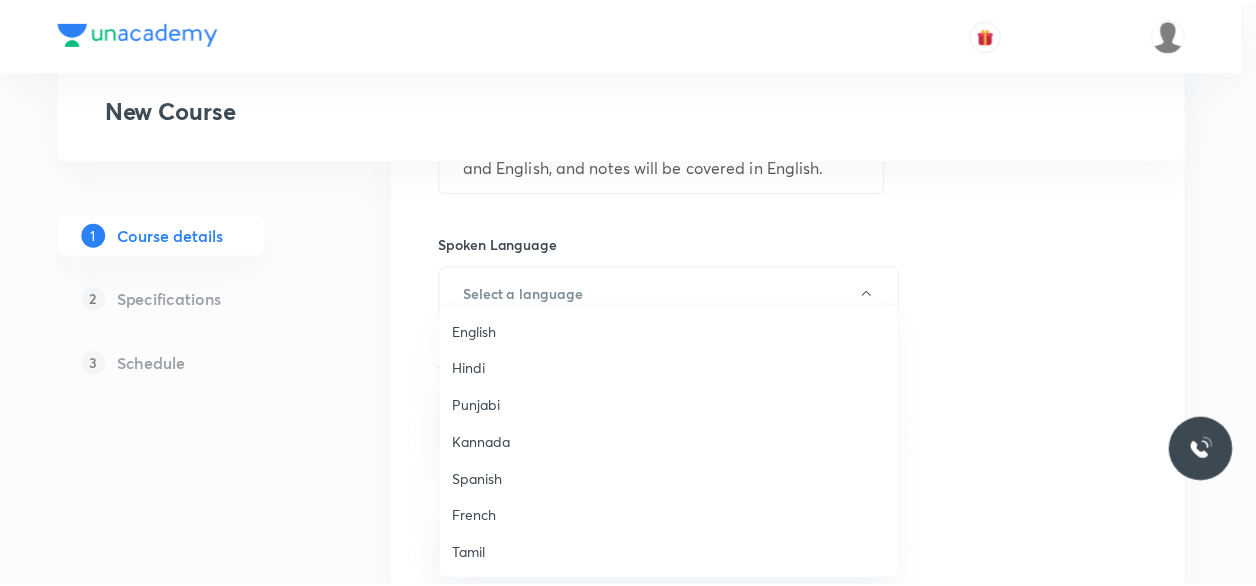 scroll, scrollTop: 592, scrollLeft: 0, axis: vertical 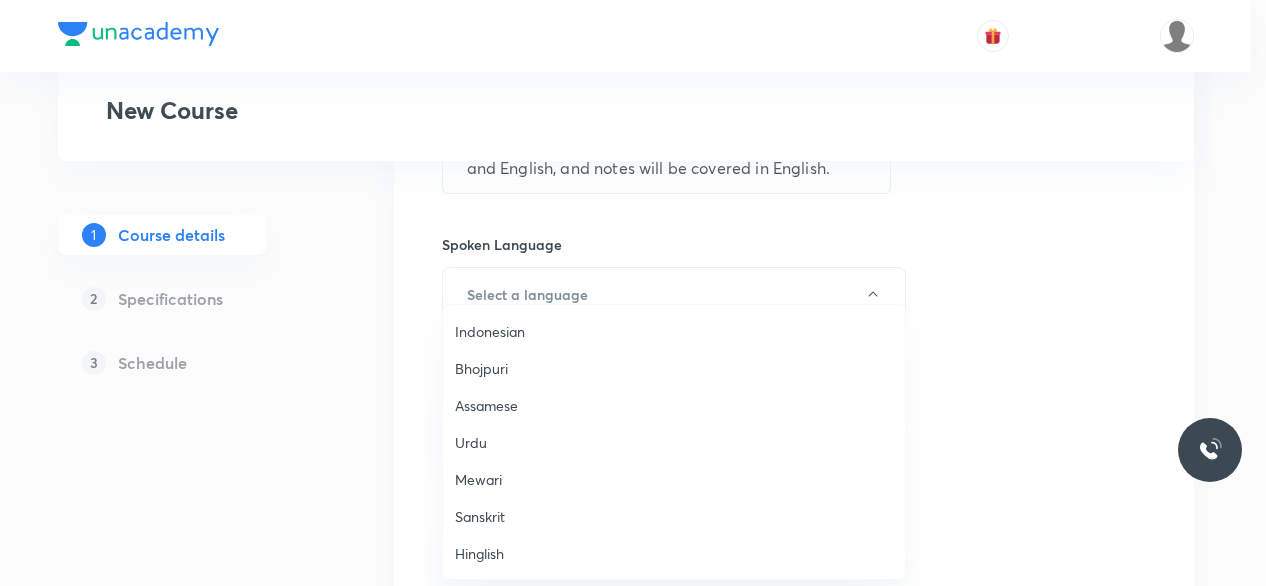 click on "Hinglish" at bounding box center [674, 553] 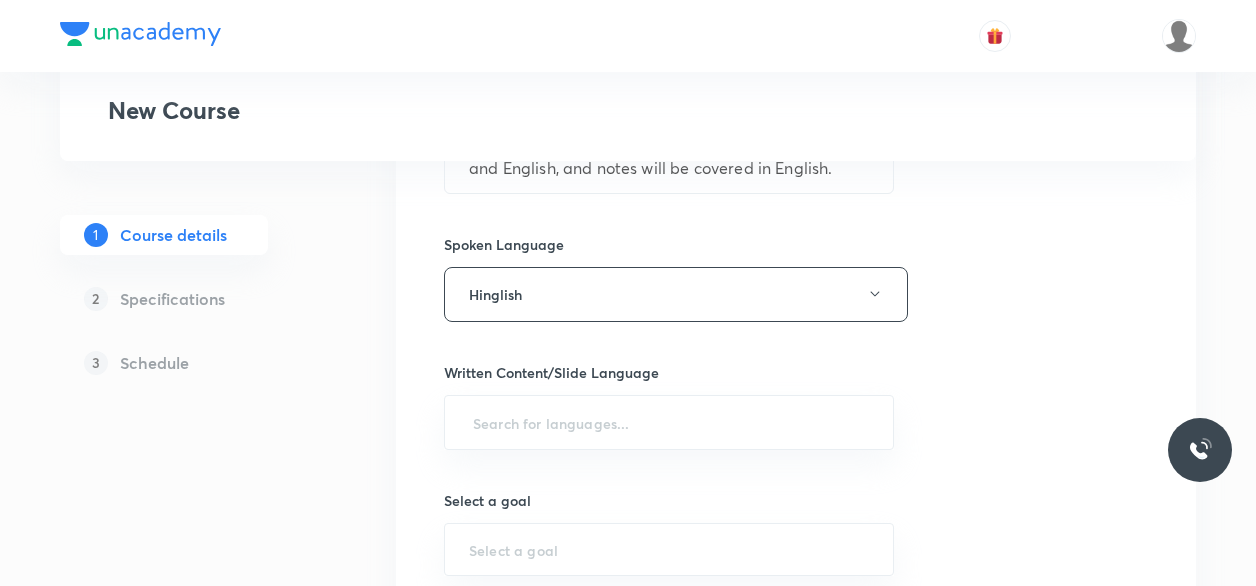 scroll, scrollTop: 1117, scrollLeft: 0, axis: vertical 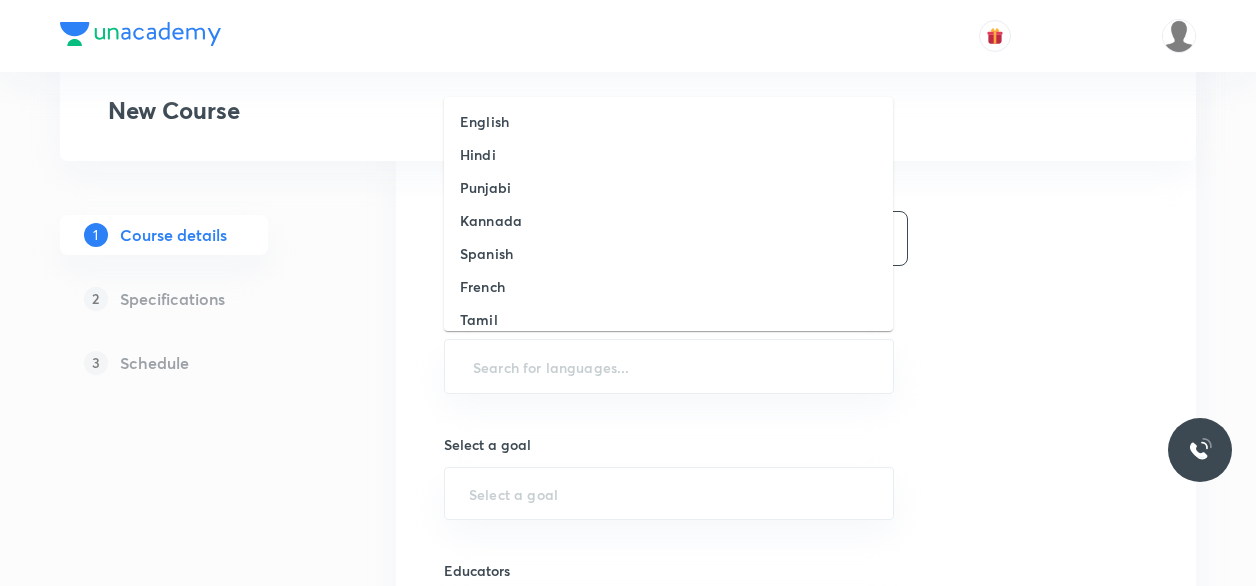 click at bounding box center [669, 366] 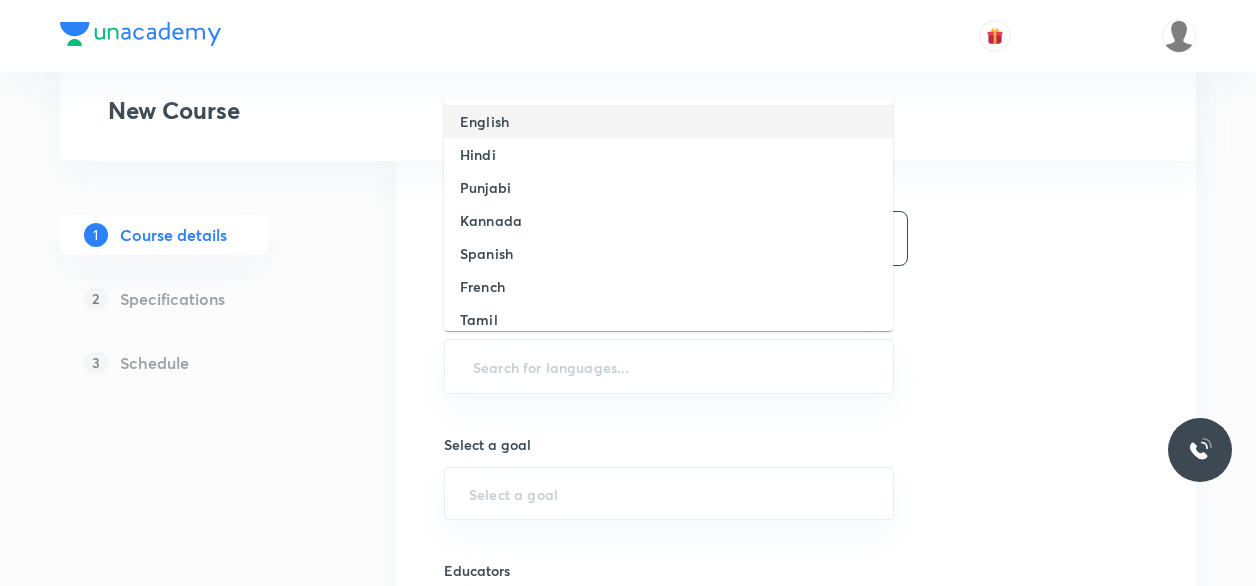 click on "English" at bounding box center (484, 121) 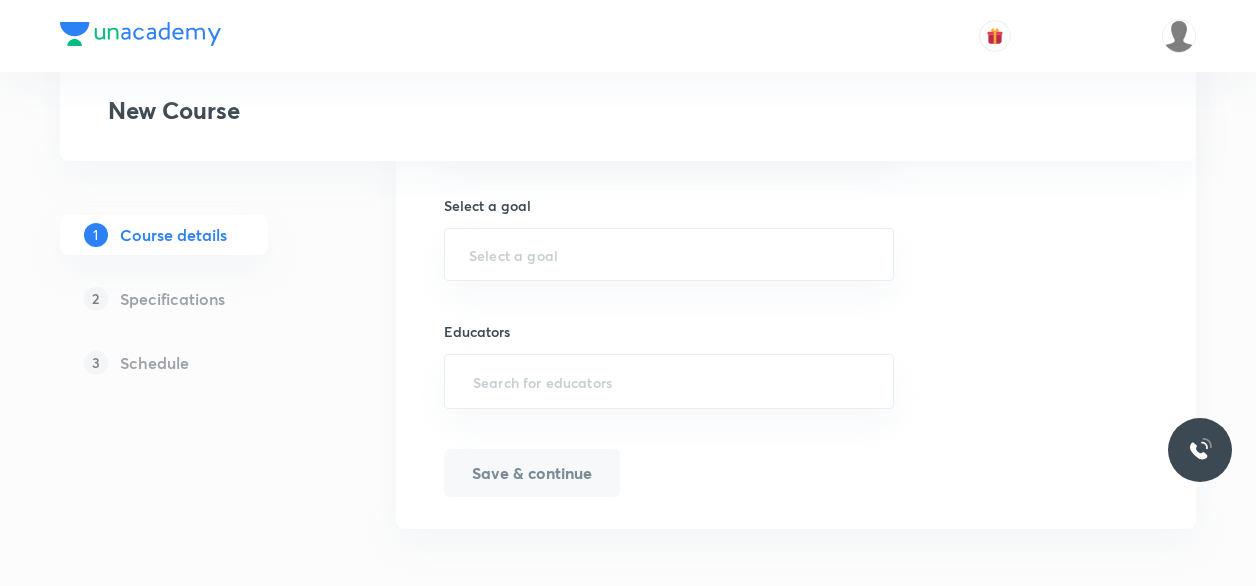 scroll, scrollTop: 1356, scrollLeft: 0, axis: vertical 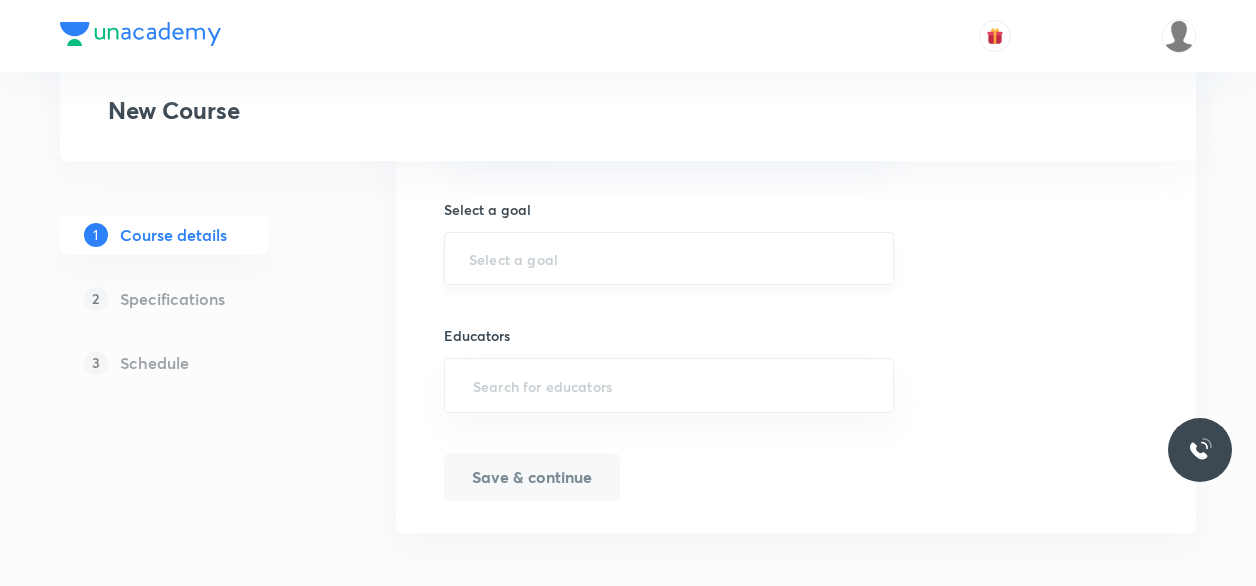 click on "​" at bounding box center (669, 258) 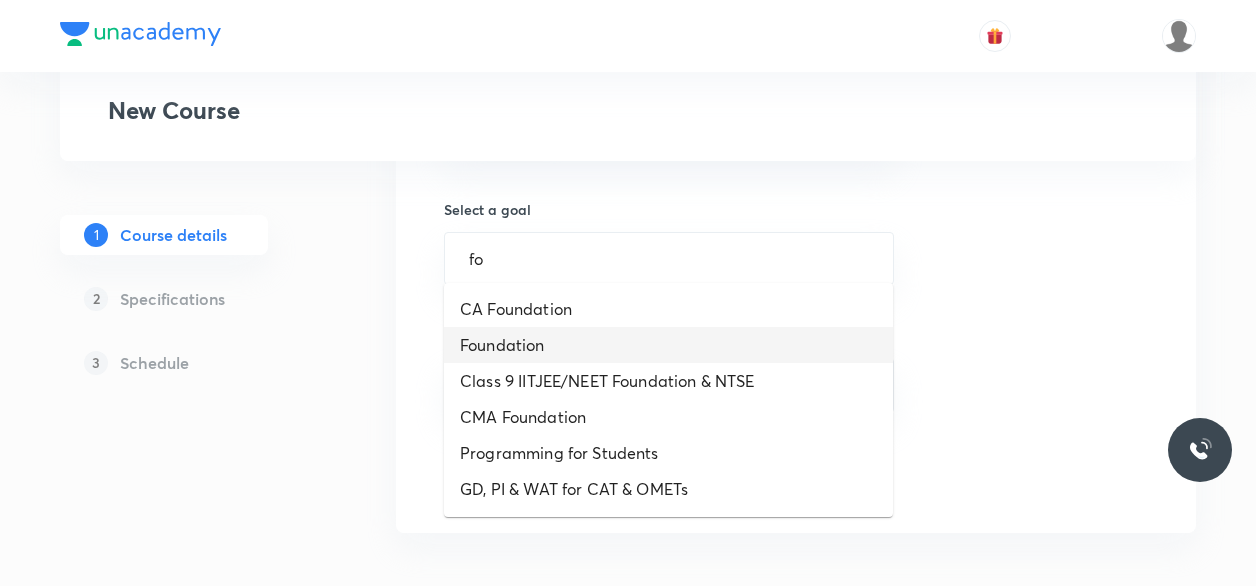 click on "Foundation" at bounding box center [668, 345] 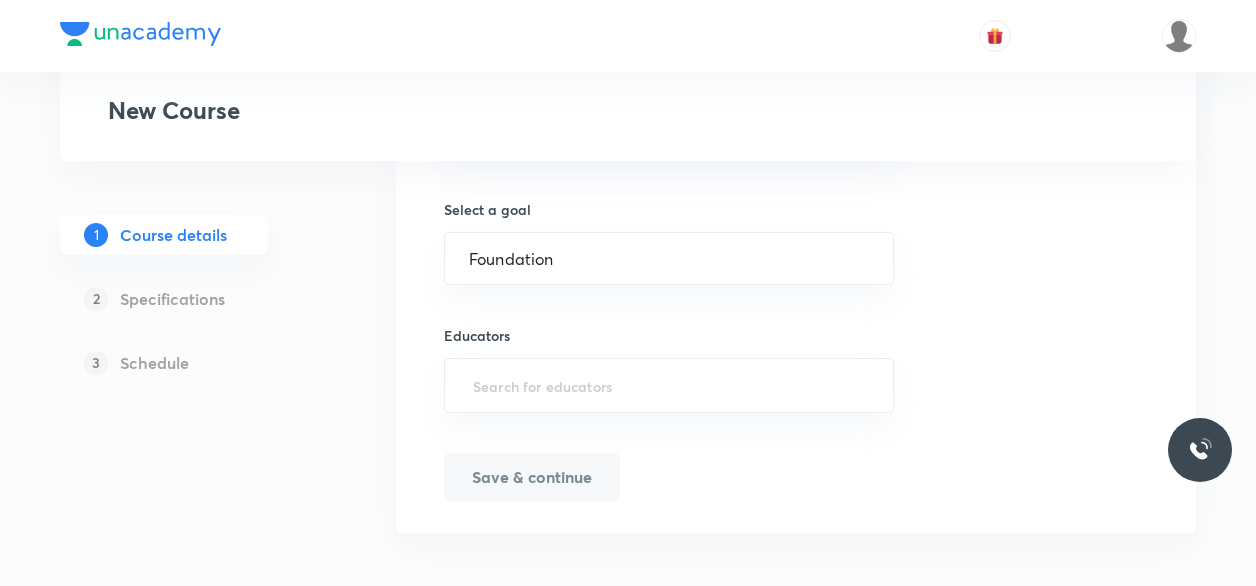 click on "​" at bounding box center (669, 385) 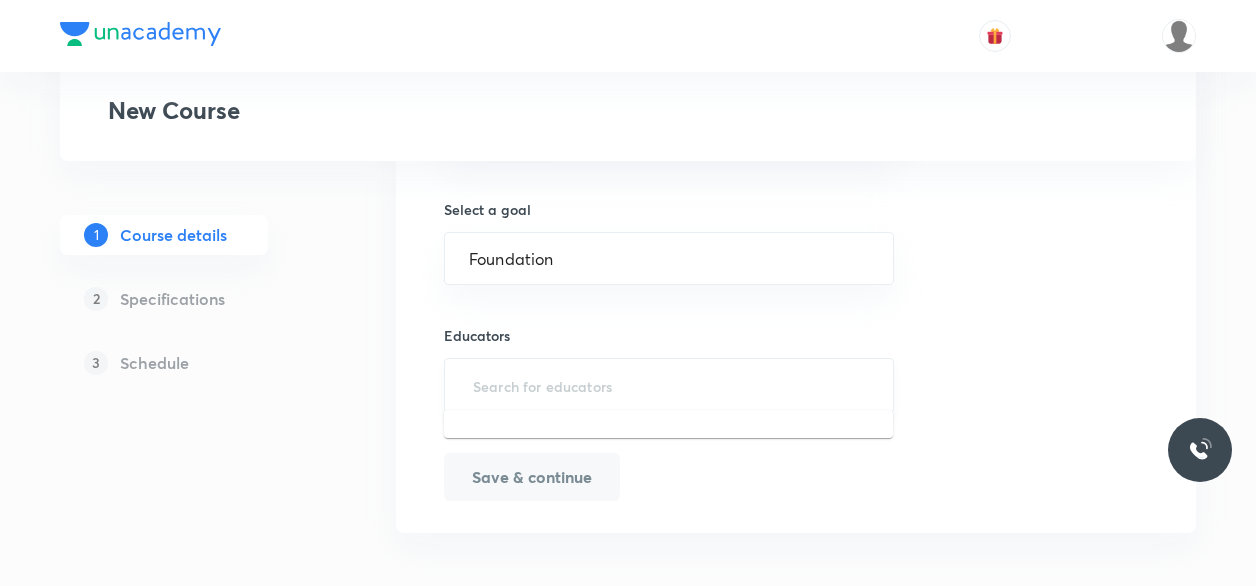 click at bounding box center [669, 385] 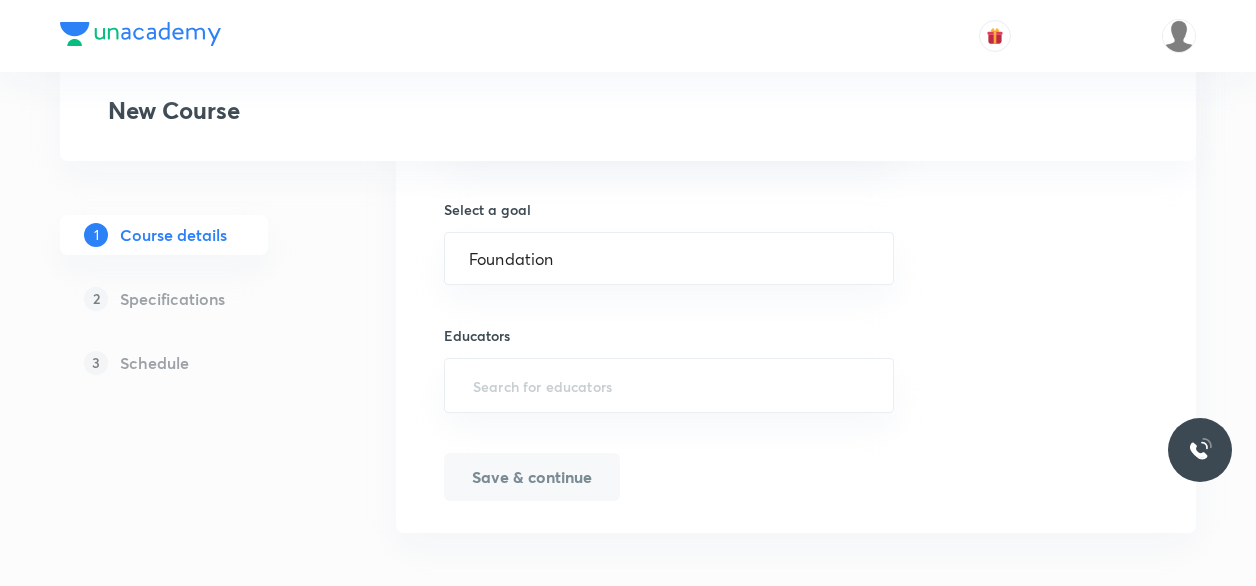 paste on "jmotwani231287" 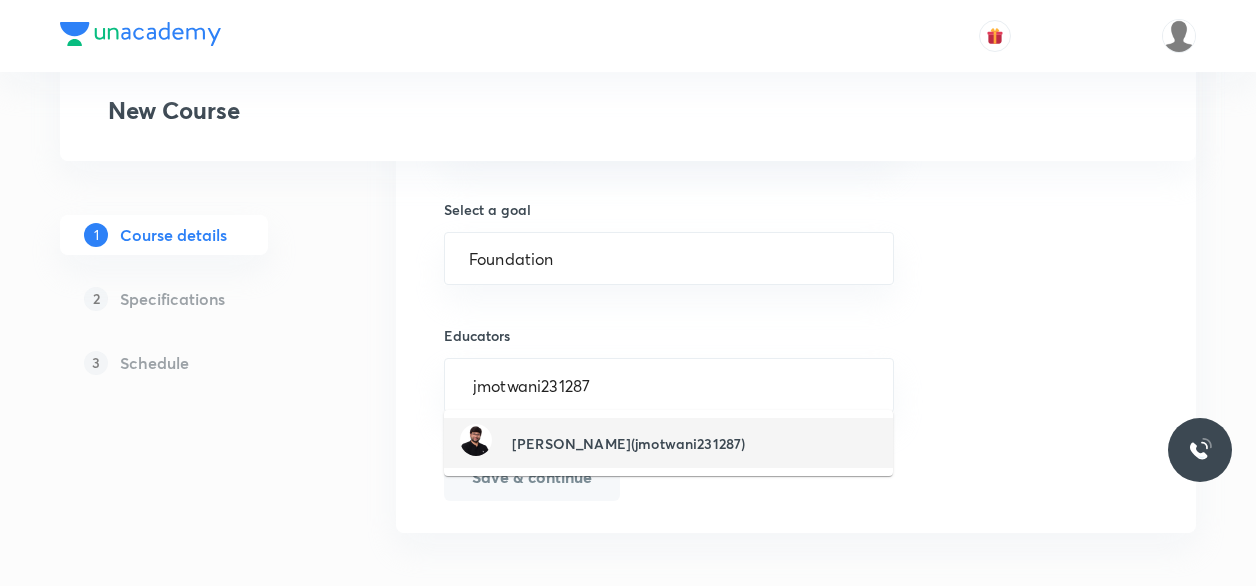 click on "Jitesh Motwani(jmotwani231287)" at bounding box center [628, 443] 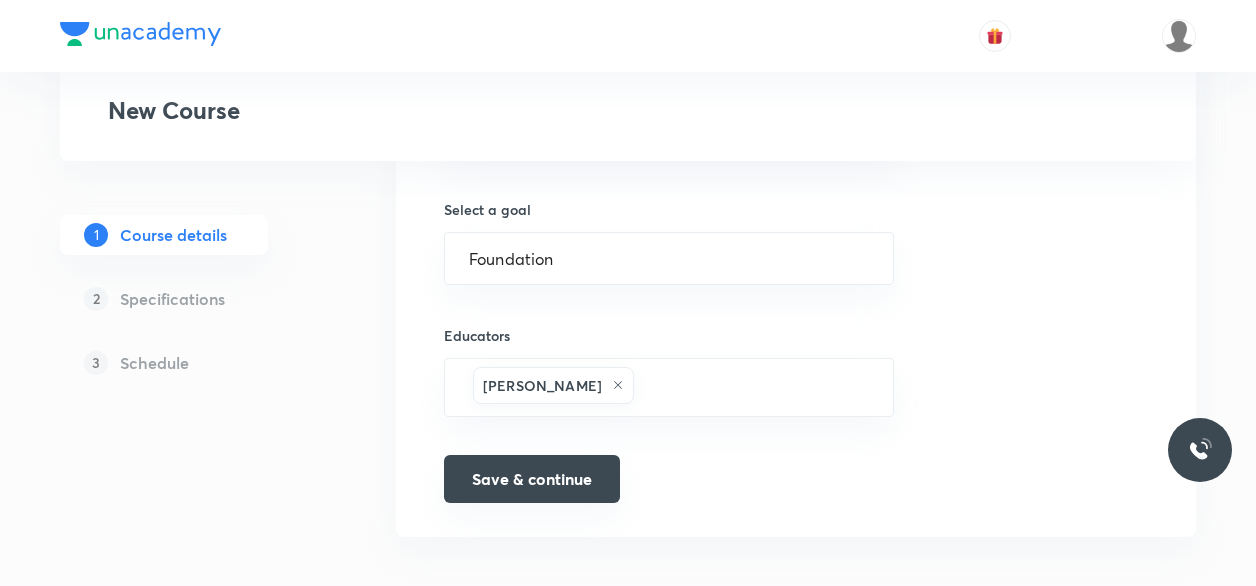 click on "Save & continue" at bounding box center [532, 479] 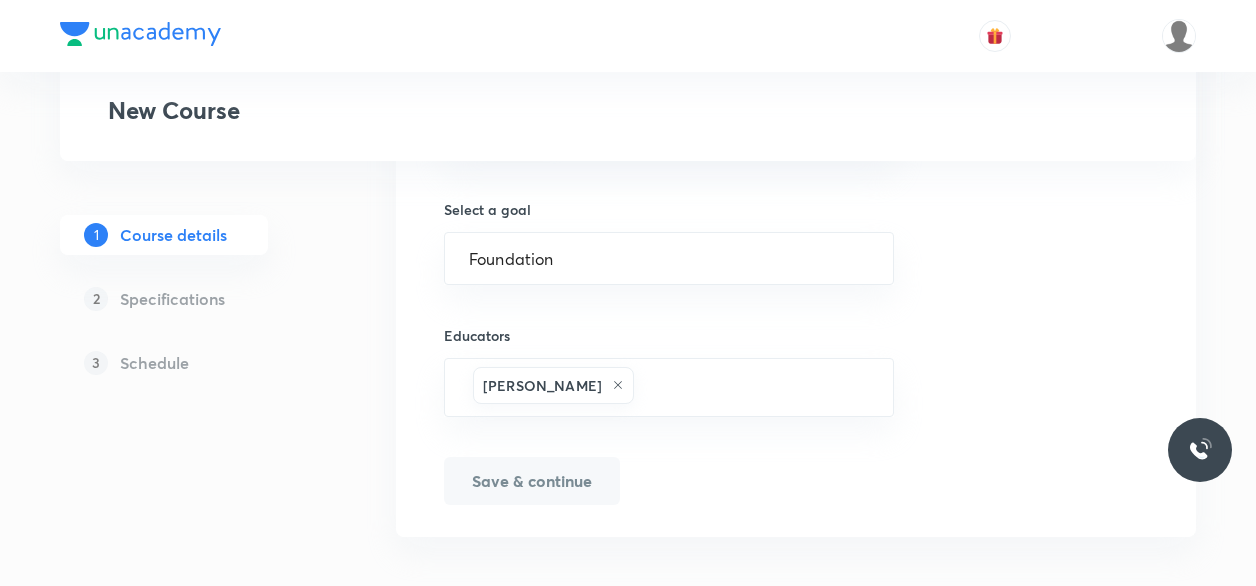 scroll, scrollTop: 1381, scrollLeft: 0, axis: vertical 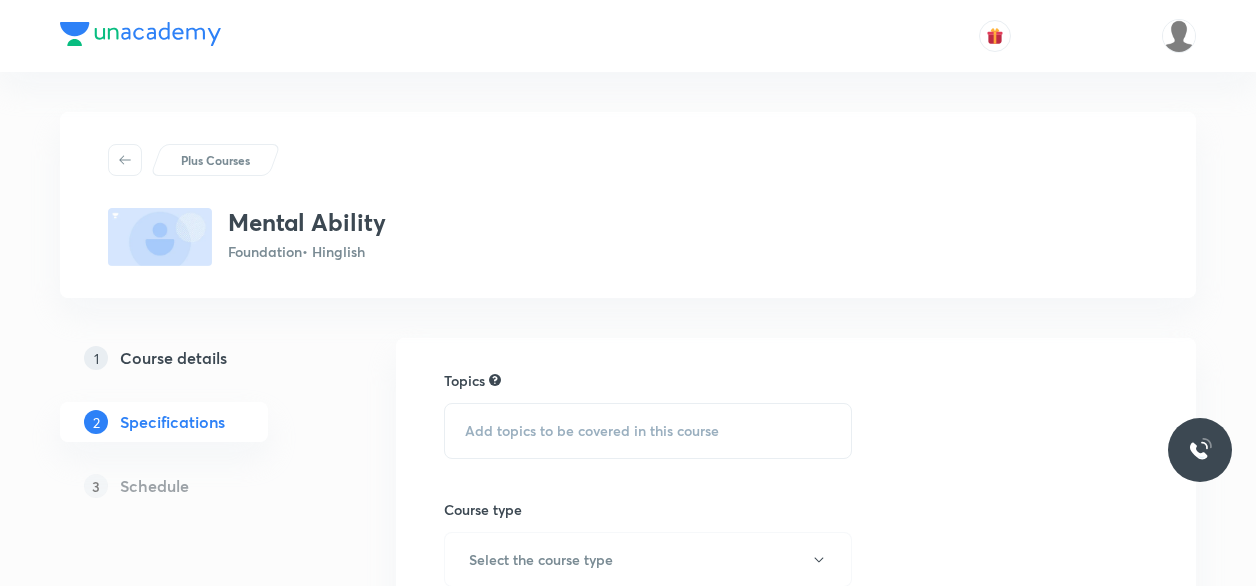 click on "Add topics to be covered in this course" at bounding box center (592, 431) 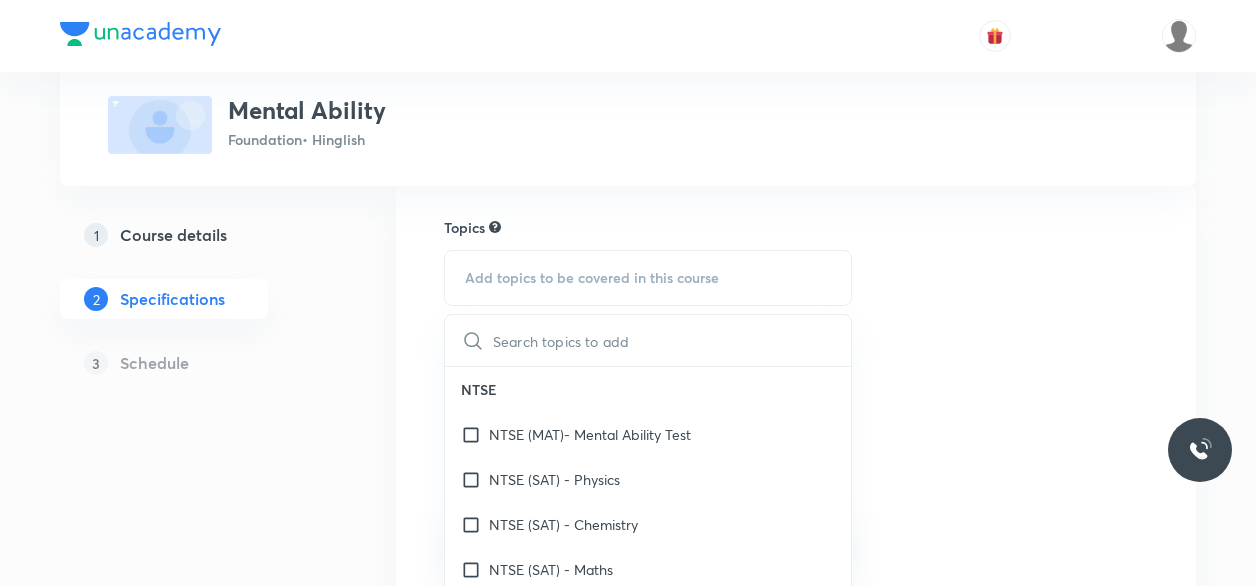 scroll, scrollTop: 154, scrollLeft: 0, axis: vertical 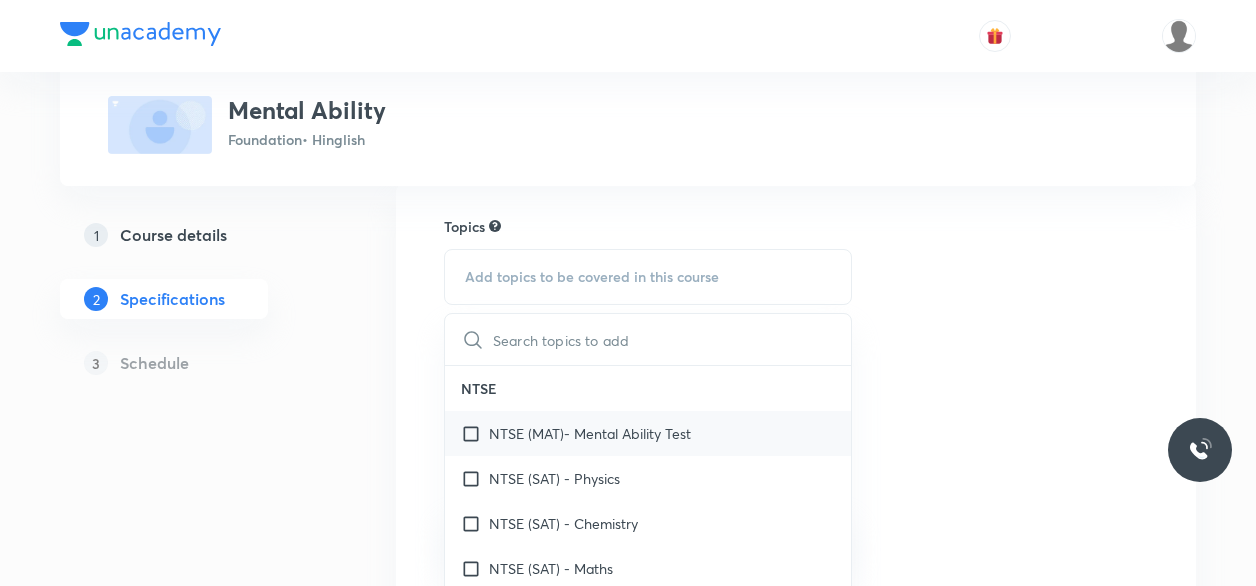 click on "NTSE (MAT)- Mental Ability Test" at bounding box center (590, 433) 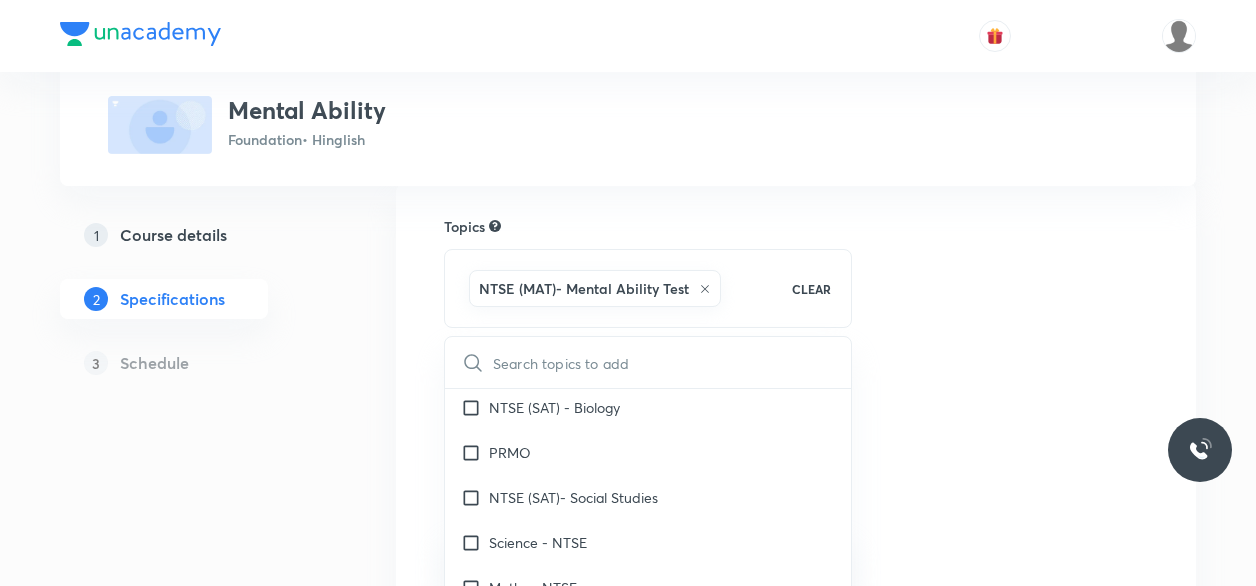 scroll, scrollTop: 231, scrollLeft: 0, axis: vertical 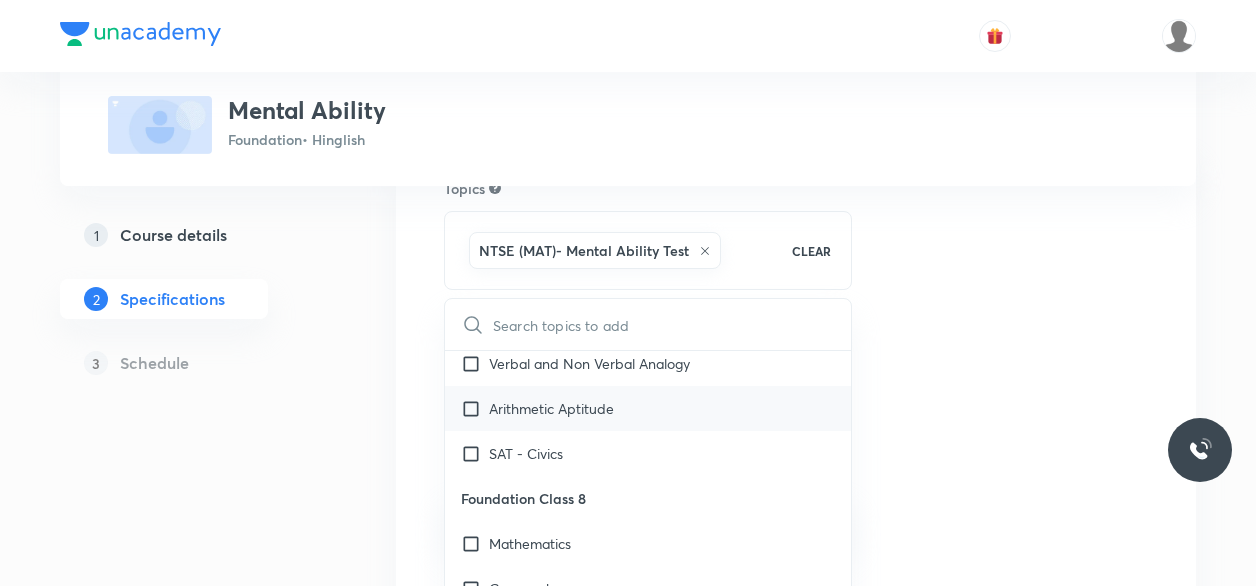 click on "Arithmetic Aptitude" at bounding box center (648, 408) 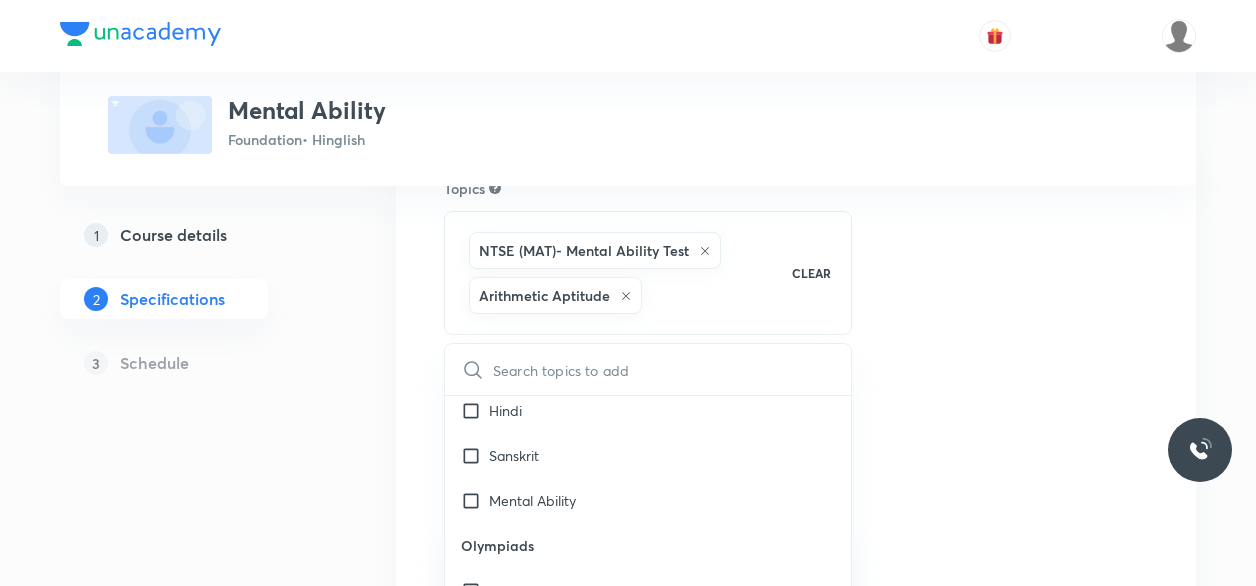 scroll, scrollTop: 1233, scrollLeft: 0, axis: vertical 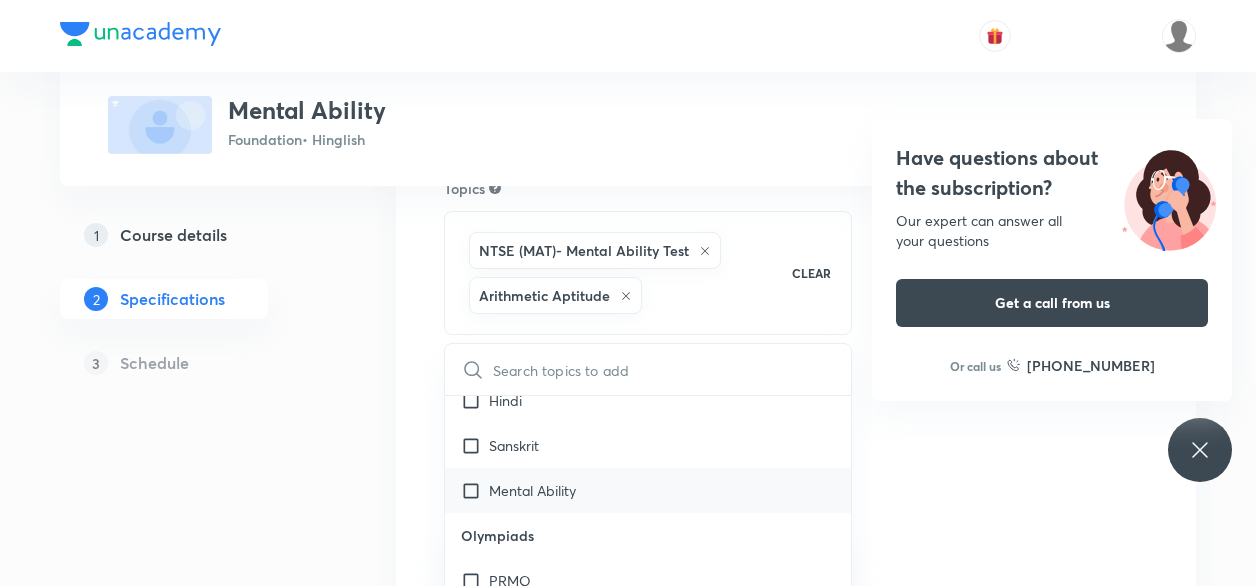 click on "Mental Ability" at bounding box center (532, 490) 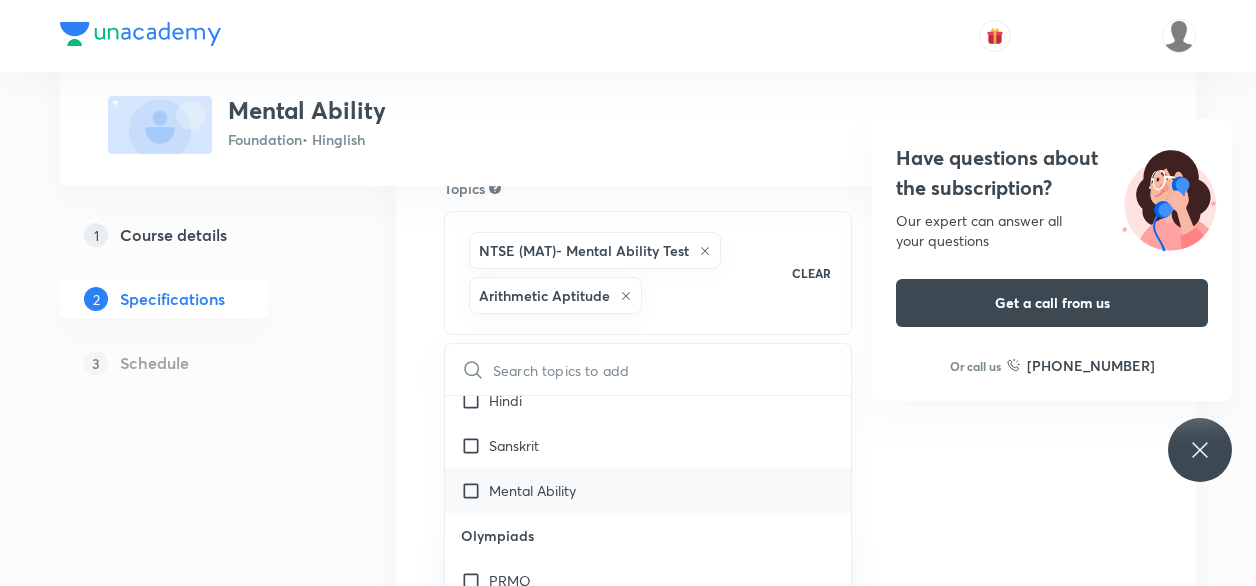 checkbox on "true" 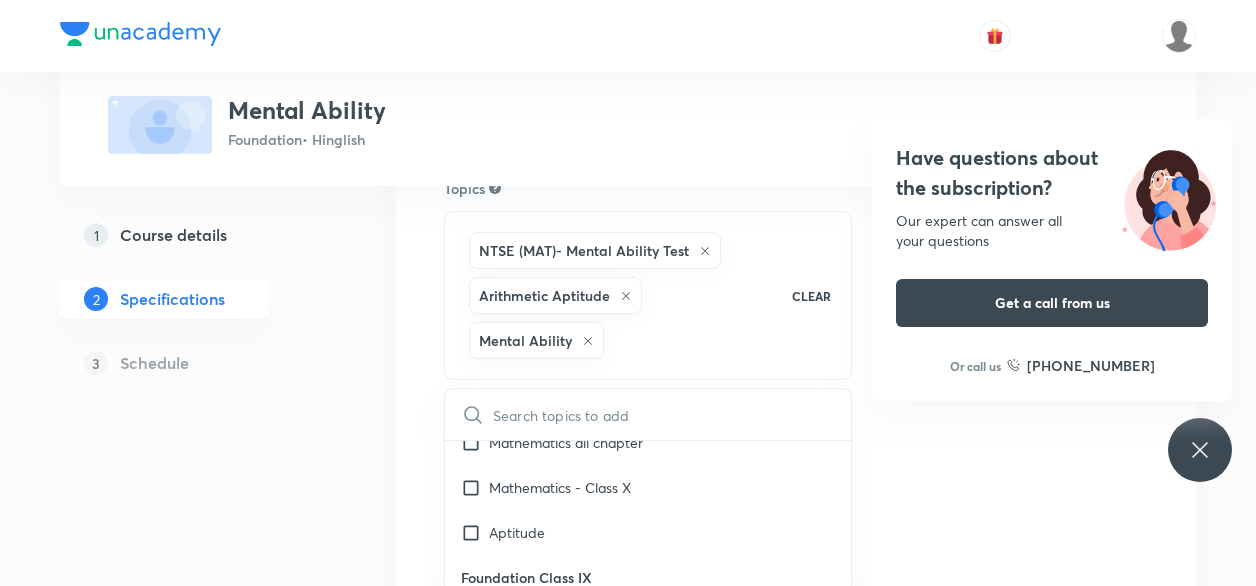 scroll, scrollTop: 2232, scrollLeft: 0, axis: vertical 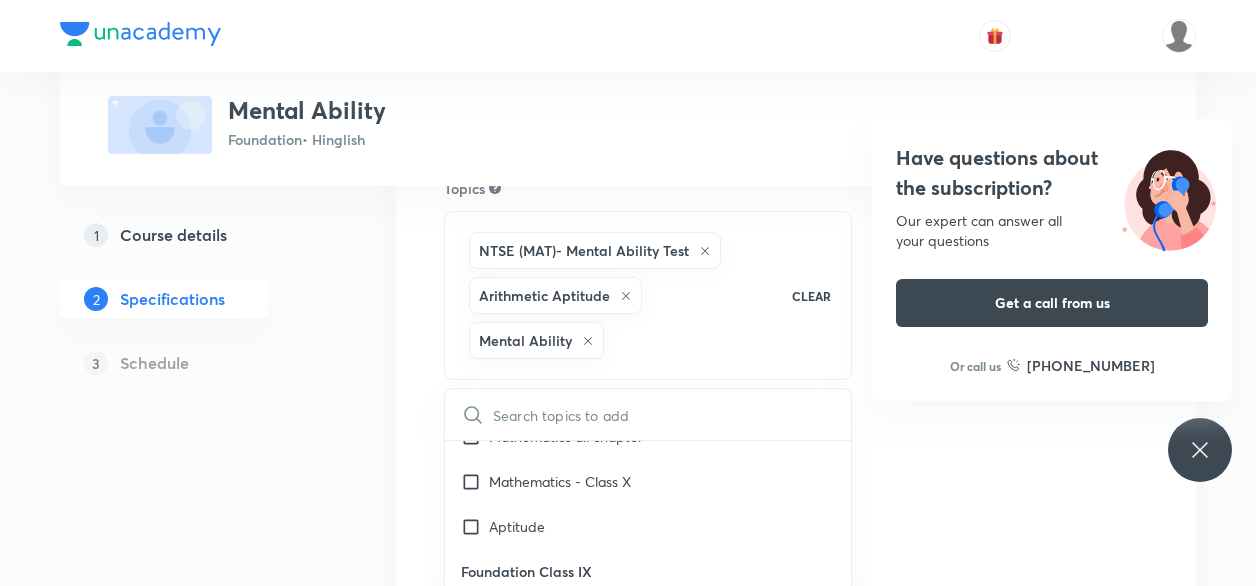 click on "Foundation Class IX" at bounding box center (648, 571) 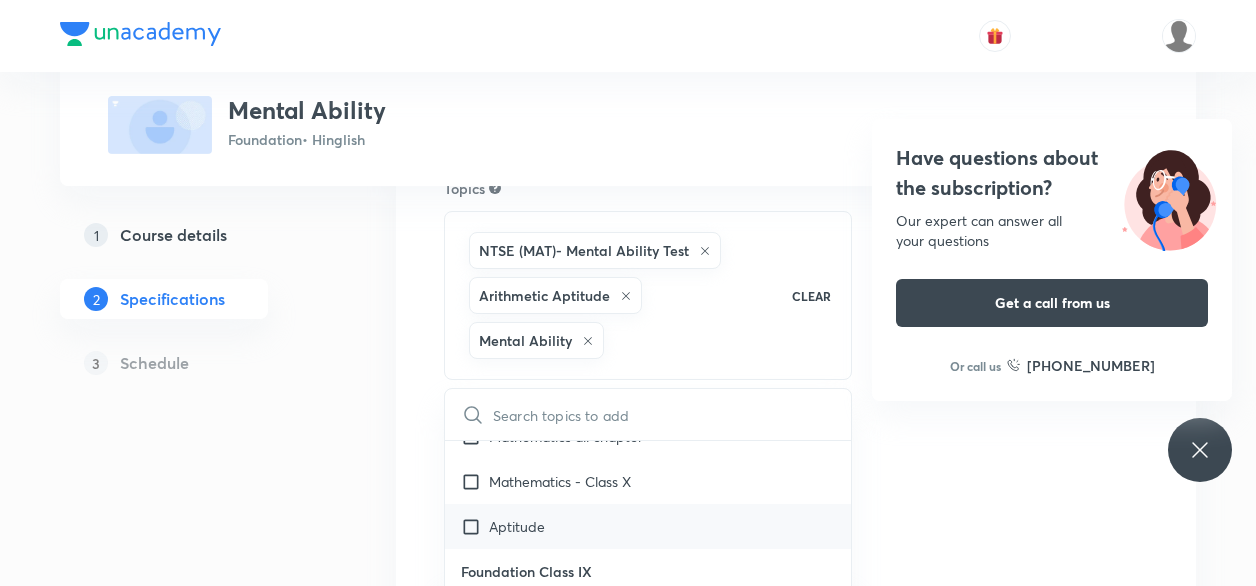 click on "Aptitude" at bounding box center [517, 526] 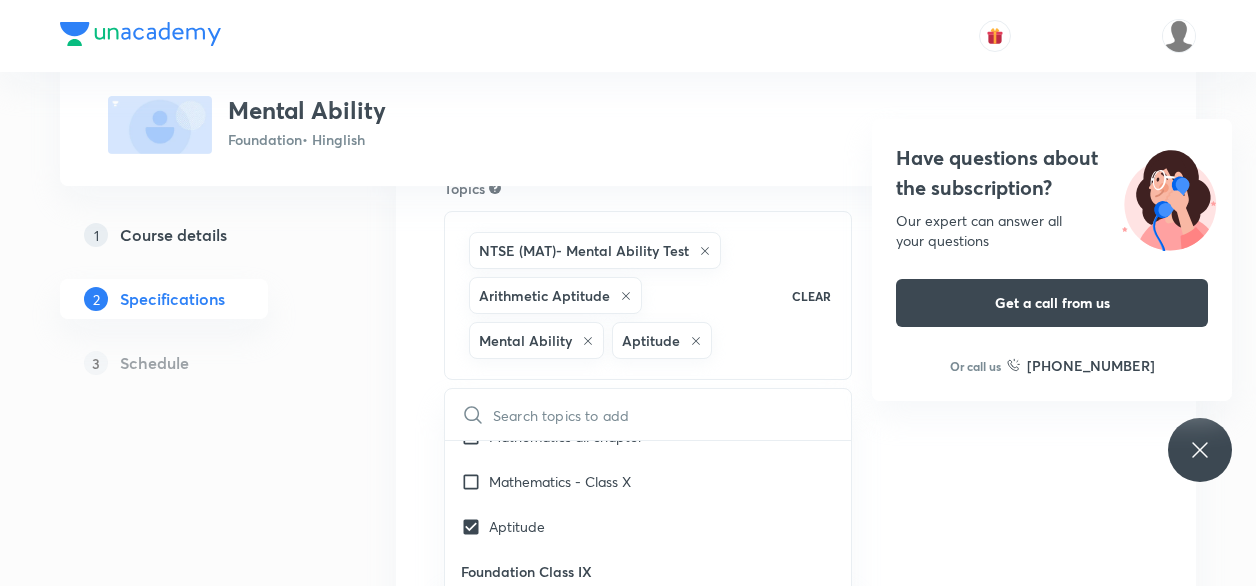 click on "Plus Courses Mental Ability Foundation  • Hinglish 1 Course details 2 Specifications 3 Schedule Topics NTSE (MAT)- Mental Ability Test Arithmetic Aptitude Mental Ability Aptitude CLEAR ​ NTSE NTSE (MAT)- Mental Ability Test NTSE (SAT) - Physics NTSE (SAT) - Chemistry NTSE (SAT) - Maths NTSE (SAT) - Biology PRMO NTSE (SAT)- Social Studies Science - NTSE Maths - NTSE MAT - NTSE Language Test (LT) English - NTSE SAT - History SAT - Geography Verbal and Non Verbal Analogy Arithmetic Aptitude SAT - Civics Foundation Class 8 Mathematics Geography Civics Physics English Biology Chemistry History Hindi Sanskrit Mental Ability Olympiads PRMO NSEJS -Chemistry NSEJS -Biology NSEJS -Physics IMO NSE - Biology NSE - Chemistry NSE - Physics Foundation Class X Mathematics Social Sciences English Biology Chemistry Physics Science Science - Class X Hindi Mathematics all chapter Mathematics - Class X Aptitude Foundation Class IX Mathematics Chemistry Physics English Social Sciences Biology Science - Class IX Science Hindi" at bounding box center (628, 466) 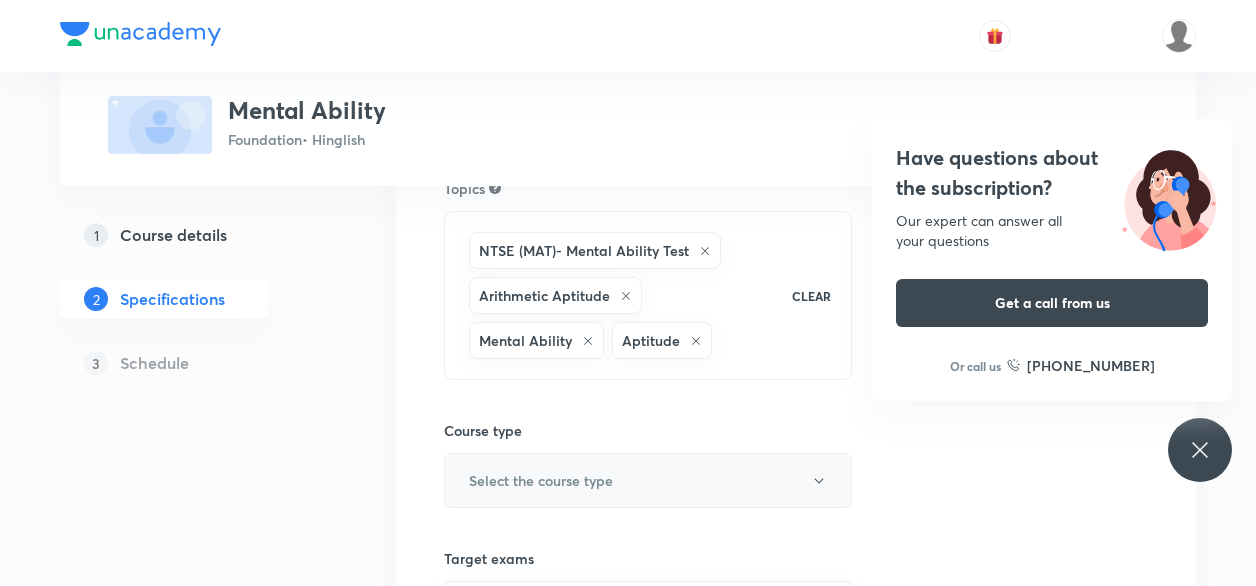 click on "Select the course type" at bounding box center (541, 480) 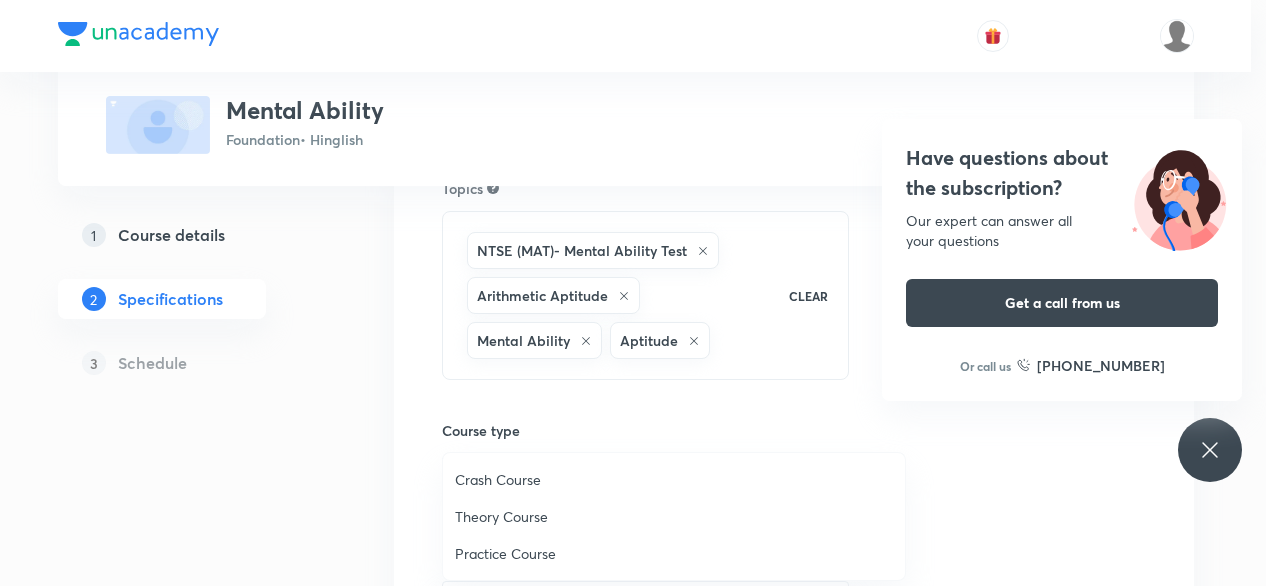 click on "Theory Course" at bounding box center [674, 516] 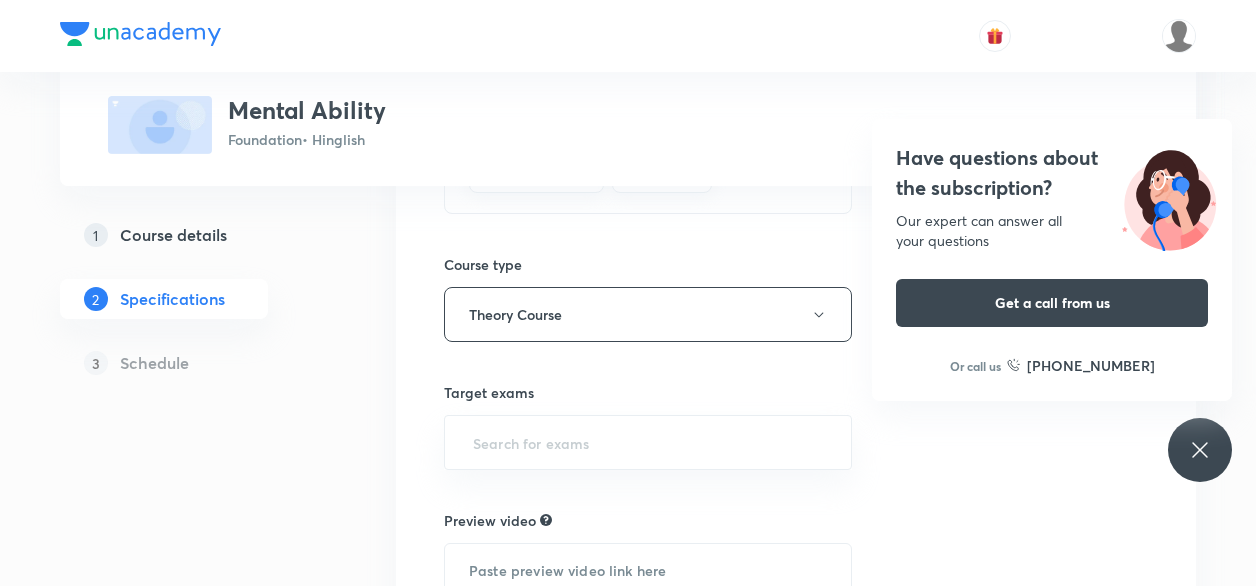 scroll, scrollTop: 407, scrollLeft: 0, axis: vertical 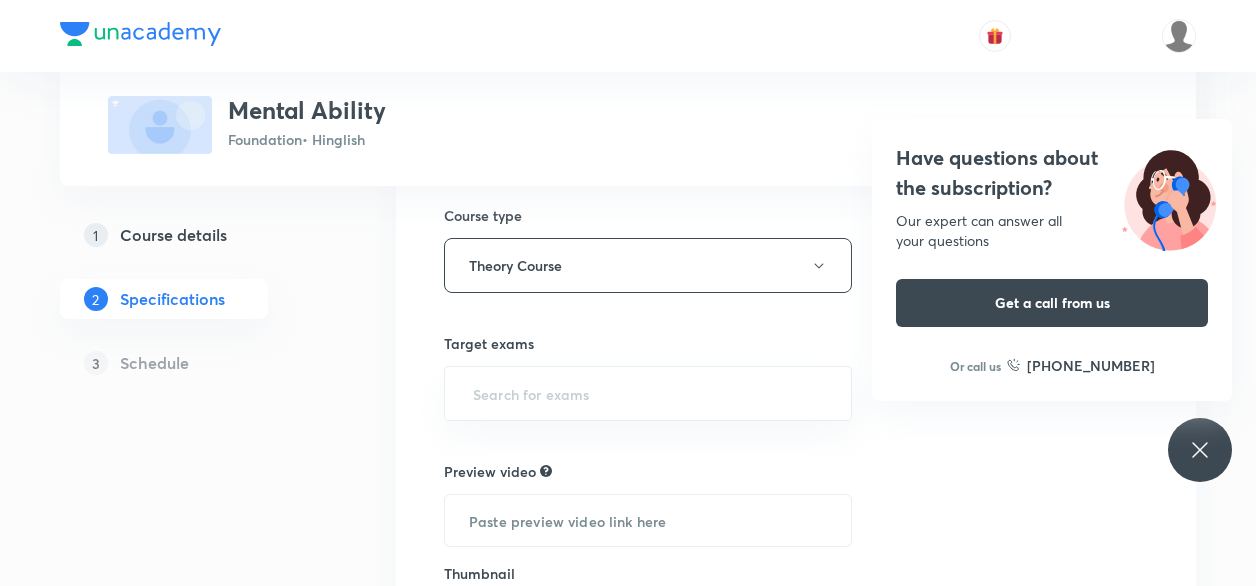 click at bounding box center [648, 393] 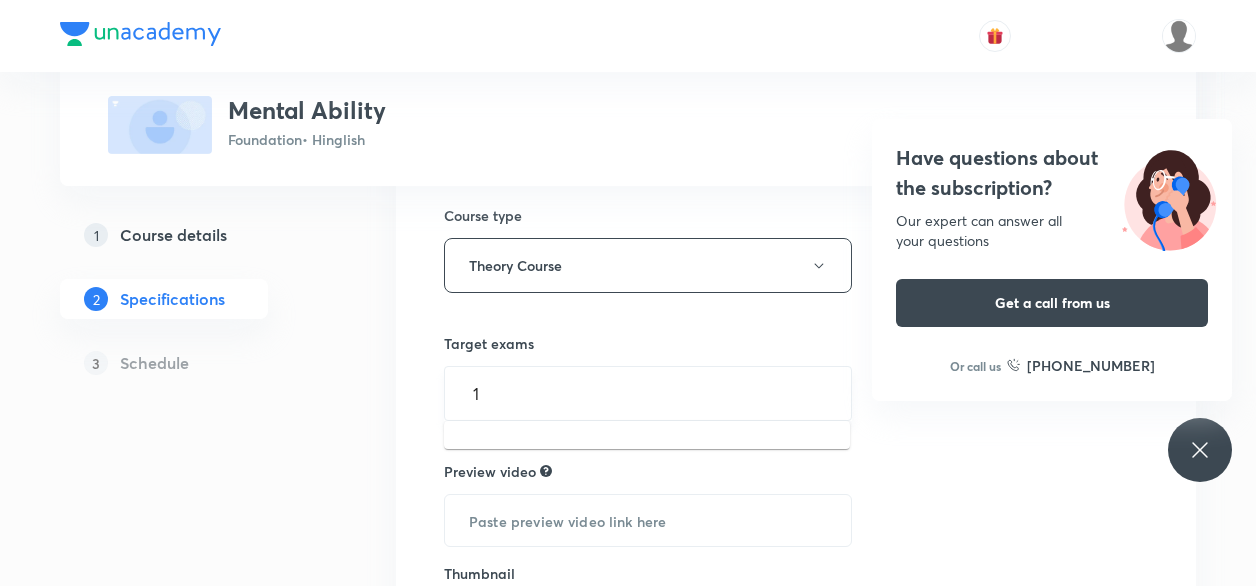 type on "10" 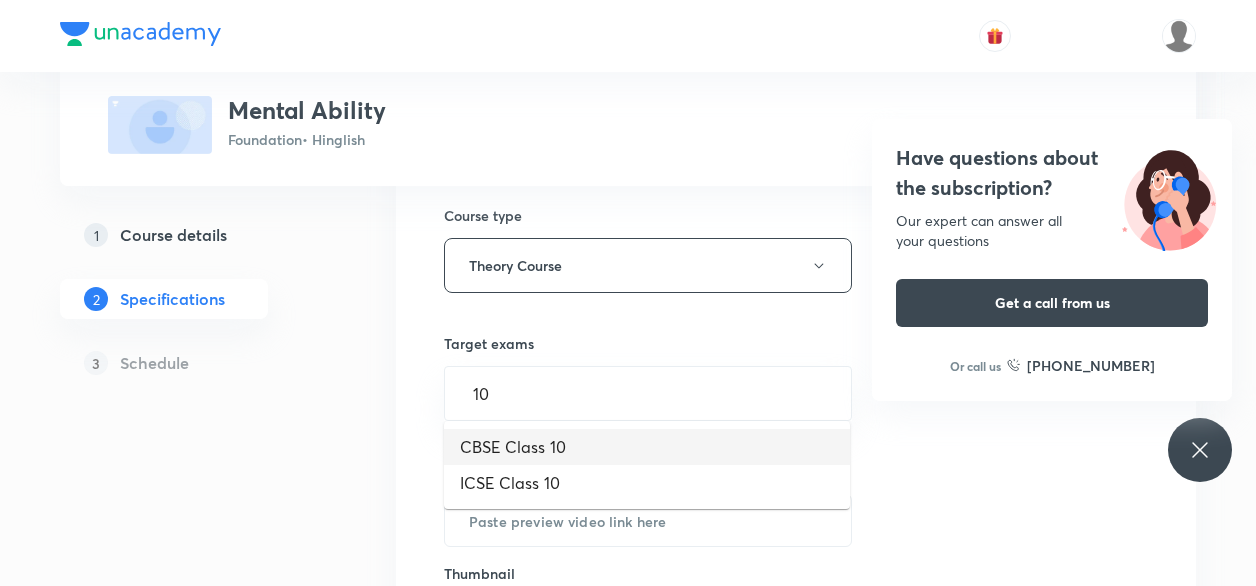 click on "CBSE Class 10" at bounding box center (647, 447) 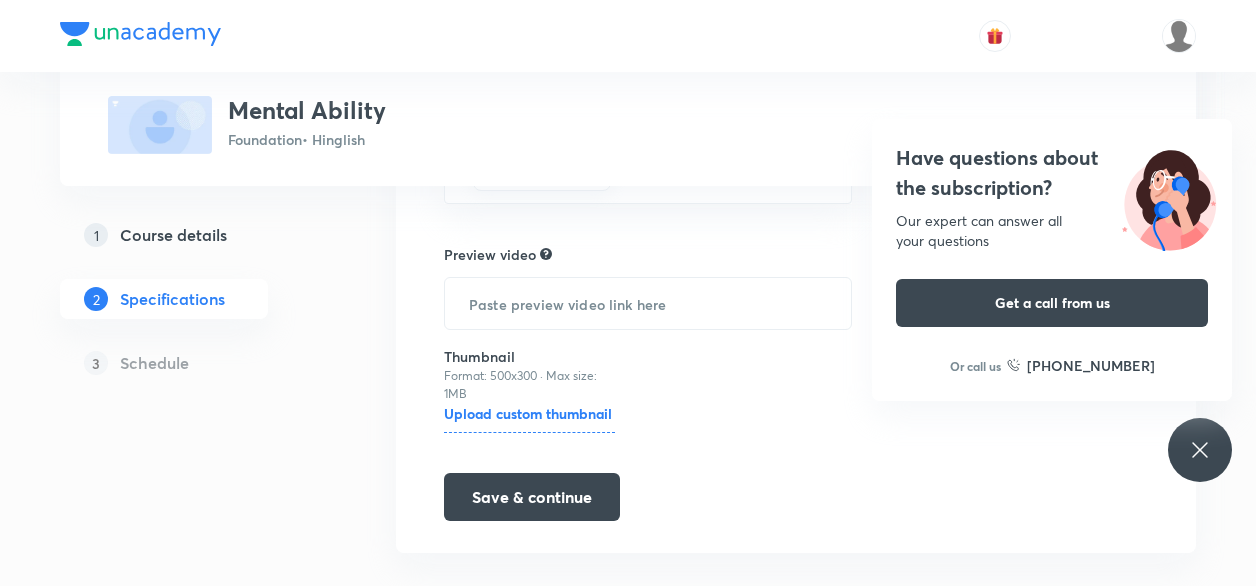scroll, scrollTop: 629, scrollLeft: 0, axis: vertical 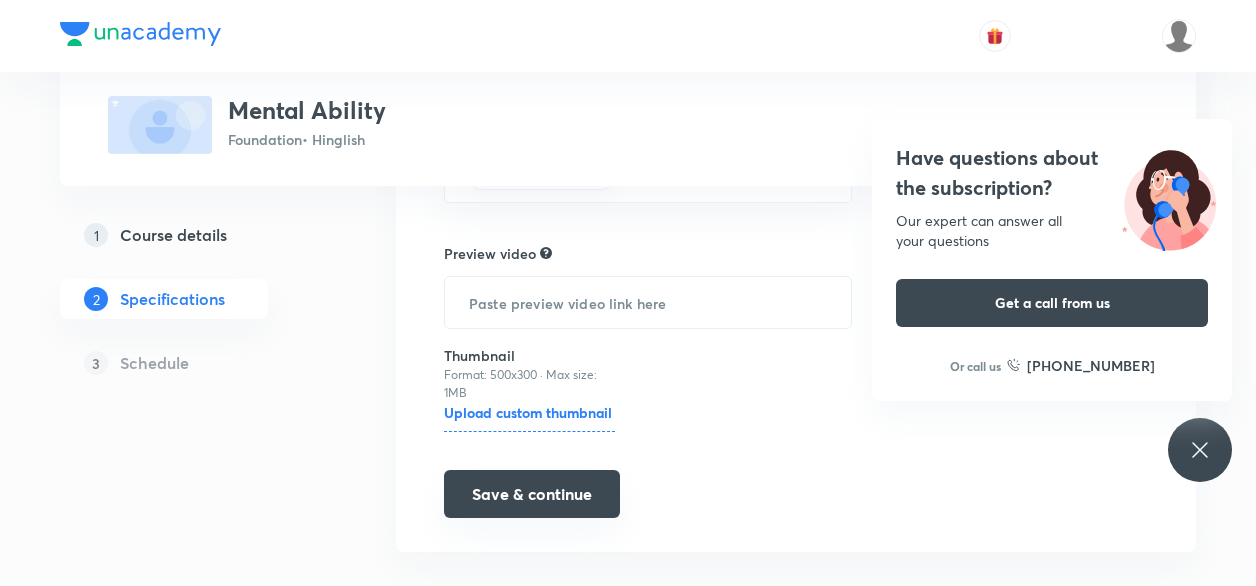 click on "Save & continue" at bounding box center [532, 494] 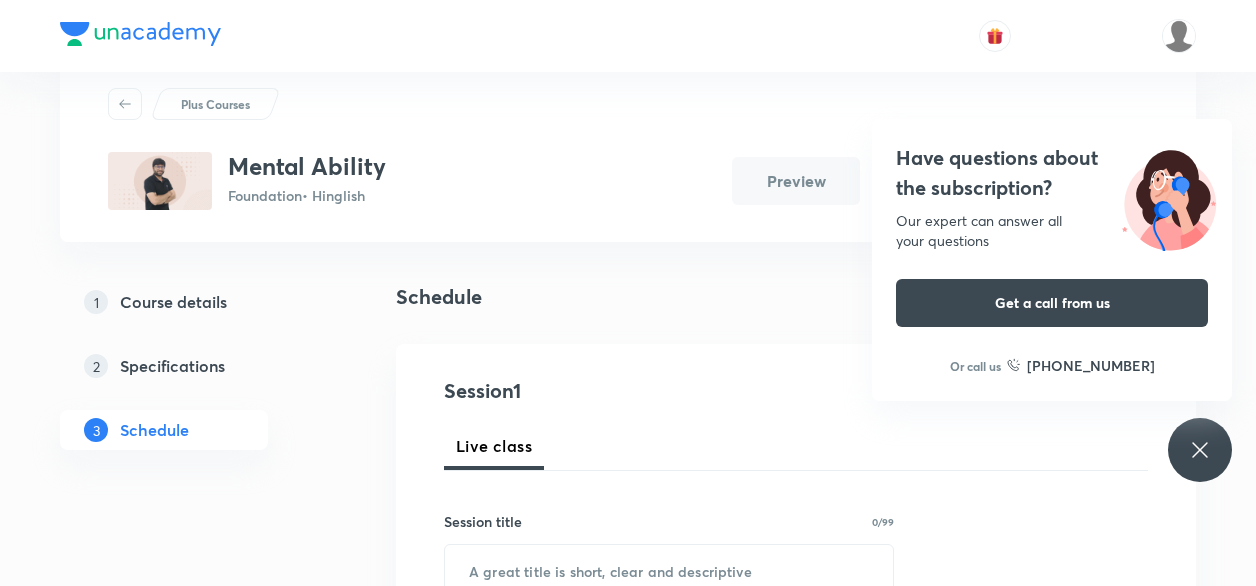 scroll, scrollTop: 244, scrollLeft: 0, axis: vertical 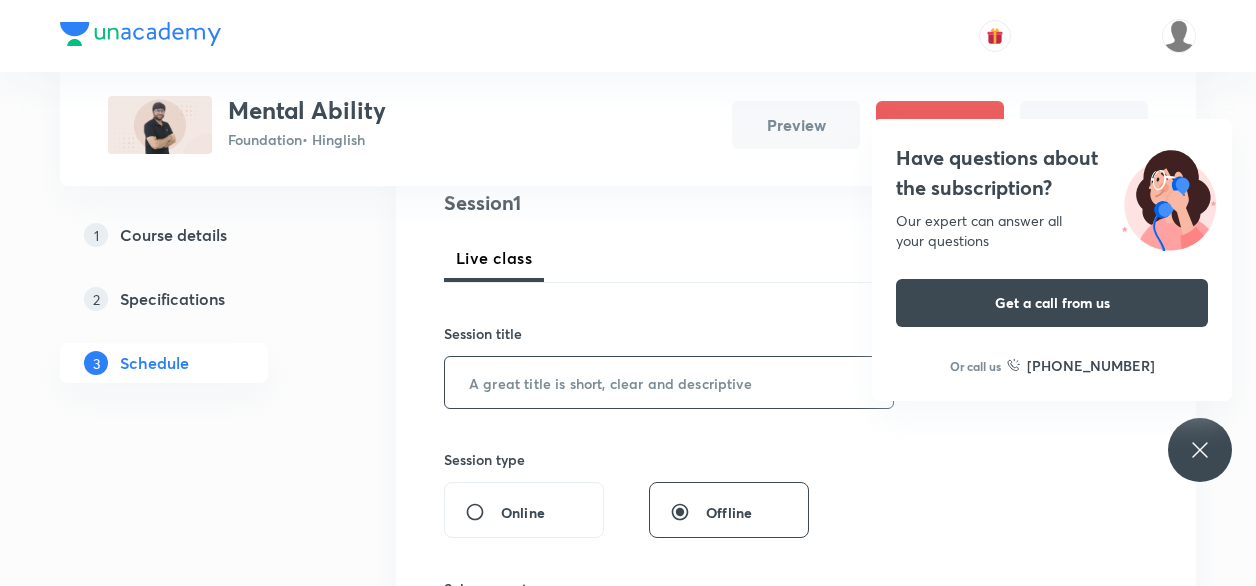 click at bounding box center [669, 382] 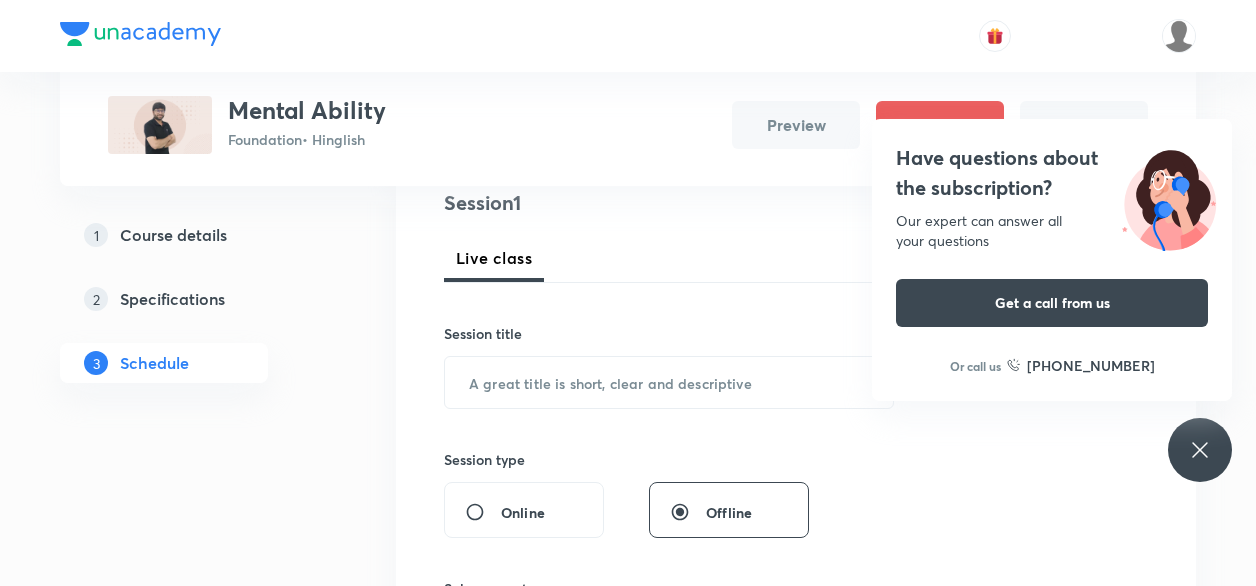 click 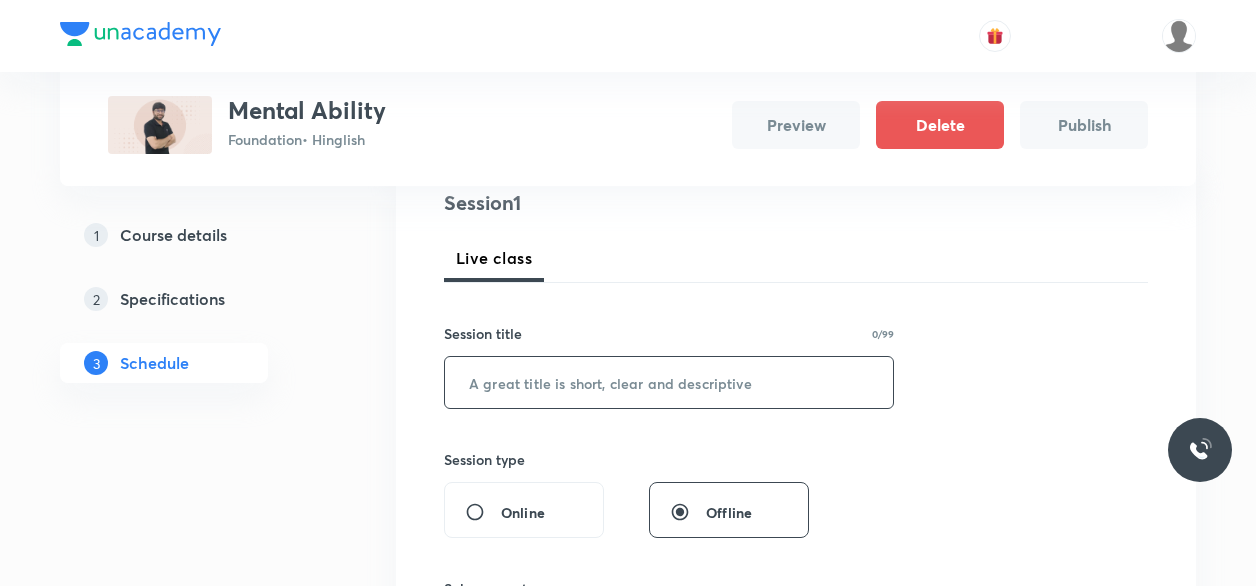 click at bounding box center (669, 382) 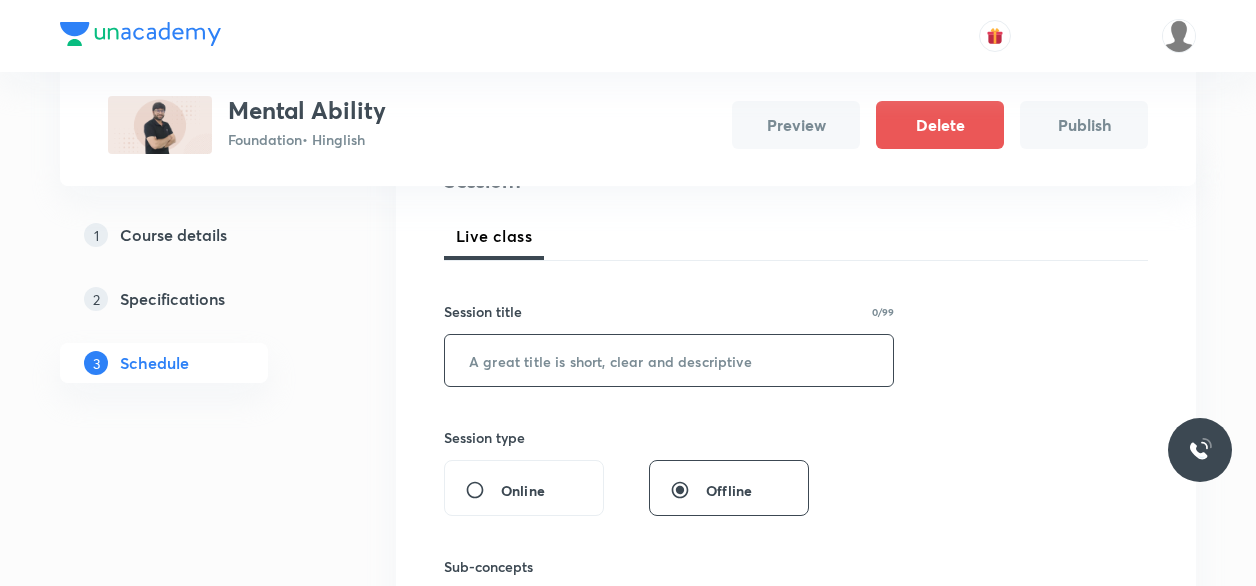scroll, scrollTop: 394, scrollLeft: 0, axis: vertical 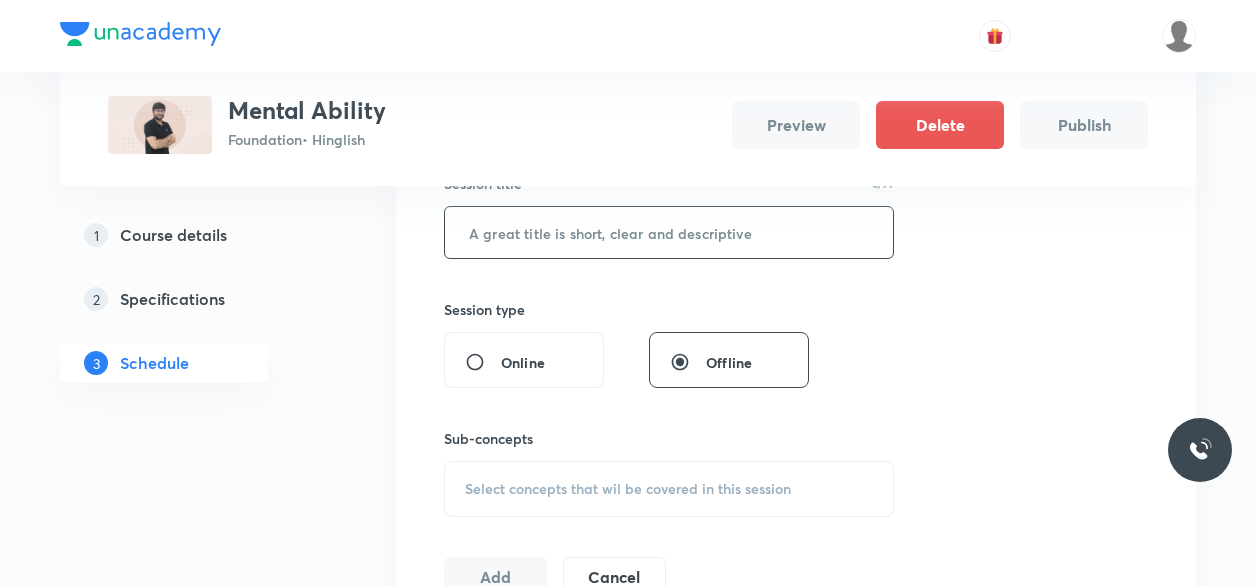 click at bounding box center (669, 232) 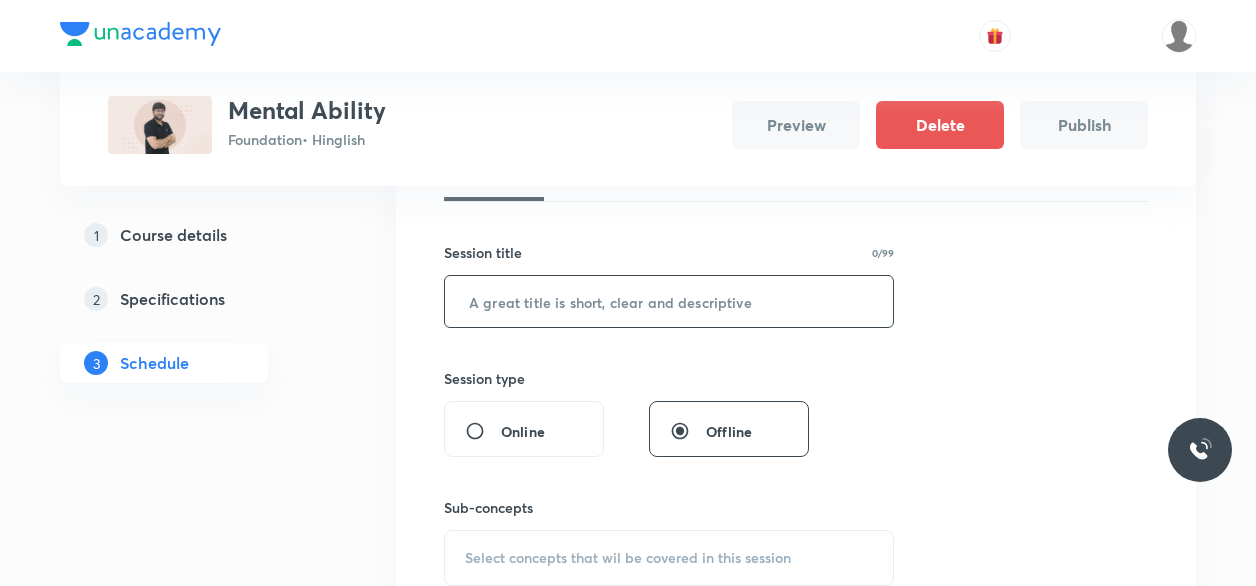 scroll, scrollTop: 324, scrollLeft: 0, axis: vertical 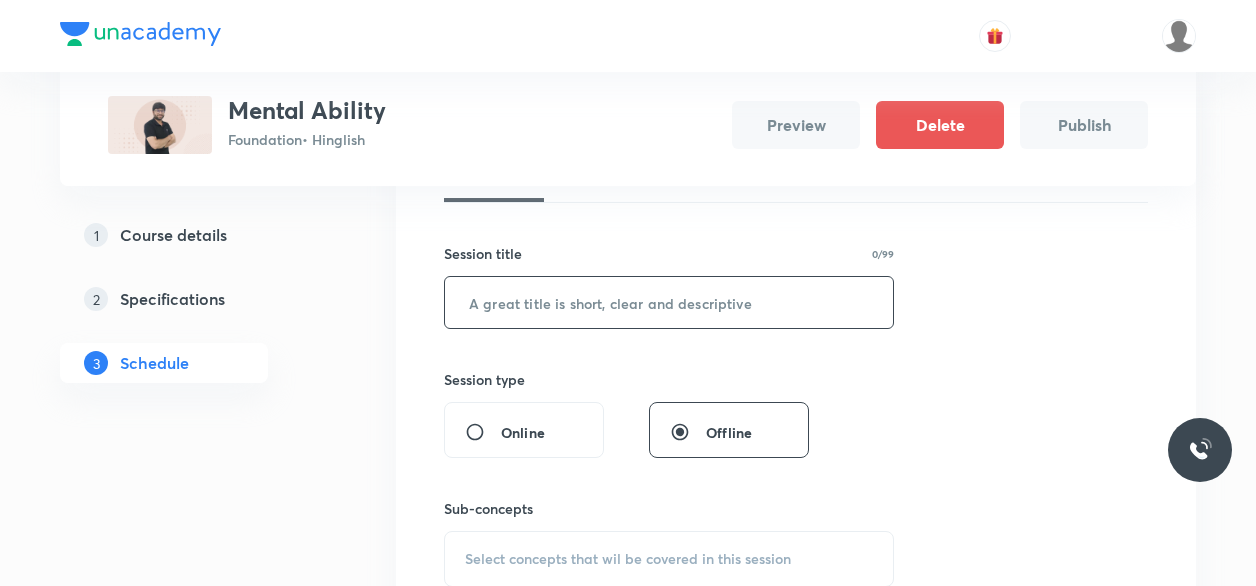 click at bounding box center [669, 302] 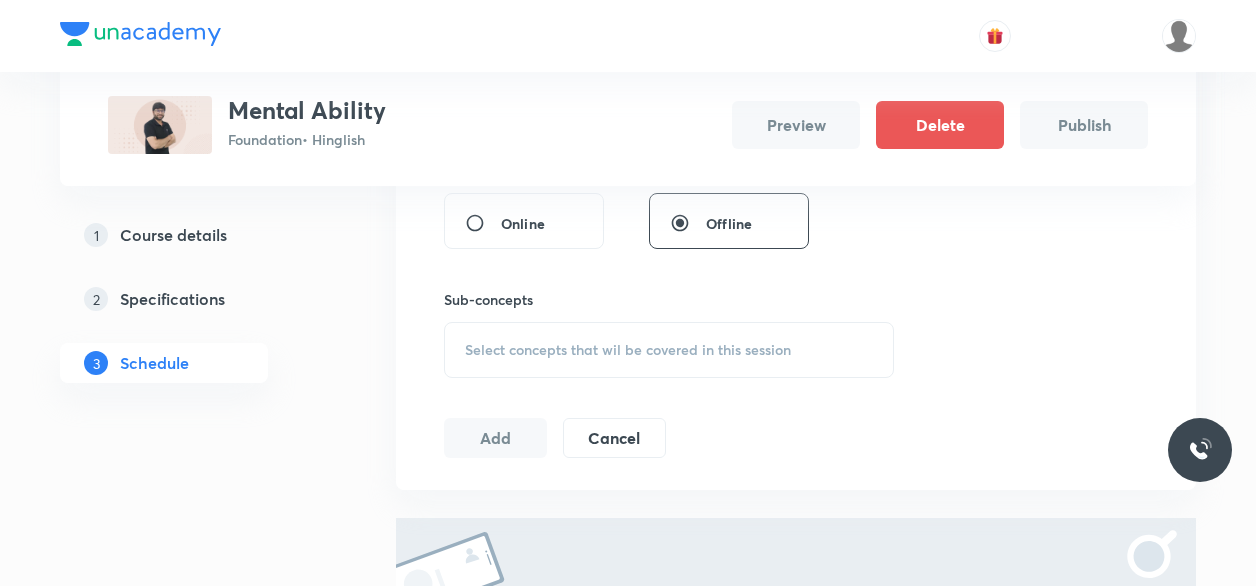 scroll, scrollTop: 538, scrollLeft: 0, axis: vertical 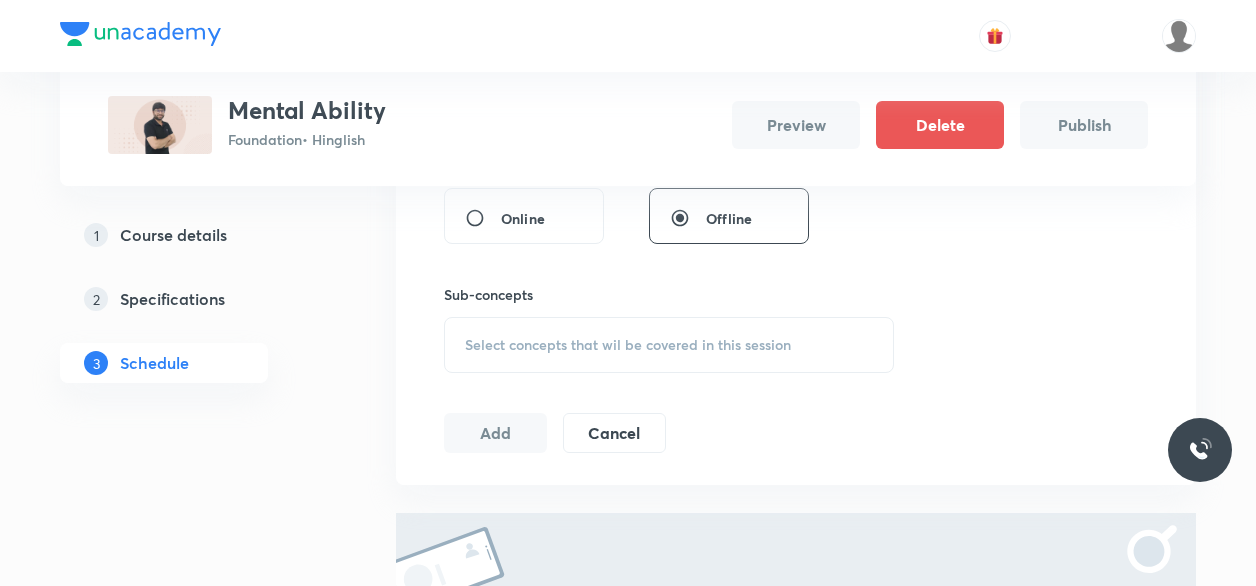 type on "DIRECTION SENSE 1" 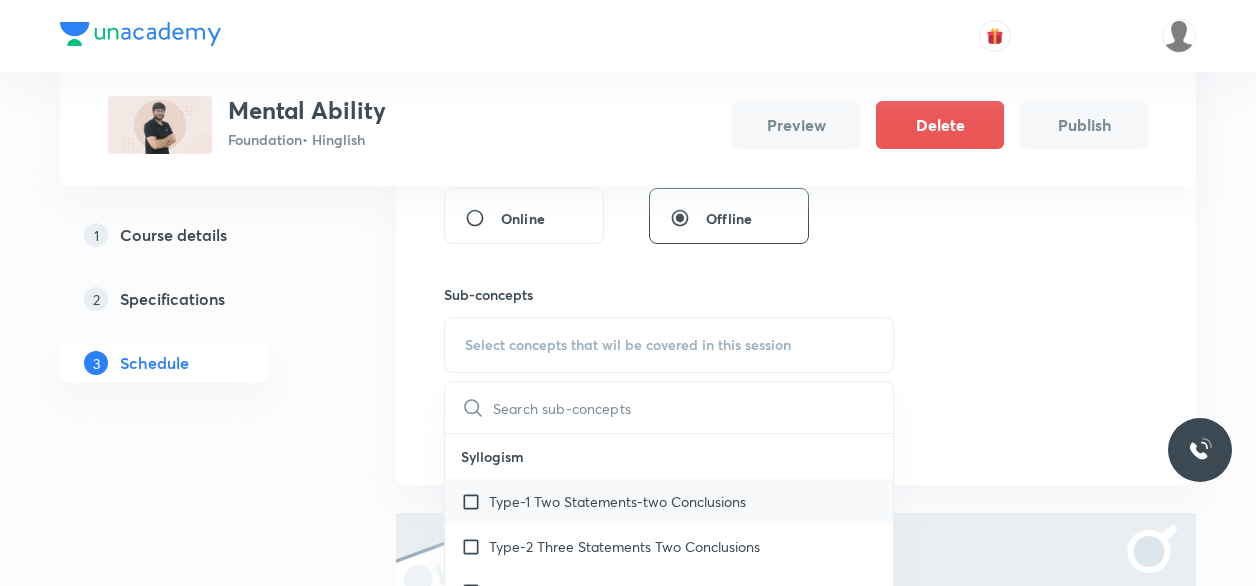 click on "Type-1 Two Statements-two Conclusions" at bounding box center (669, 501) 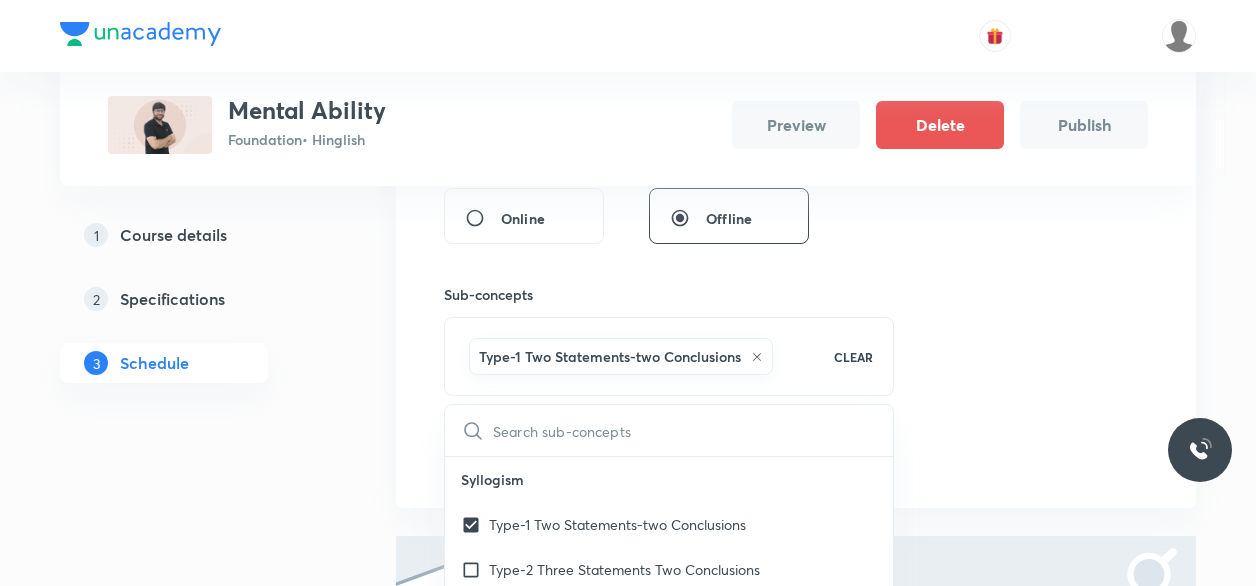 click on "Session  1 Live class Session title 17/99 DIRECTION SENSE 1 ​   Session type Online Offline Sub-concepts Type-1 Two Statements-two Conclusions CLEAR ​ Syllogism Type-1 Two Statements-two Conclusions Type-2 Three Statements Two Conclusions Type-3 Three Statements Three Conclusions Classification Number Classification Letter Classification Word Classification Distance and Direction Finding Distance Finding Direction Concept of Degree Alphabet and Number Test Word Formation Arrangement of Words in Alphabetical Order General and Random Alphabetical Series Letter Gap Problems Venn Diagrams Venn Diagrams Clock 90,180 and 0 Degree Angle Between Both Hands Slow and Fast Concept Cube and Cuboids Three Face Colored Cubes and Cuboids Two Face Colored Cubes and Cuboids No Face Colored Cubes and Cuboids Water and Mirror Images Images of Alphabets Mages  Number Images of Figures Coding - Decoding Alphabets Coding Number Coding Group of Word Coding Code Based on Symbols Code Based on Letters Digits and Symbols Puzzles" at bounding box center (796, 185) 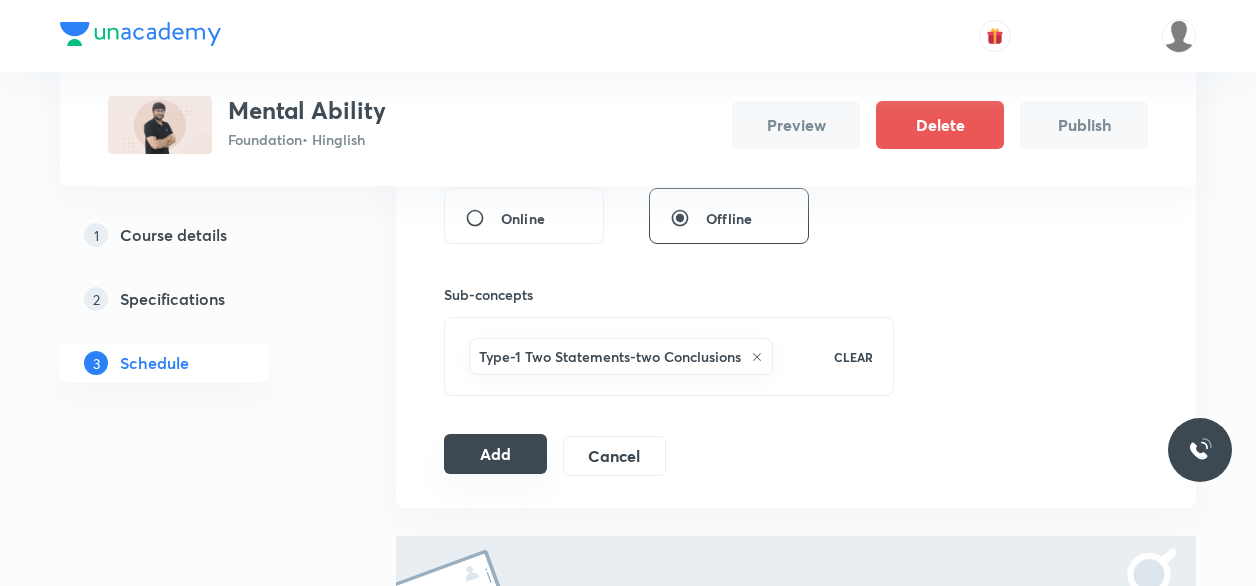 click on "Add" at bounding box center (495, 454) 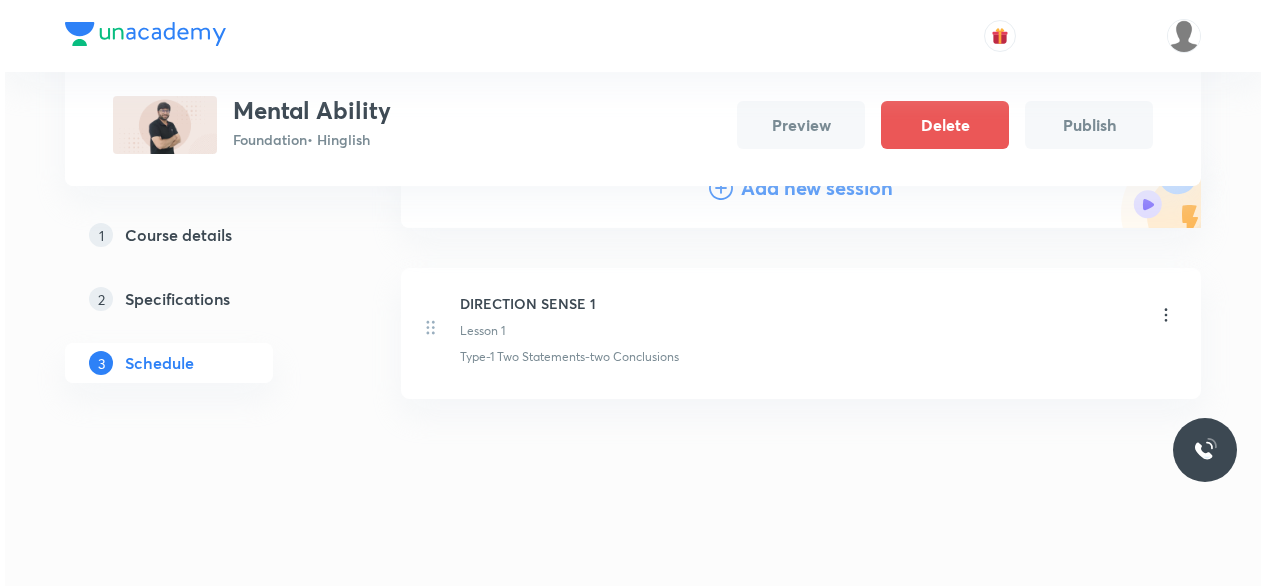 scroll, scrollTop: 0, scrollLeft: 0, axis: both 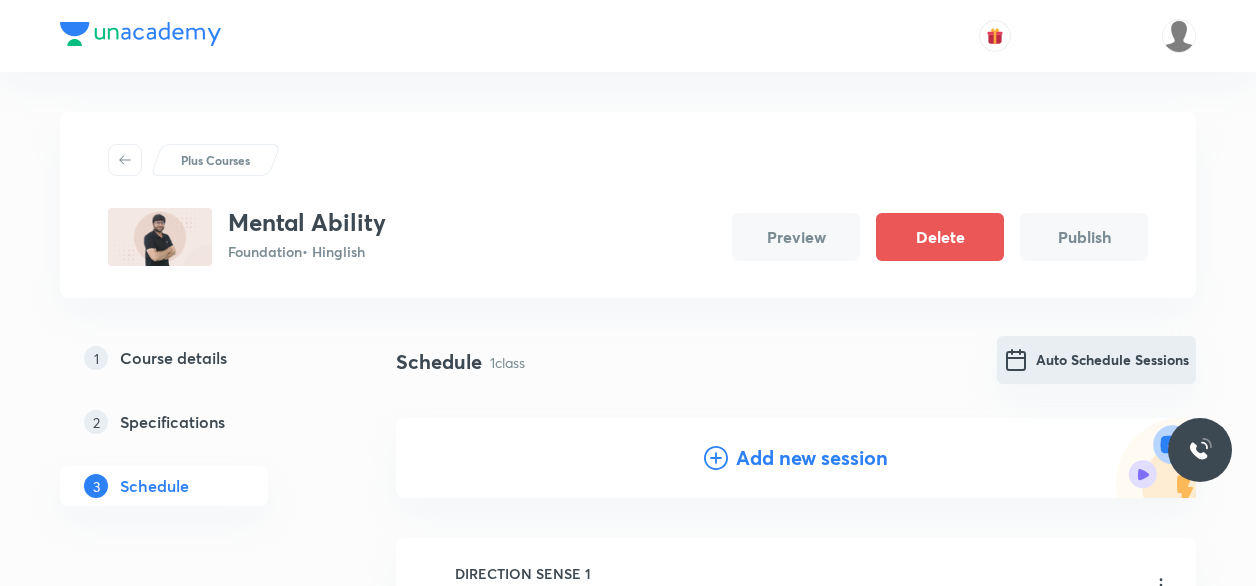 click on "Auto Schedule Sessions" at bounding box center [1096, 360] 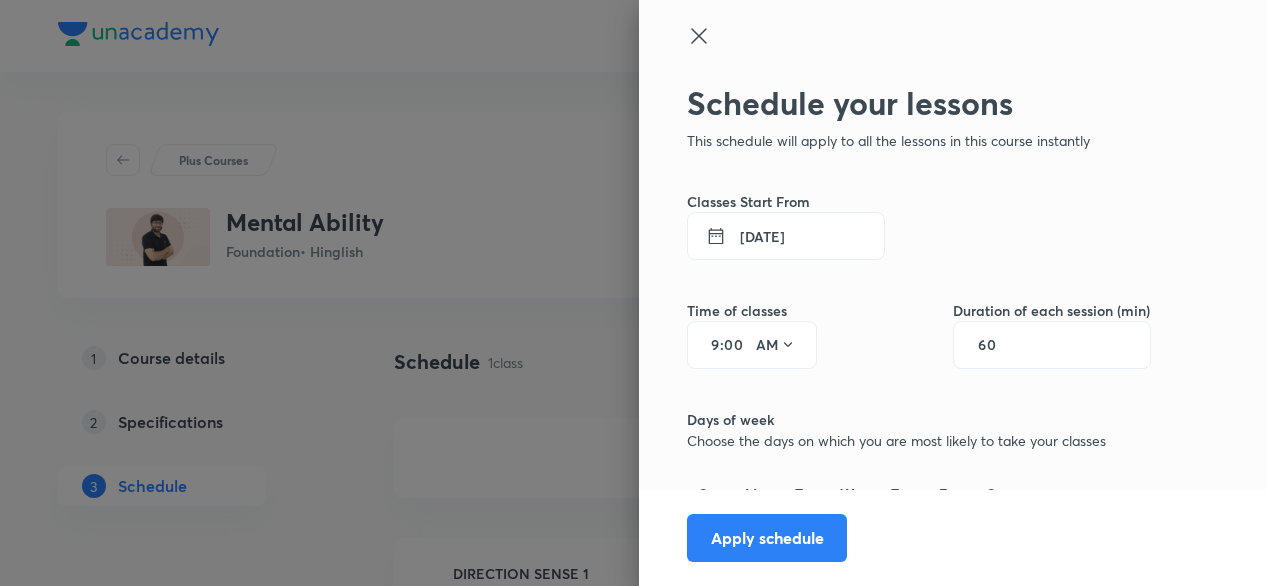 click on "9" at bounding box center [708, 345] 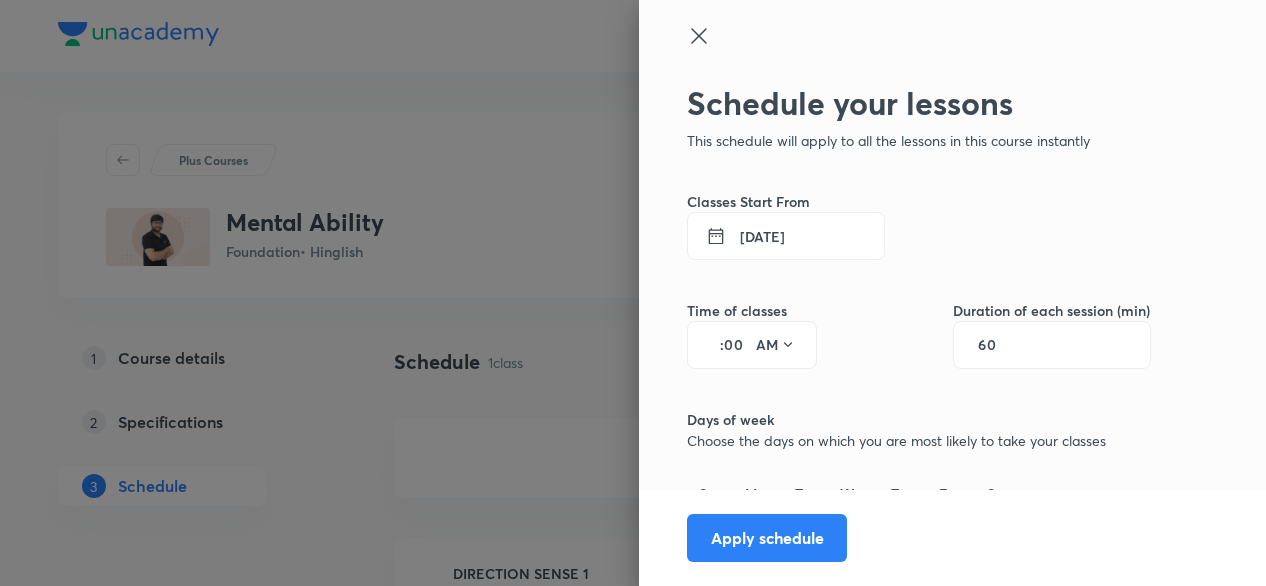 type on "7" 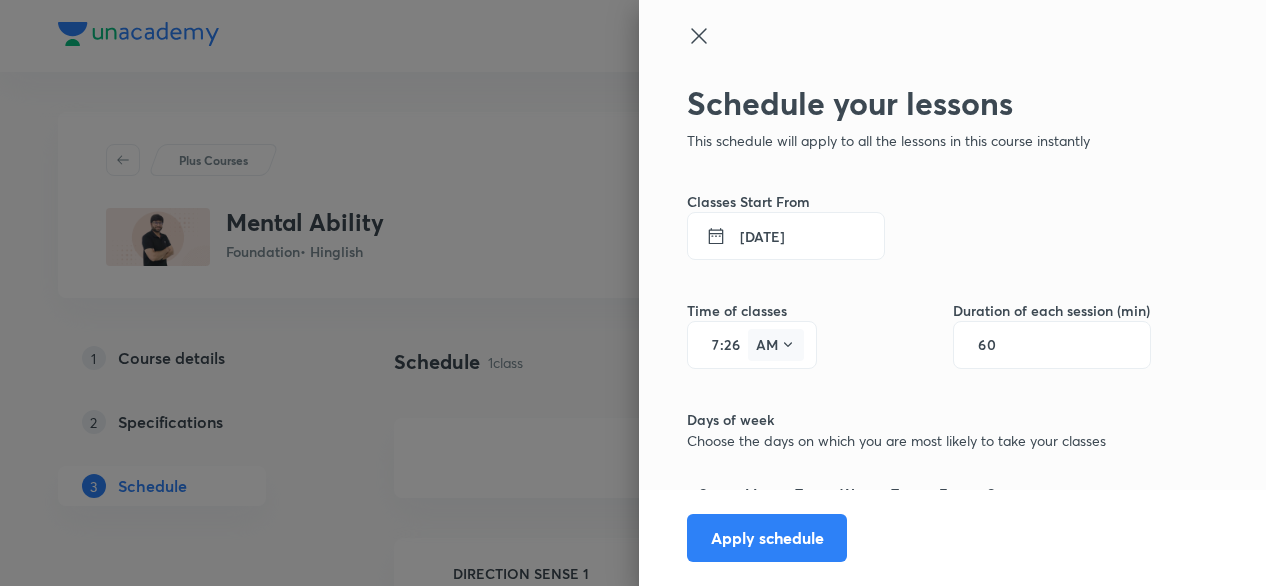 type on "26" 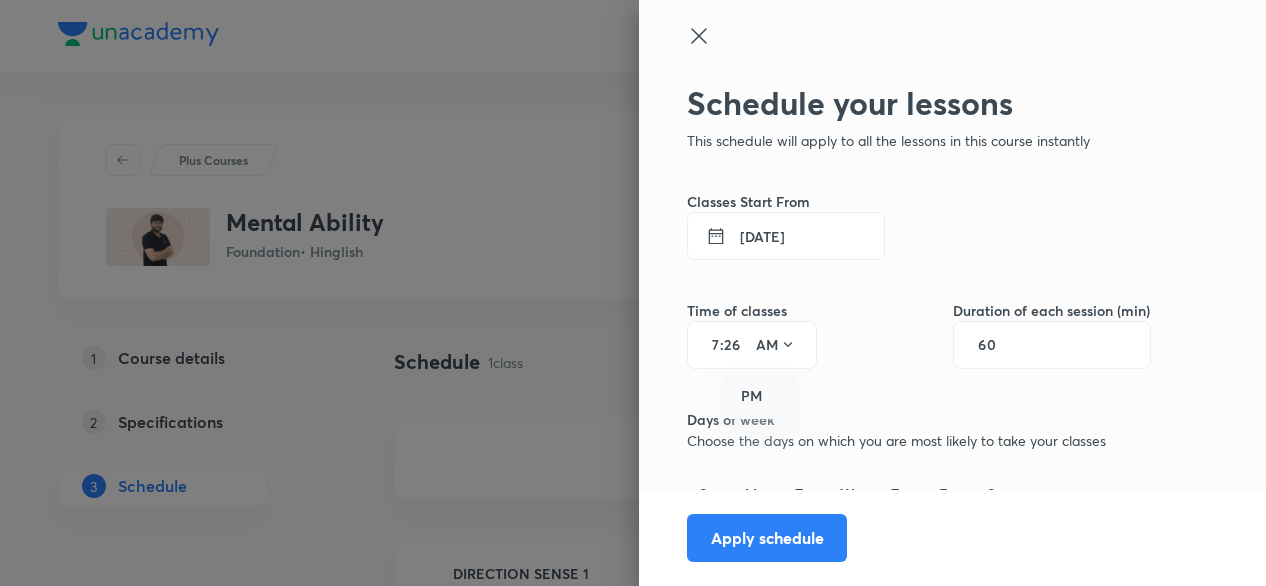 click on "PM" at bounding box center [761, 396] 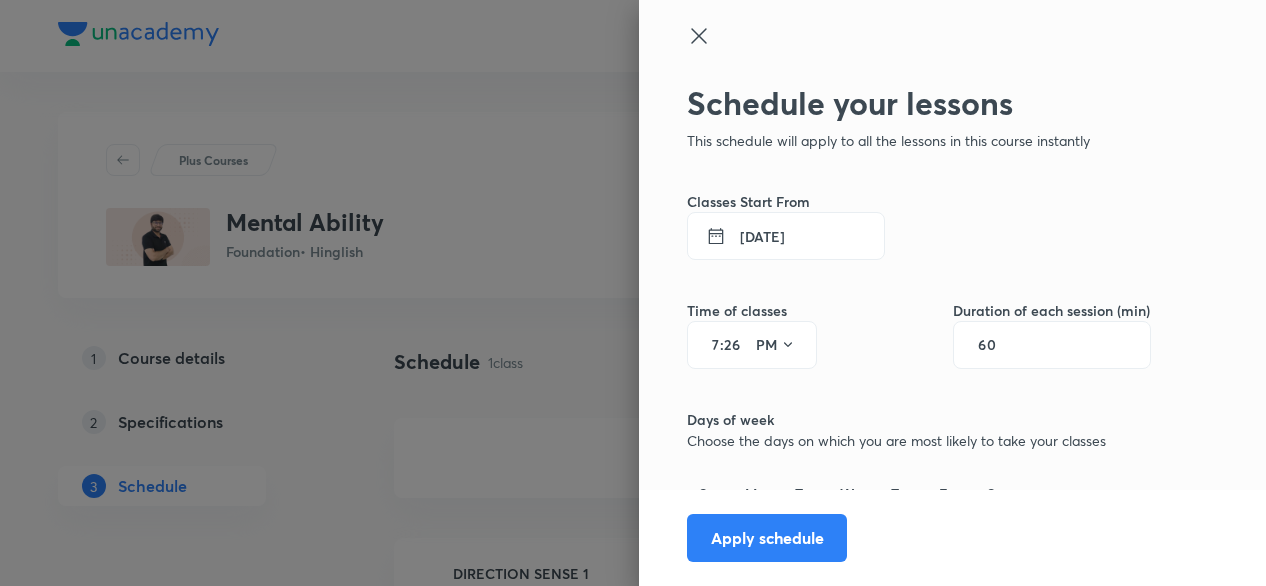 click on "60" at bounding box center (997, 345) 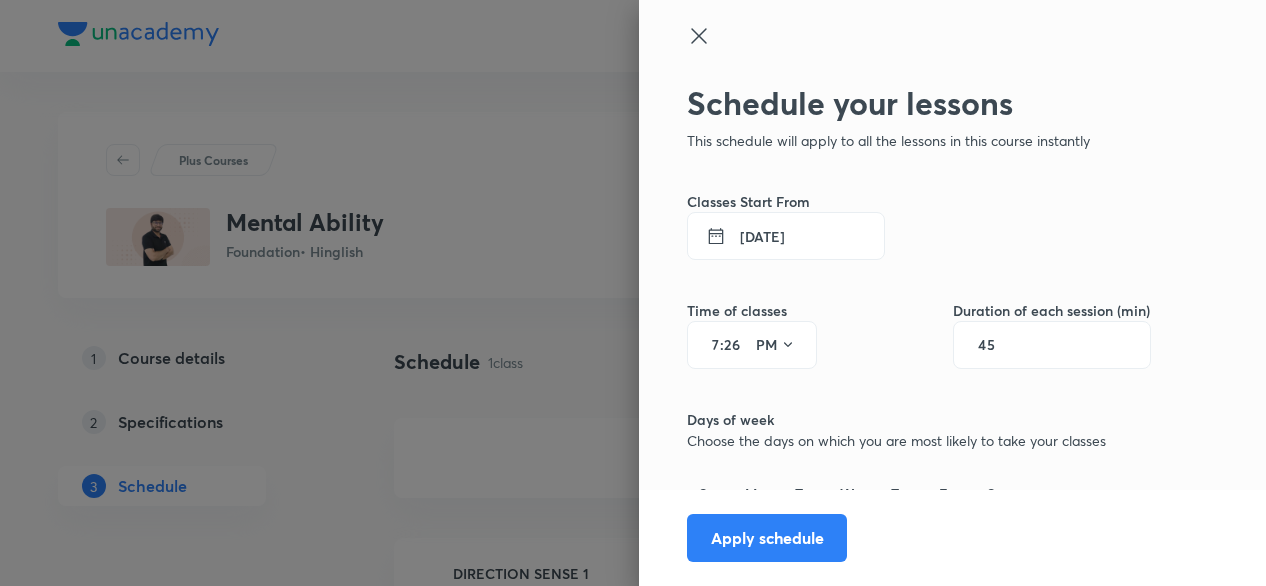 scroll, scrollTop: 1, scrollLeft: 0, axis: vertical 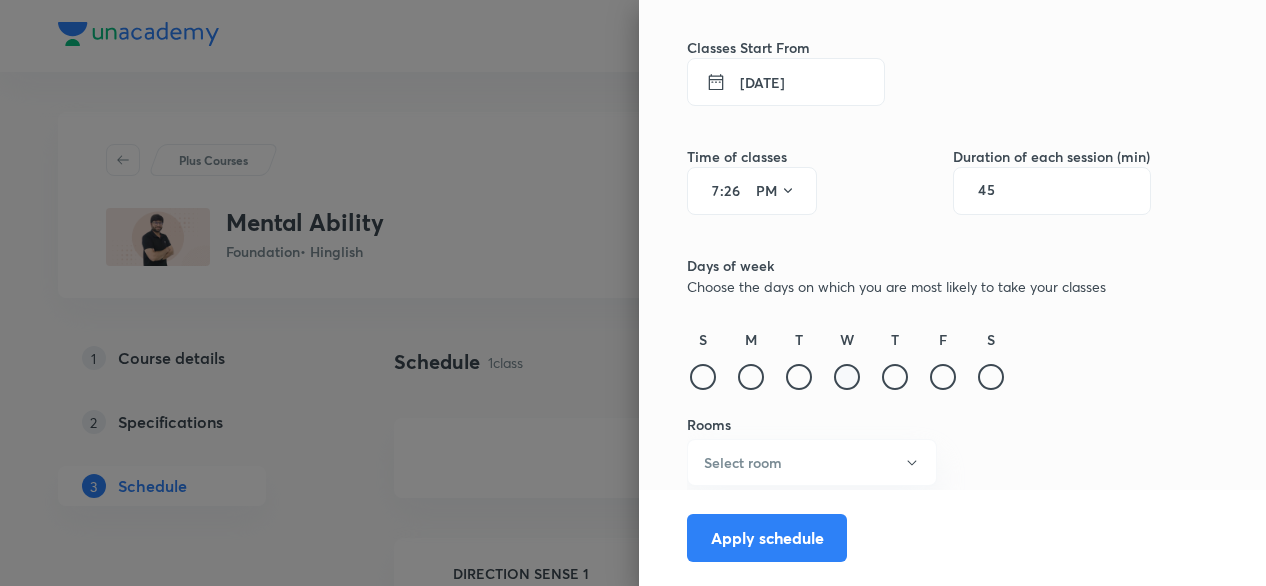 type on "45" 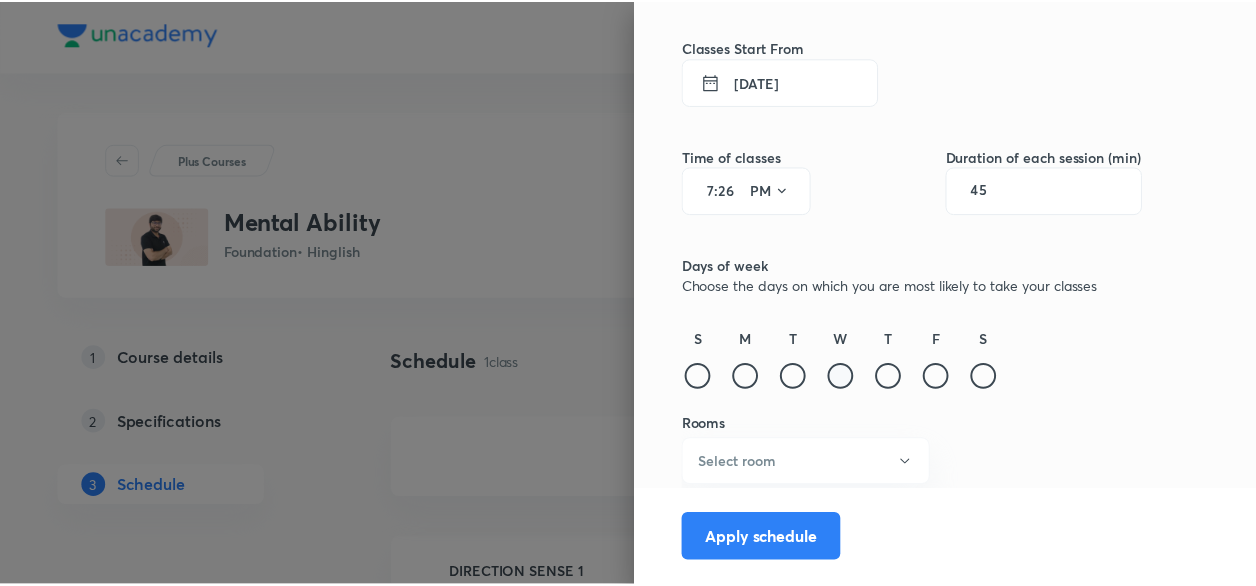 scroll, scrollTop: 0, scrollLeft: 0, axis: both 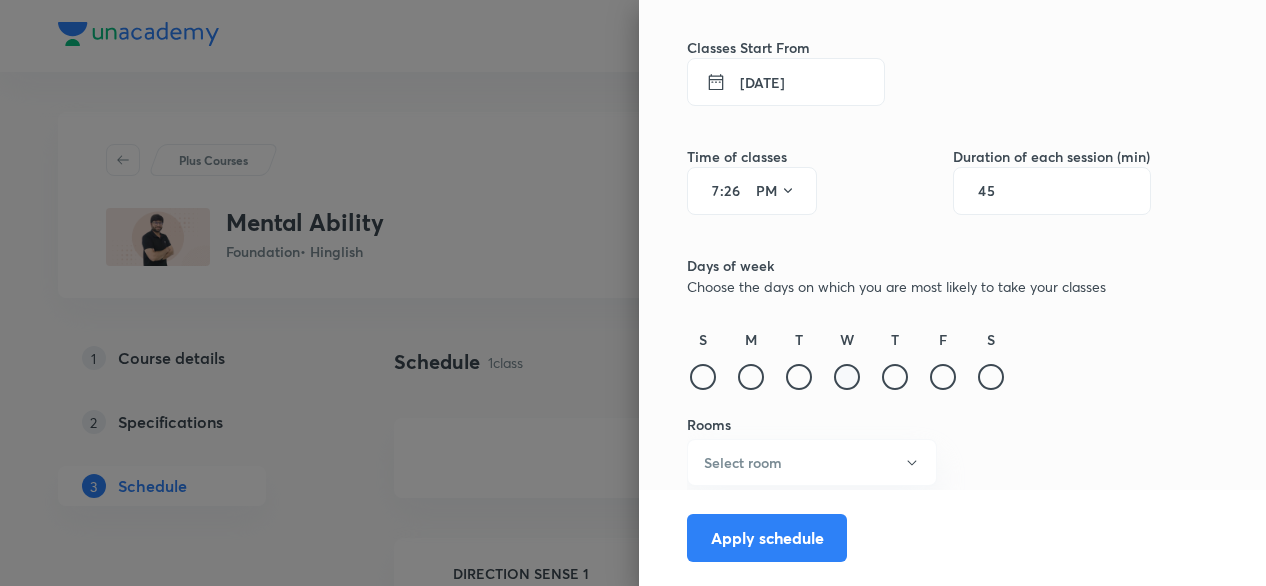 click at bounding box center (847, 377) 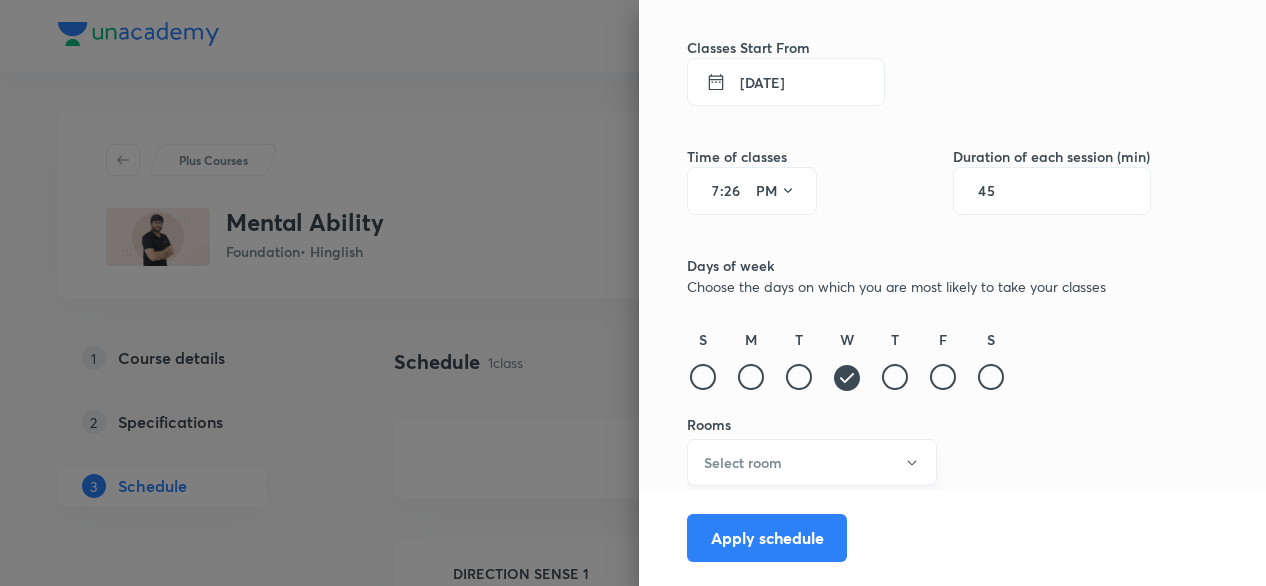 click on "Select room" at bounding box center (812, 462) 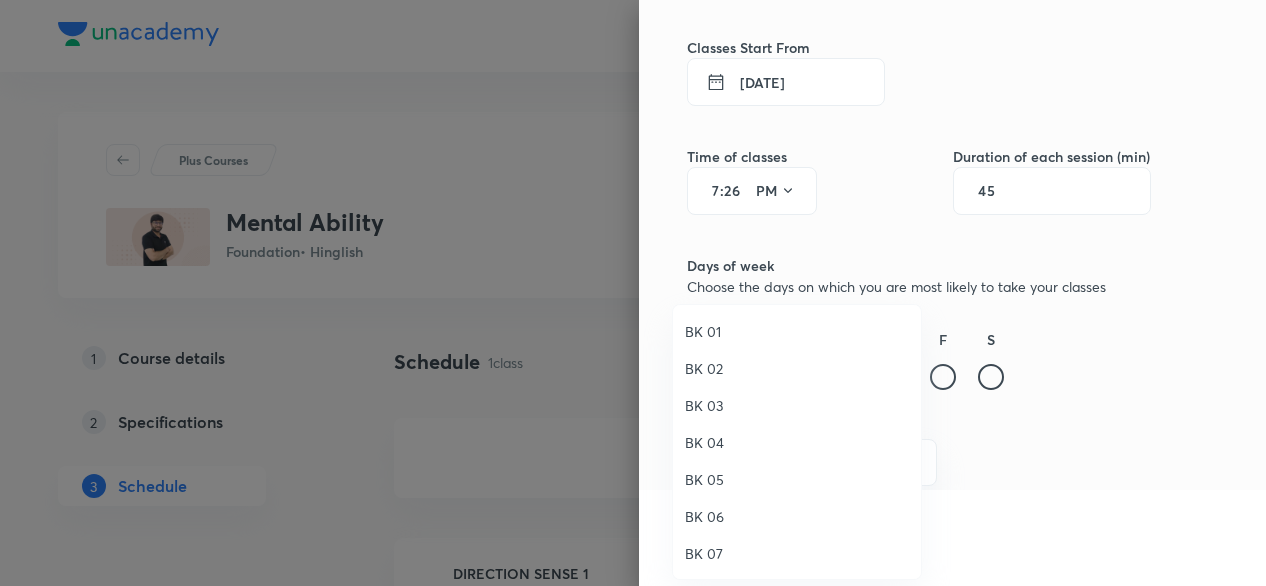 click on "BK 02" at bounding box center (797, 368) 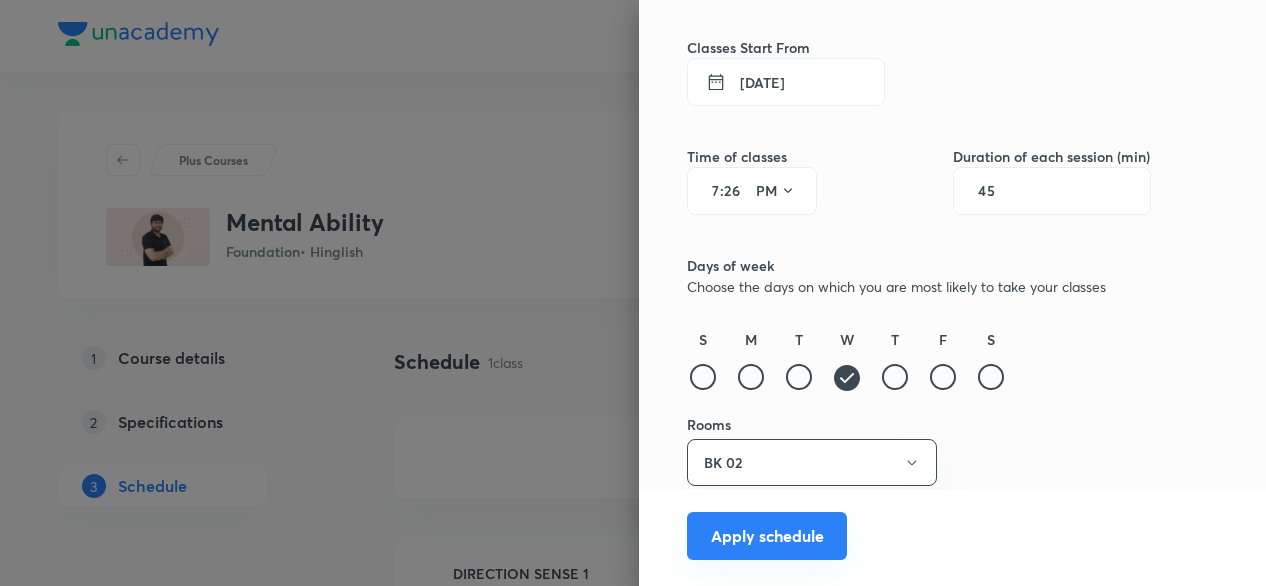 click on "Apply schedule" at bounding box center (767, 536) 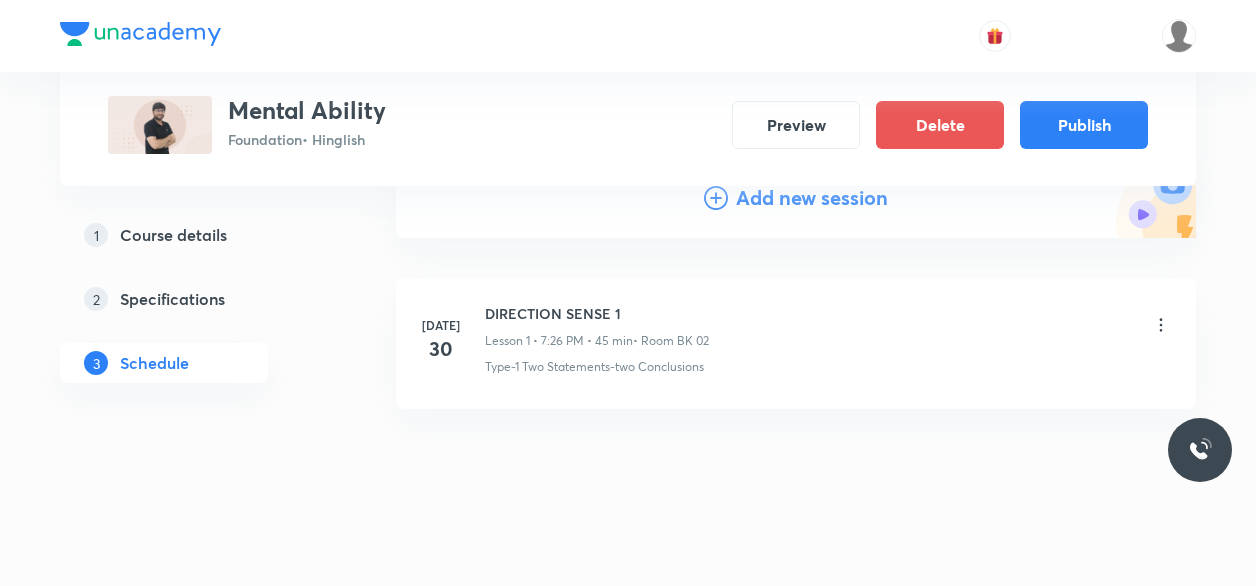scroll, scrollTop: 270, scrollLeft: 0, axis: vertical 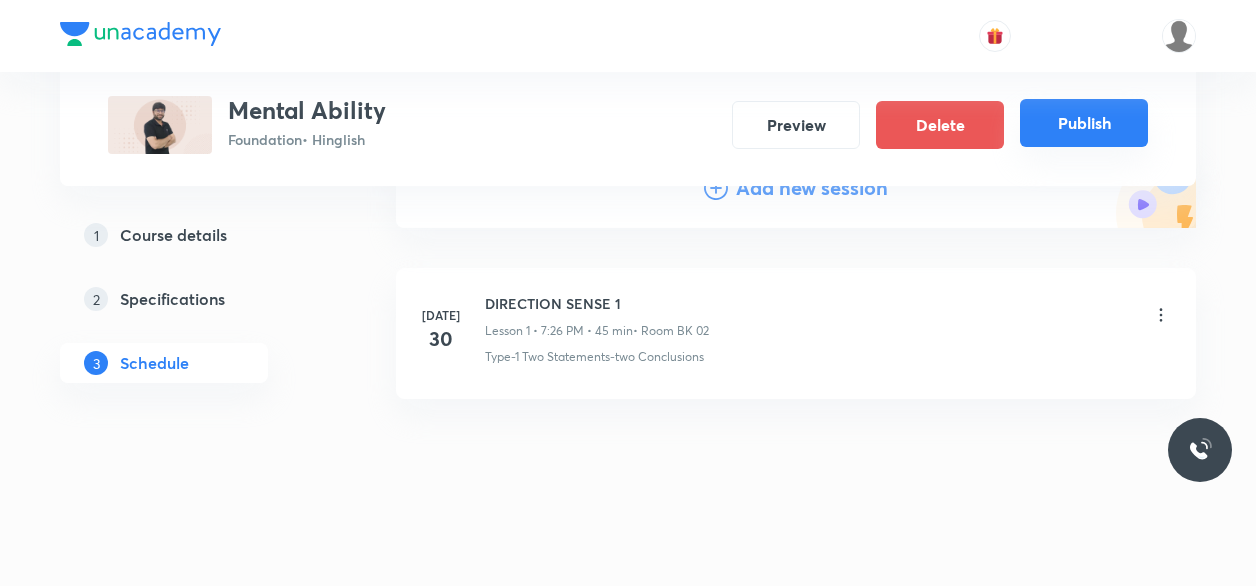 click on "Publish" at bounding box center (1084, 123) 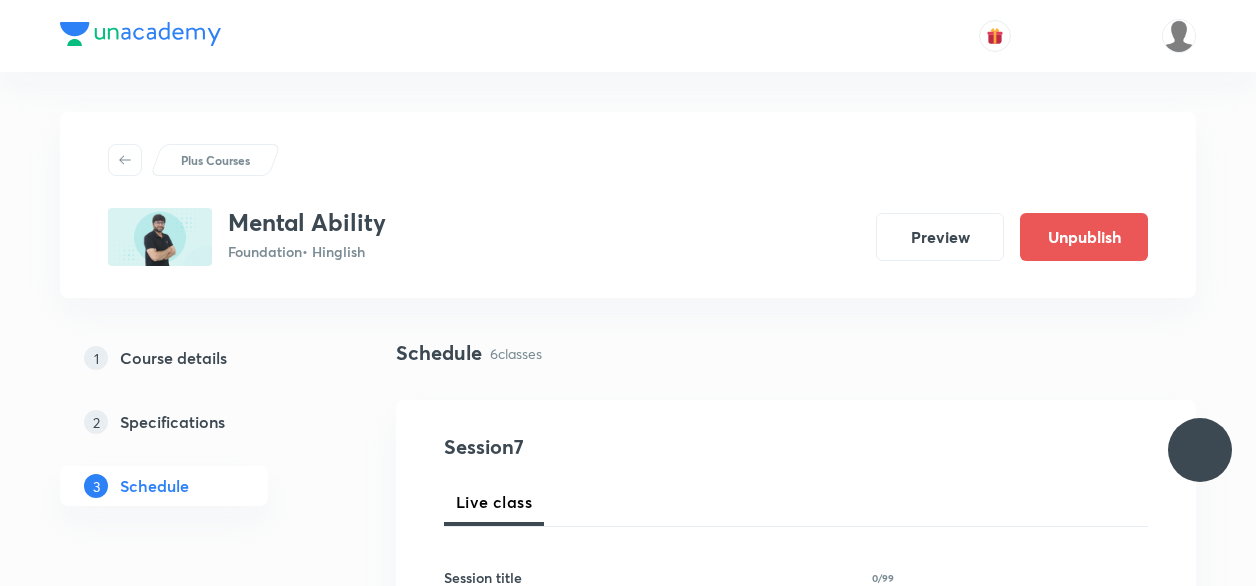 scroll, scrollTop: 0, scrollLeft: 0, axis: both 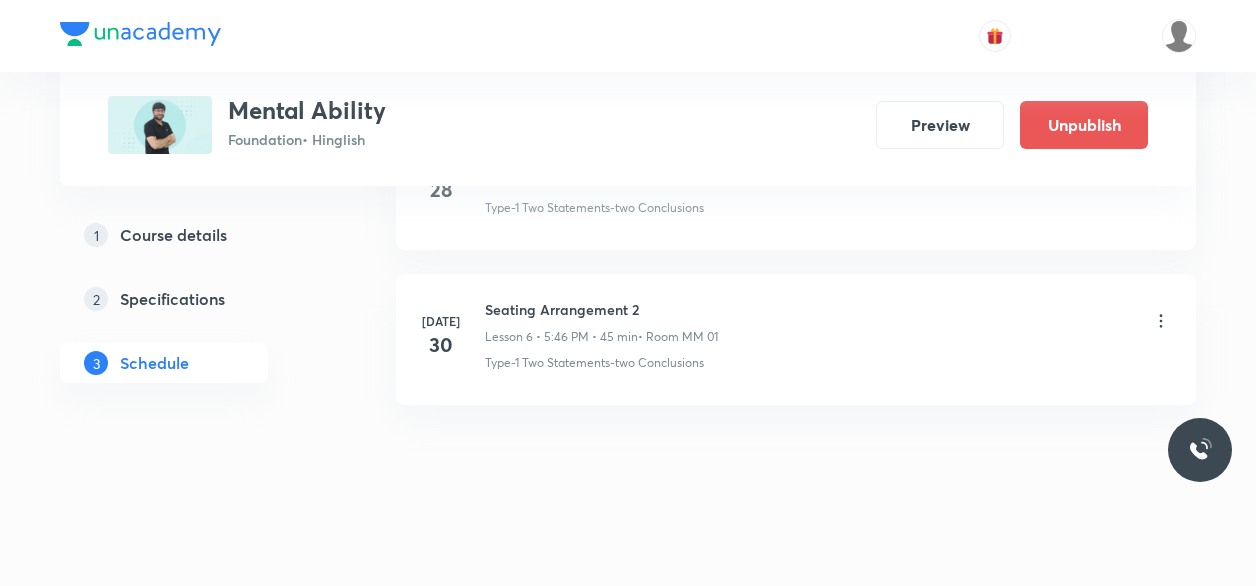 click 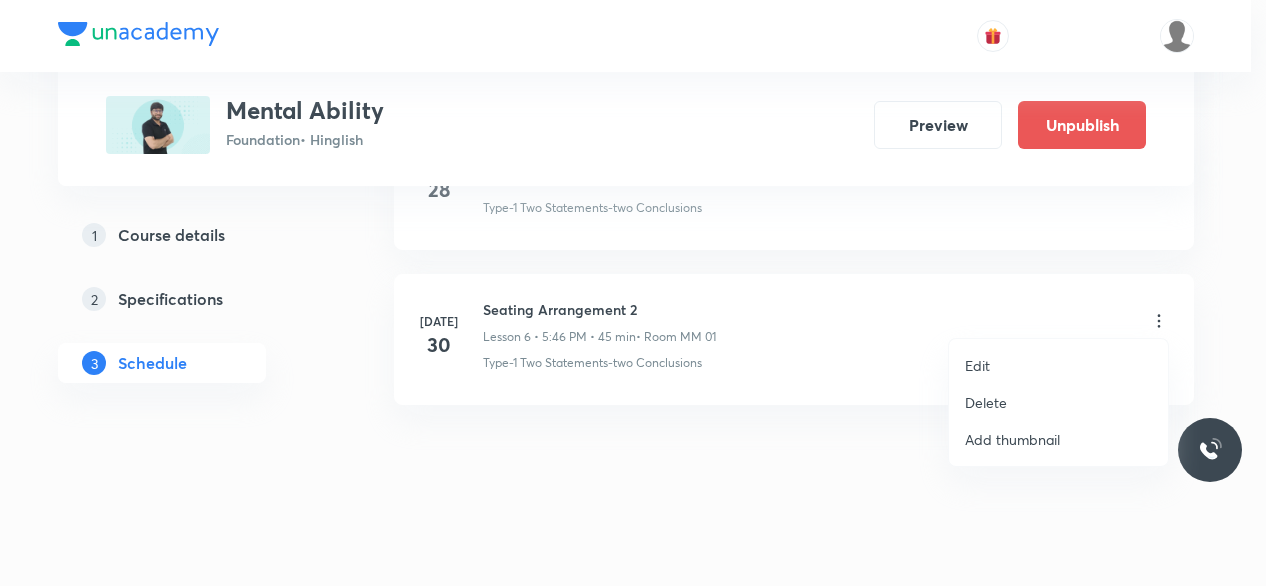 click on "Edit" at bounding box center [977, 365] 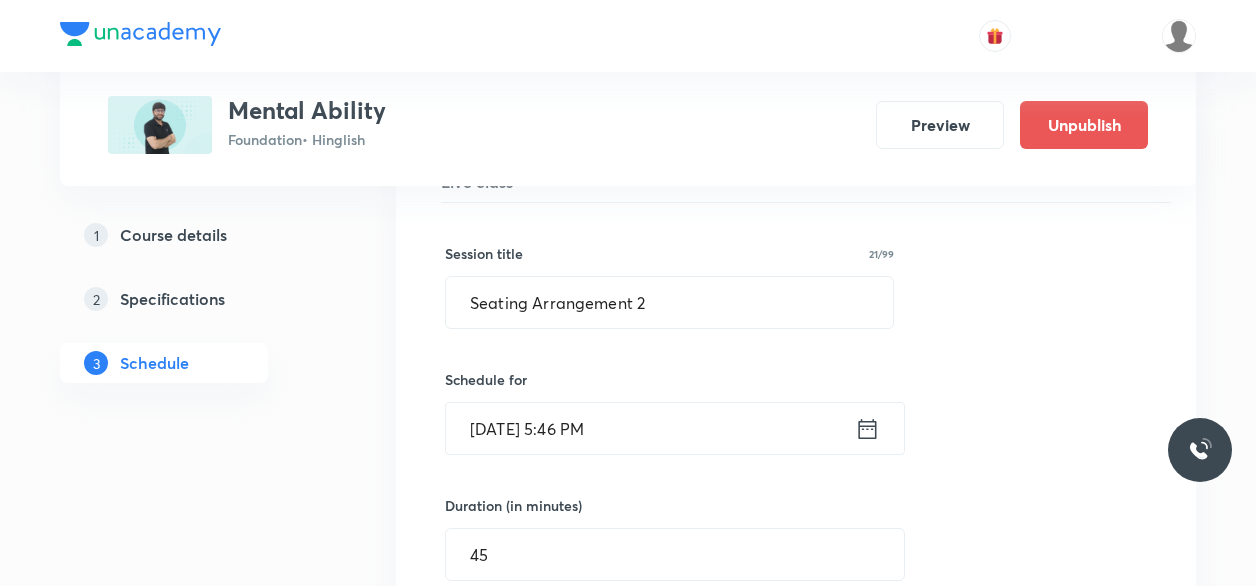 scroll, scrollTop: 1096, scrollLeft: 0, axis: vertical 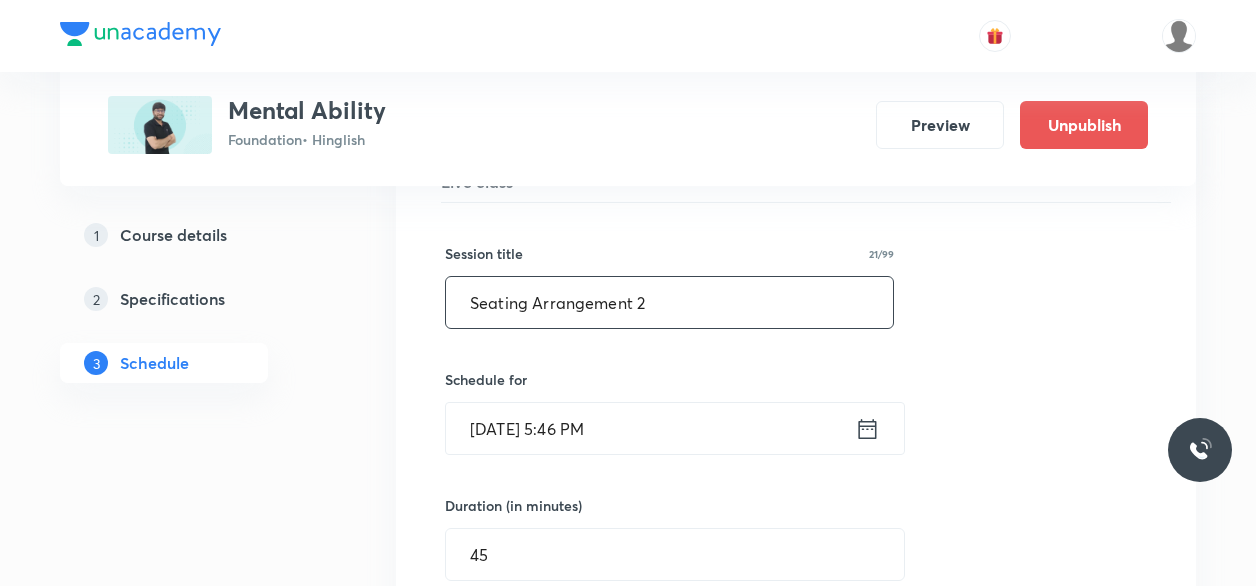click on "Seating Arrangement 2" at bounding box center [669, 302] 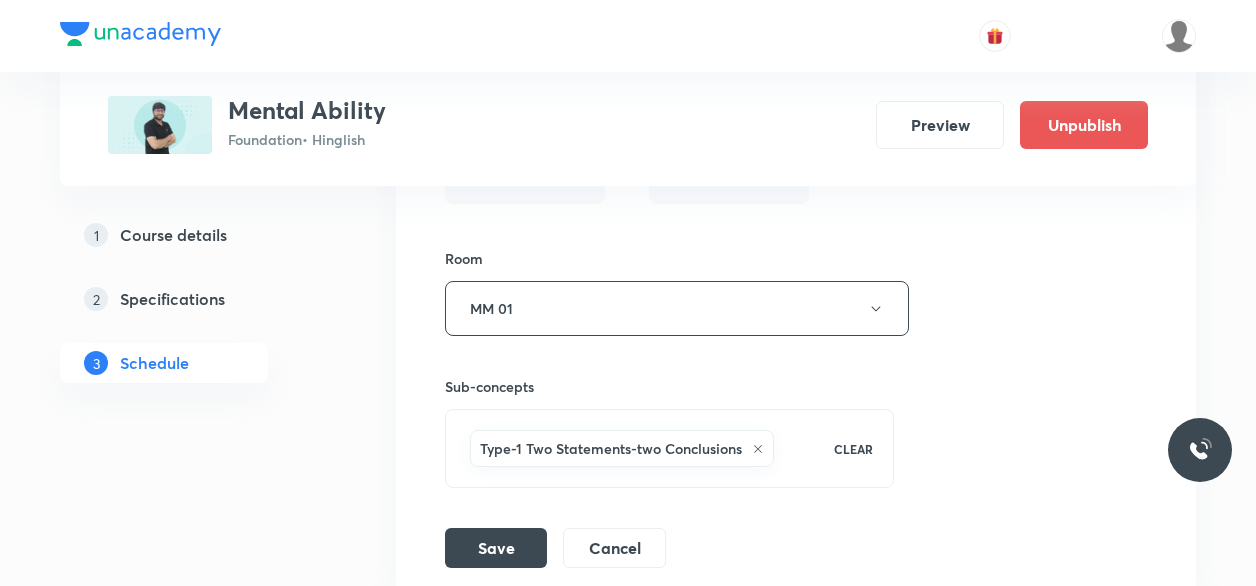 scroll, scrollTop: 1788, scrollLeft: 0, axis: vertical 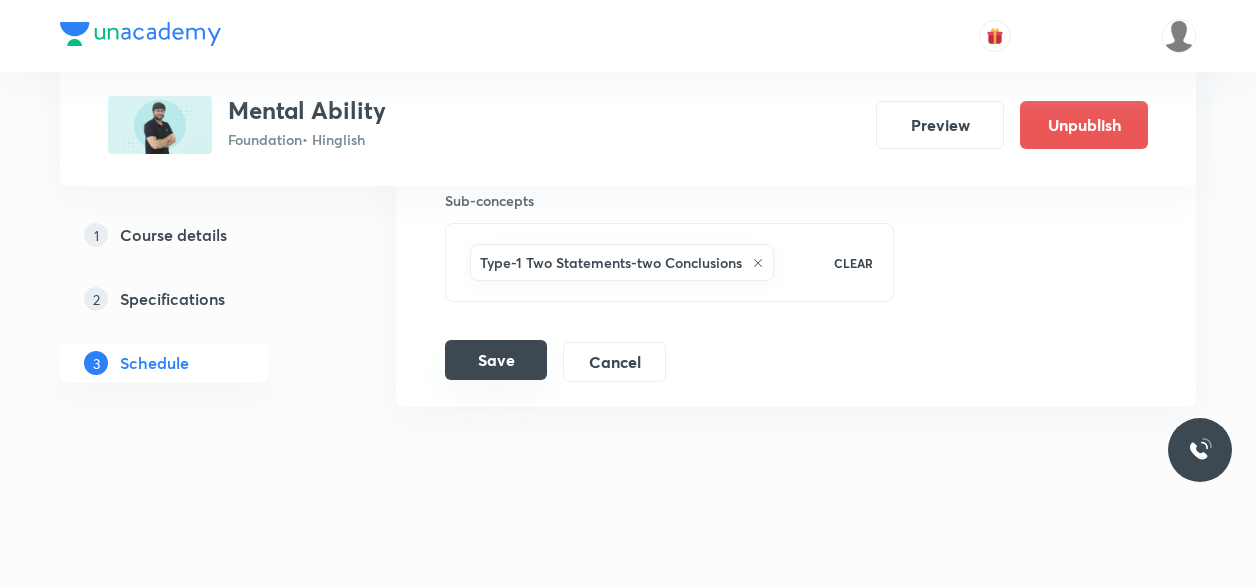 type on "BLOOD RELATIONS 1" 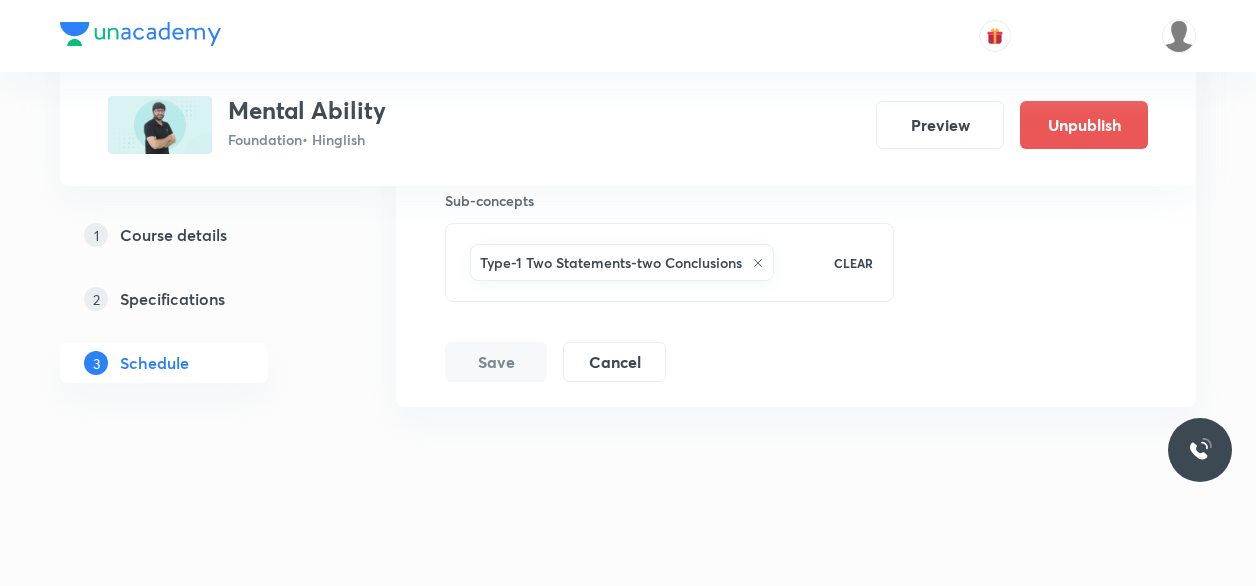 scroll, scrollTop: 1024, scrollLeft: 0, axis: vertical 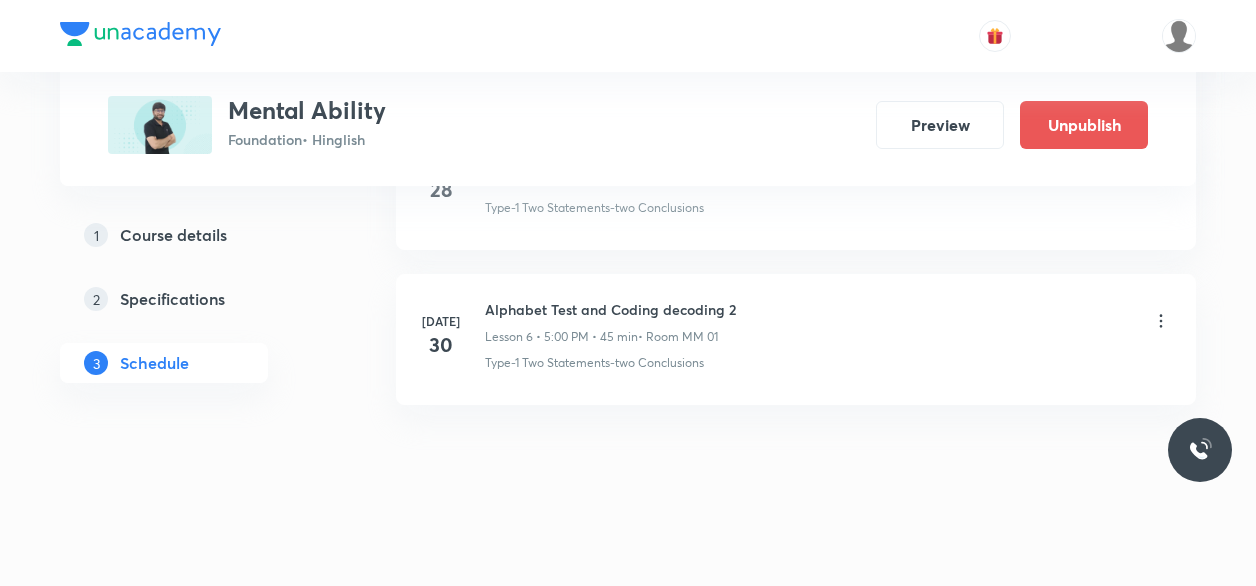click 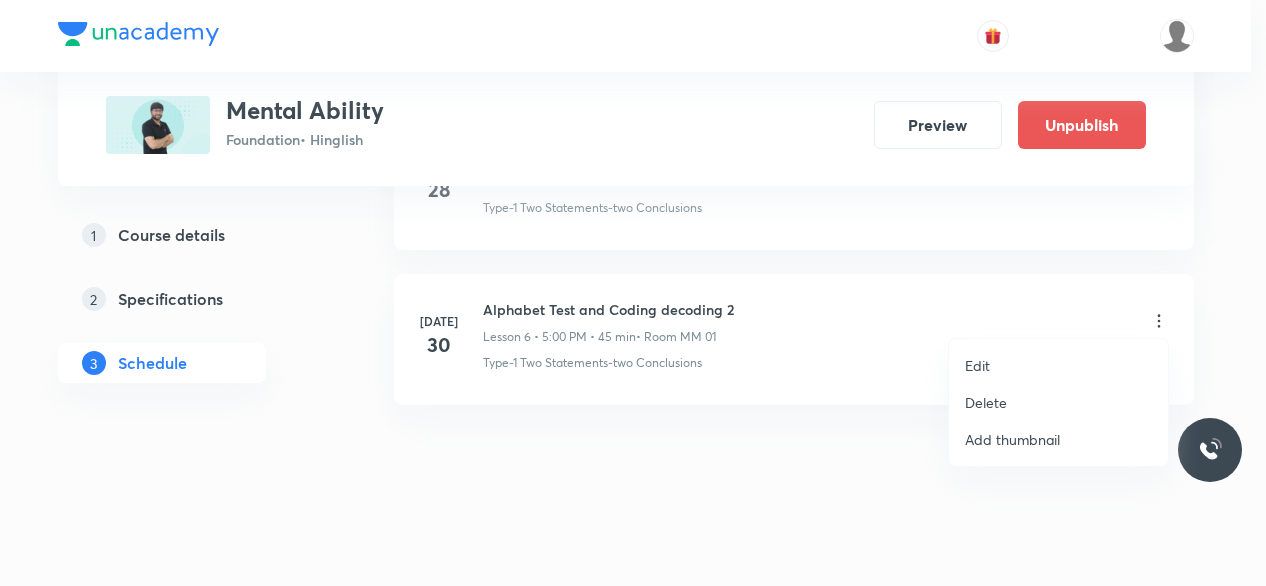click on "Edit" at bounding box center [1058, 365] 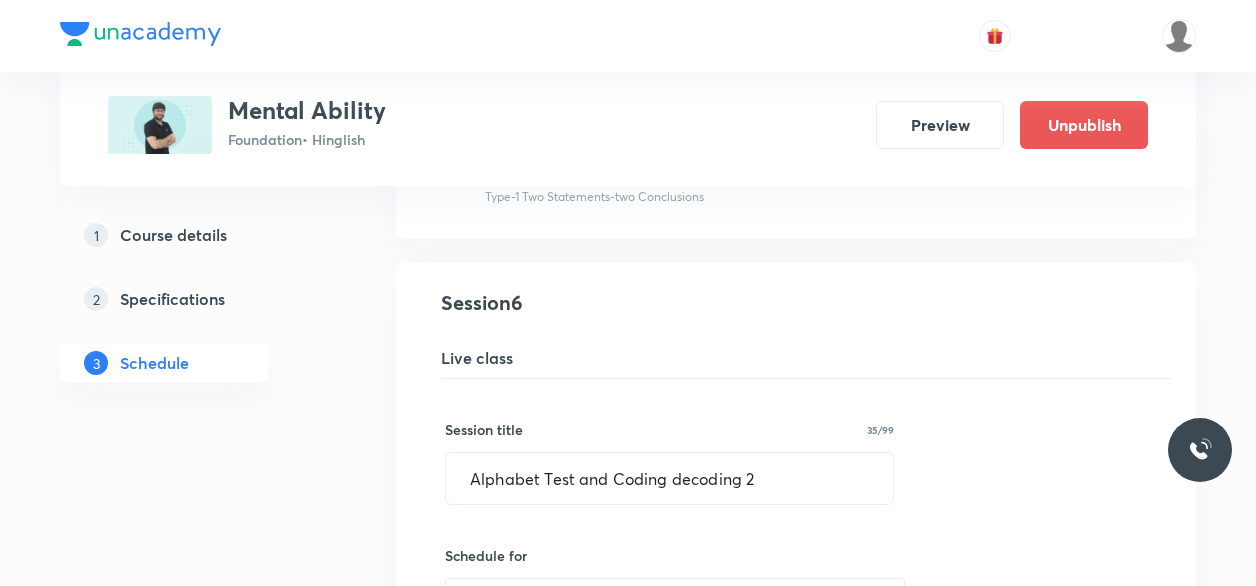 scroll, scrollTop: 918, scrollLeft: 0, axis: vertical 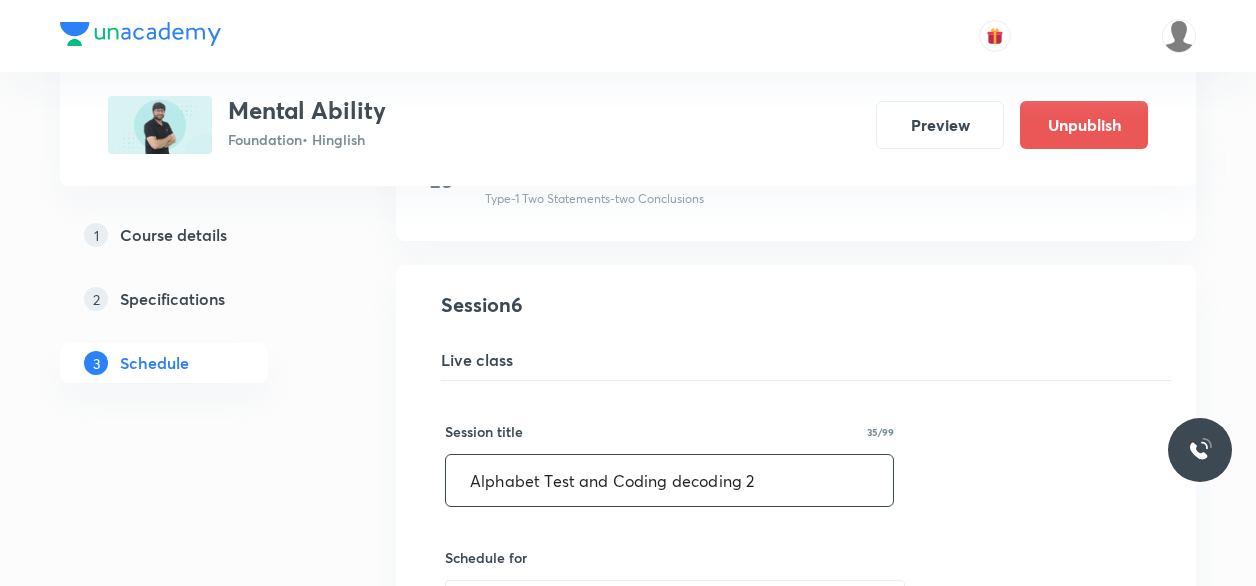 click on "Alphabet Test and Coding decoding 2" at bounding box center [669, 480] 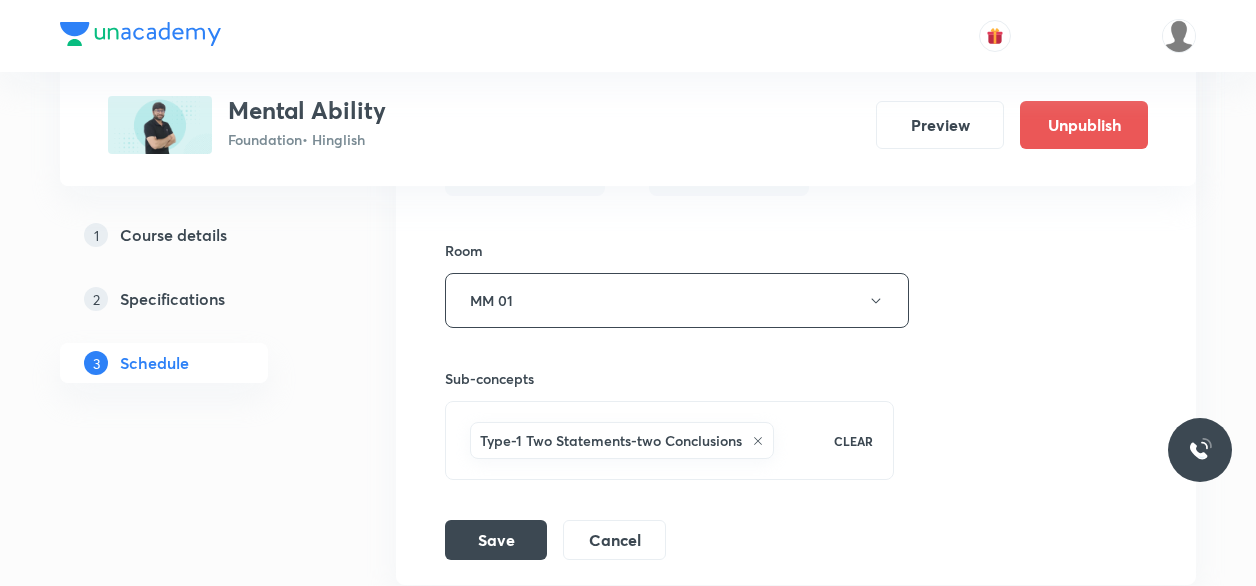 scroll, scrollTop: 1788, scrollLeft: 0, axis: vertical 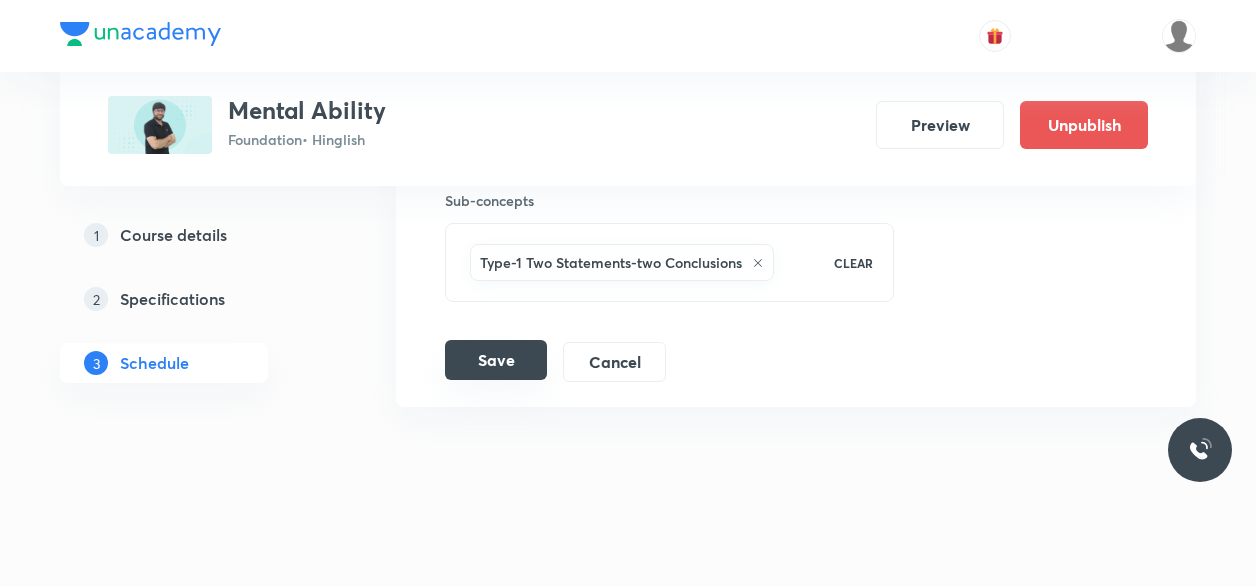 type on "SEATING ARRANGEMENT 1" 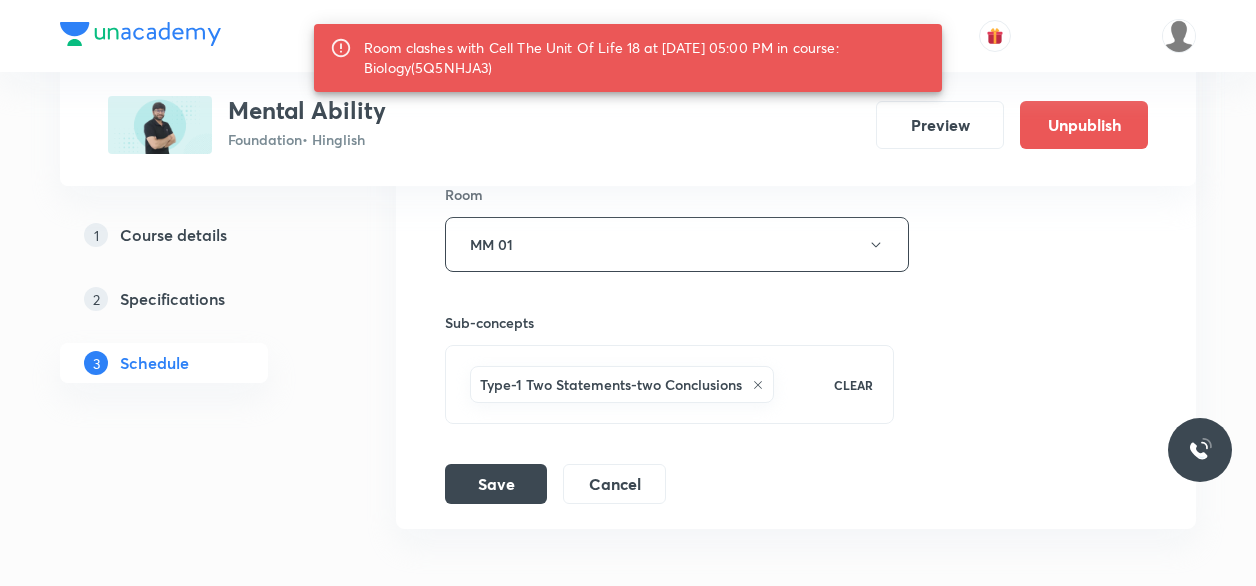 scroll, scrollTop: 1698, scrollLeft: 0, axis: vertical 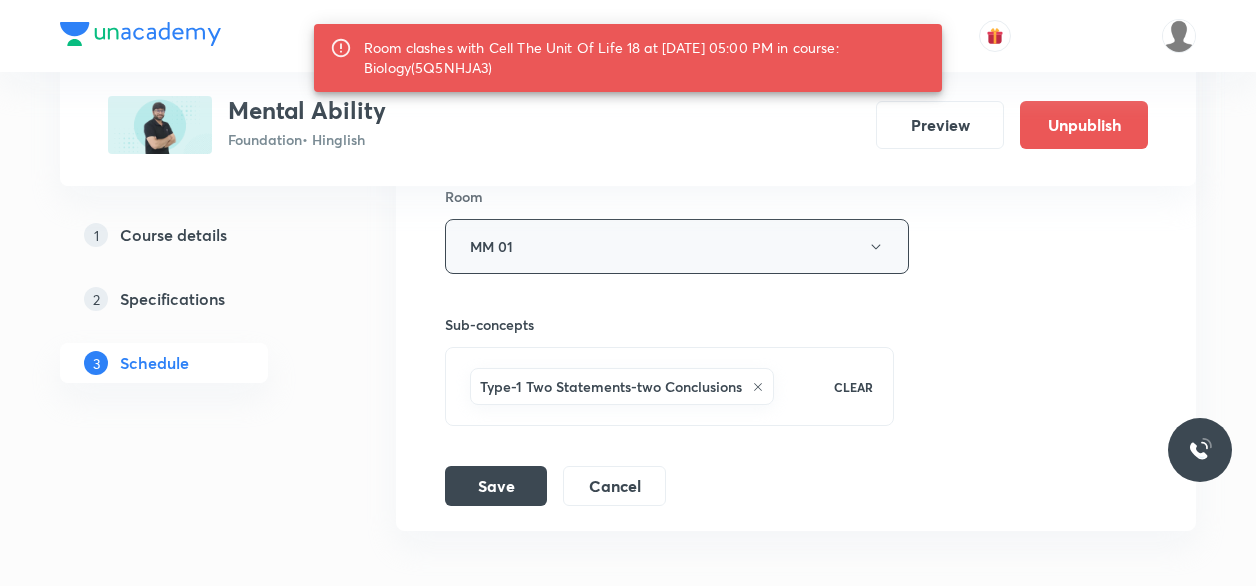 click on "MM 01" at bounding box center (677, 246) 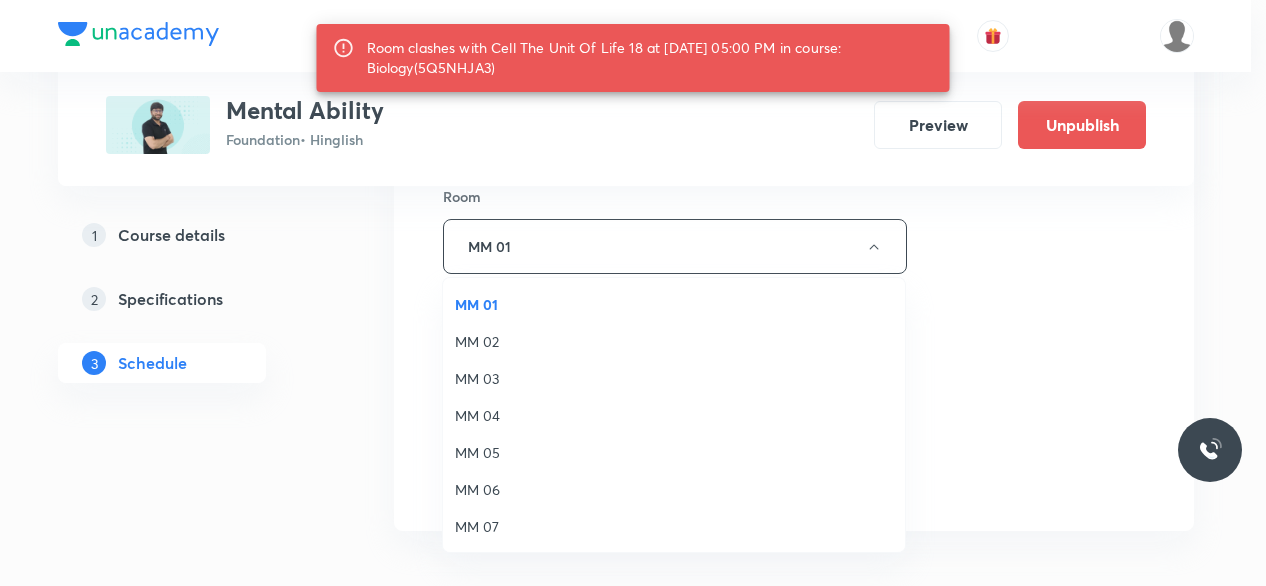 click on "MM 02" at bounding box center [674, 341] 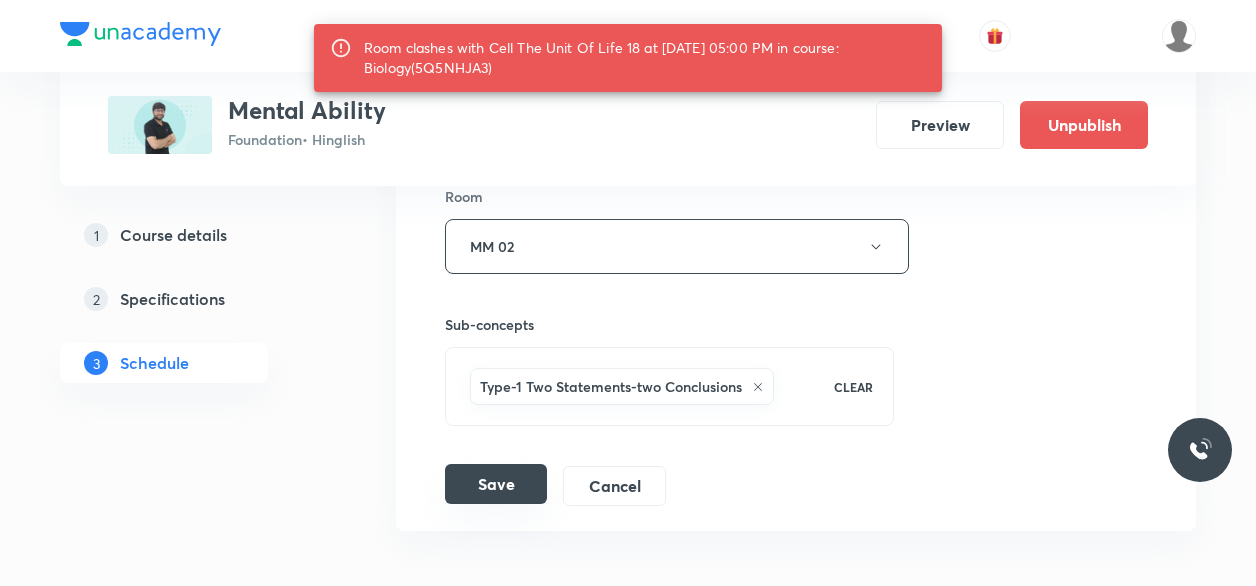 click on "Save" at bounding box center [496, 484] 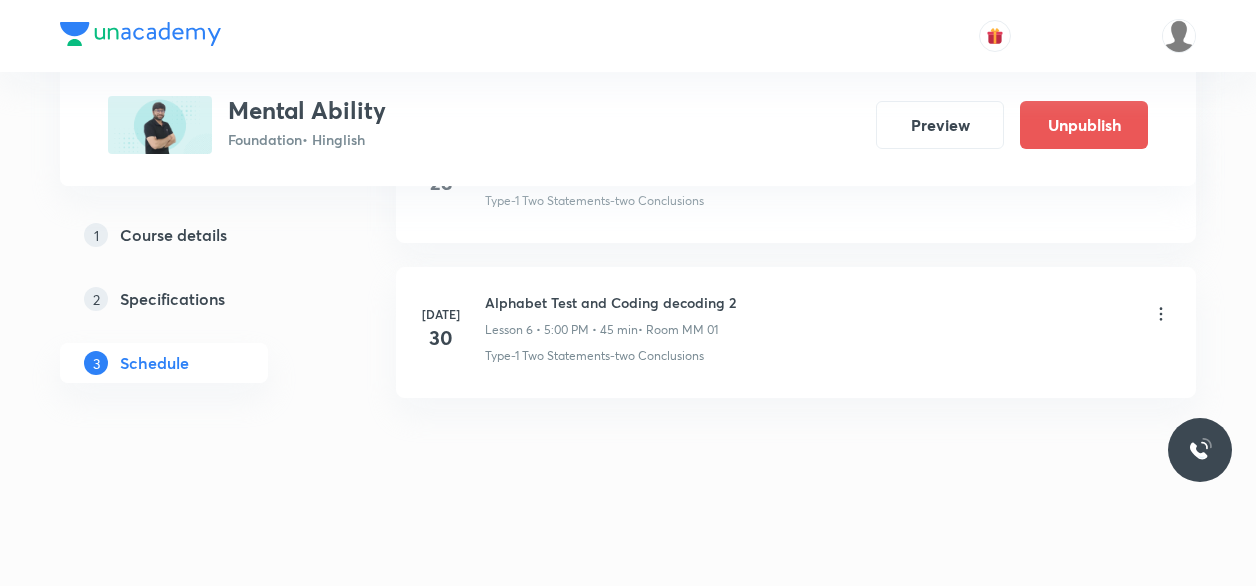 scroll, scrollTop: 1024, scrollLeft: 0, axis: vertical 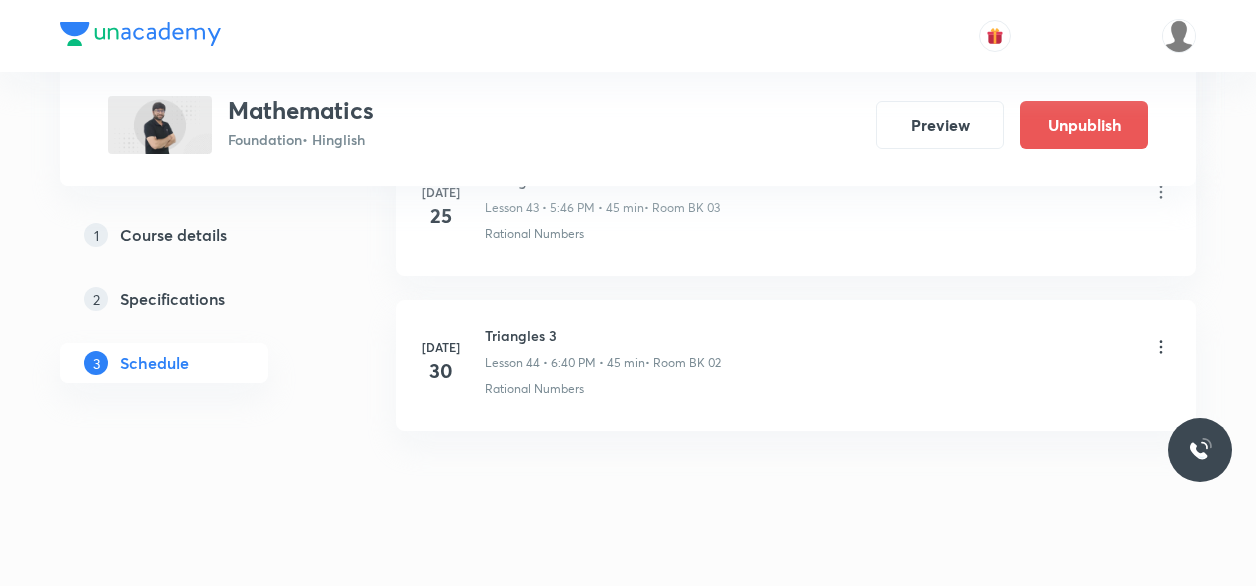 click 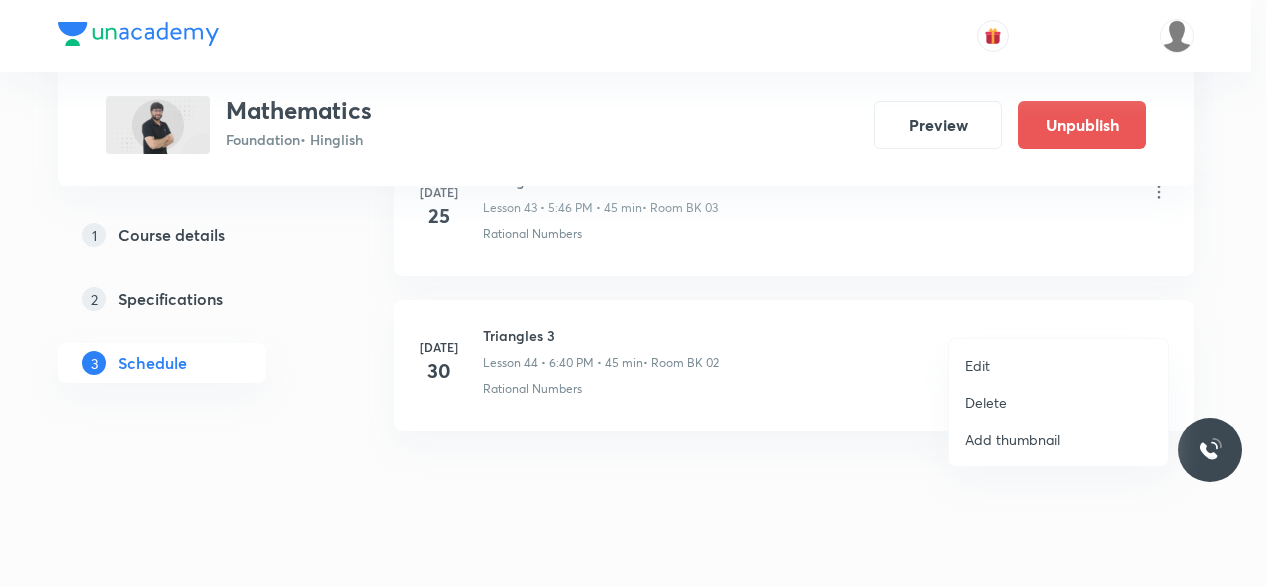 click on "Edit" at bounding box center (977, 365) 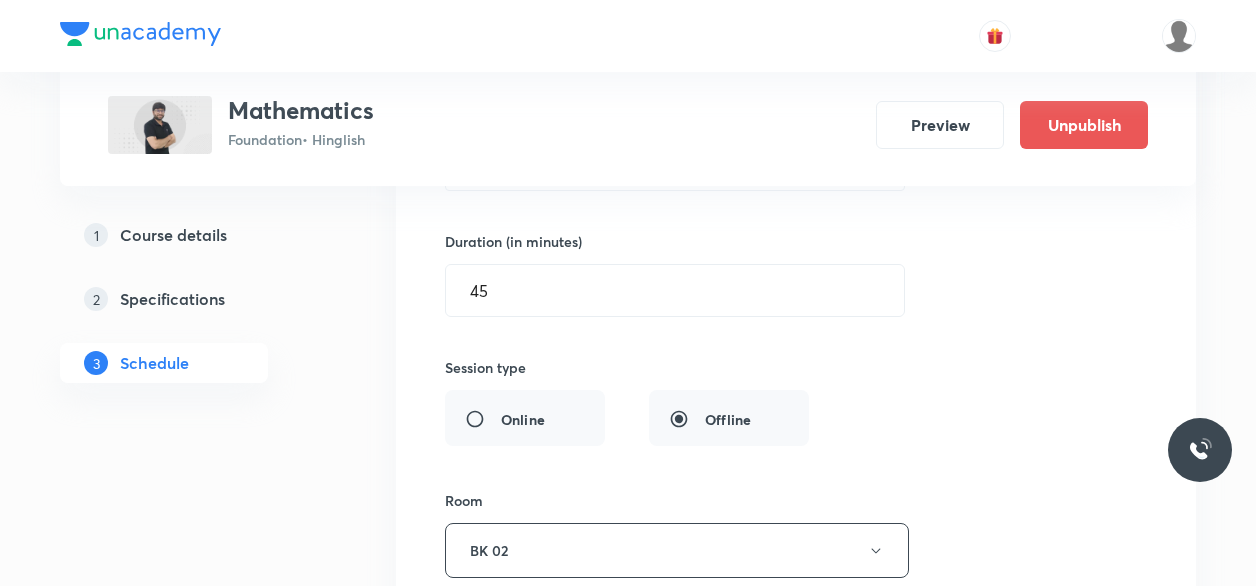 scroll, scrollTop: 7159, scrollLeft: 0, axis: vertical 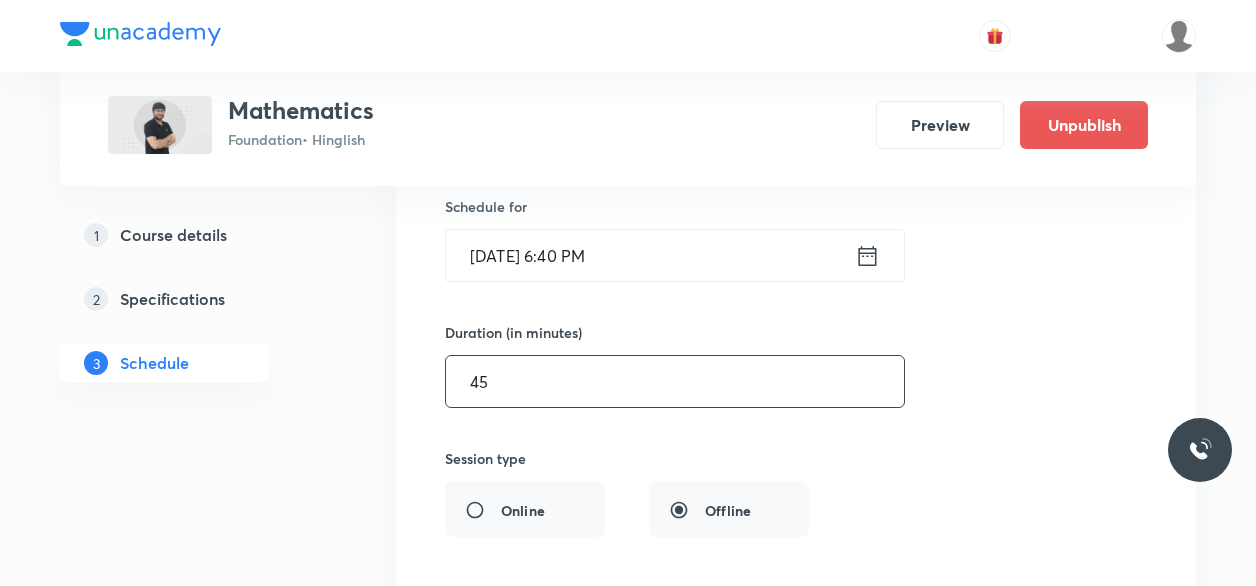 click on "45" at bounding box center [675, 381] 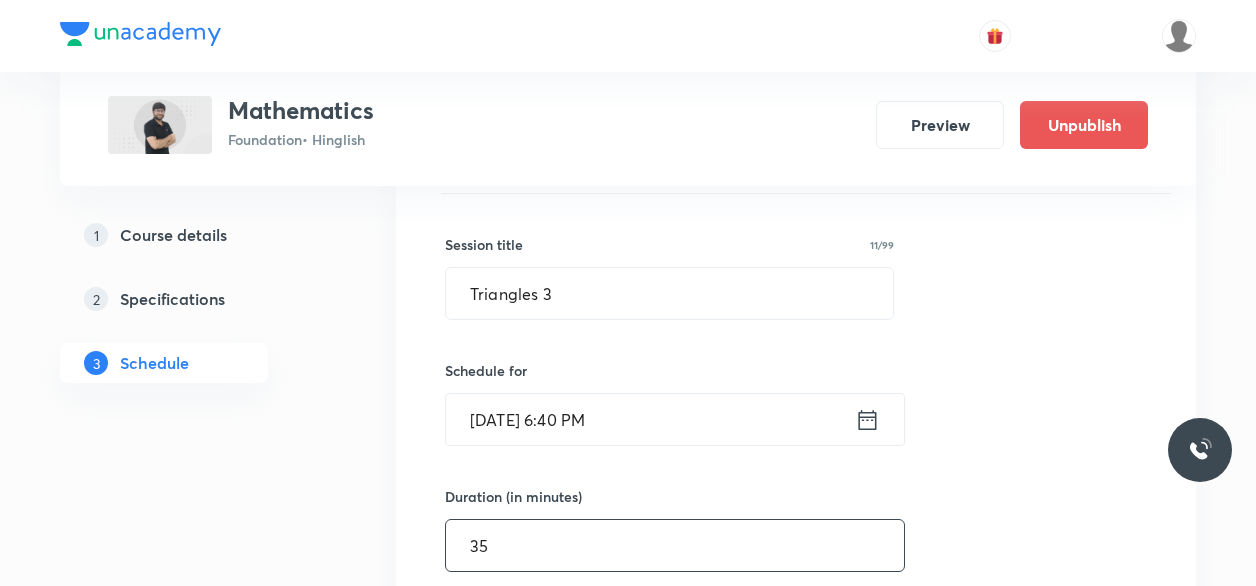 scroll, scrollTop: 6990, scrollLeft: 0, axis: vertical 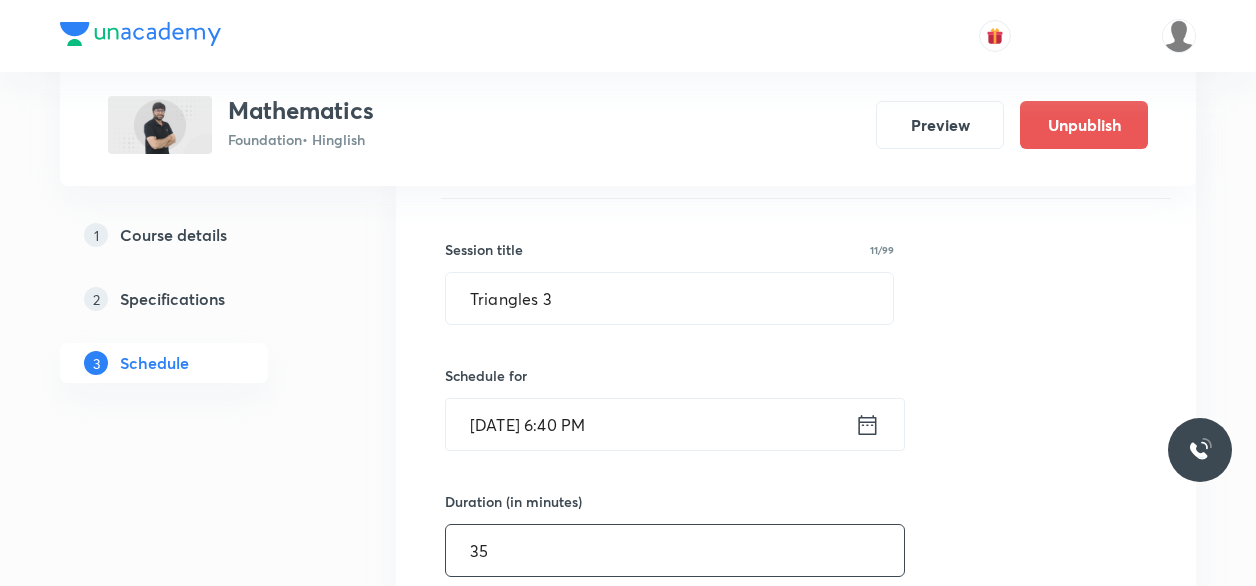 type on "35" 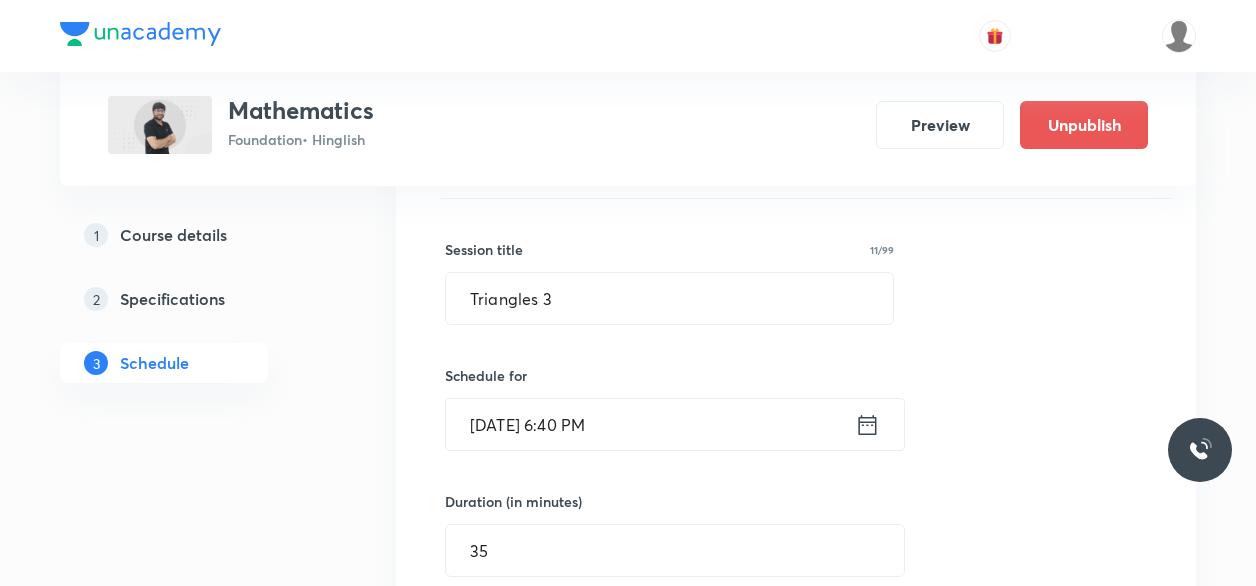 click on "Jul 30, 2025, 6:40 PM" at bounding box center (650, 424) 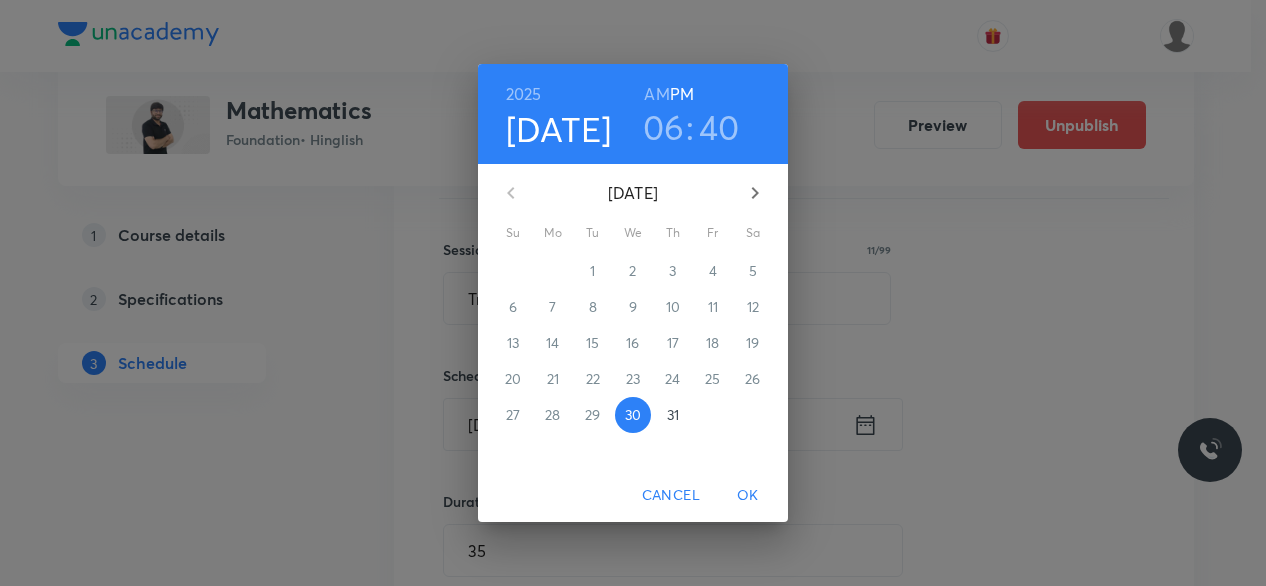 click on "40" at bounding box center (719, 127) 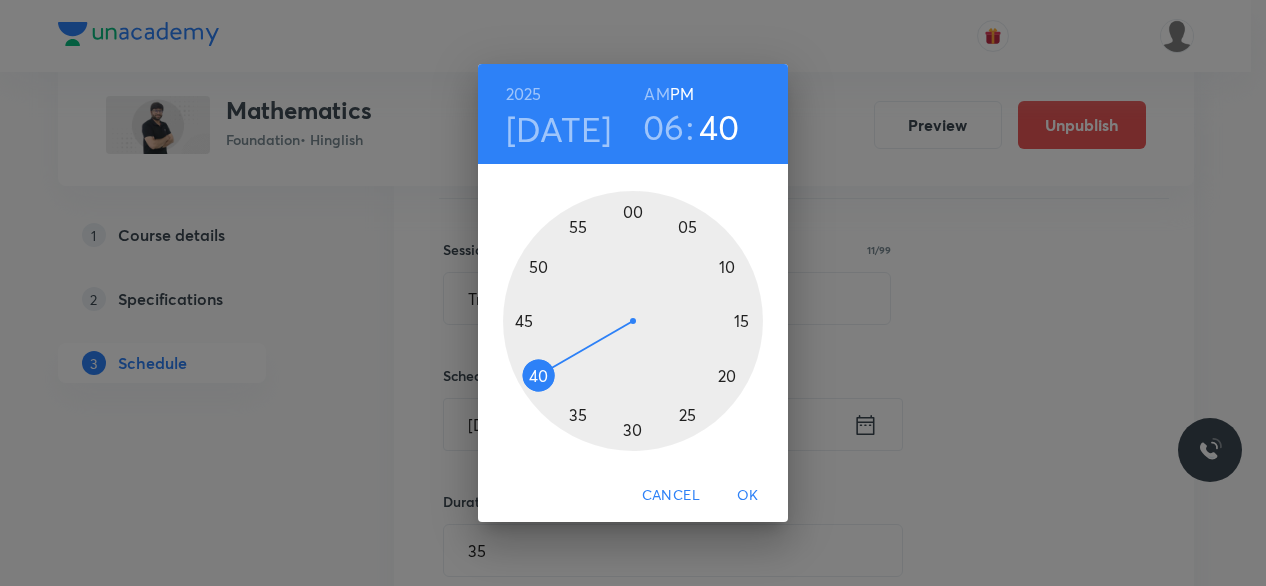 click at bounding box center (633, 321) 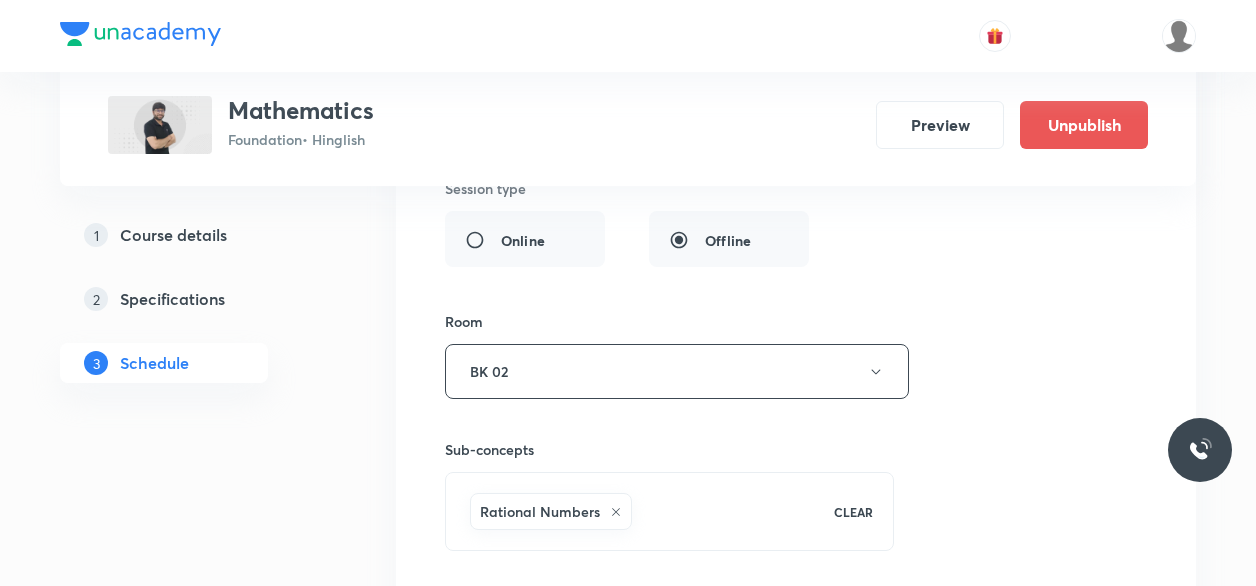scroll, scrollTop: 7438, scrollLeft: 0, axis: vertical 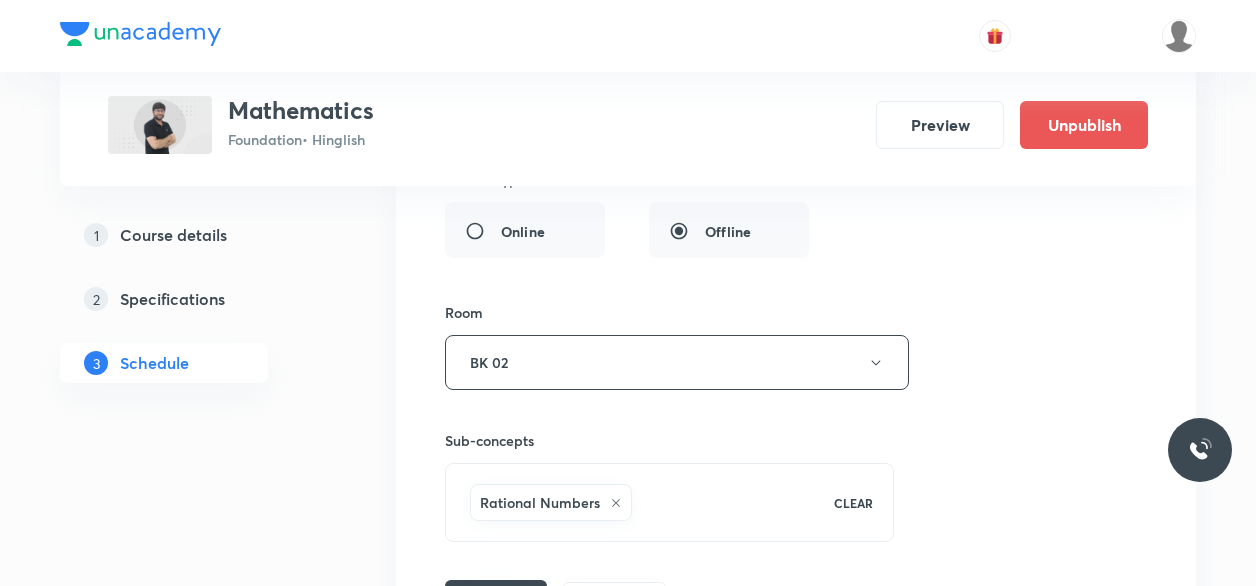 click on "Save" at bounding box center (496, 600) 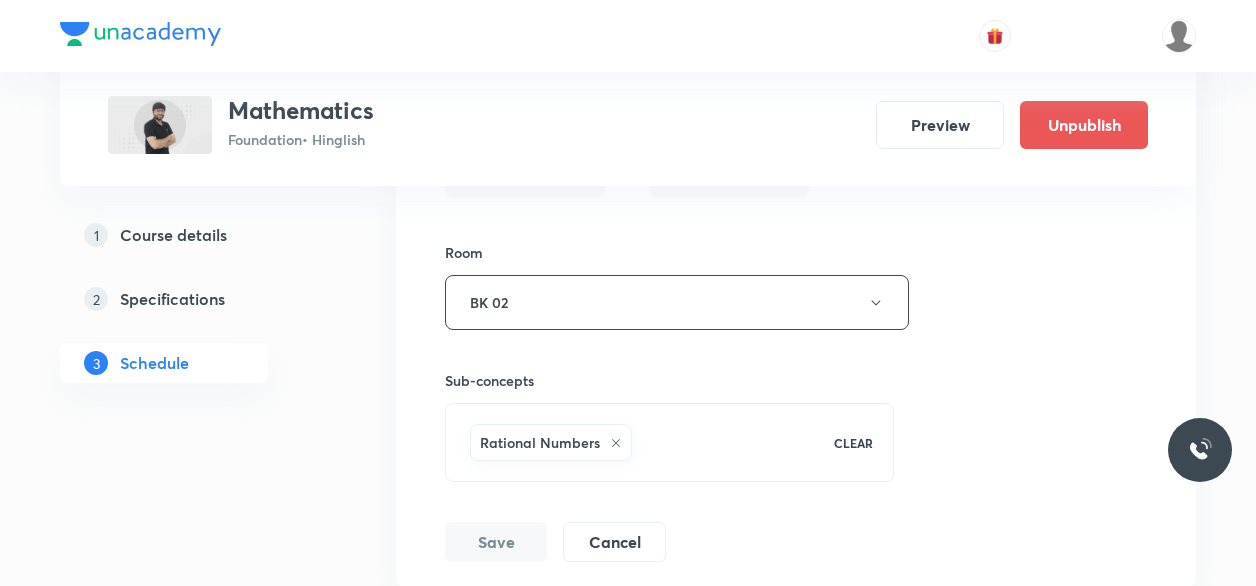 scroll, scrollTop: 6888, scrollLeft: 0, axis: vertical 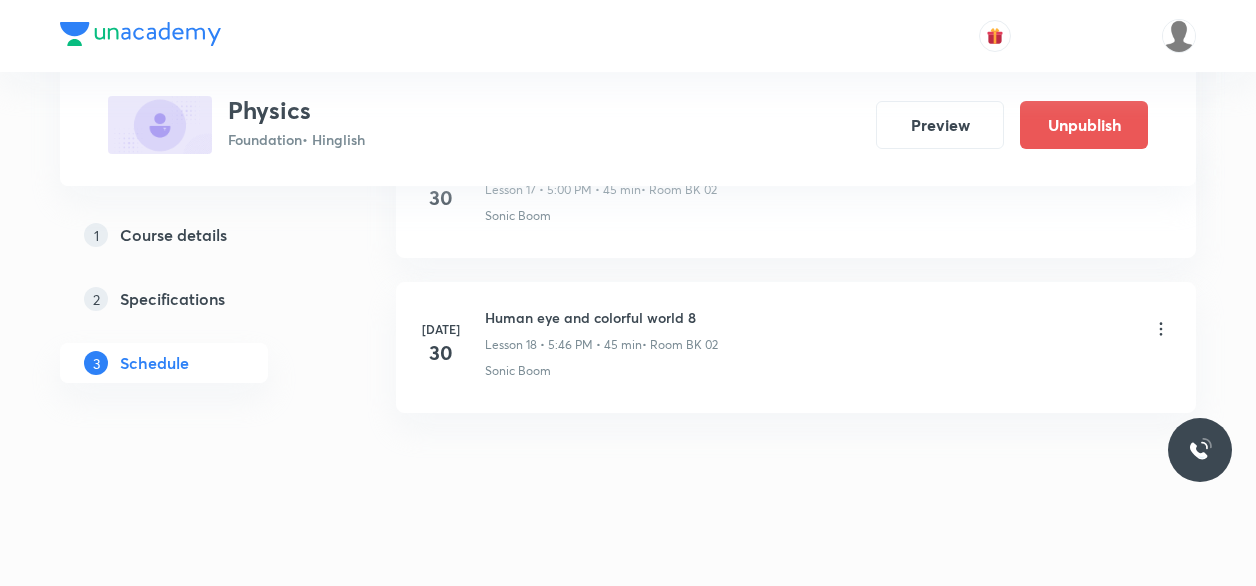click 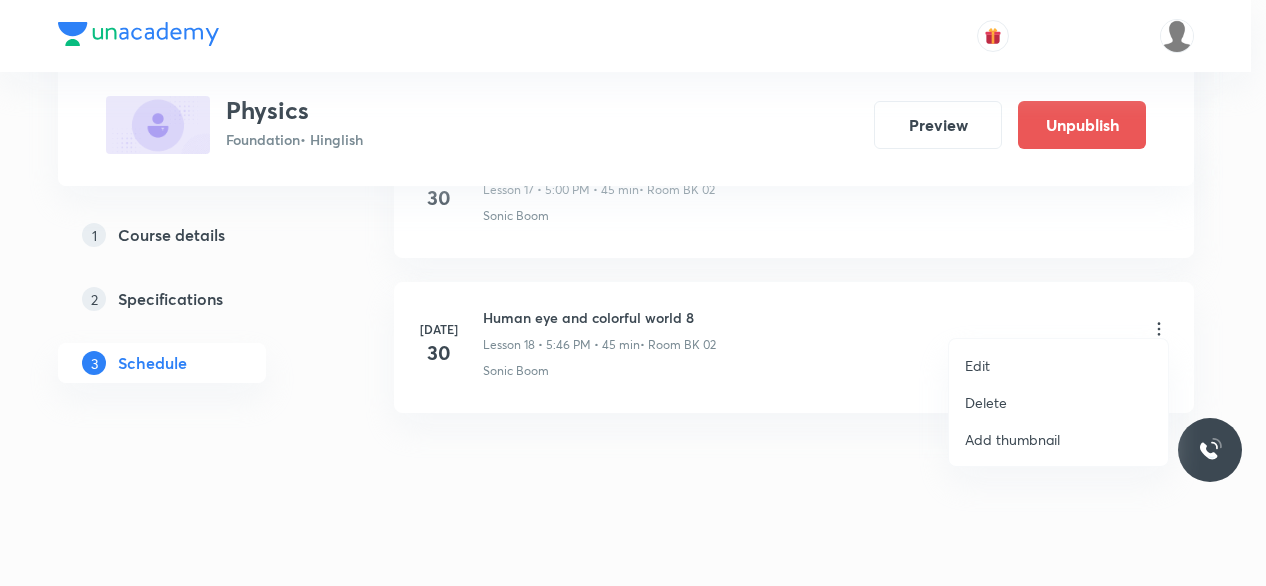click on "Edit" at bounding box center (977, 365) 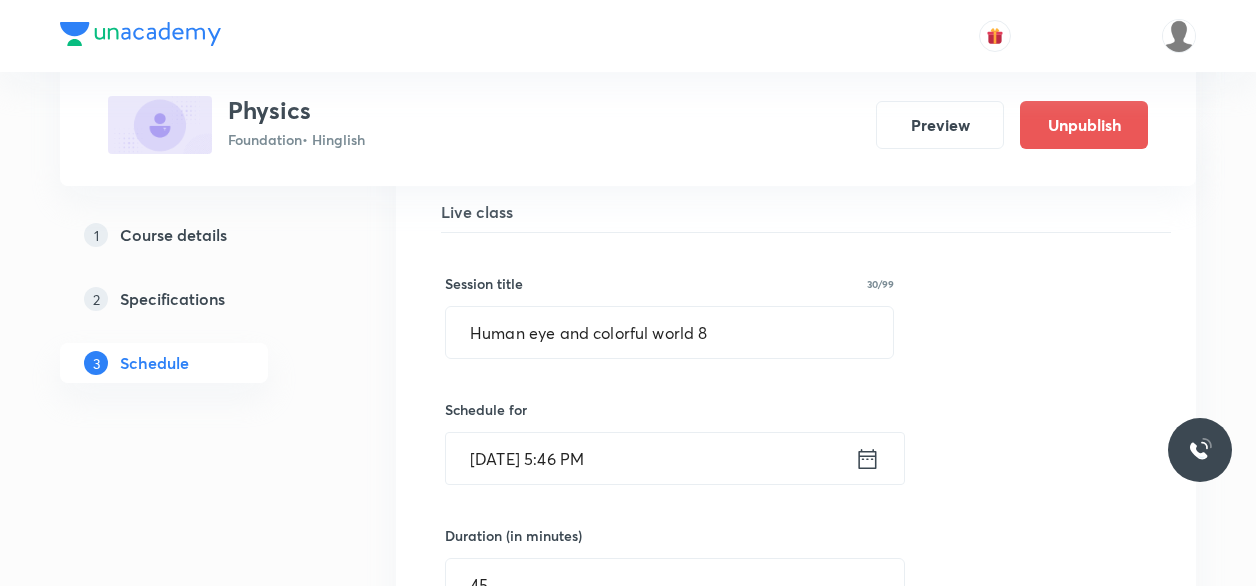 scroll, scrollTop: 2924, scrollLeft: 0, axis: vertical 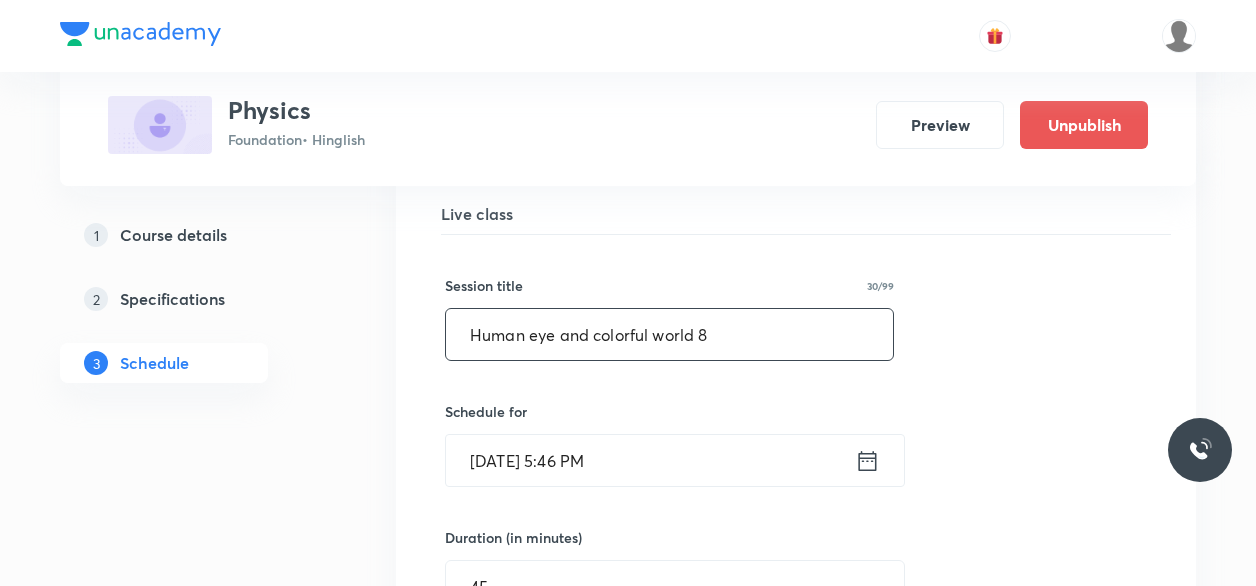 click on "Human eye and colorful world 8" at bounding box center [669, 334] 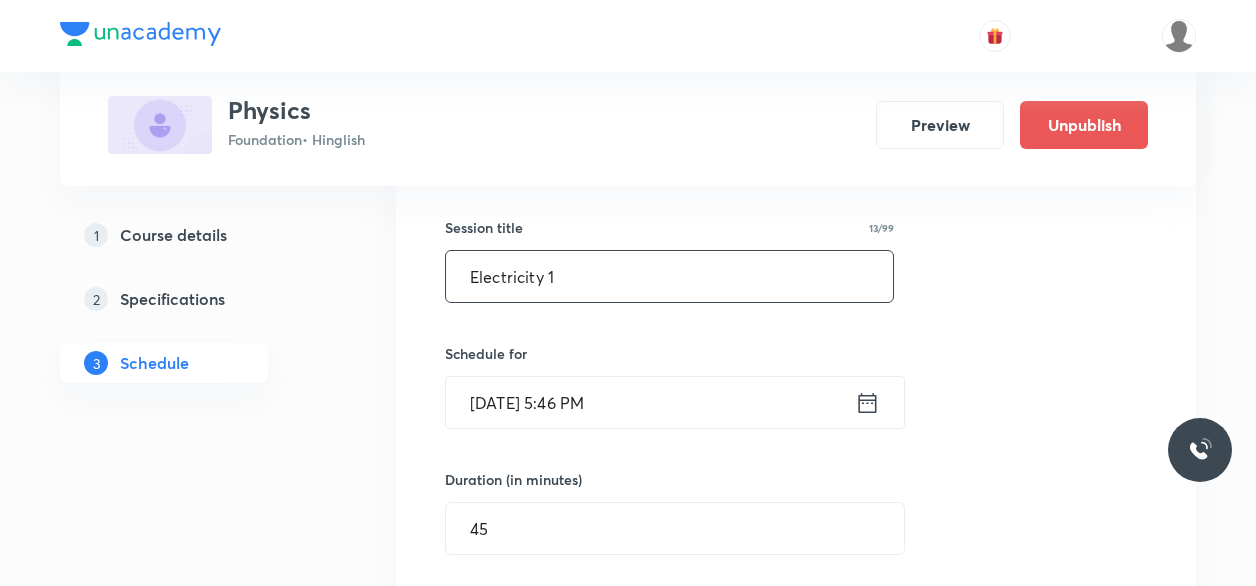 scroll, scrollTop: 2986, scrollLeft: 0, axis: vertical 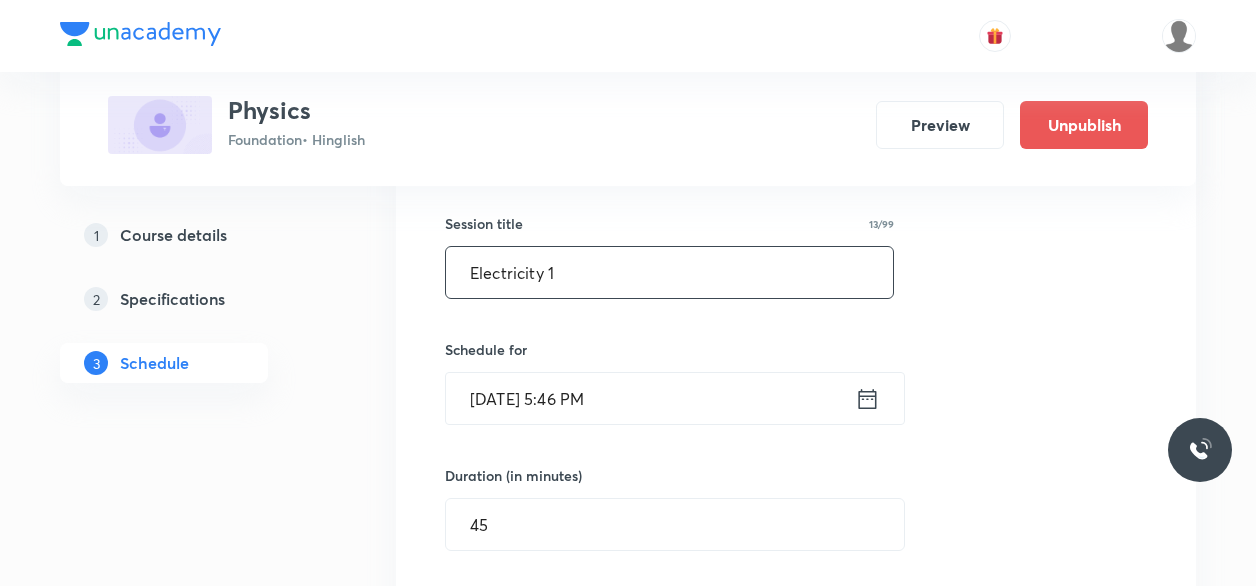 type on "Electricity 1" 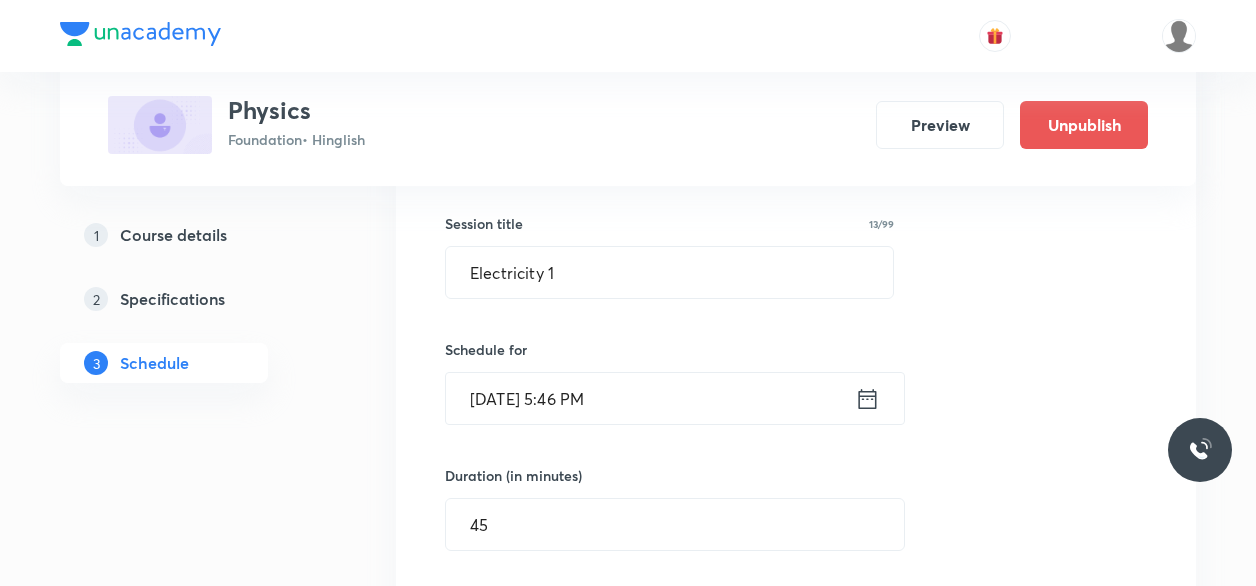 click on "Session title 13/99 Electricity 1 ​ Schedule for [DATE] 5:46 PM ​ Duration (in minutes) 45 ​   Session type Online Offline Room BK 02 Sub-concepts Sonic Boom CLEAR Save Cancel" at bounding box center (796, 608) 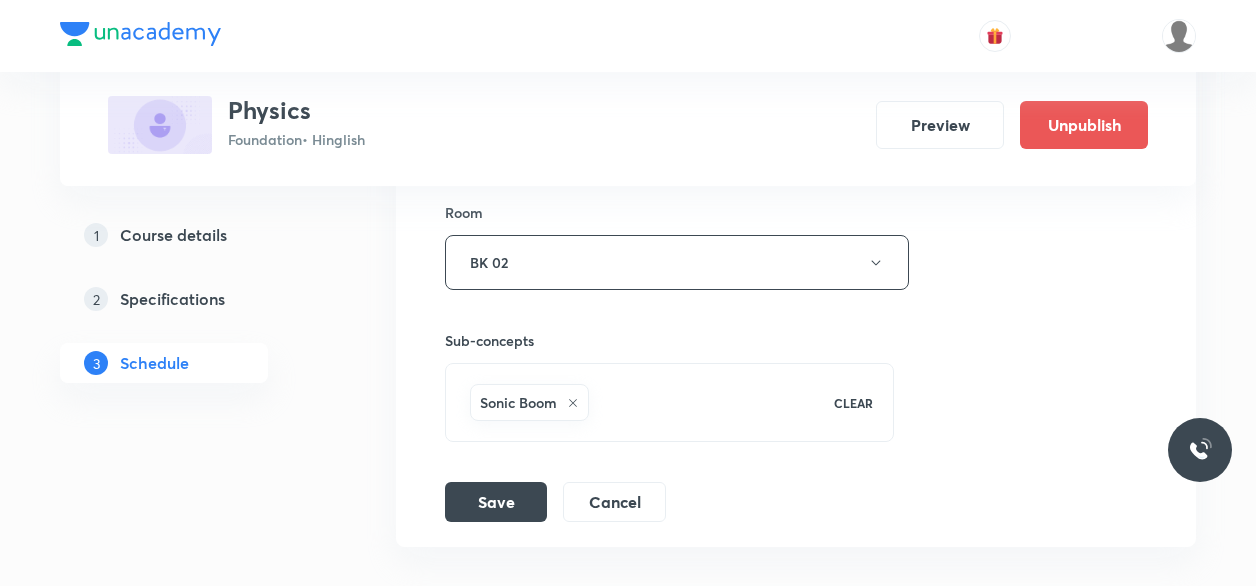 scroll, scrollTop: 3574, scrollLeft: 0, axis: vertical 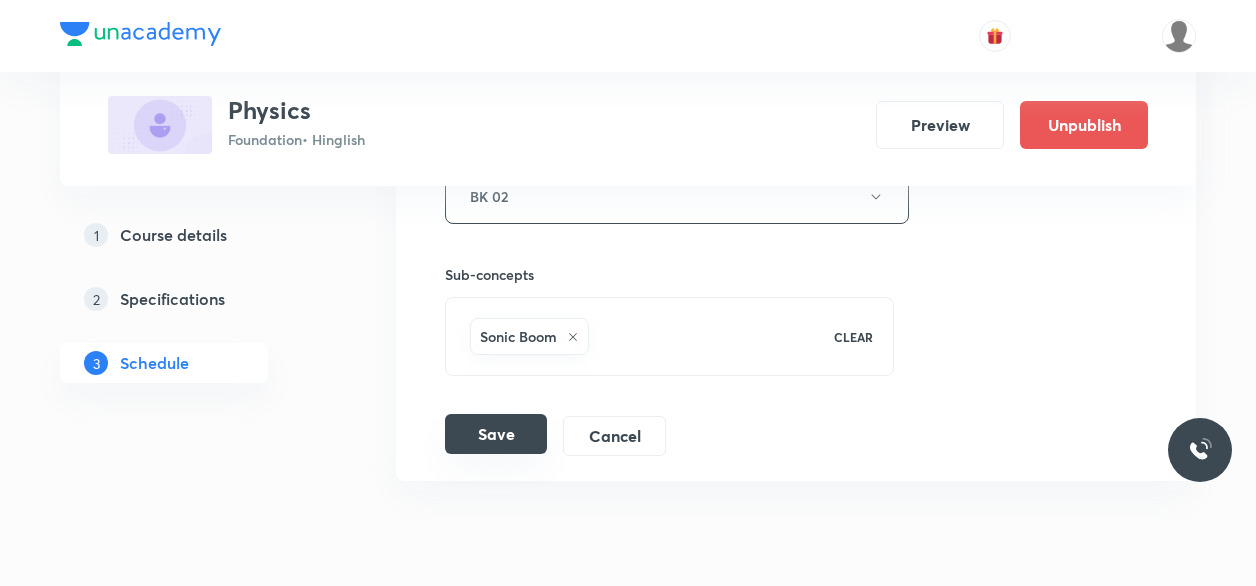 click on "Save" at bounding box center [496, 434] 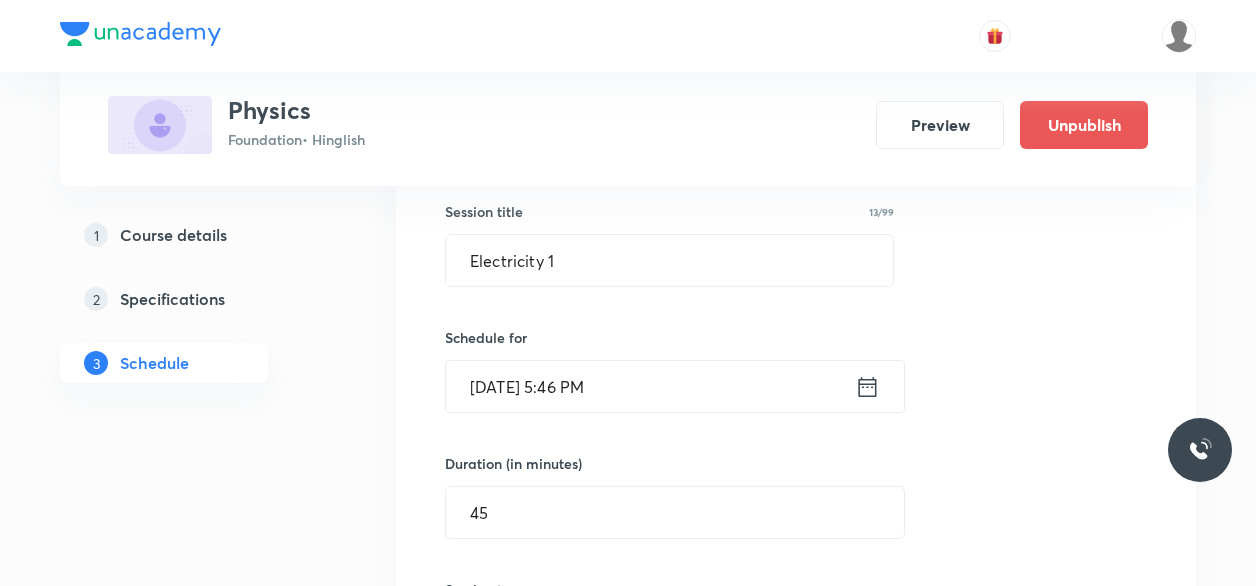 scroll, scrollTop: 2996, scrollLeft: 0, axis: vertical 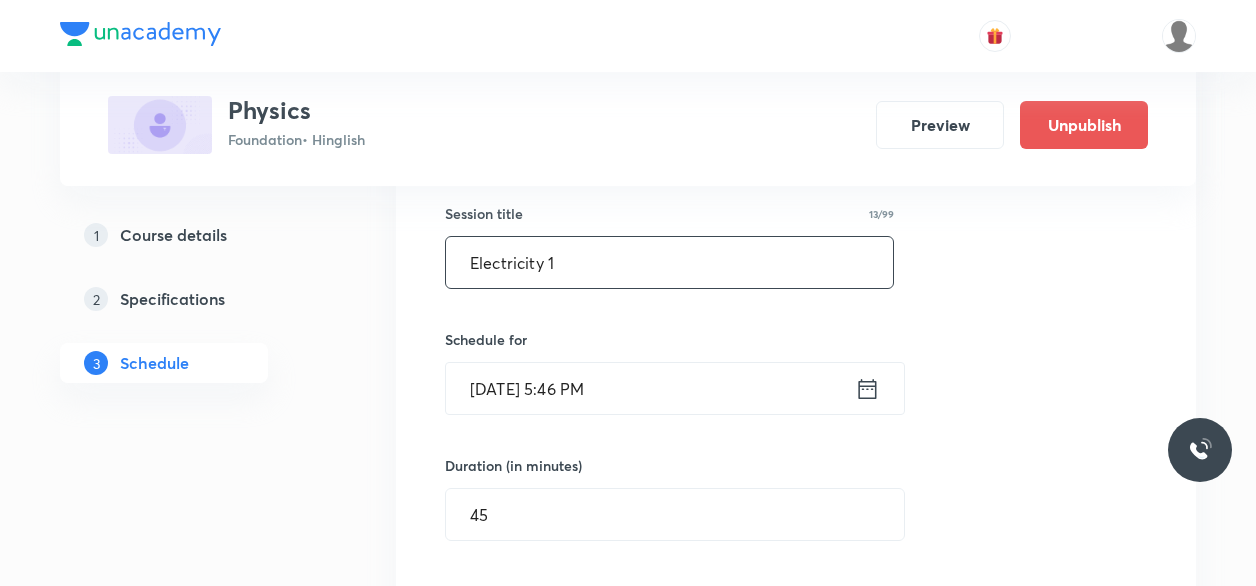 click on "Electricity 1" at bounding box center [669, 262] 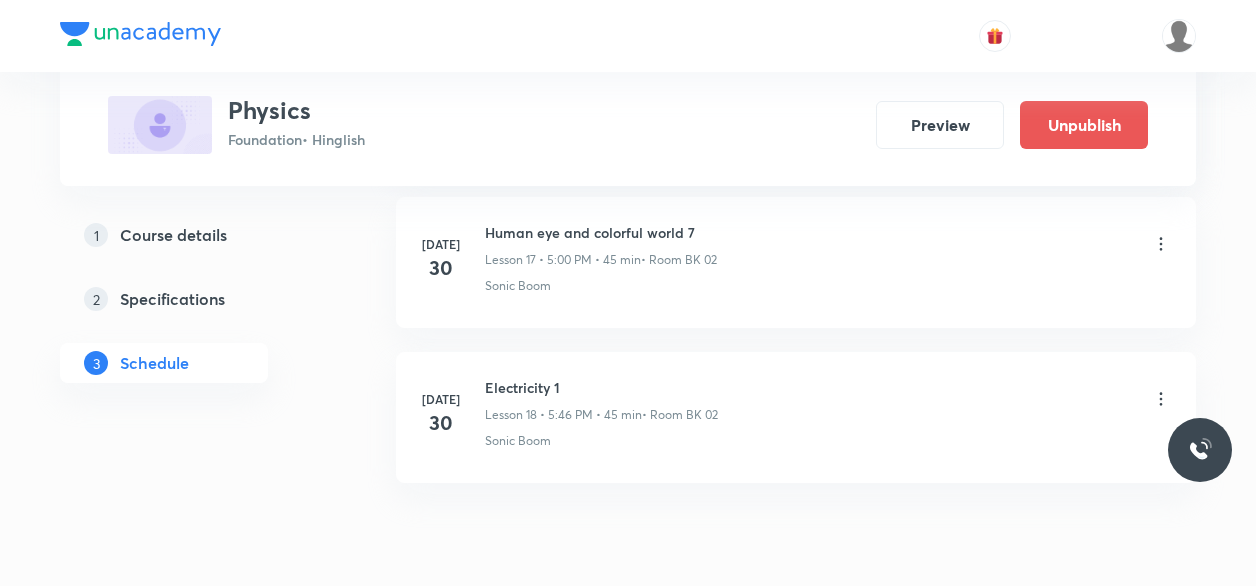scroll, scrollTop: 2798, scrollLeft: 0, axis: vertical 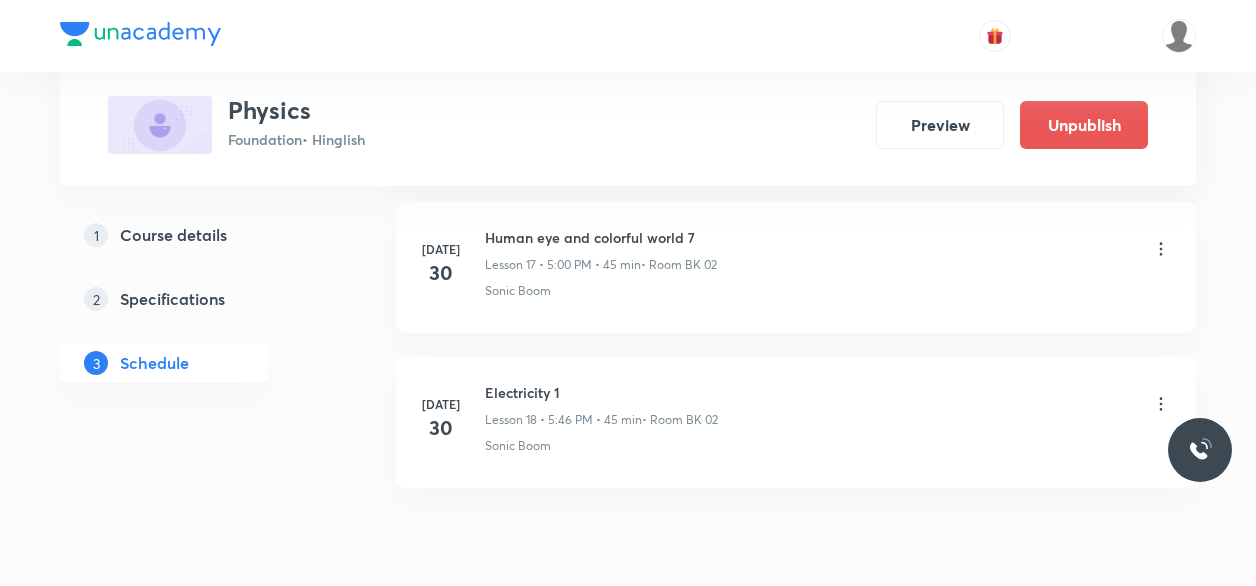 click 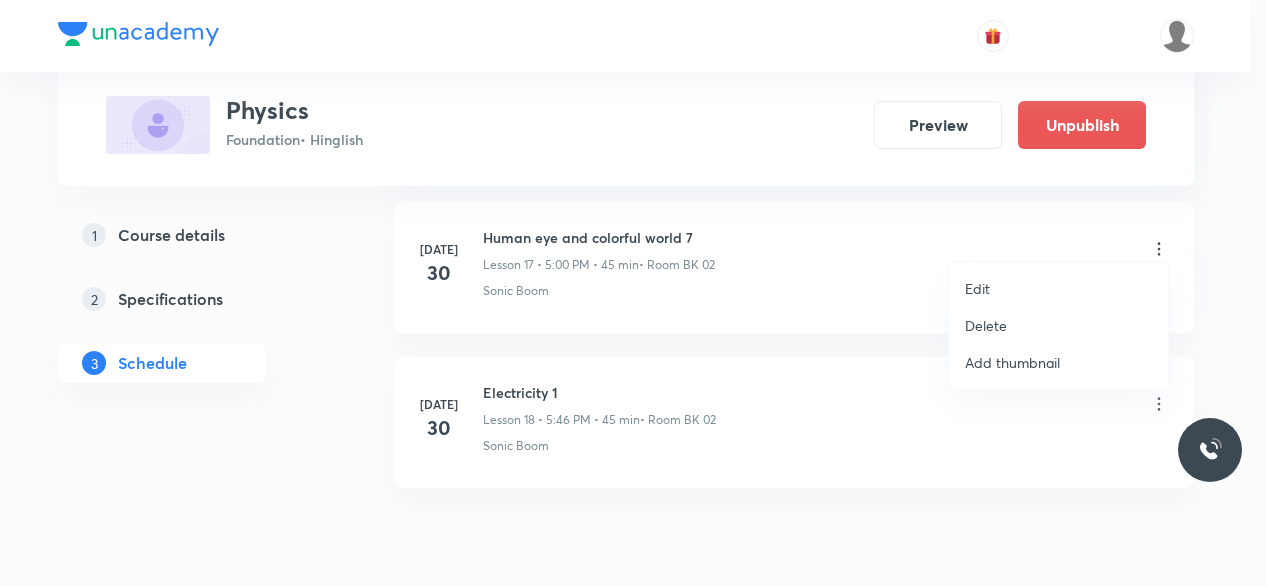 click on "Edit" at bounding box center [1058, 288] 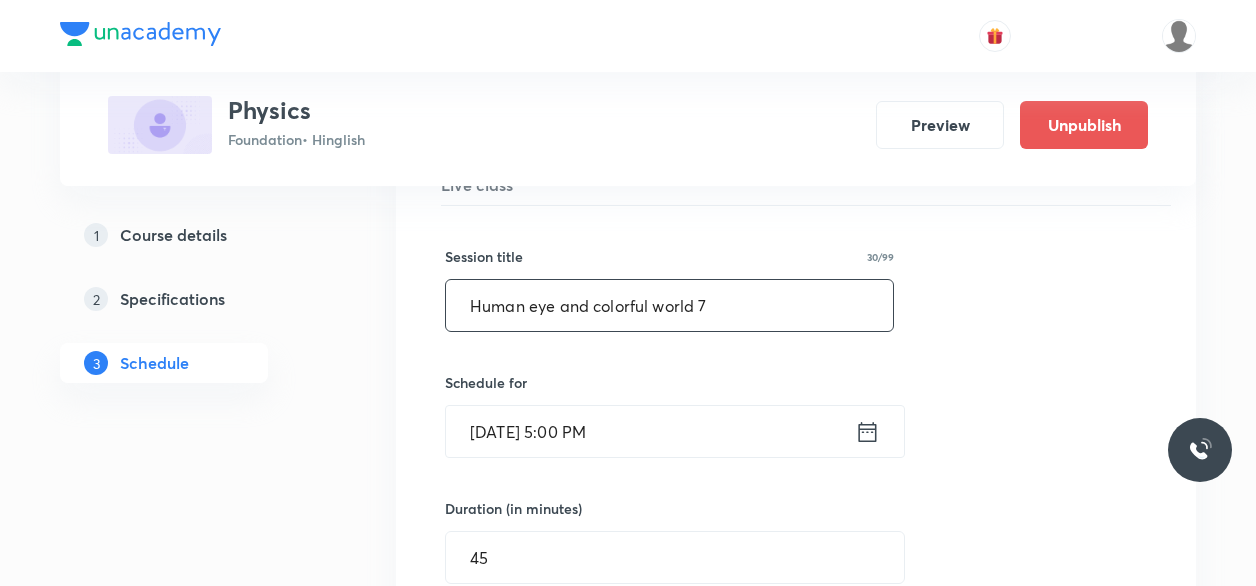 click on "Human eye and colorful world 7" at bounding box center [669, 305] 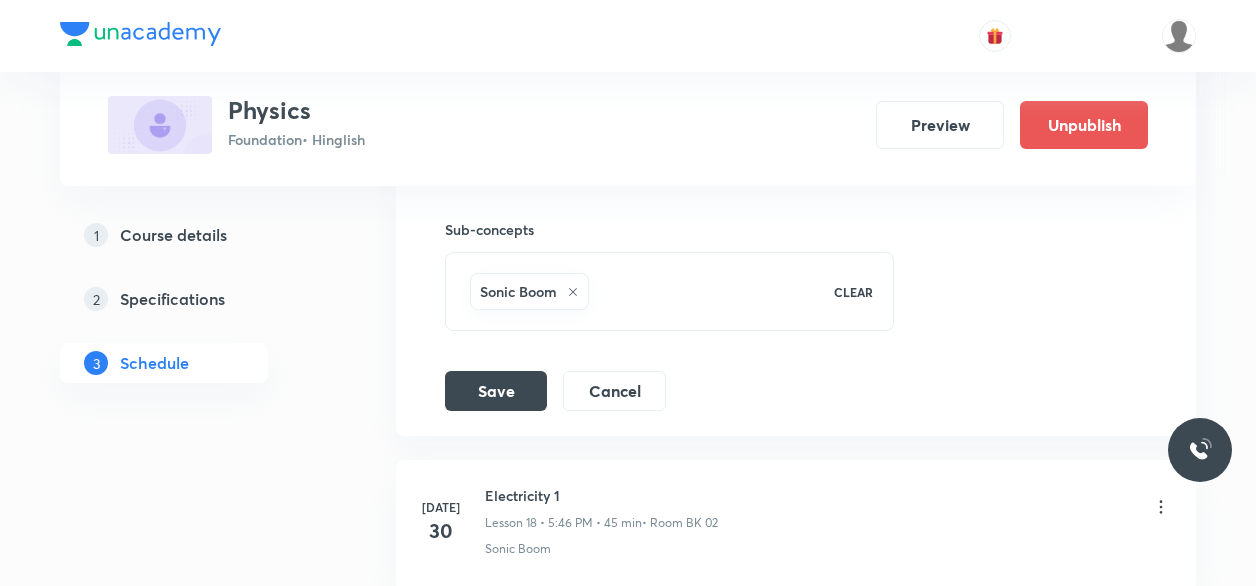 scroll, scrollTop: 3467, scrollLeft: 0, axis: vertical 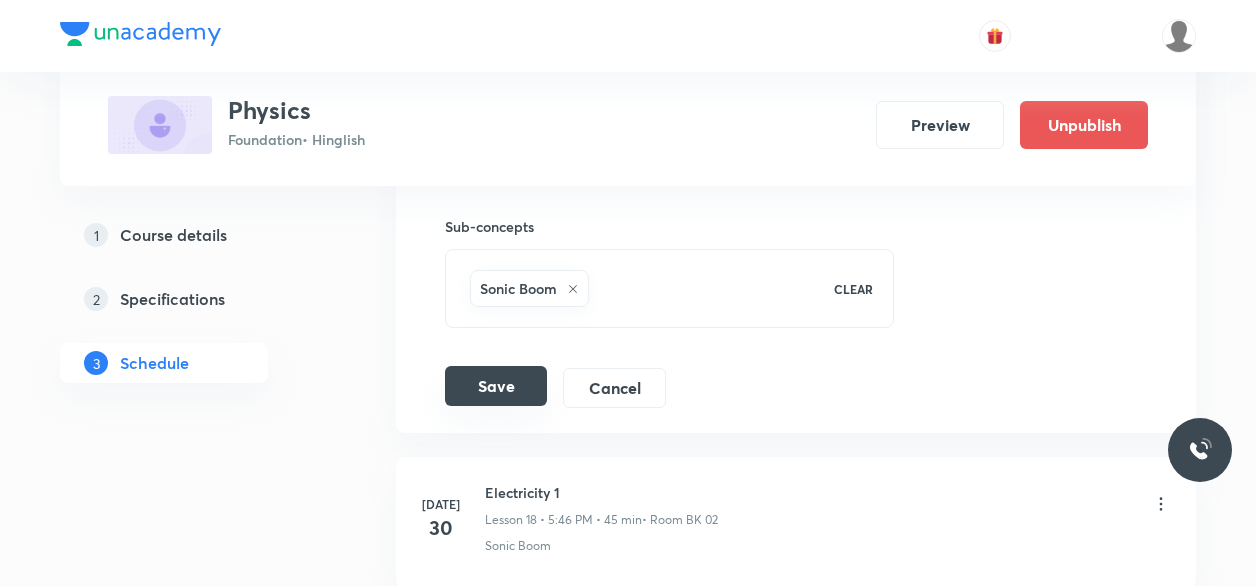 type on "Electricity 1" 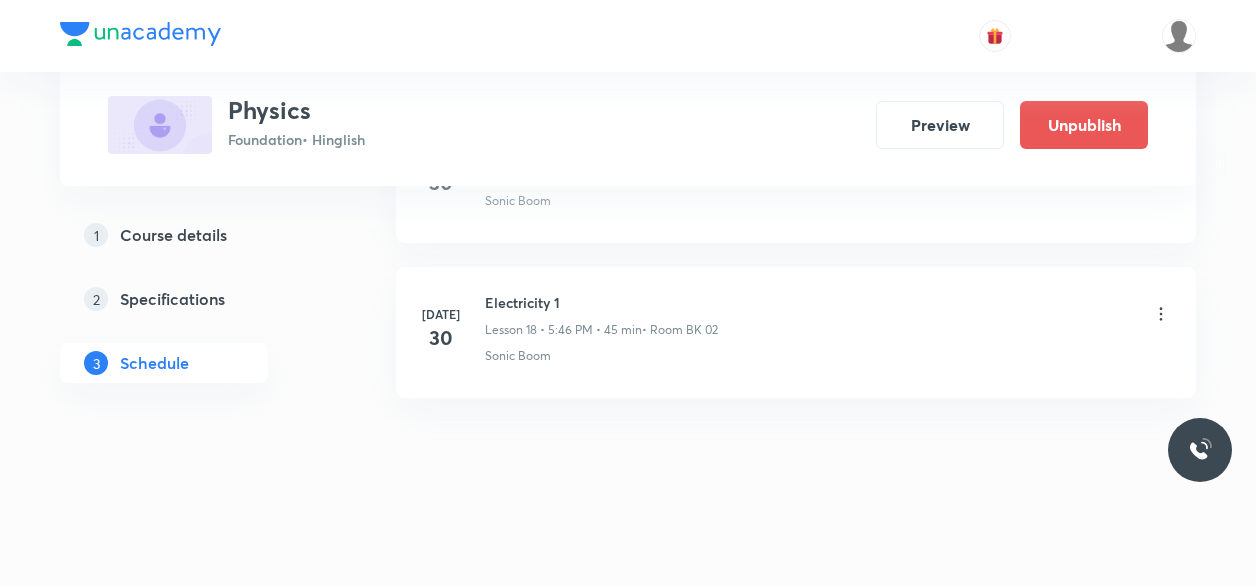 scroll, scrollTop: 2876, scrollLeft: 0, axis: vertical 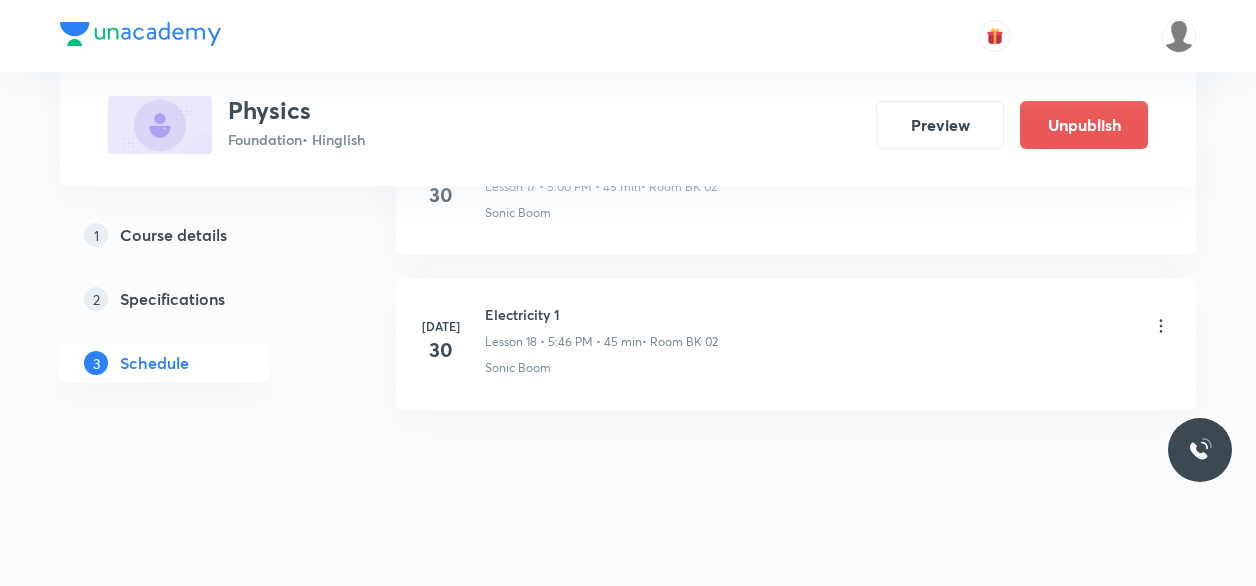 click 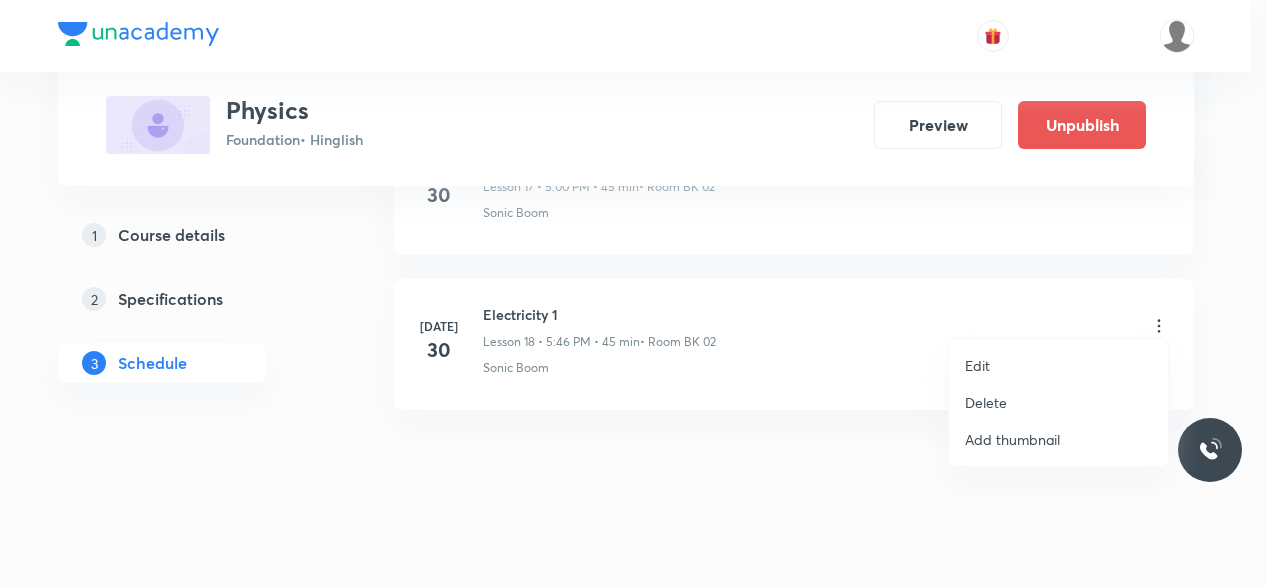 click on "Edit" at bounding box center (1058, 365) 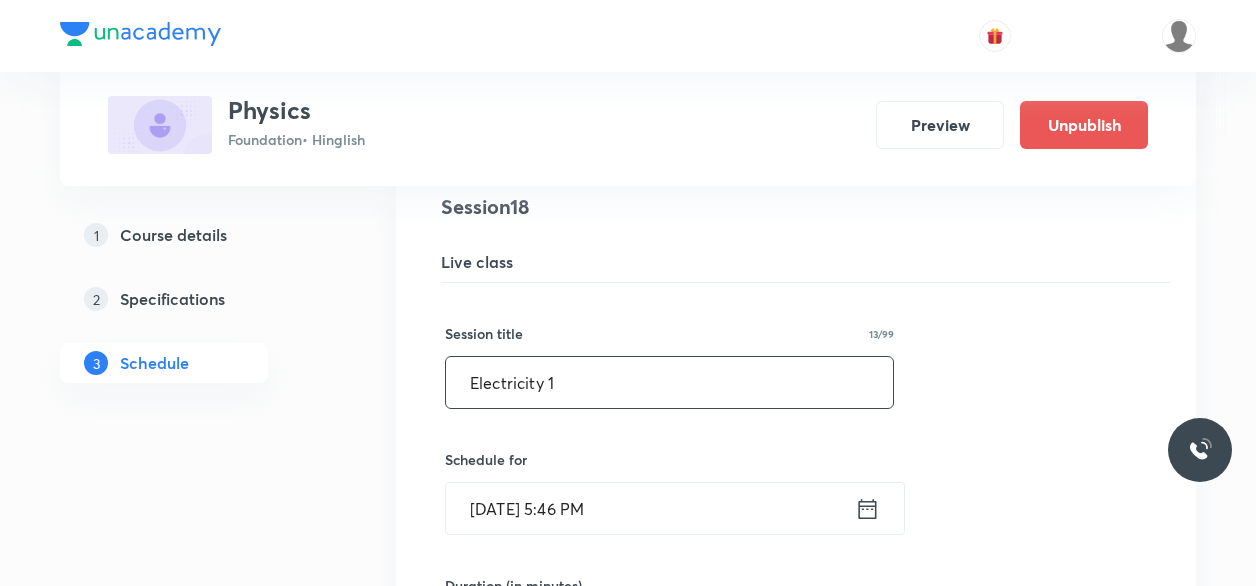click on "Electricity 1" at bounding box center (669, 382) 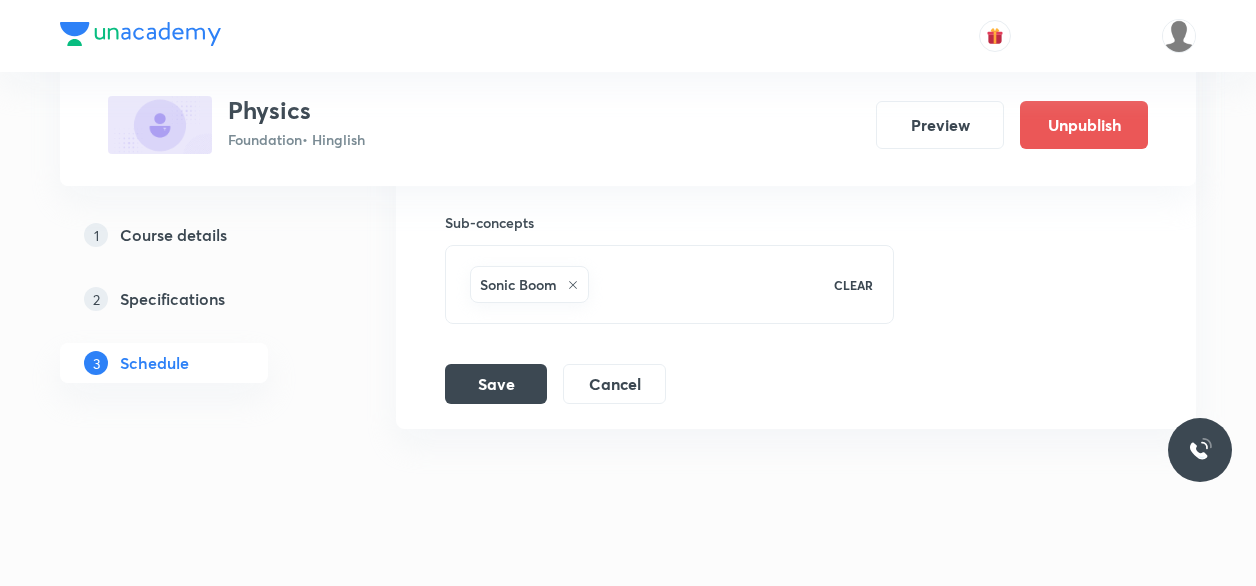 scroll, scrollTop: 3630, scrollLeft: 0, axis: vertical 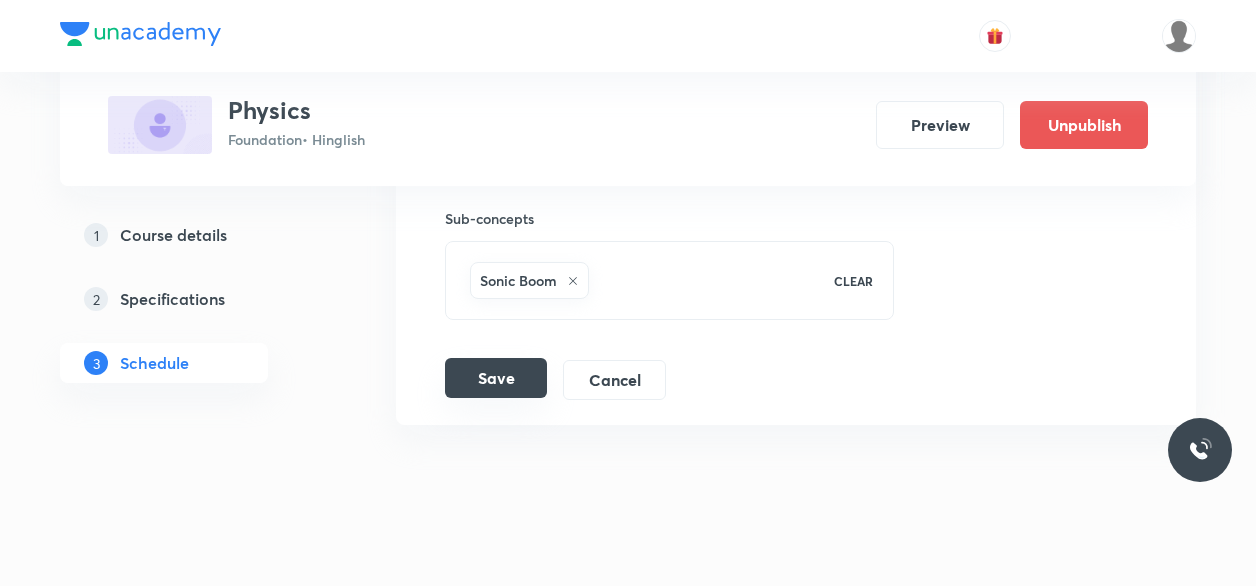 type on "Electricity 2" 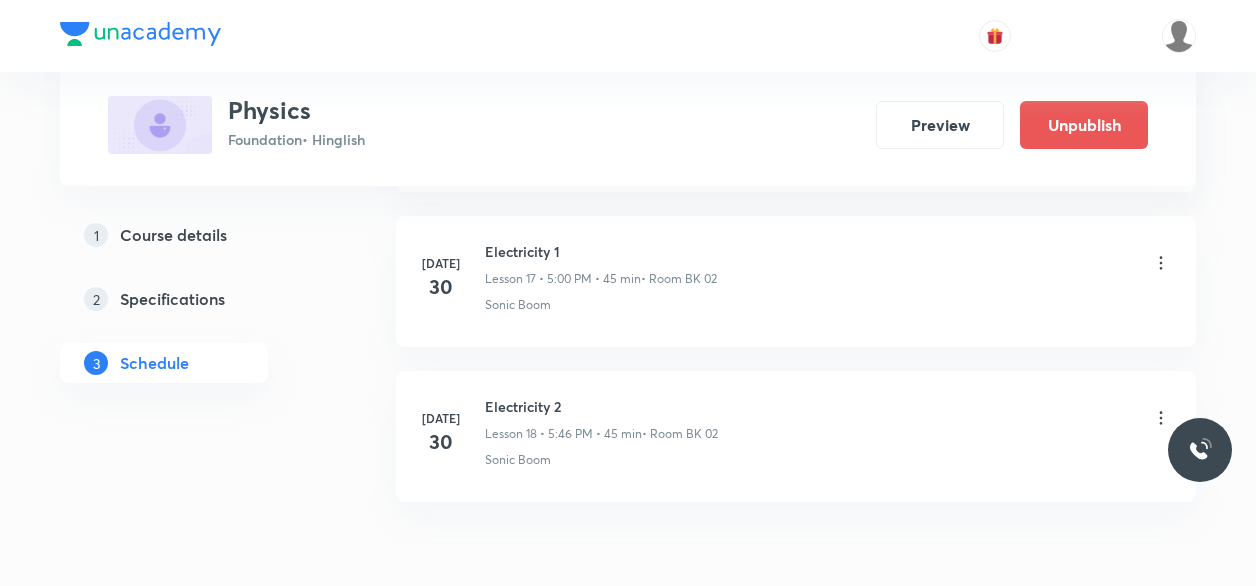 scroll, scrollTop: 2876, scrollLeft: 0, axis: vertical 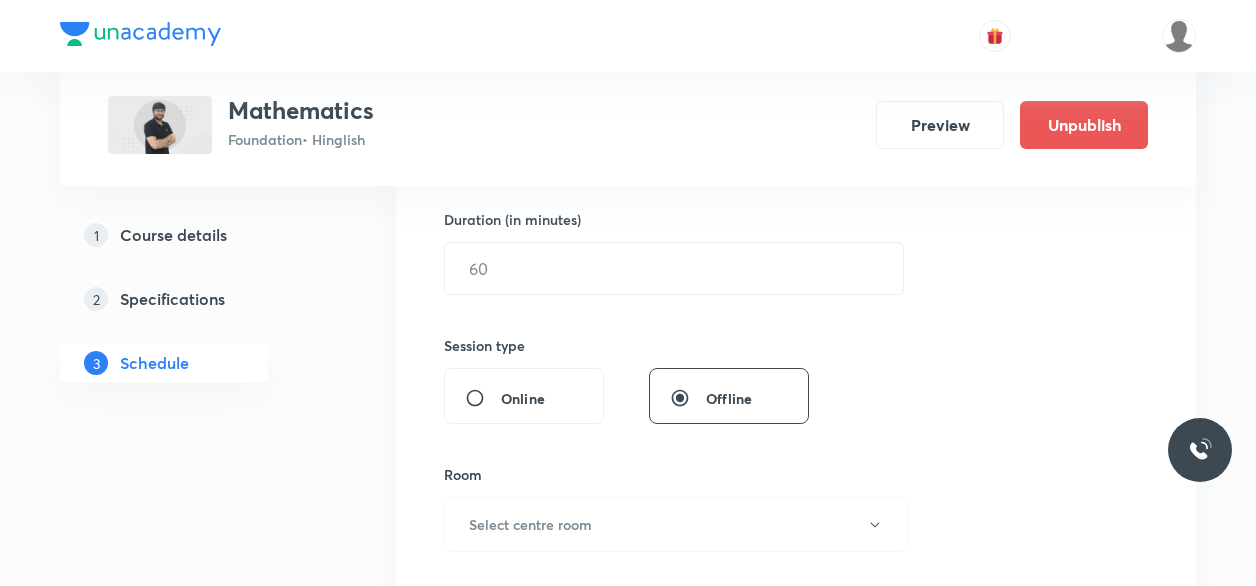 drag, startPoint x: 573, startPoint y: 449, endPoint x: 498, endPoint y: 475, distance: 79.37884 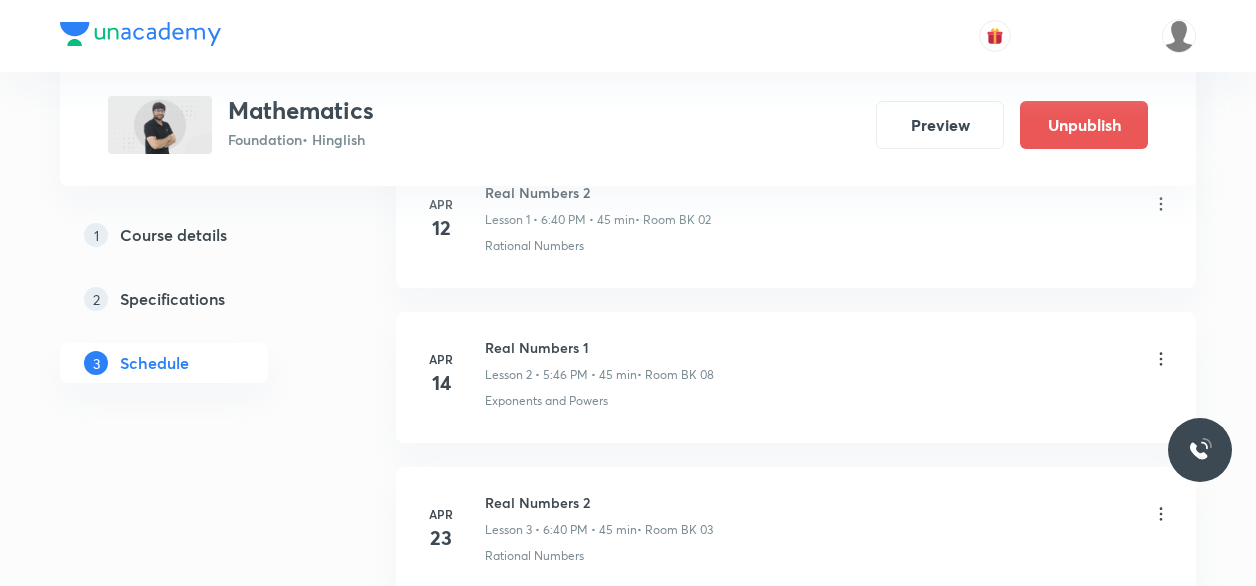 scroll, scrollTop: 1287, scrollLeft: 0, axis: vertical 